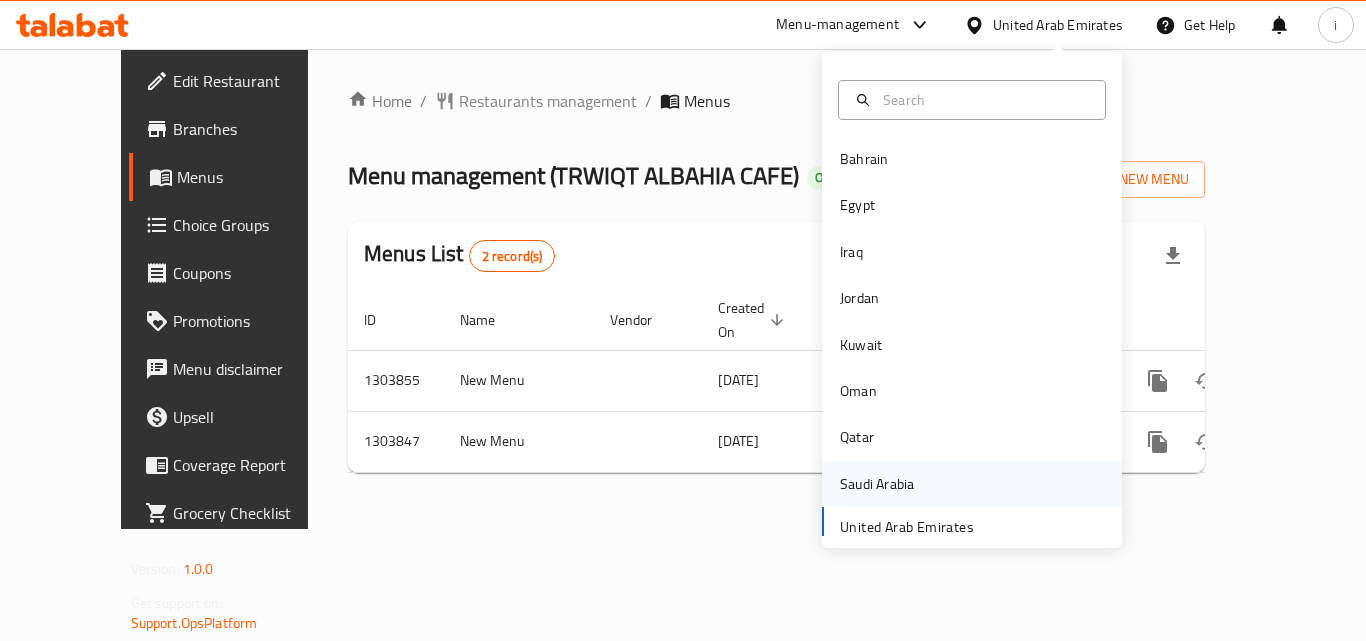 scroll, scrollTop: 0, scrollLeft: 0, axis: both 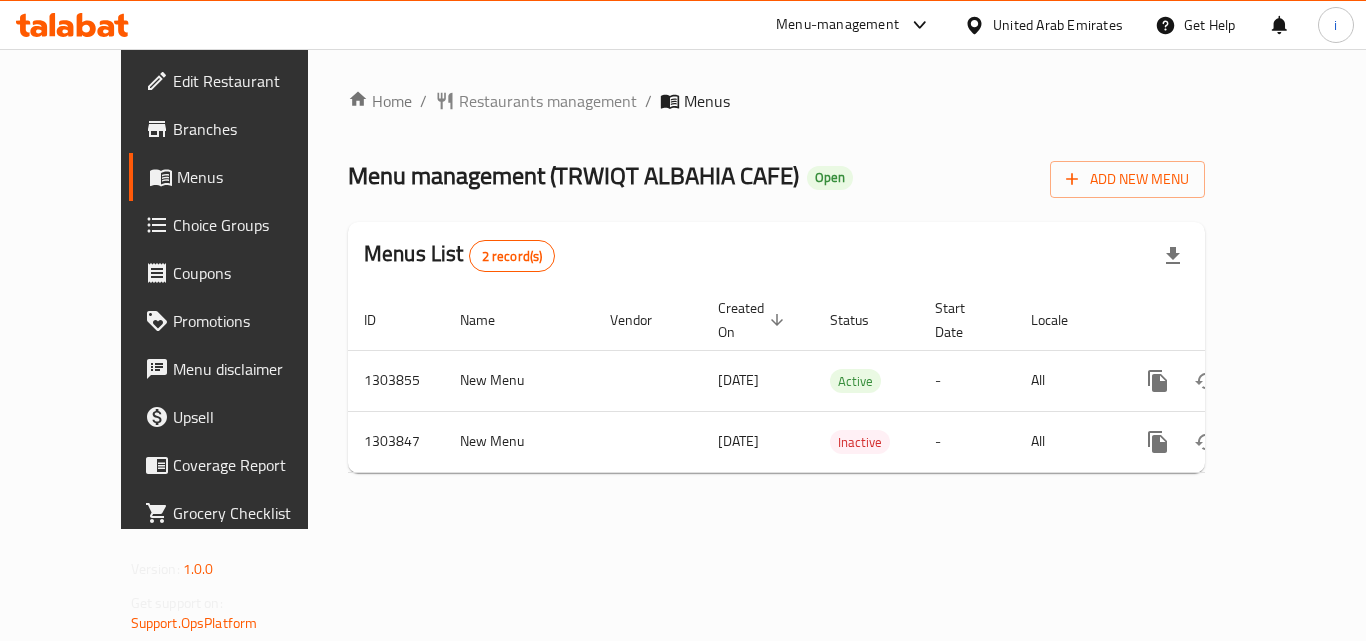 click on "Menu-management" at bounding box center [837, 25] 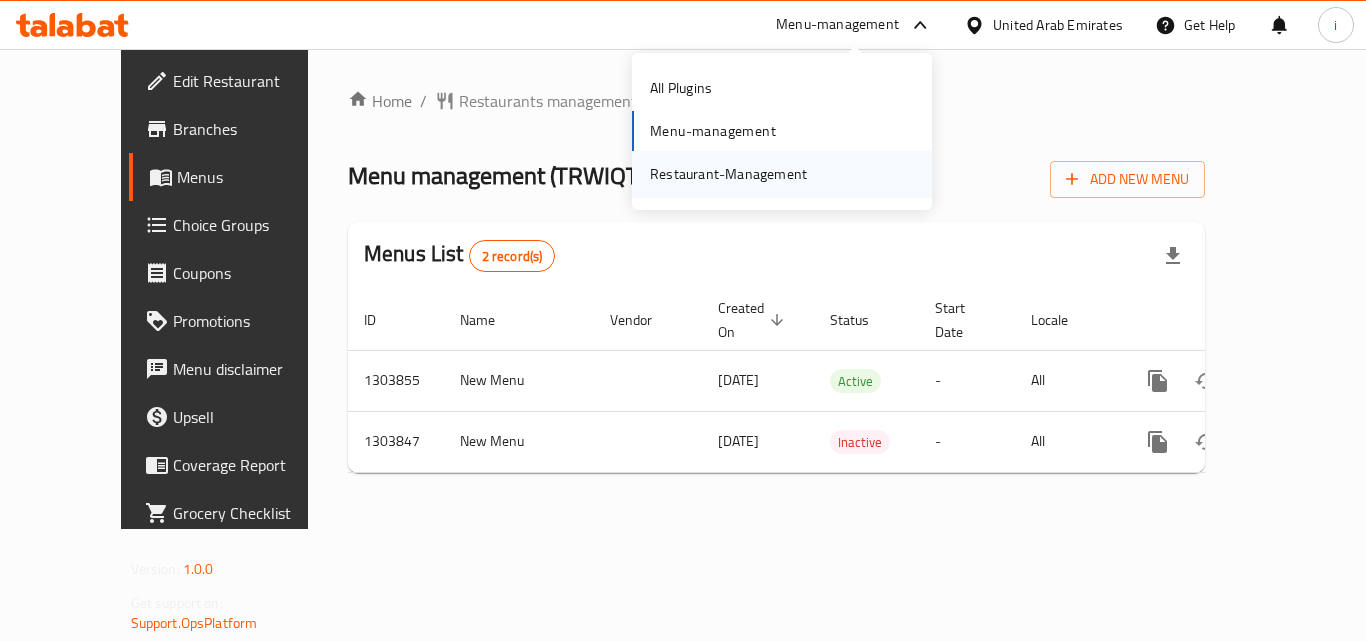 click on "Restaurant-Management" at bounding box center [728, 174] 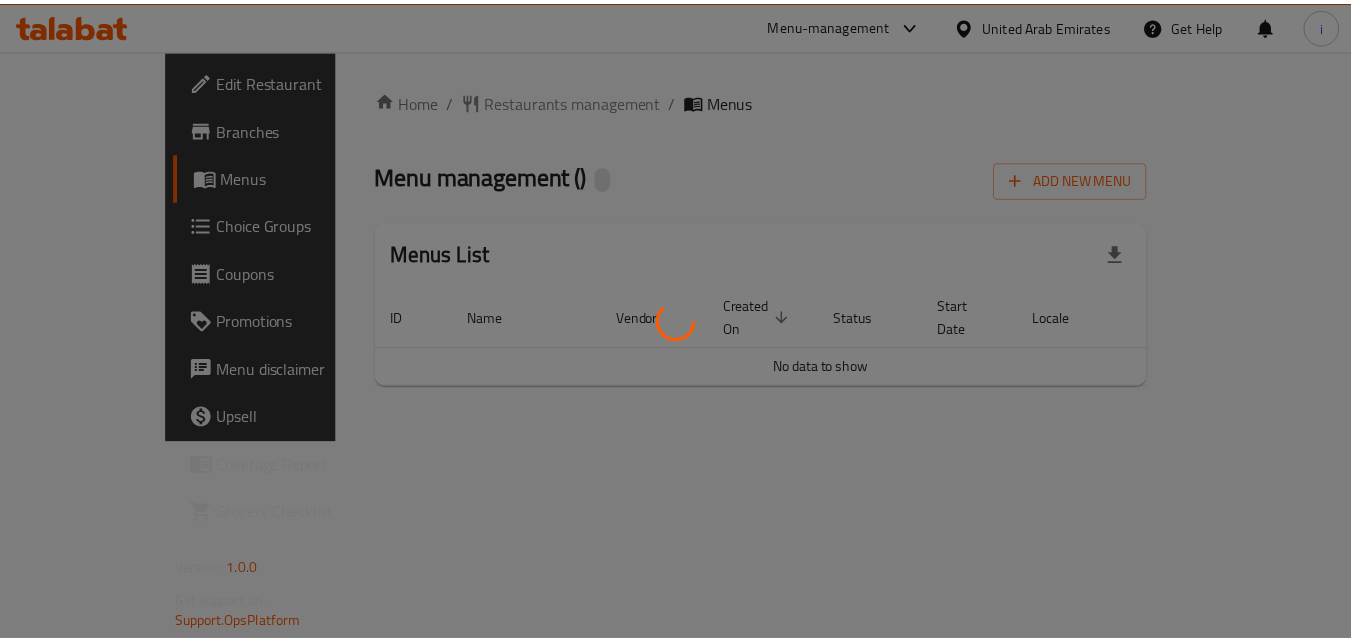 scroll, scrollTop: 0, scrollLeft: 0, axis: both 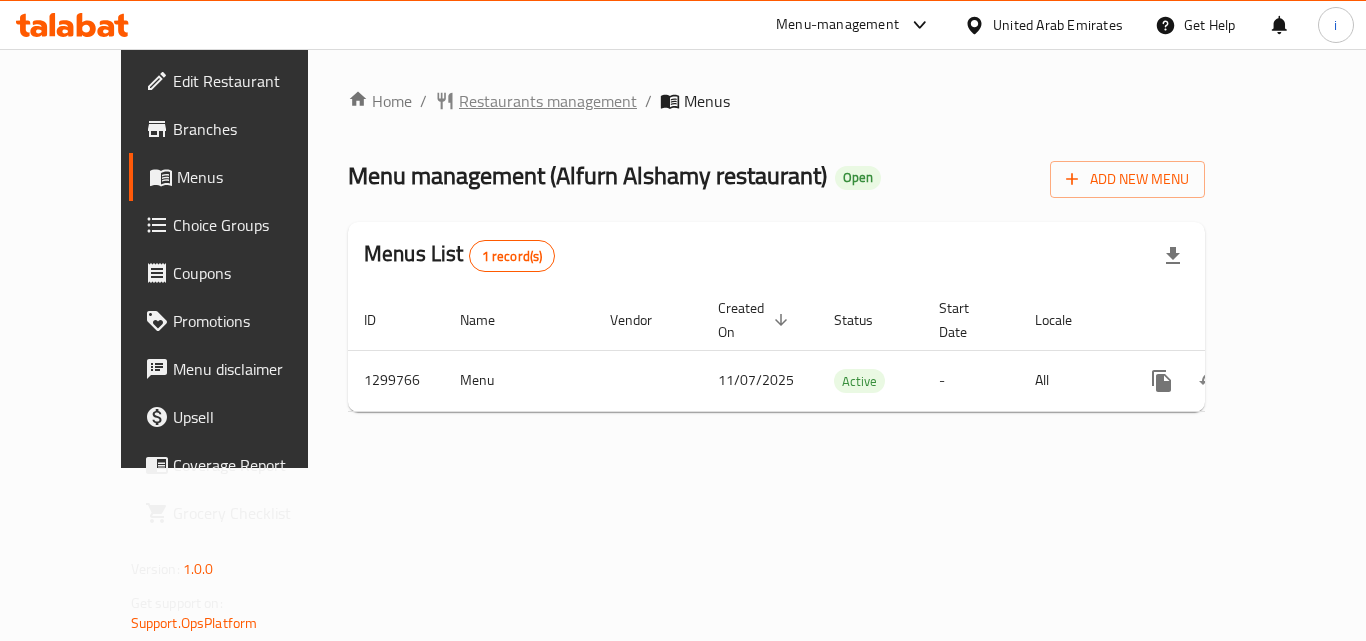 click on "Restaurants management" at bounding box center (548, 101) 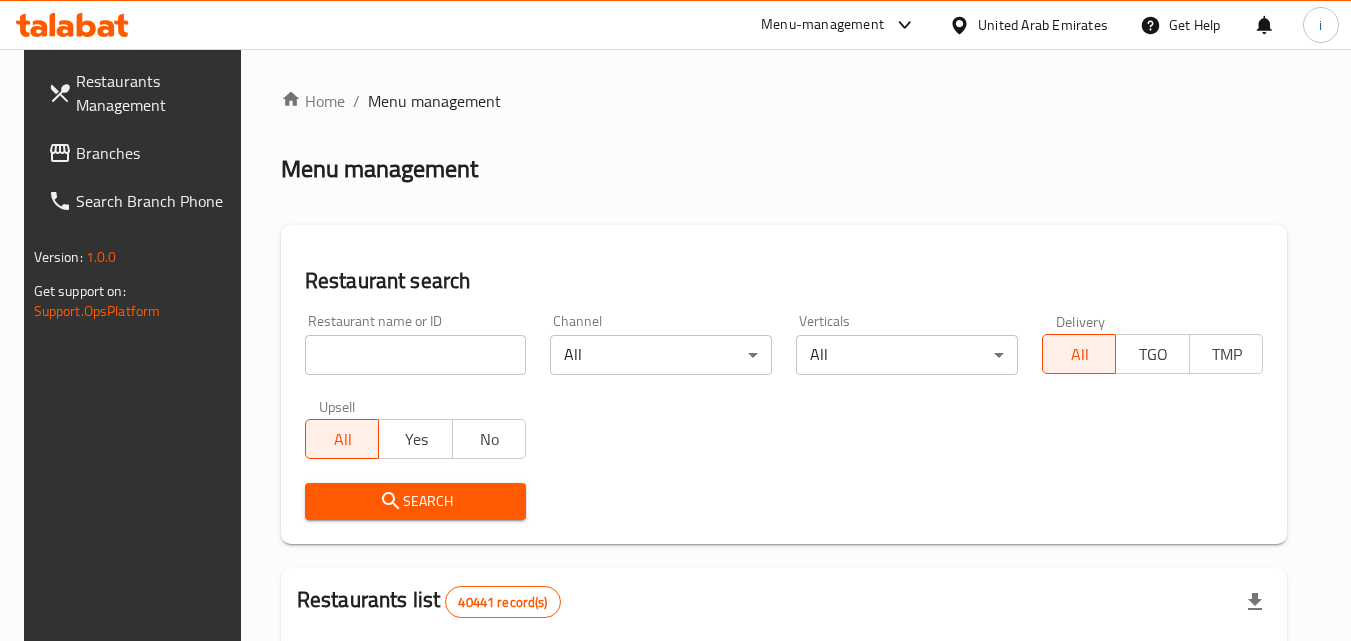 click at bounding box center [416, 355] 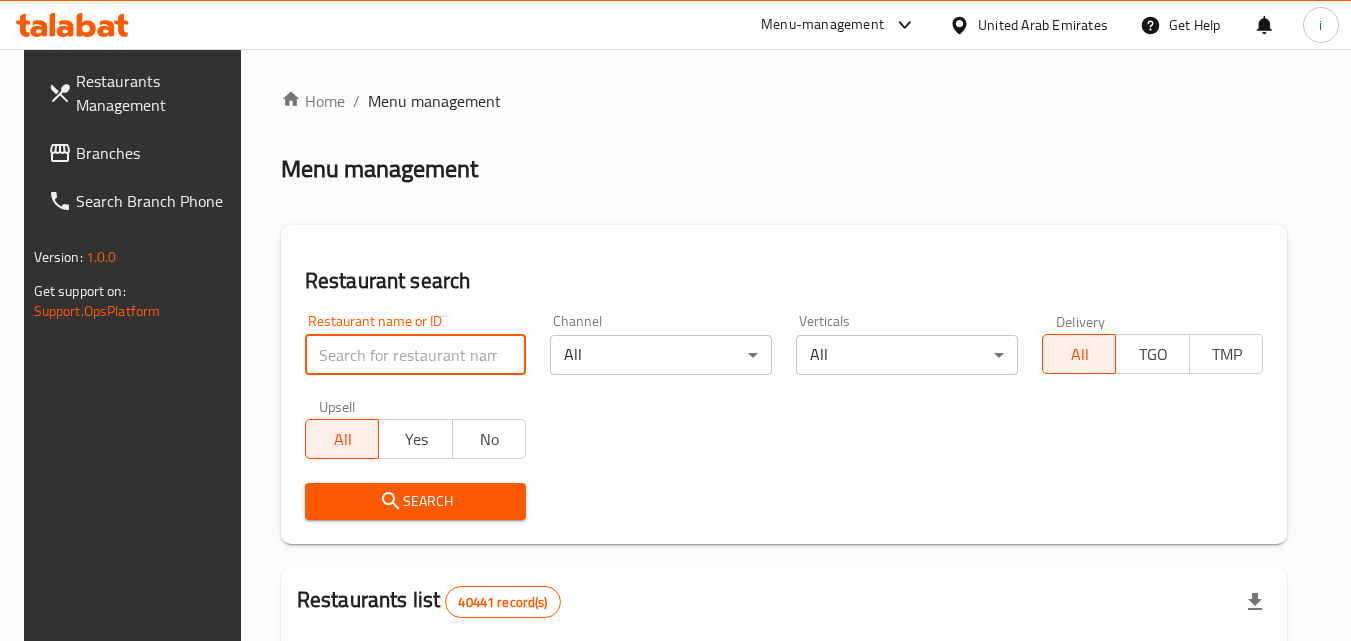 paste on "701498" 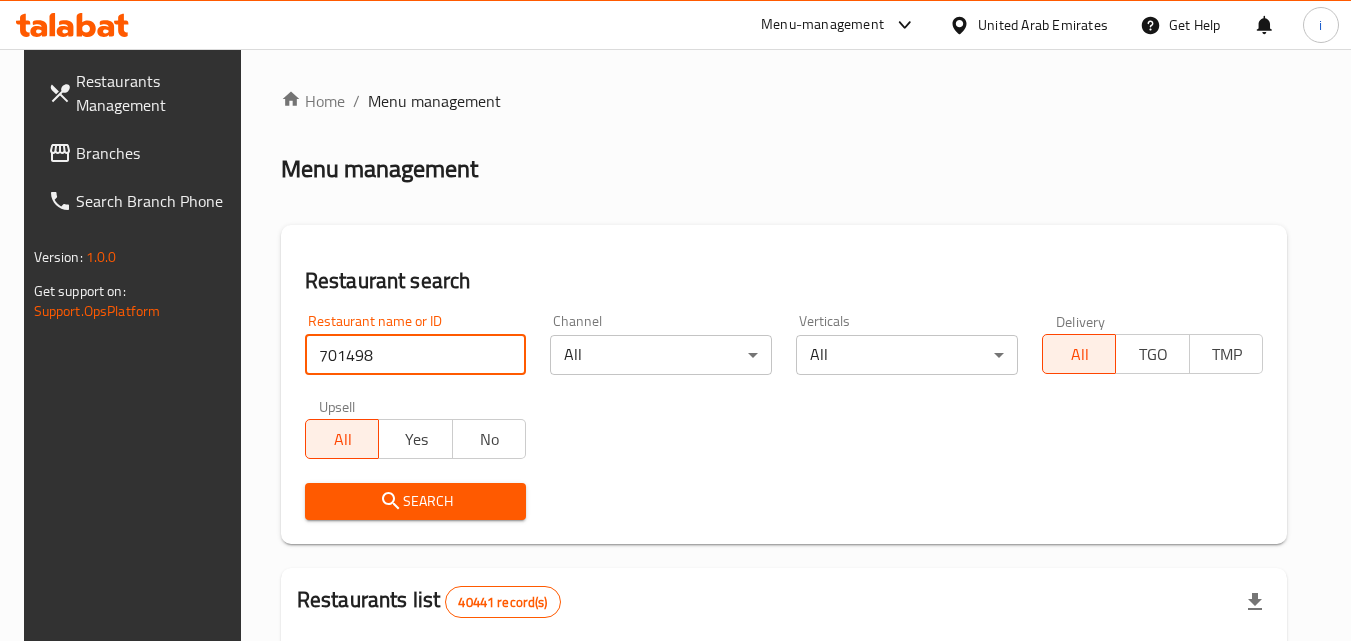 type on "701498" 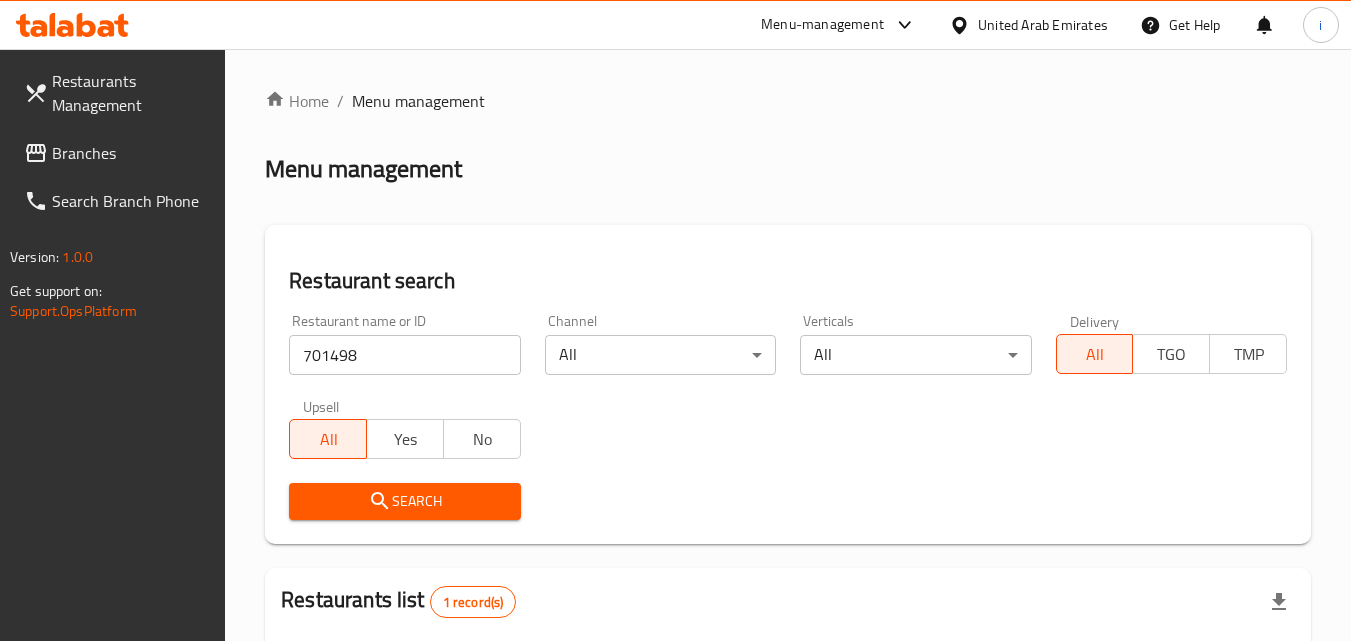 click on "United Arab Emirates" at bounding box center [1043, 25] 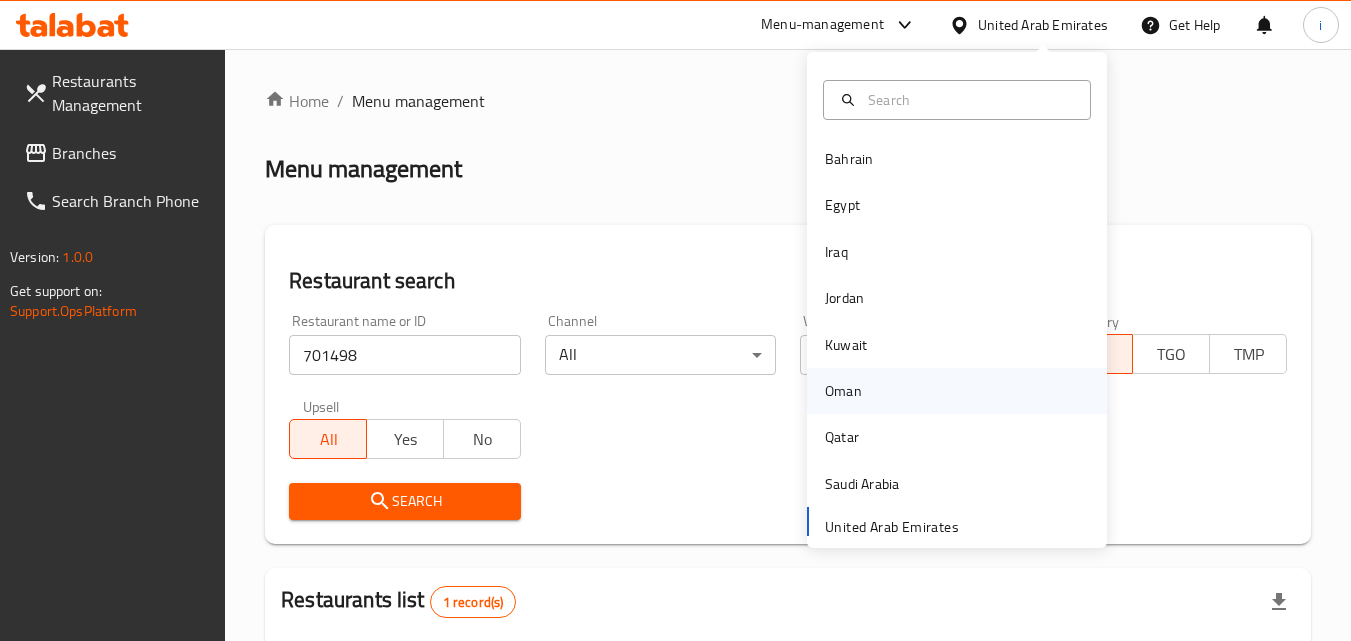 click on "Oman" at bounding box center (843, 391) 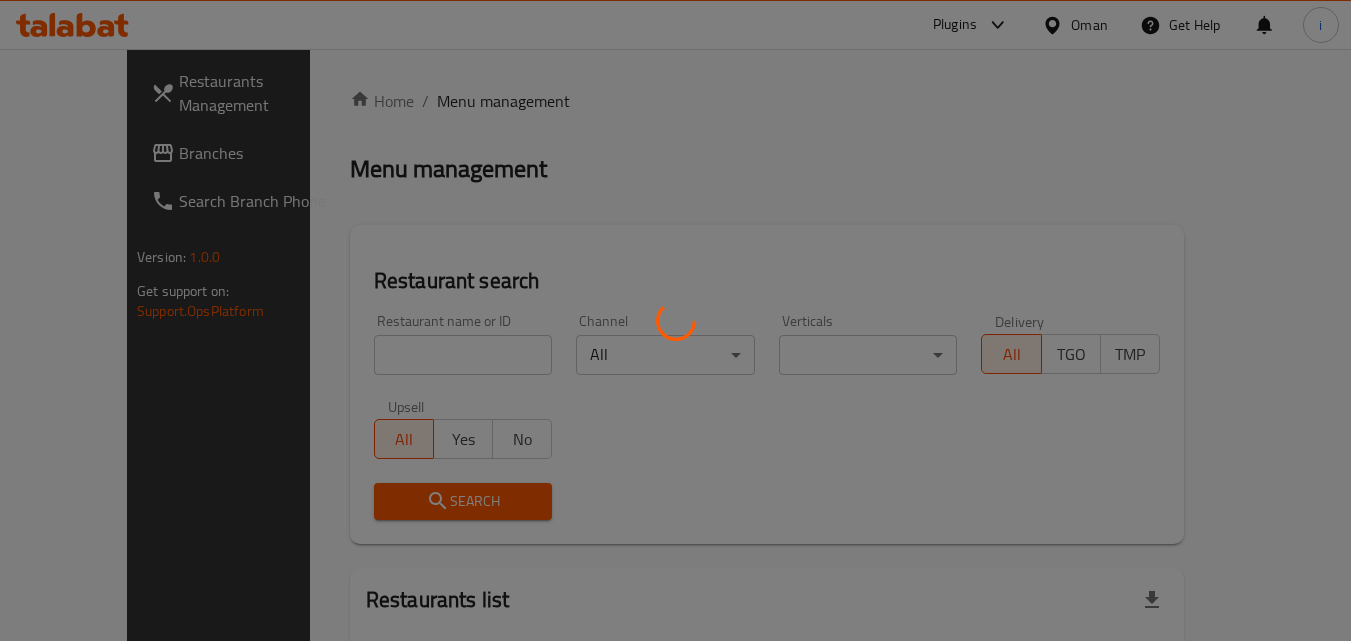 click at bounding box center [675, 320] 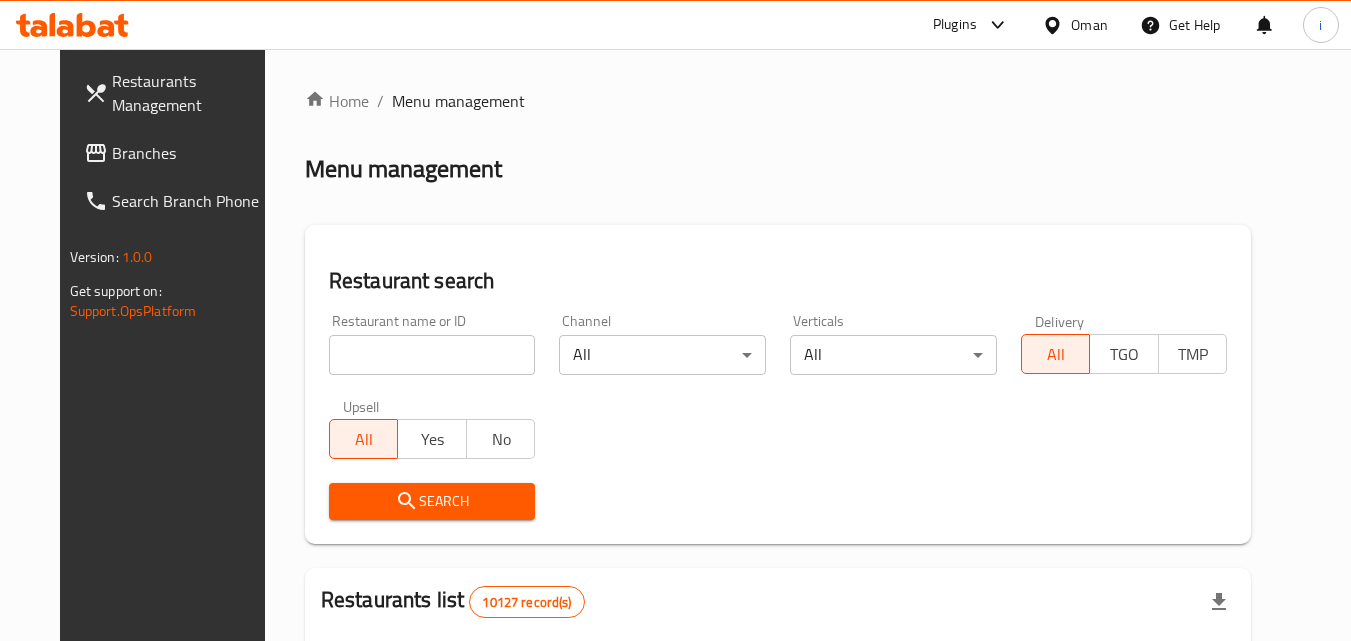 click on "Branches" at bounding box center (191, 153) 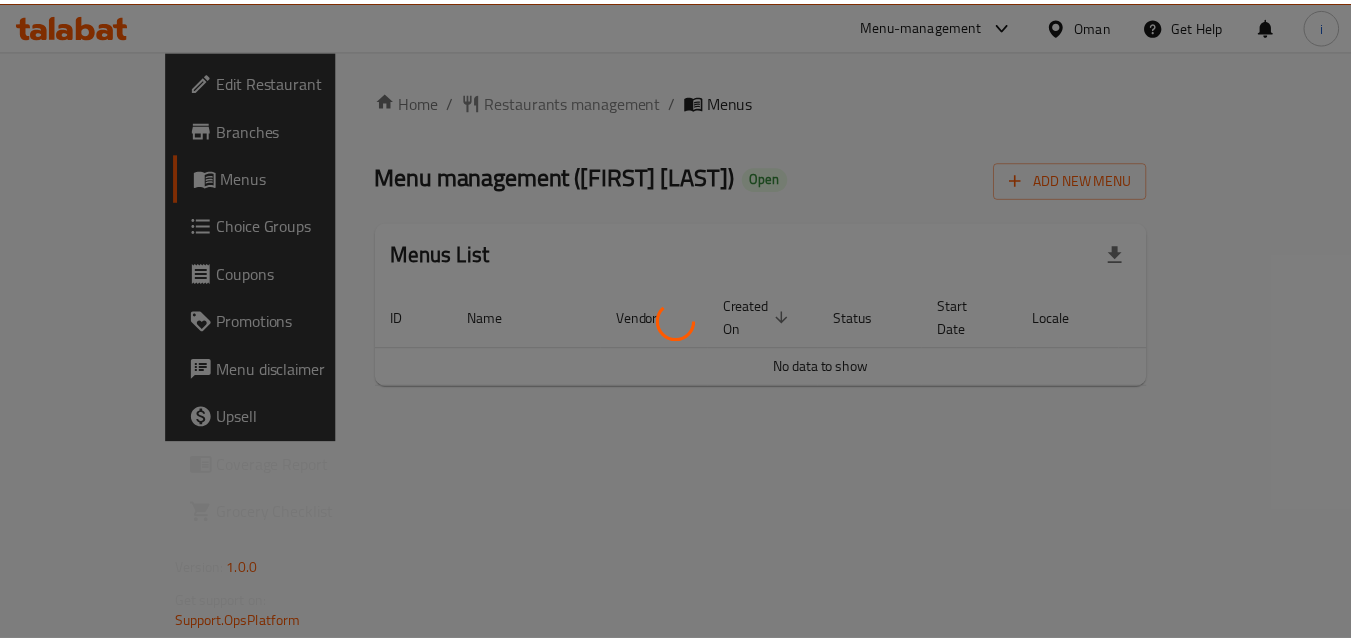 scroll, scrollTop: 0, scrollLeft: 0, axis: both 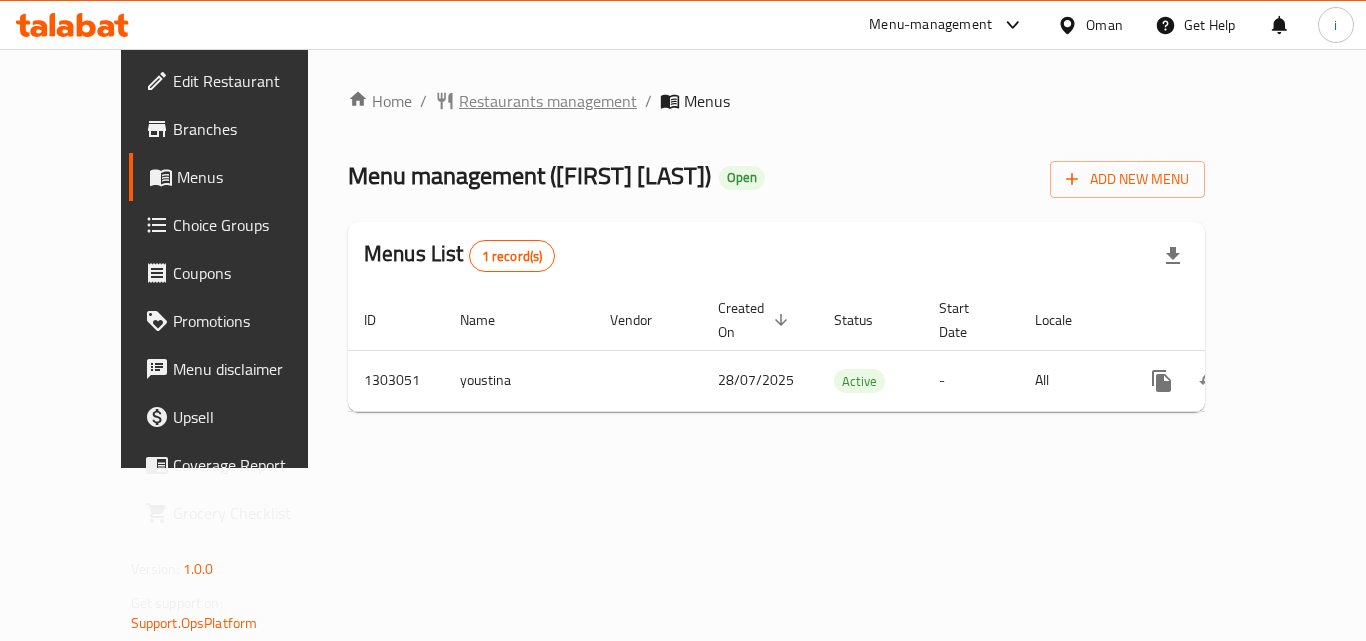 click on "Restaurants management" at bounding box center (548, 101) 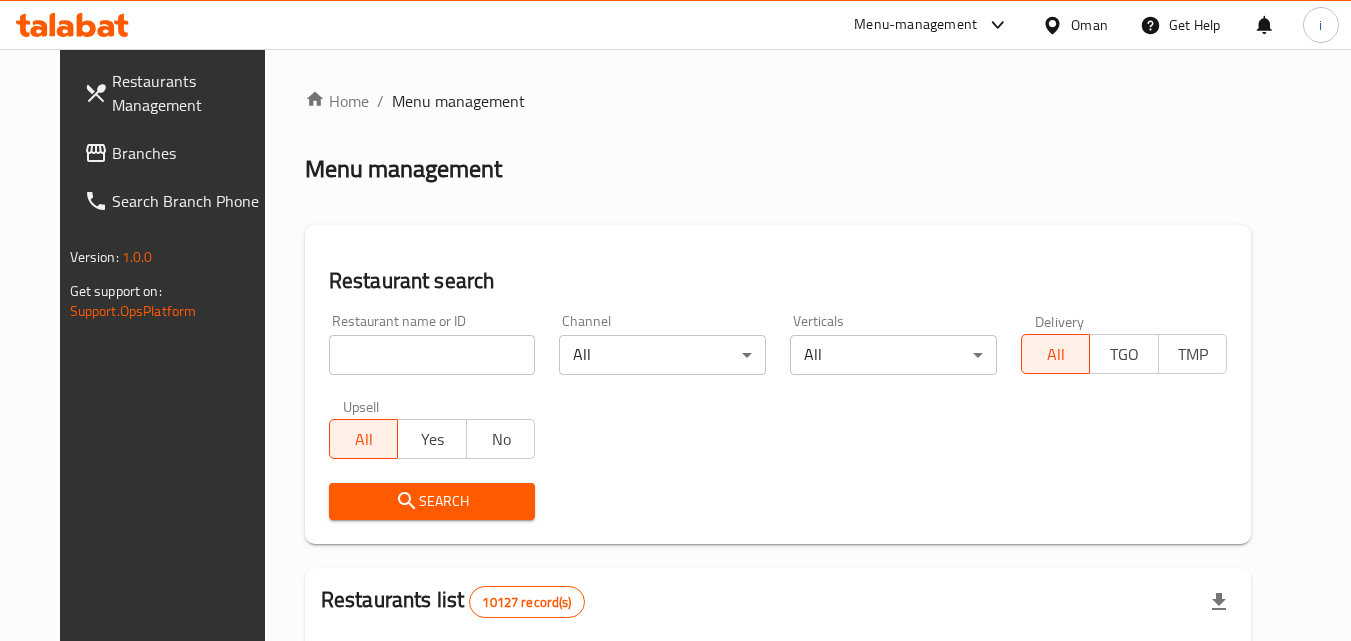 click at bounding box center (432, 355) 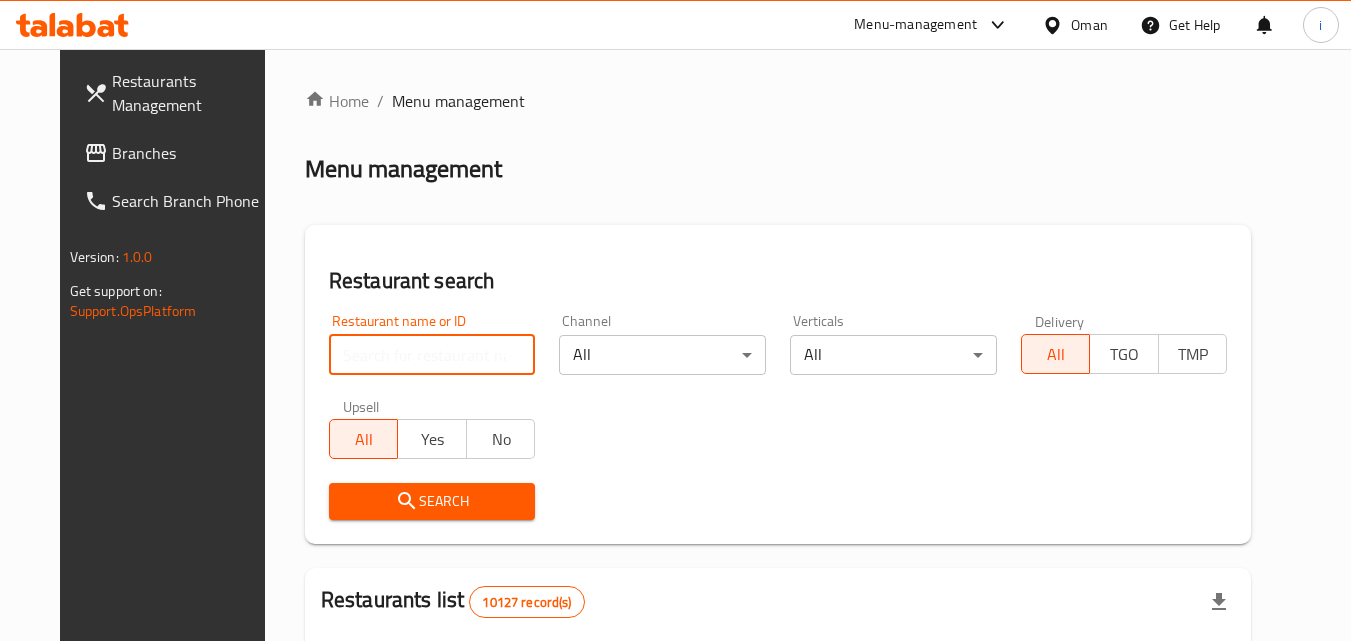 paste on "702639" 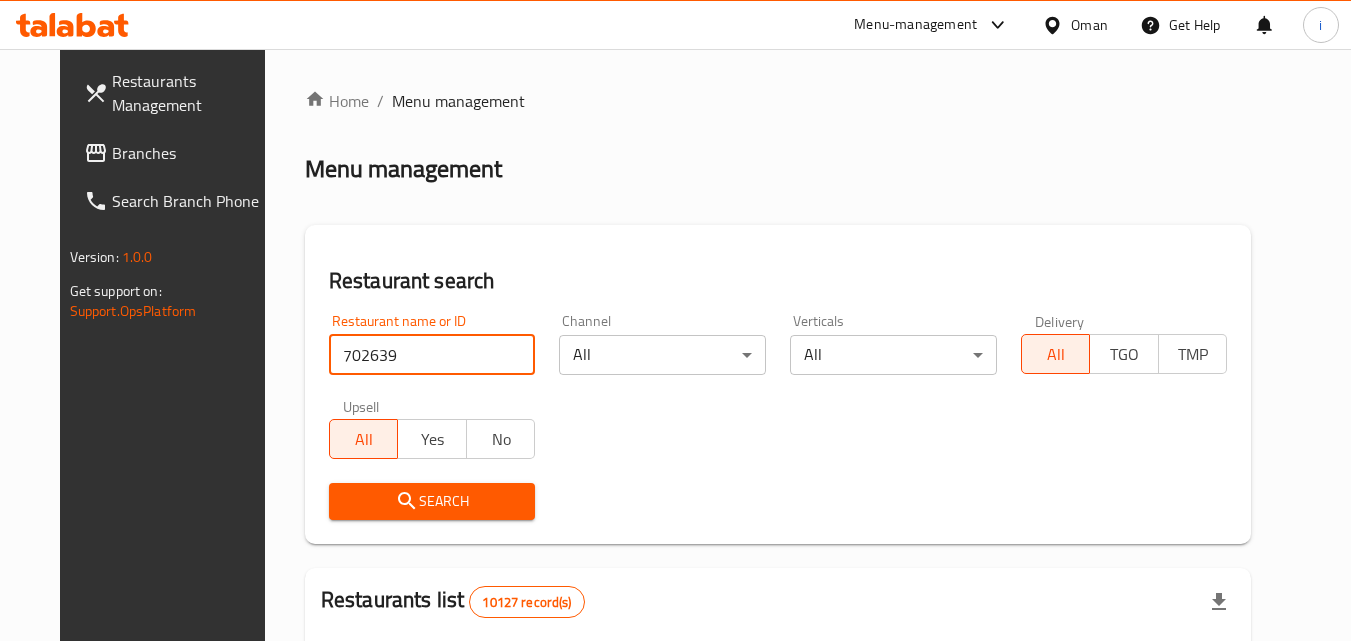 type on "702639" 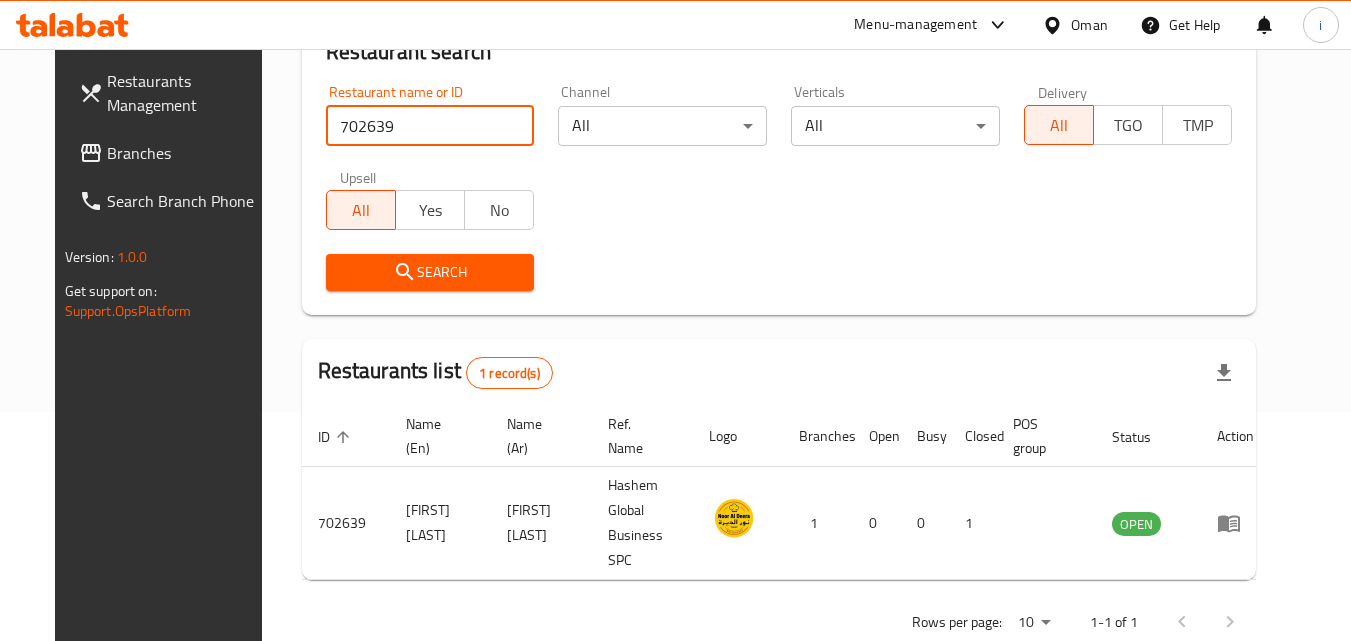 scroll, scrollTop: 234, scrollLeft: 0, axis: vertical 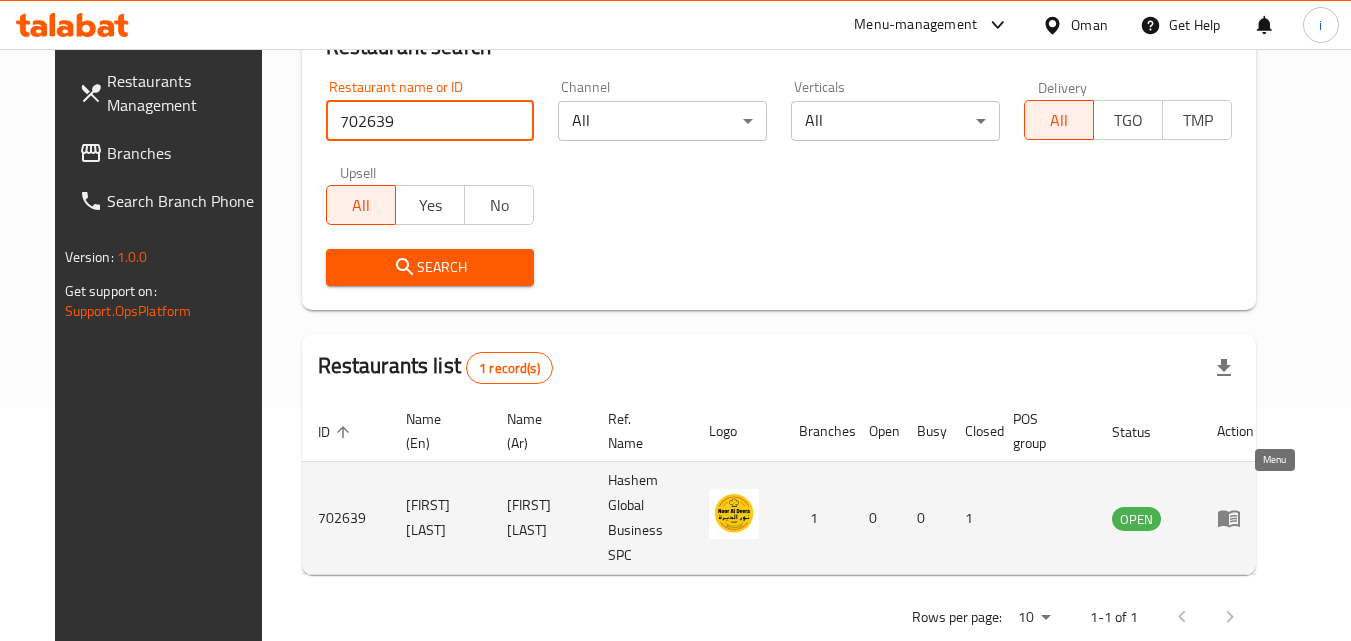 click 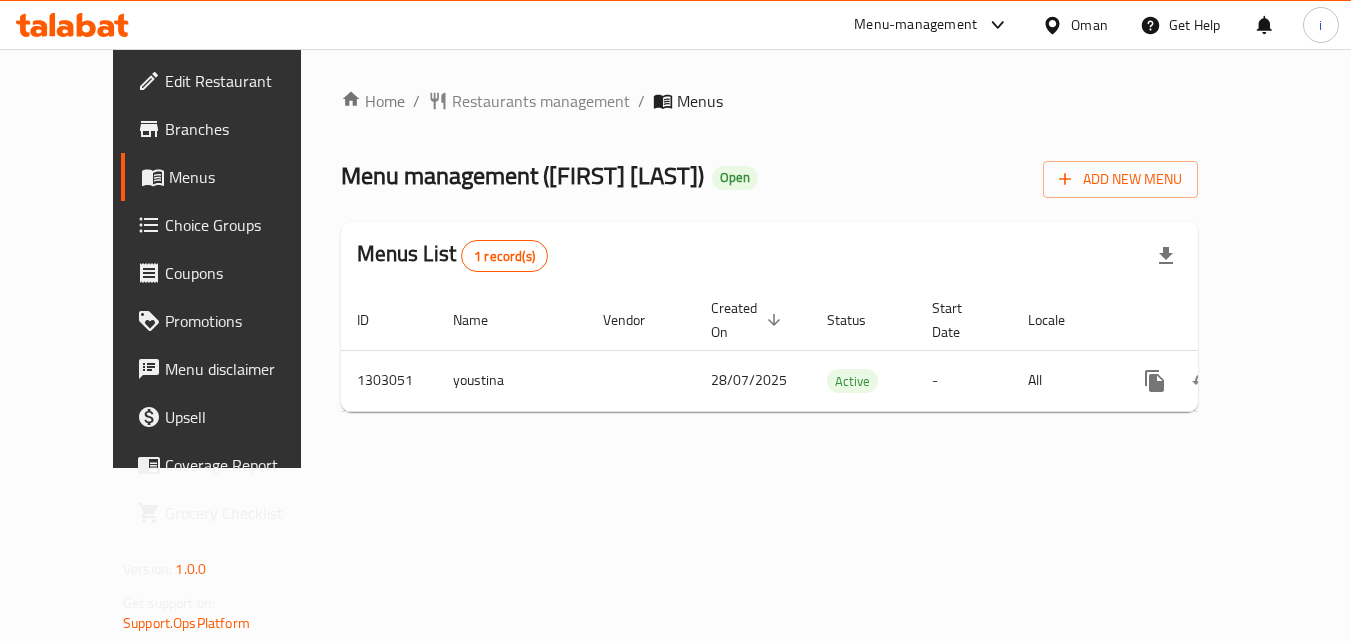 scroll, scrollTop: 0, scrollLeft: 0, axis: both 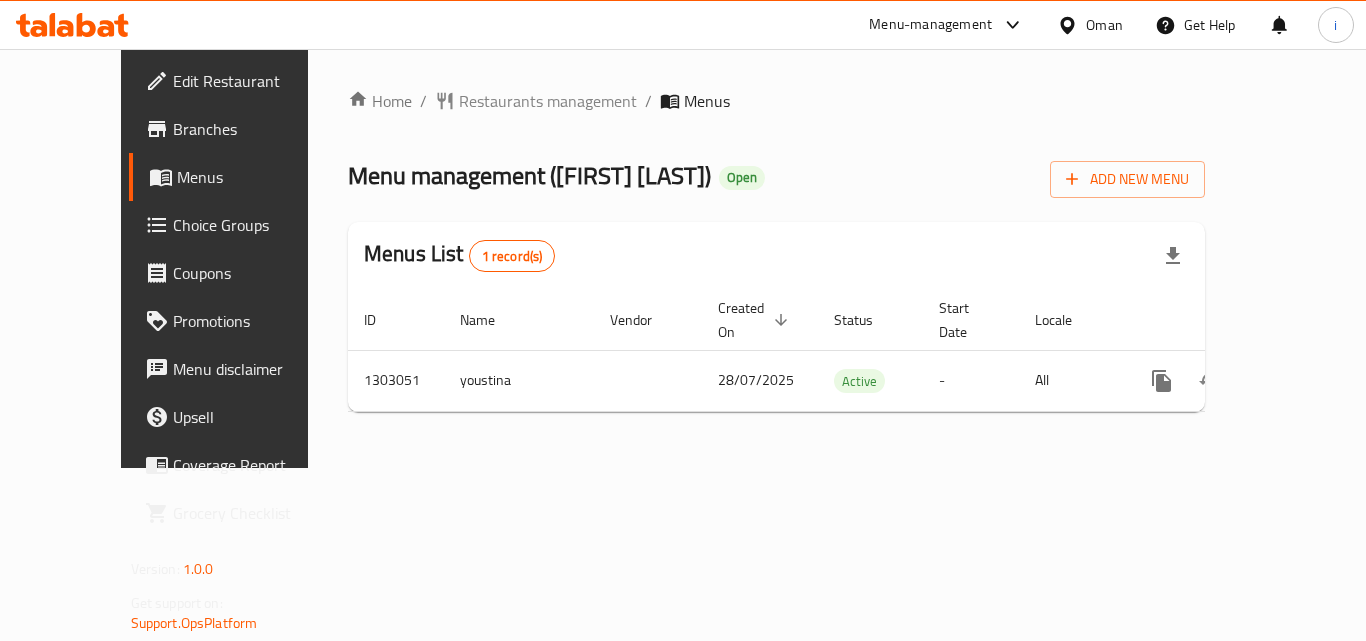 click at bounding box center (1071, 25) 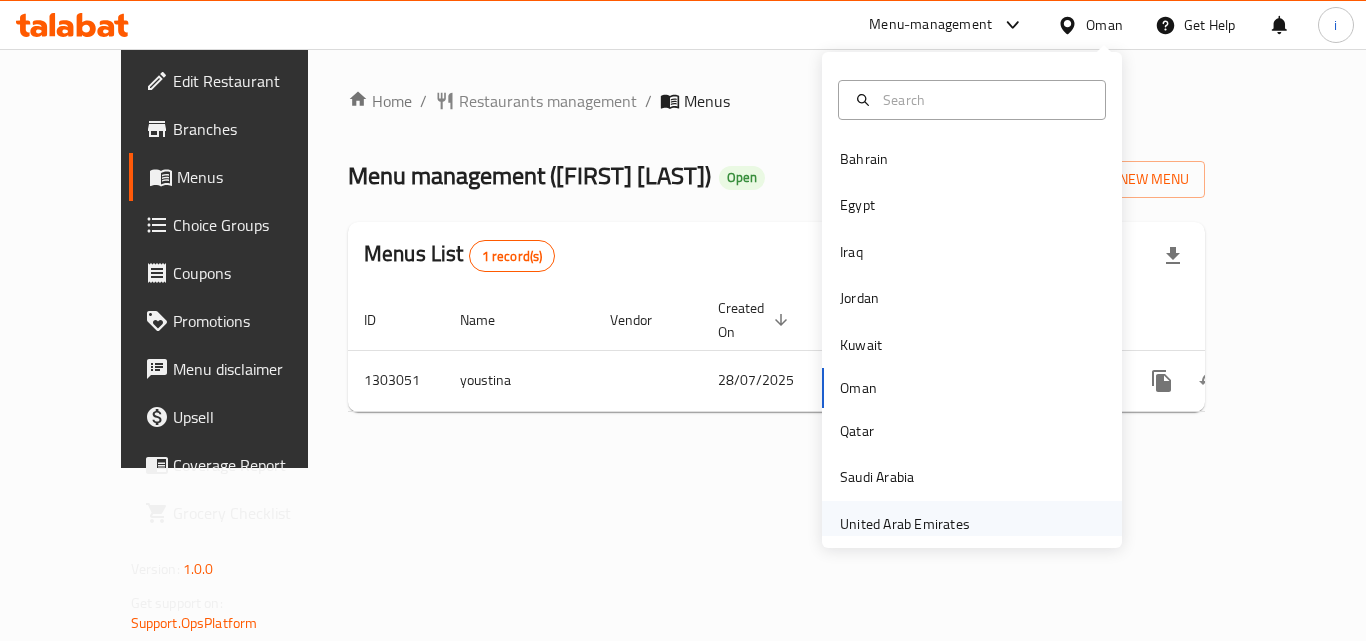 click on "United Arab Emirates" at bounding box center [905, 524] 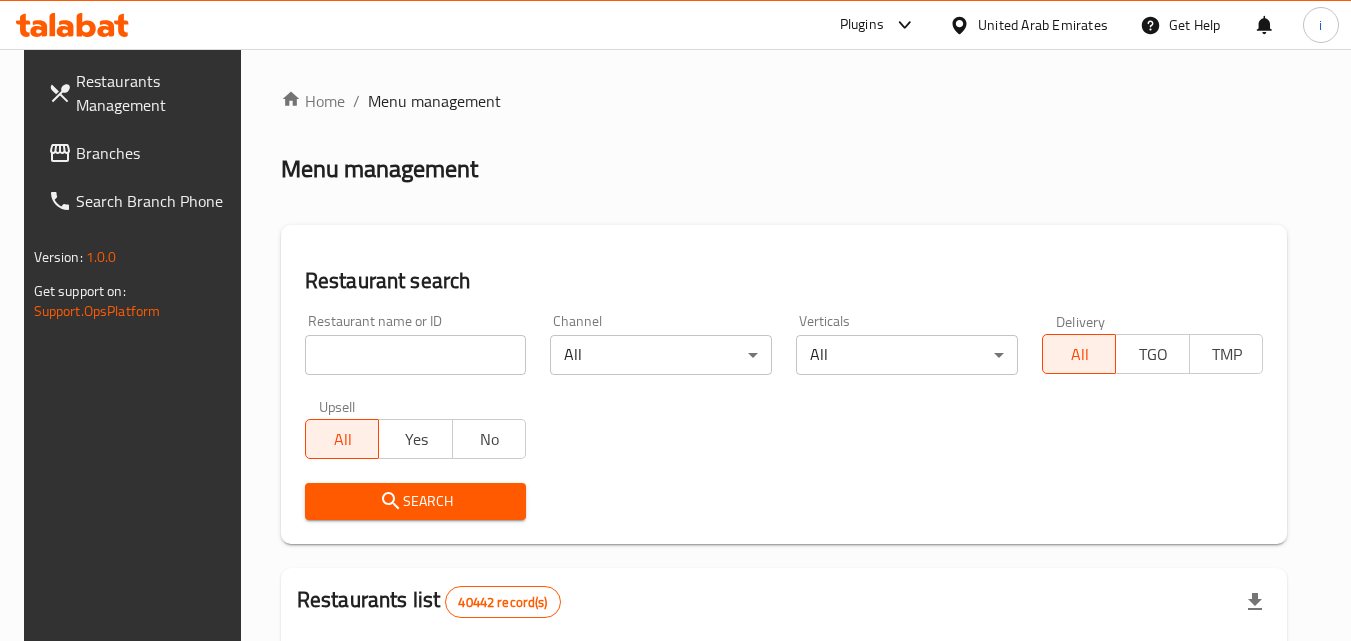 click 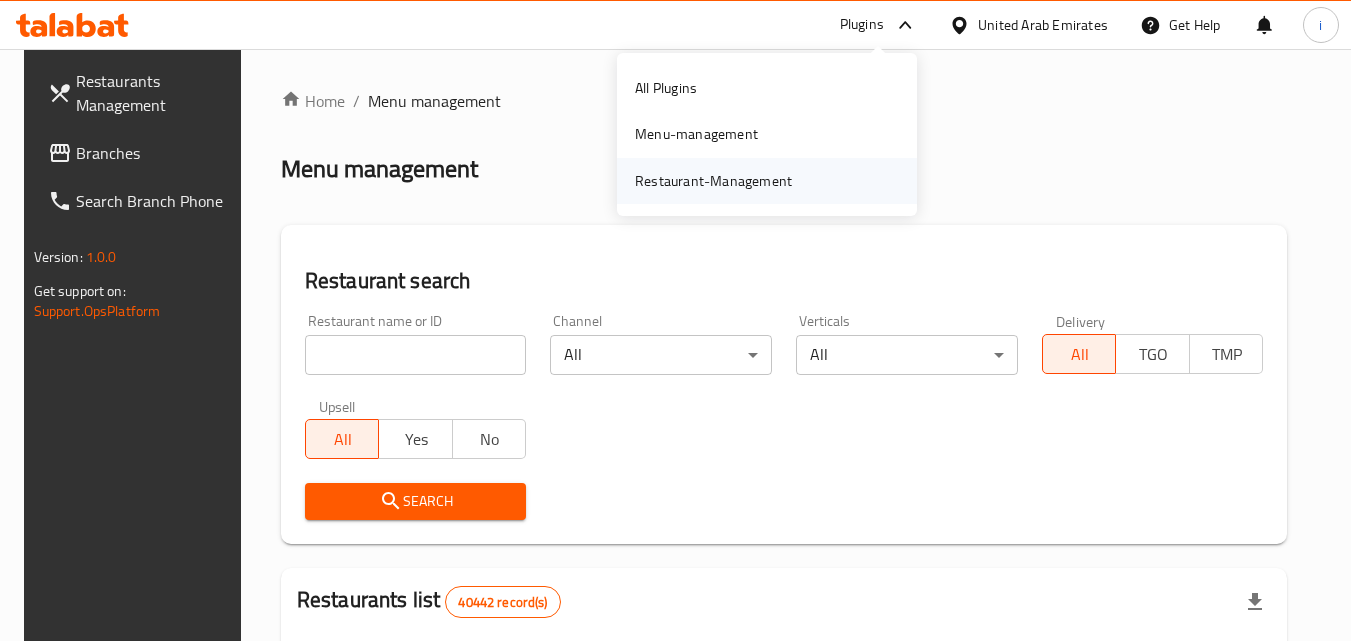 click on "Restaurant-Management" at bounding box center [713, 181] 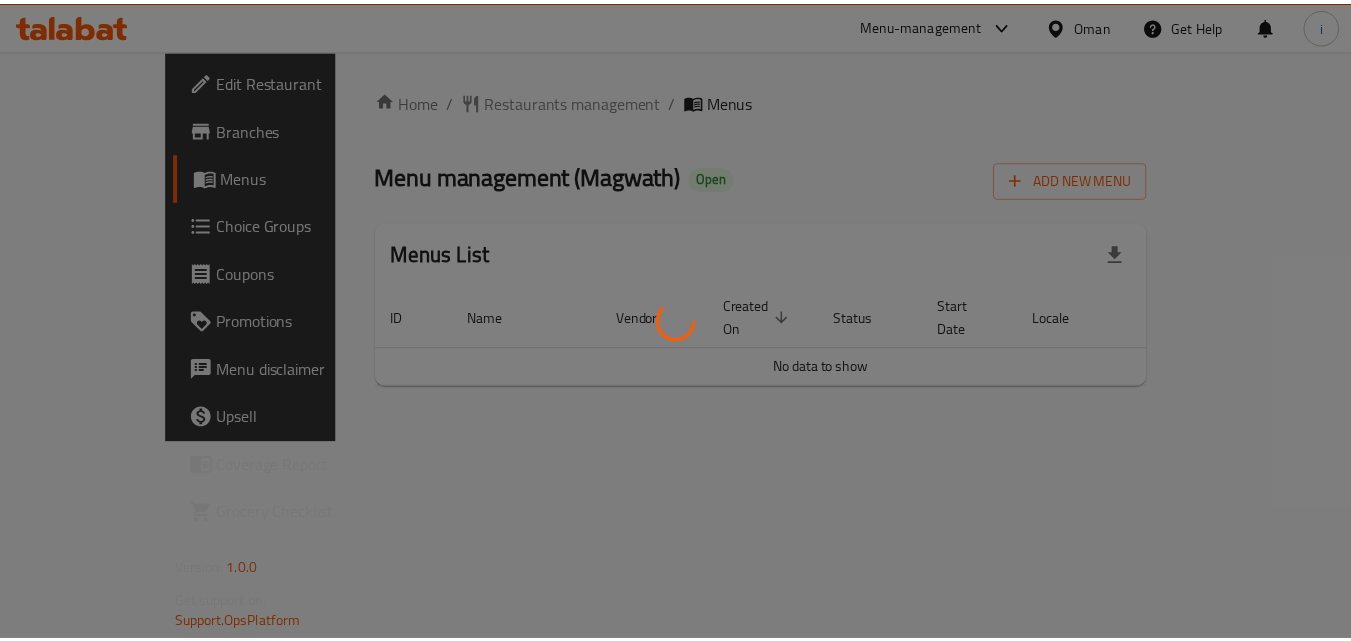 scroll, scrollTop: 0, scrollLeft: 0, axis: both 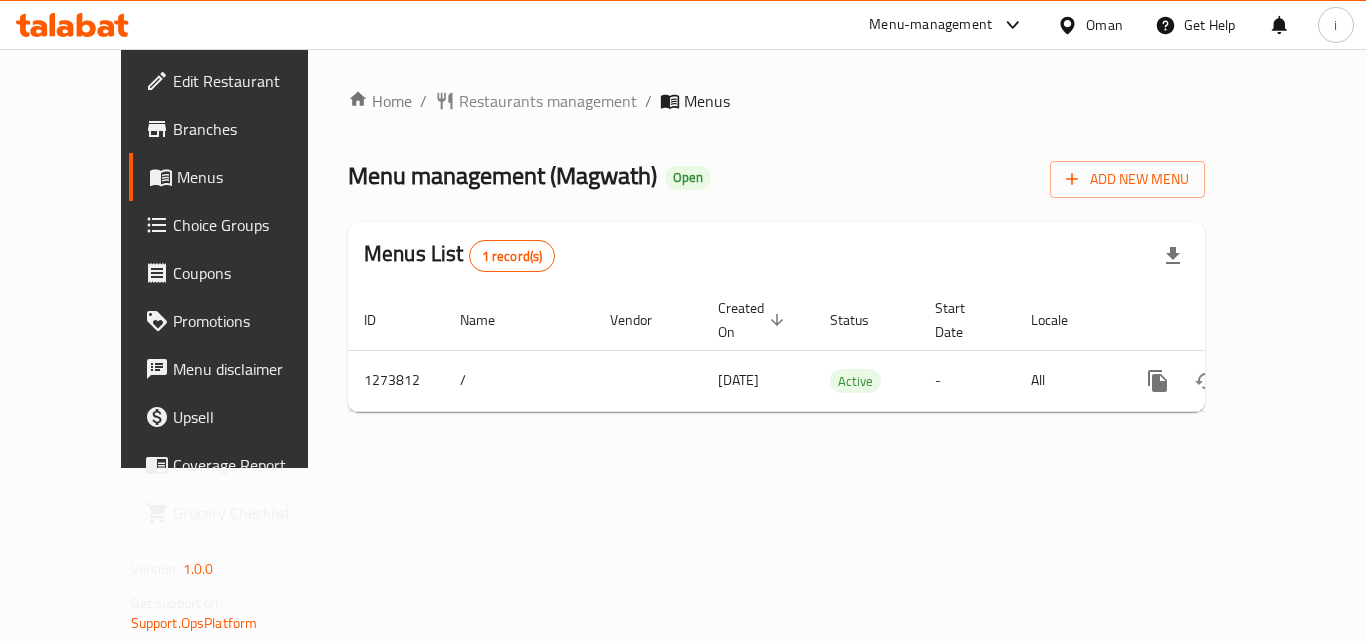 click 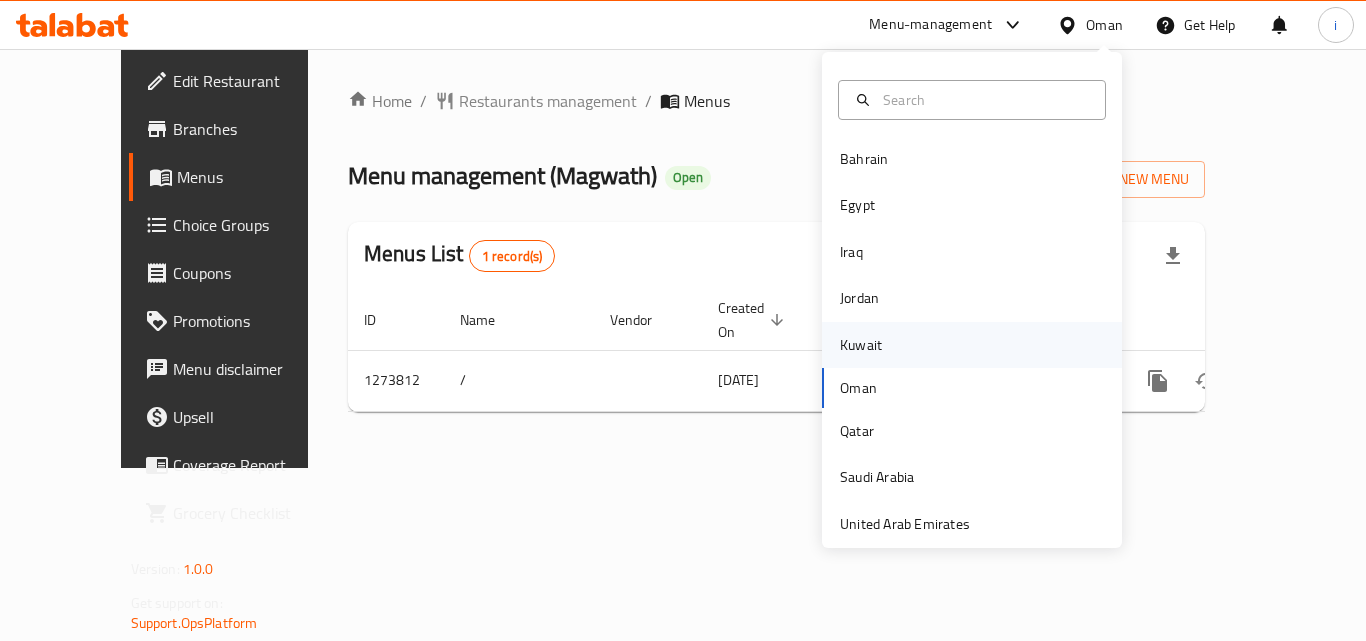 click on "Kuwait" at bounding box center (861, 345) 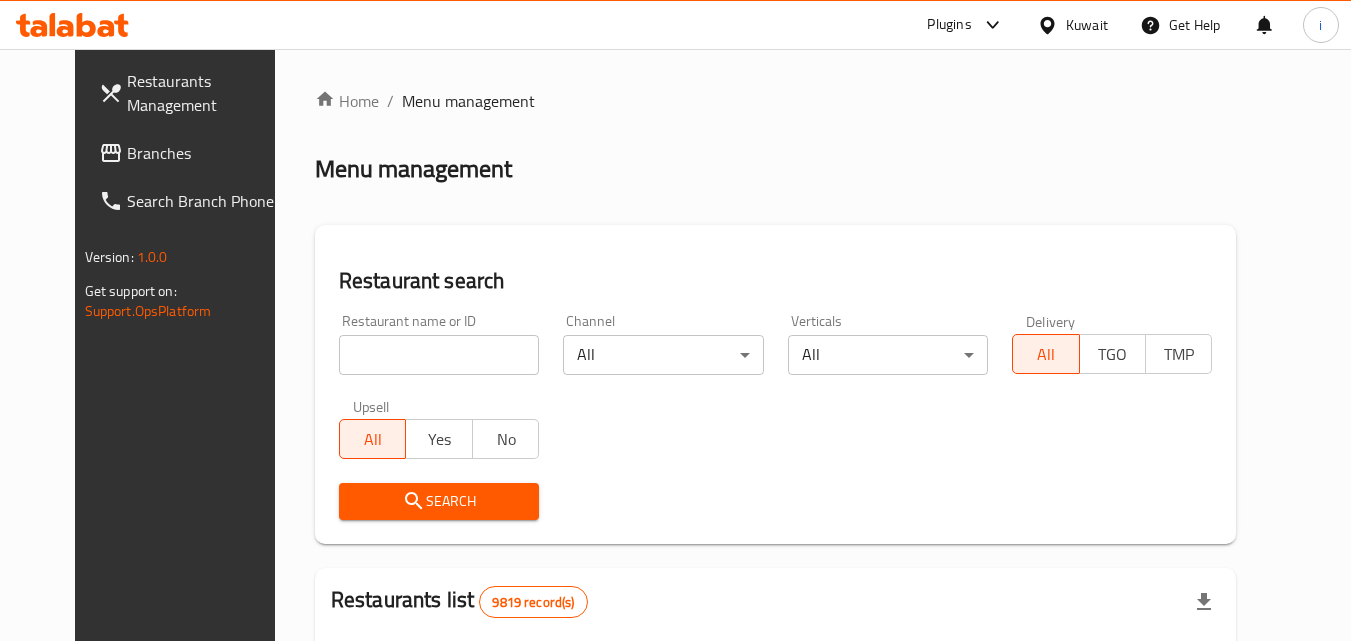 click 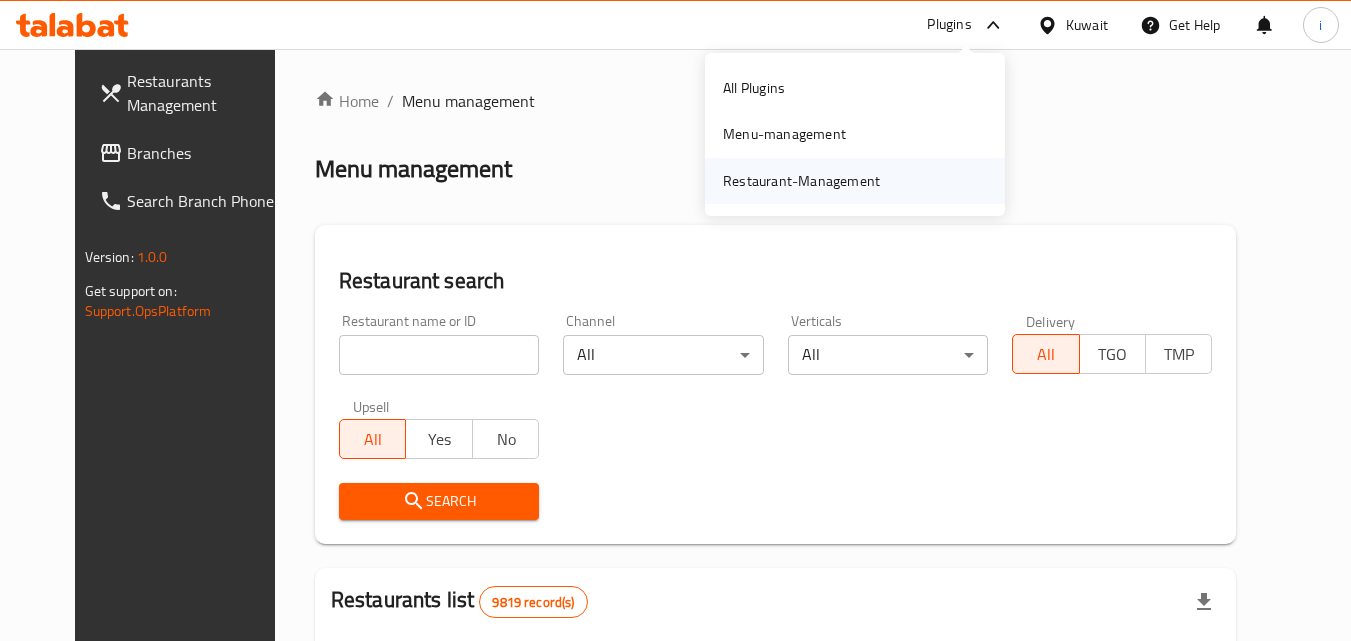 click on "Restaurant-Management" at bounding box center [801, 181] 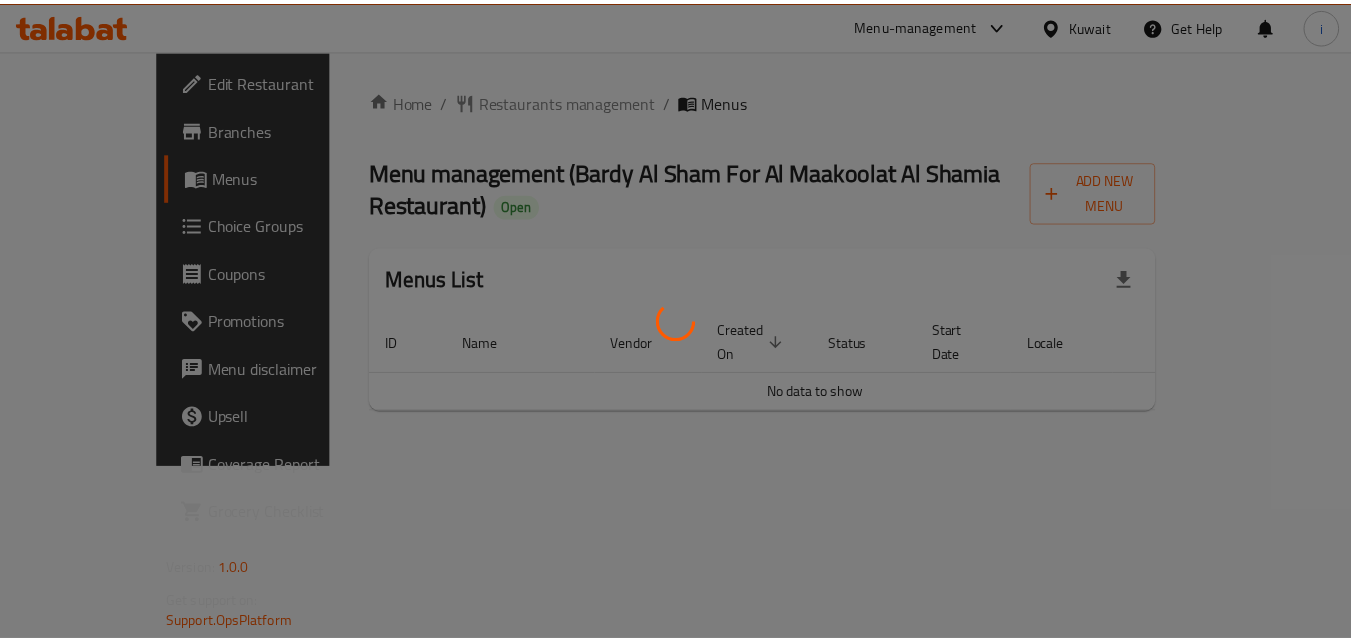 scroll, scrollTop: 0, scrollLeft: 0, axis: both 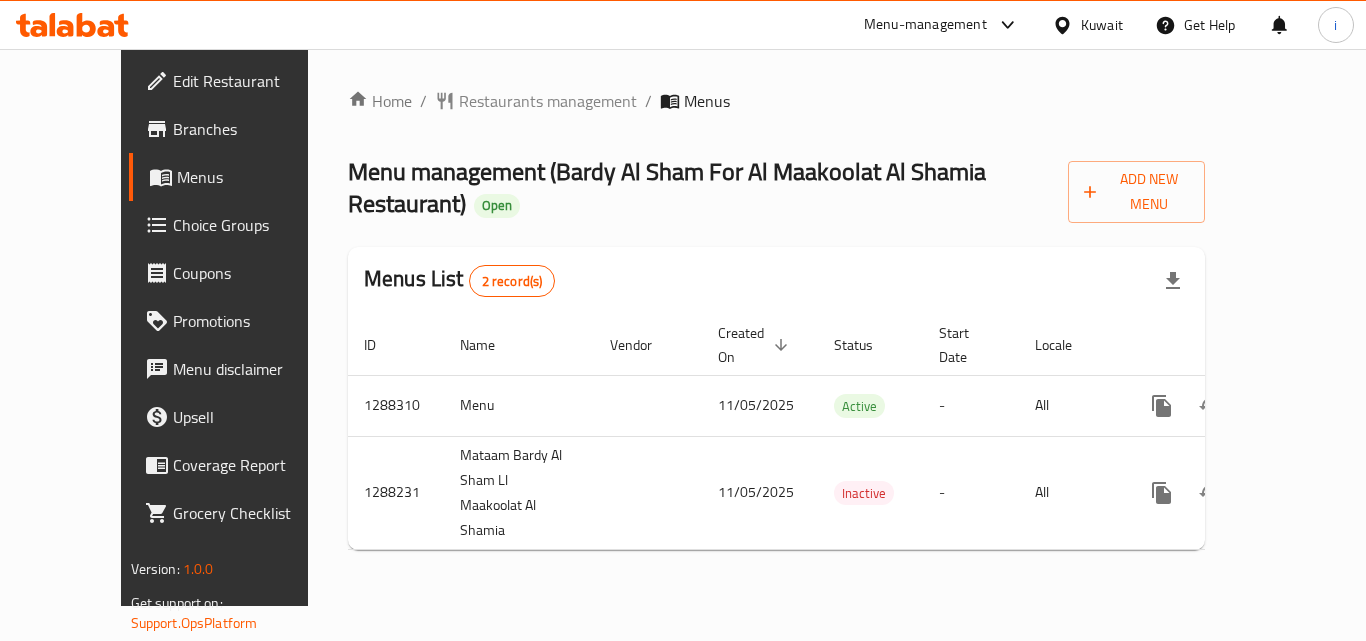 click 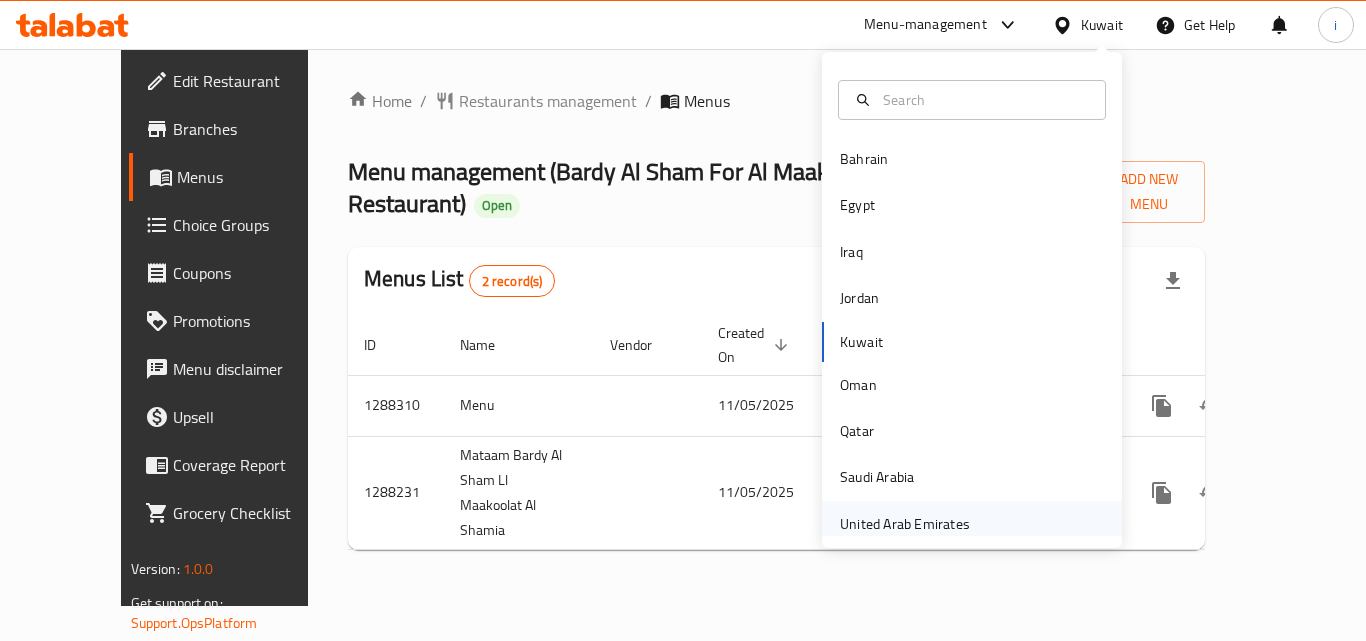 click on "United Arab Emirates" at bounding box center (905, 524) 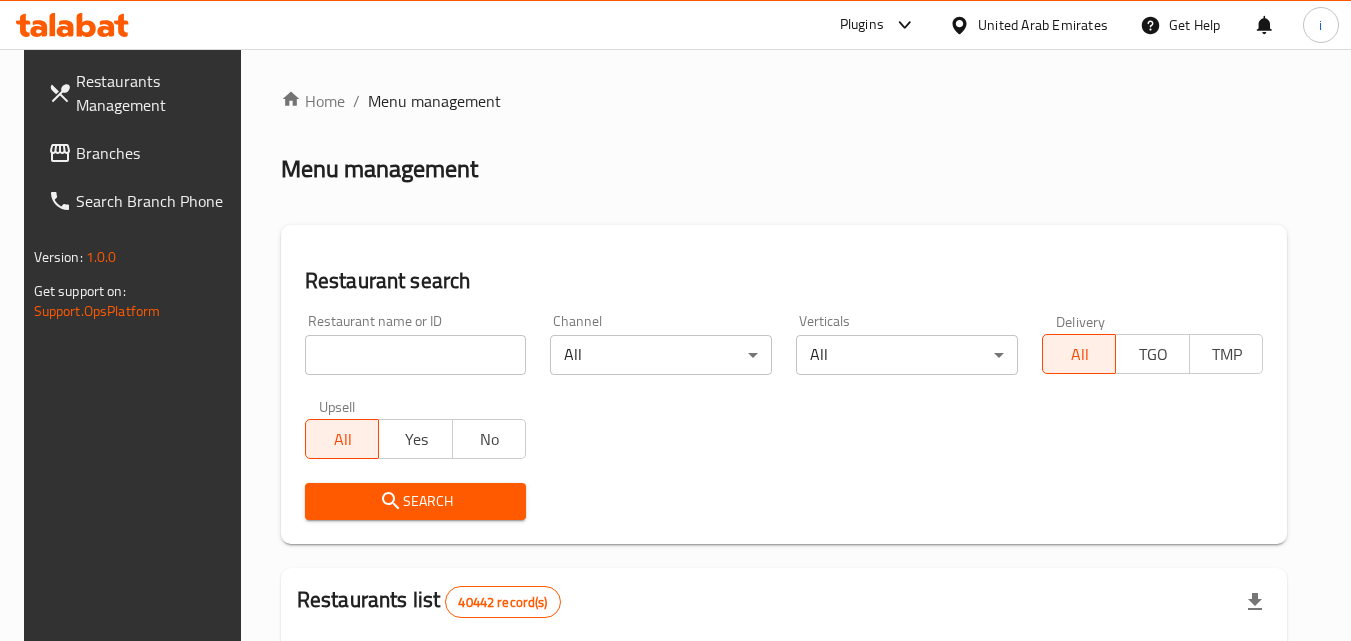 click on "Branches" at bounding box center [155, 153] 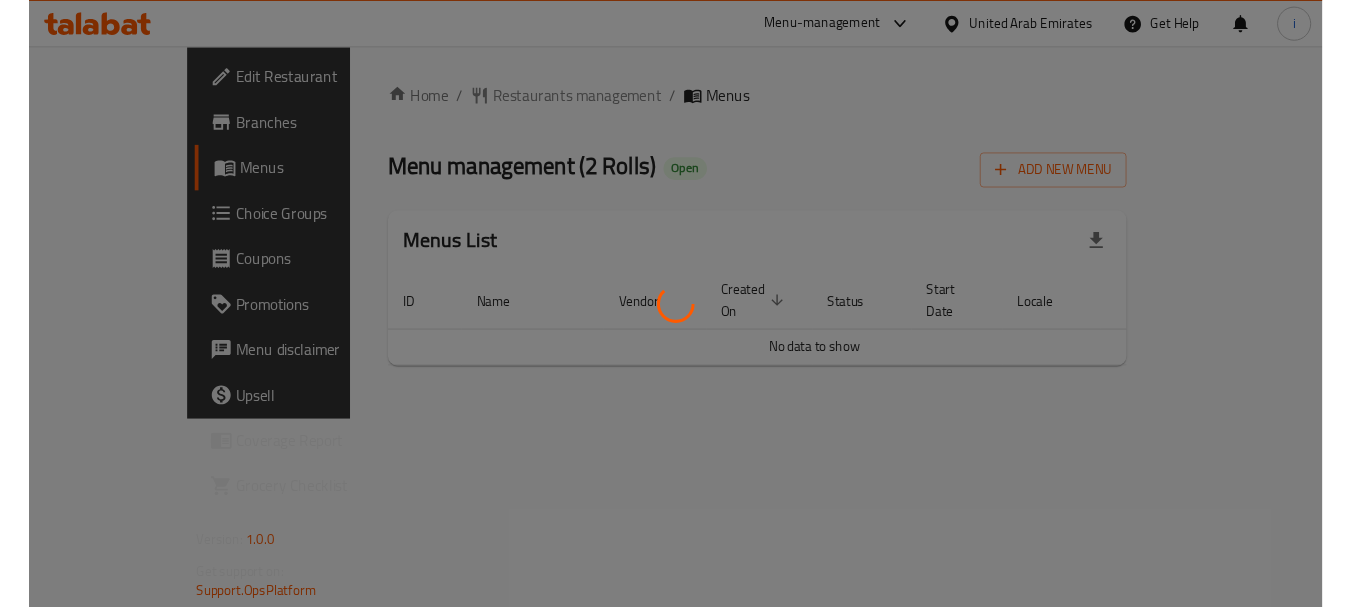 scroll, scrollTop: 0, scrollLeft: 0, axis: both 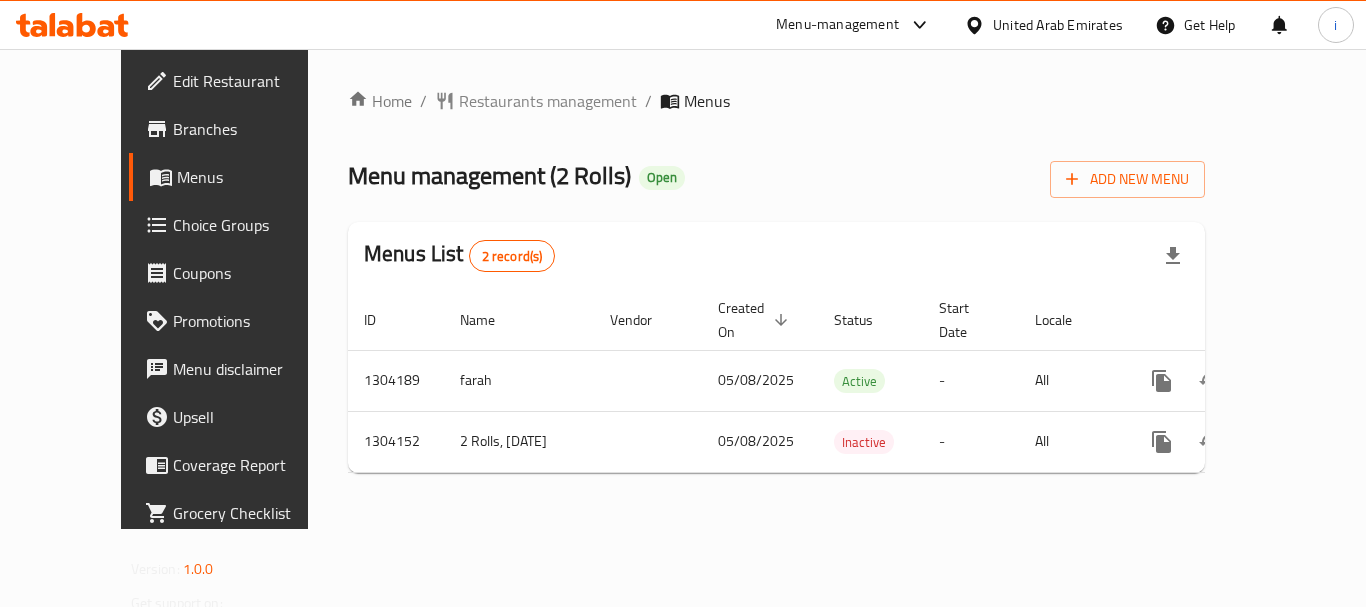 click on "United Arab Emirates" at bounding box center (1058, 25) 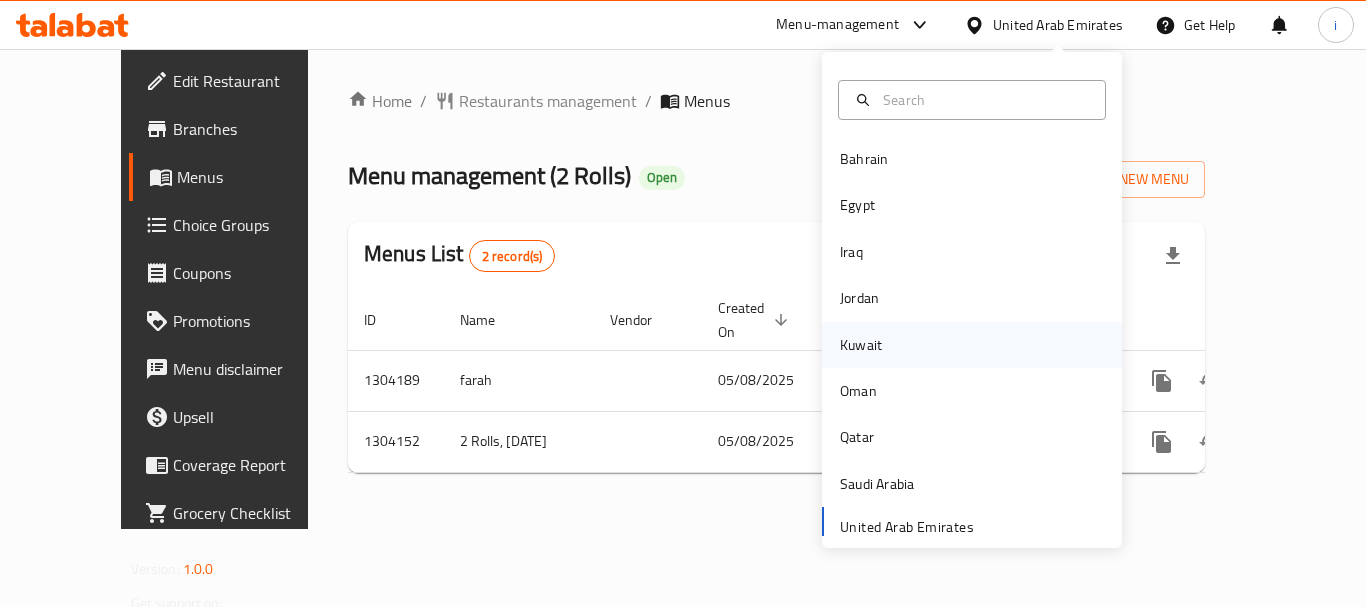click on "Kuwait" at bounding box center [861, 345] 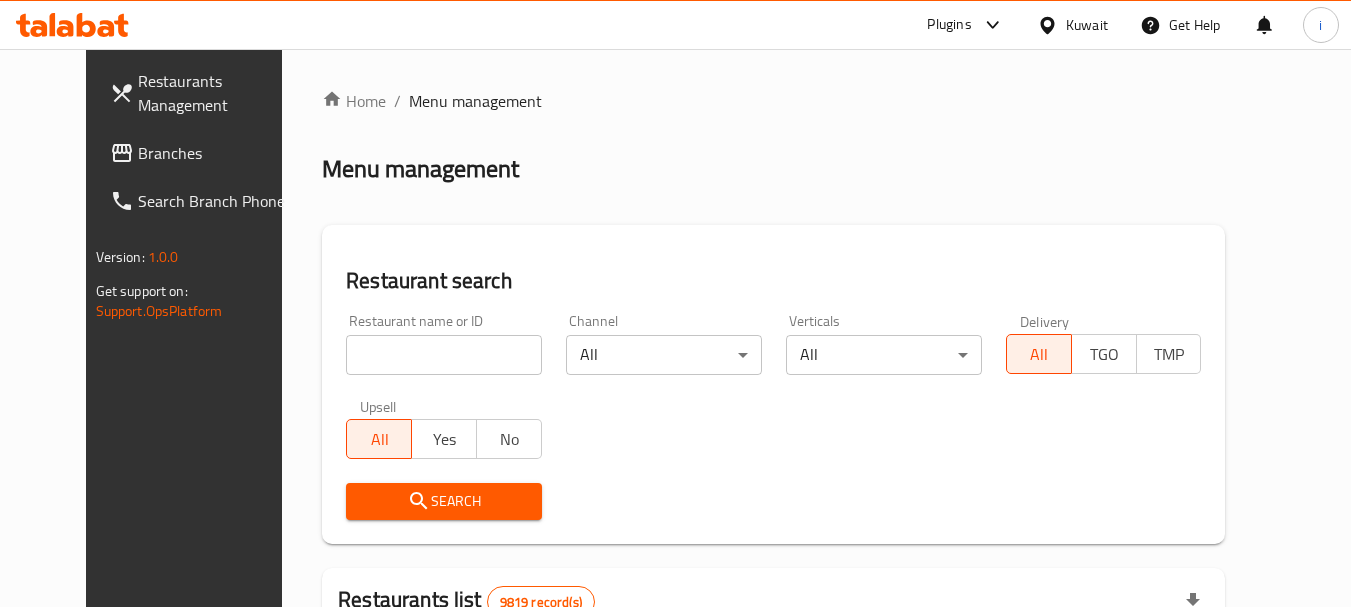 click on "Branches" at bounding box center (217, 153) 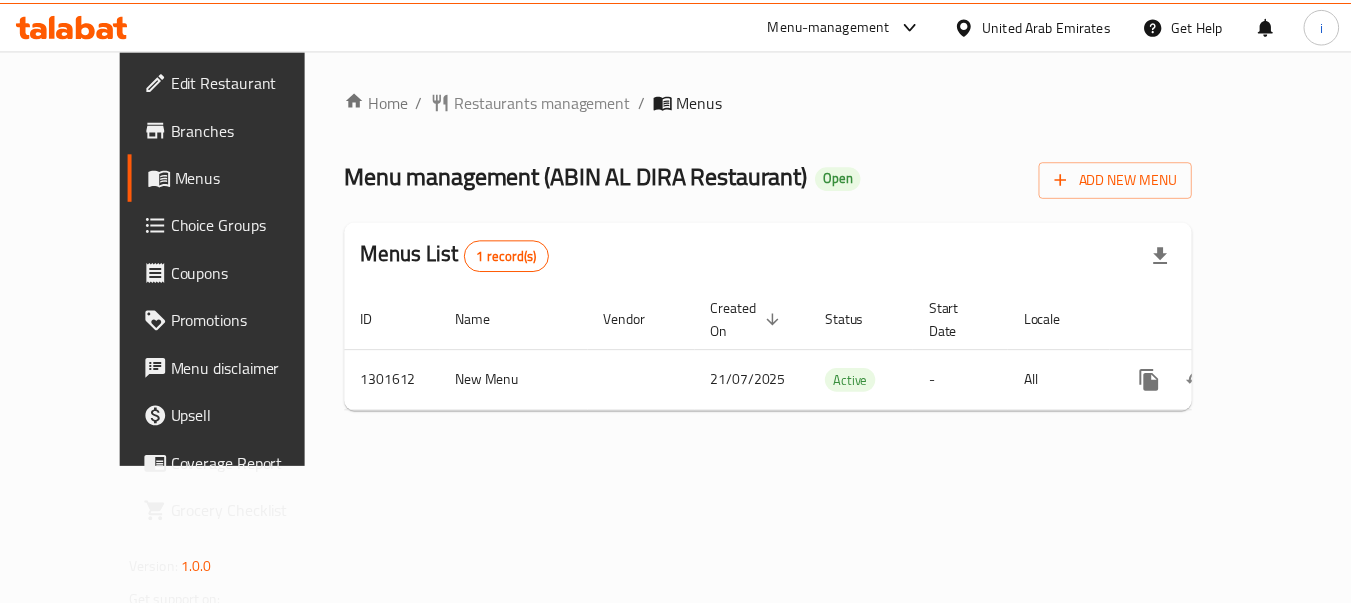 scroll, scrollTop: 0, scrollLeft: 0, axis: both 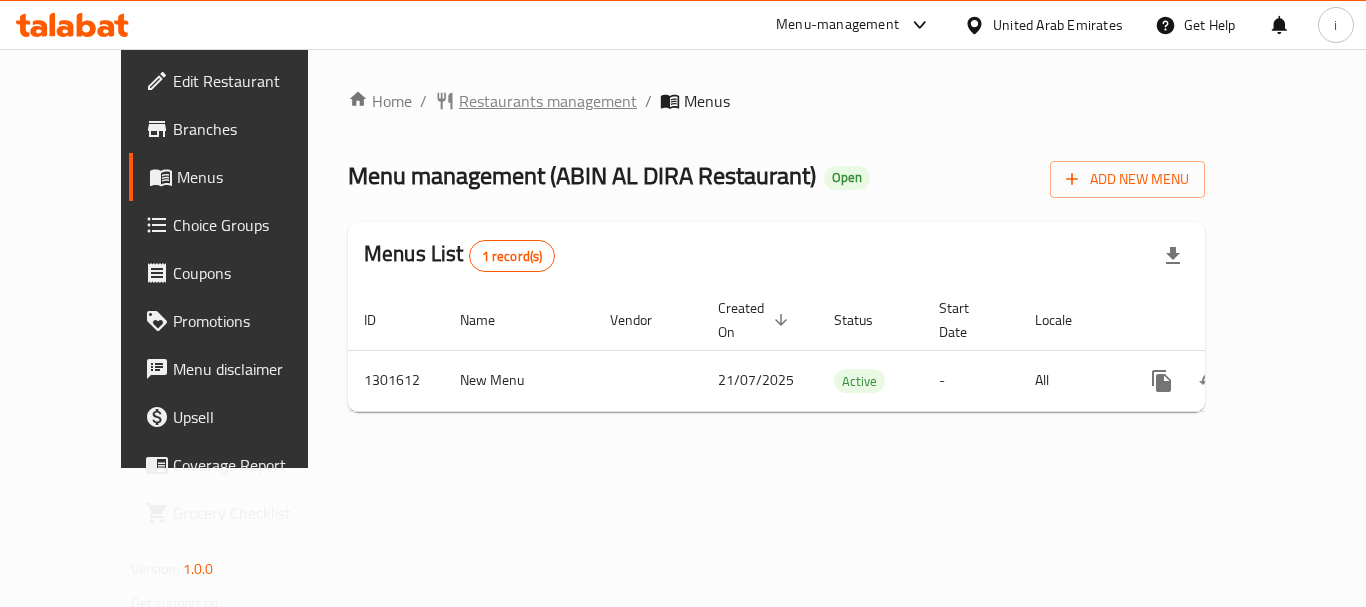 click on "Restaurants management" at bounding box center (548, 101) 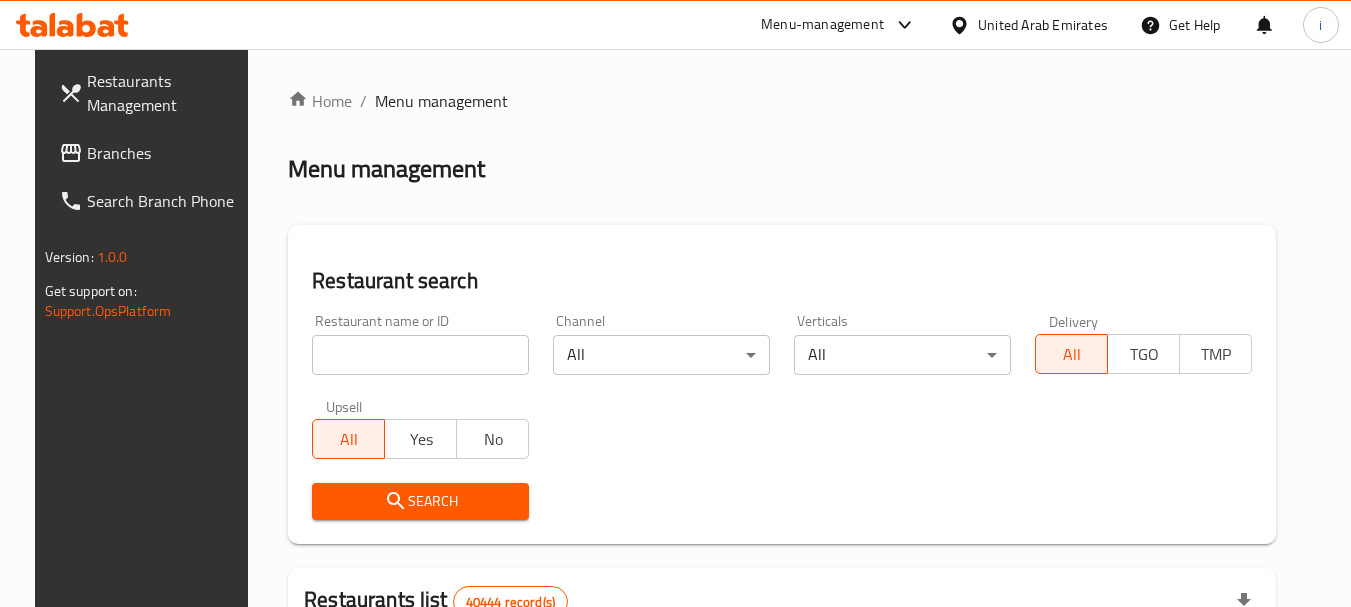 click at bounding box center [420, 355] 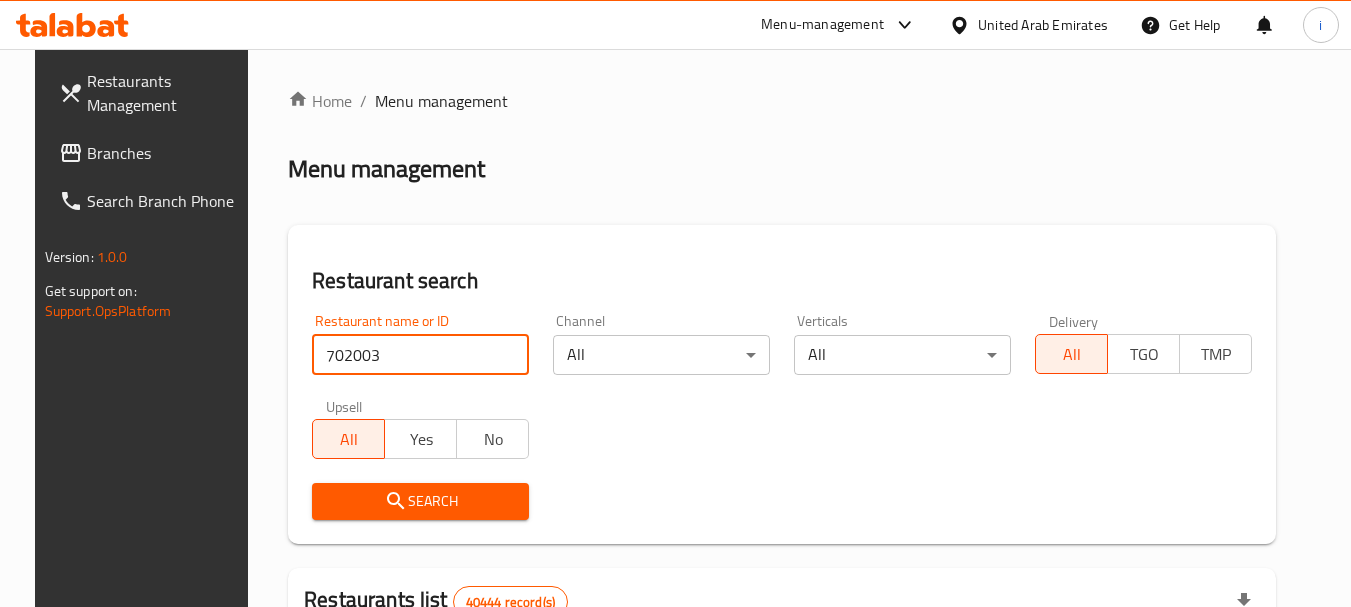 type on "702003" 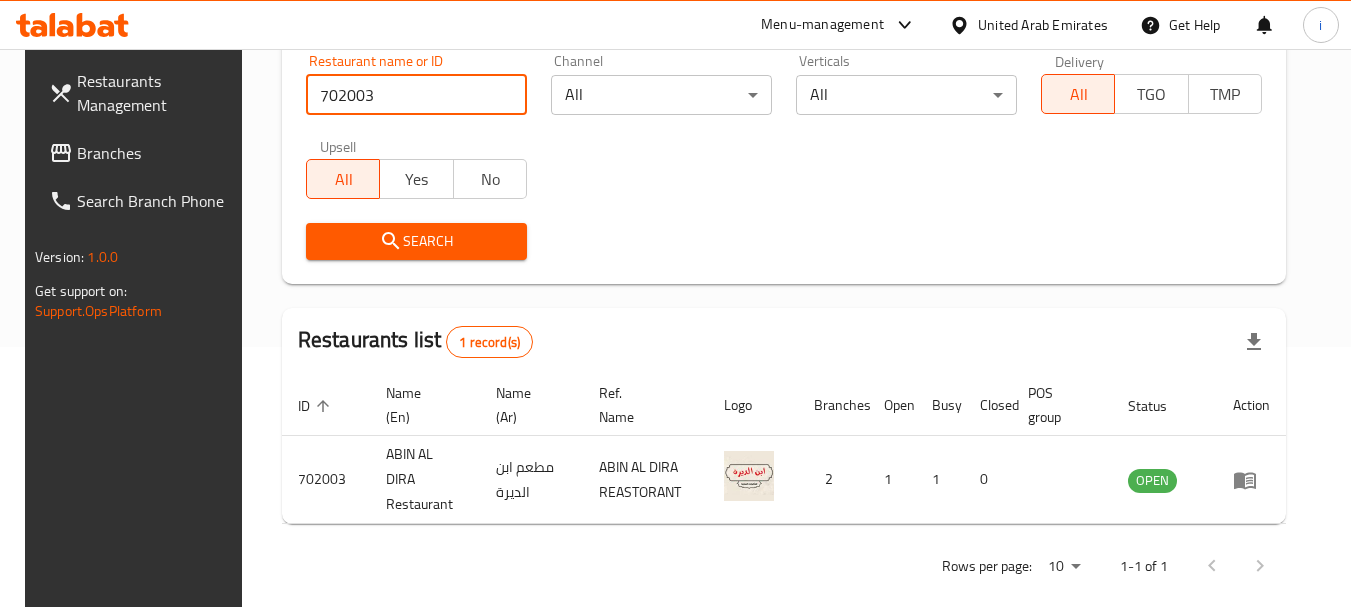 scroll, scrollTop: 268, scrollLeft: 0, axis: vertical 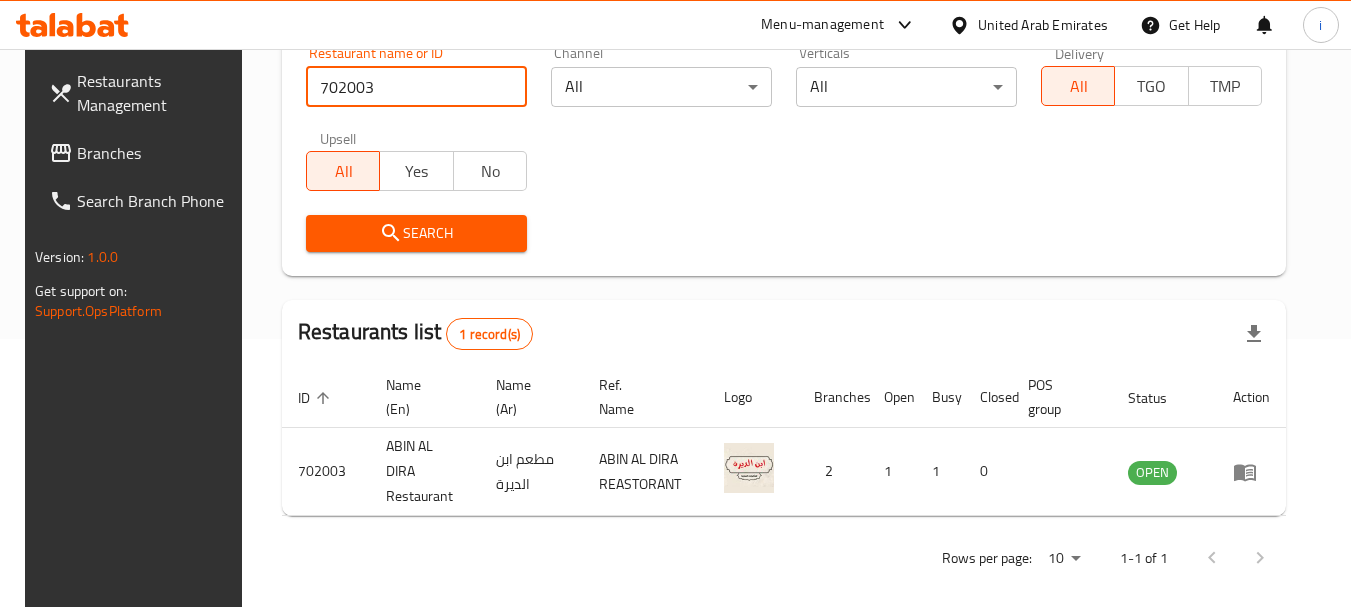 click on "Branches" at bounding box center [156, 153] 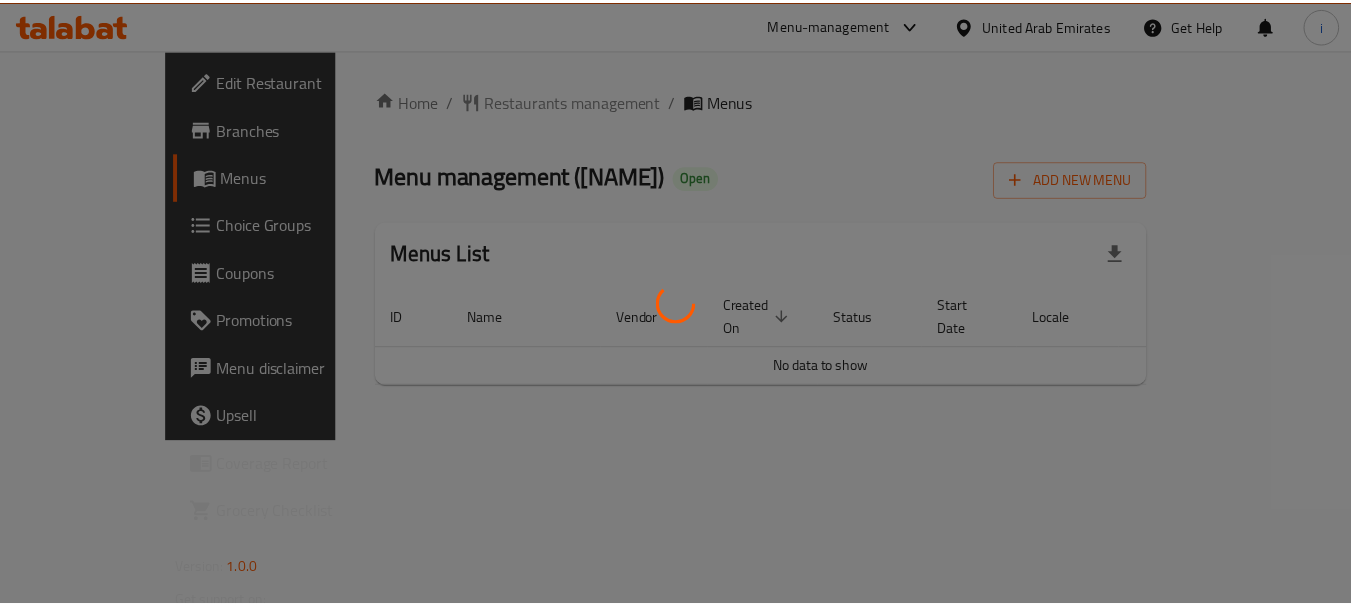 scroll, scrollTop: 0, scrollLeft: 0, axis: both 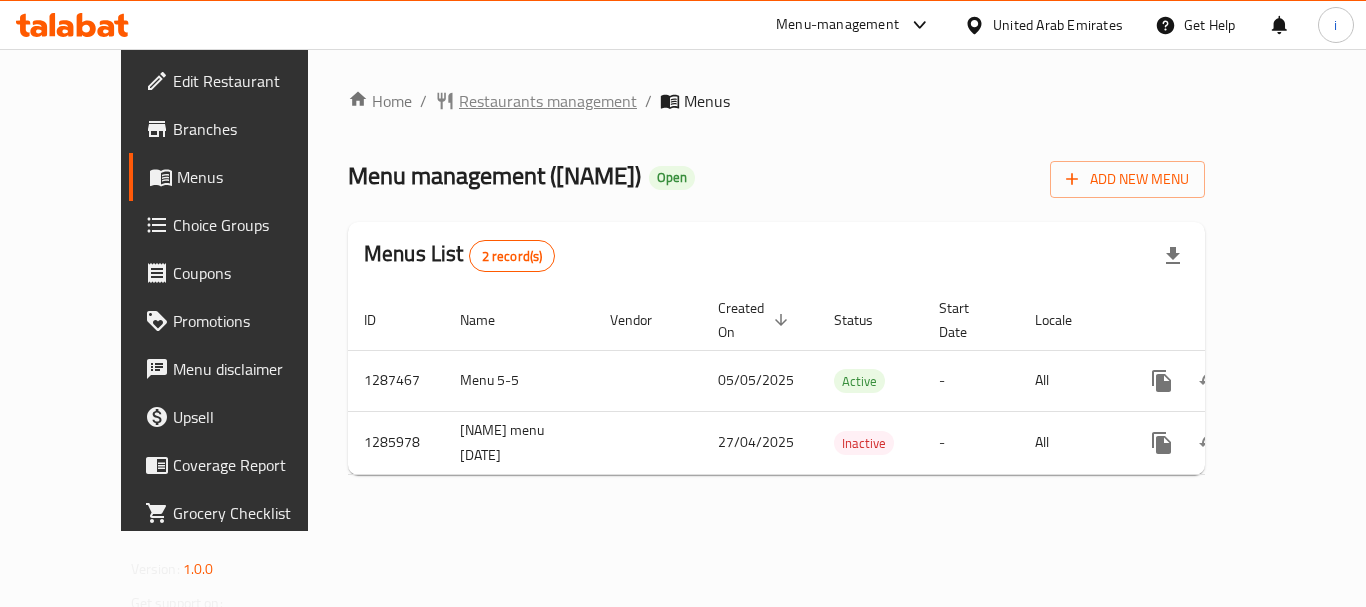 click on "Restaurants management" at bounding box center (548, 101) 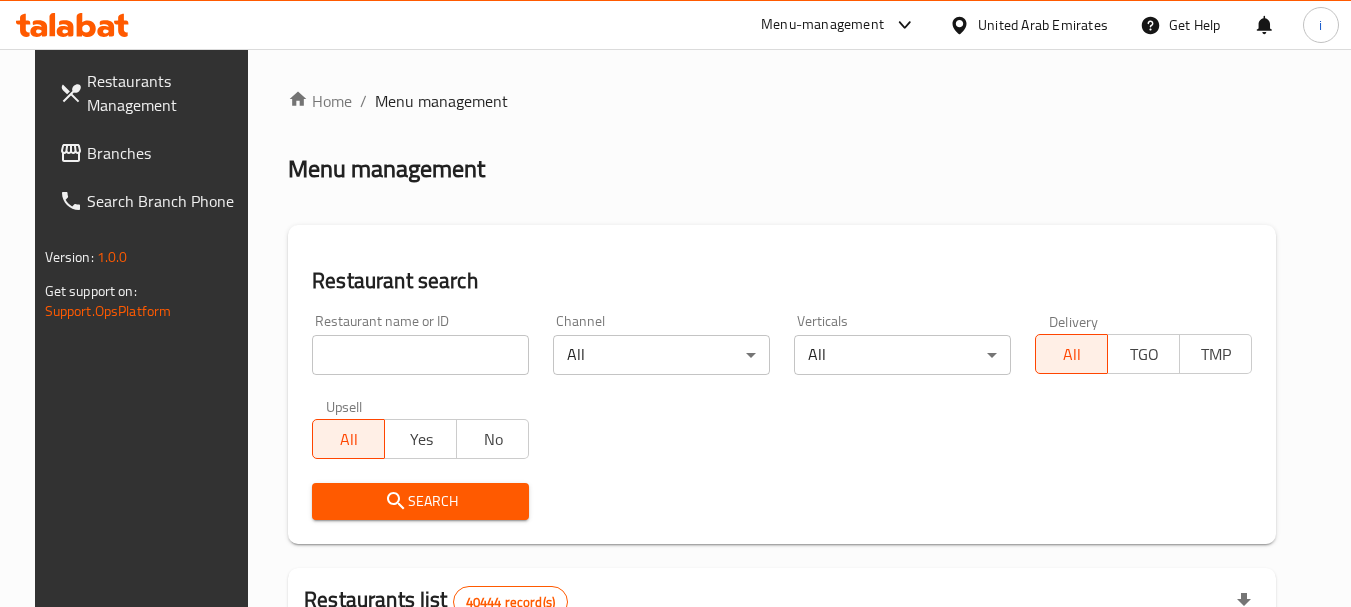 click at bounding box center (420, 355) 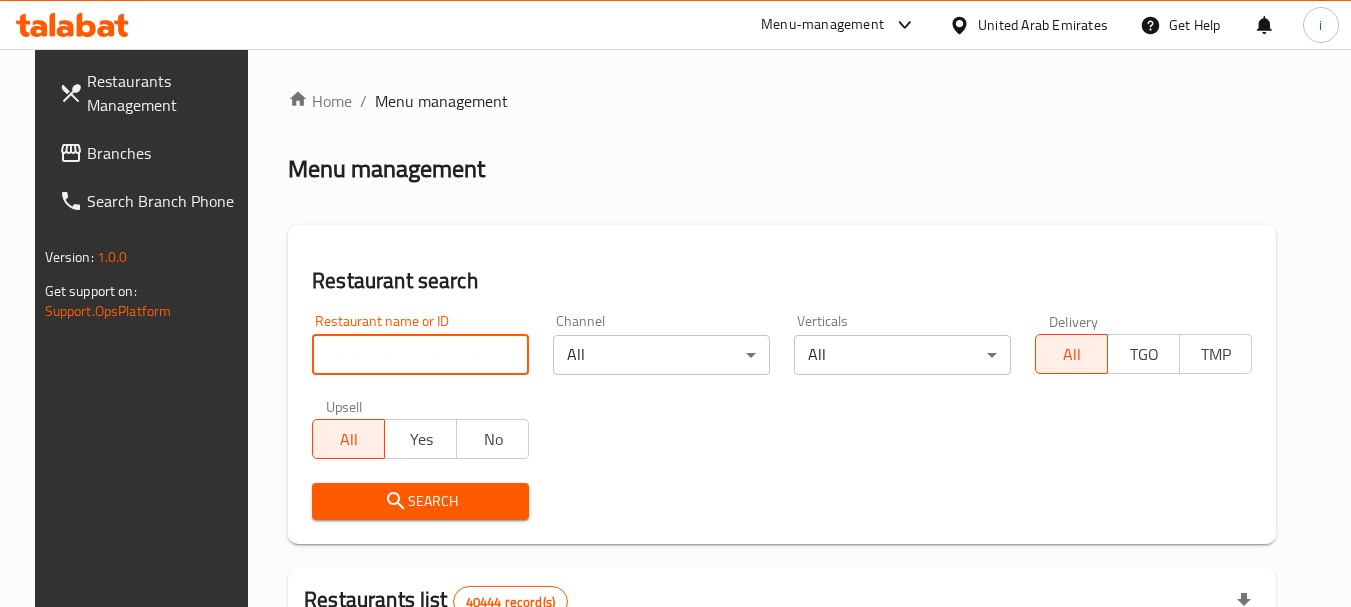 paste on "696131" 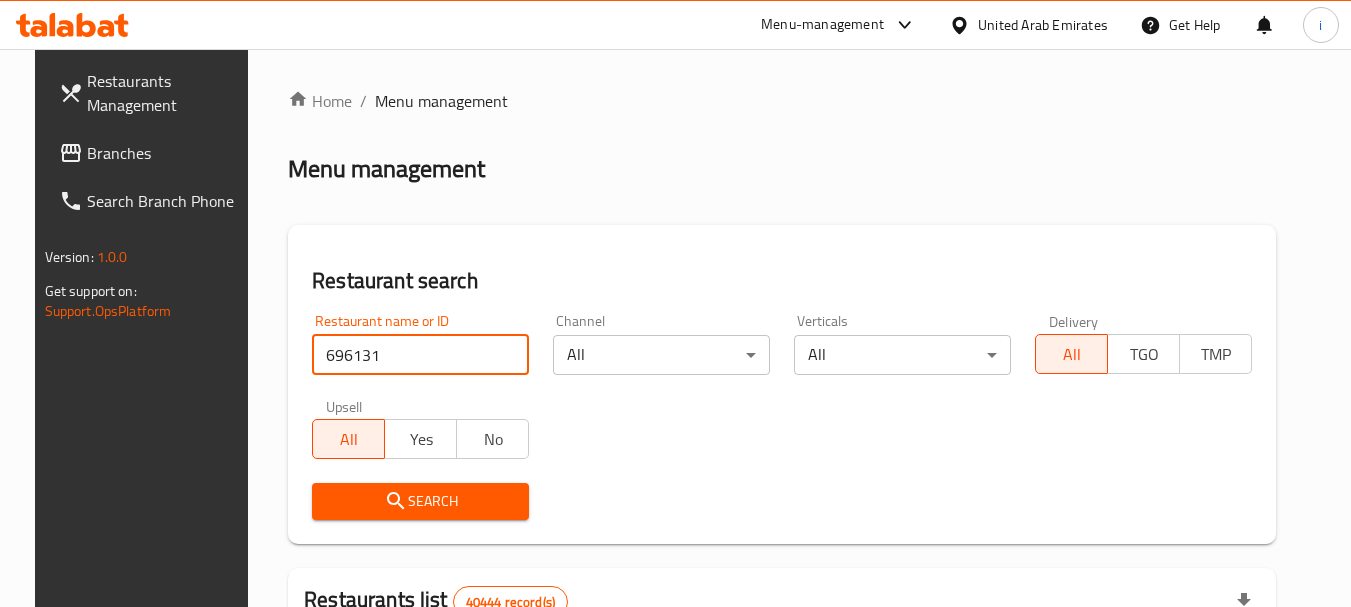 type on "696131" 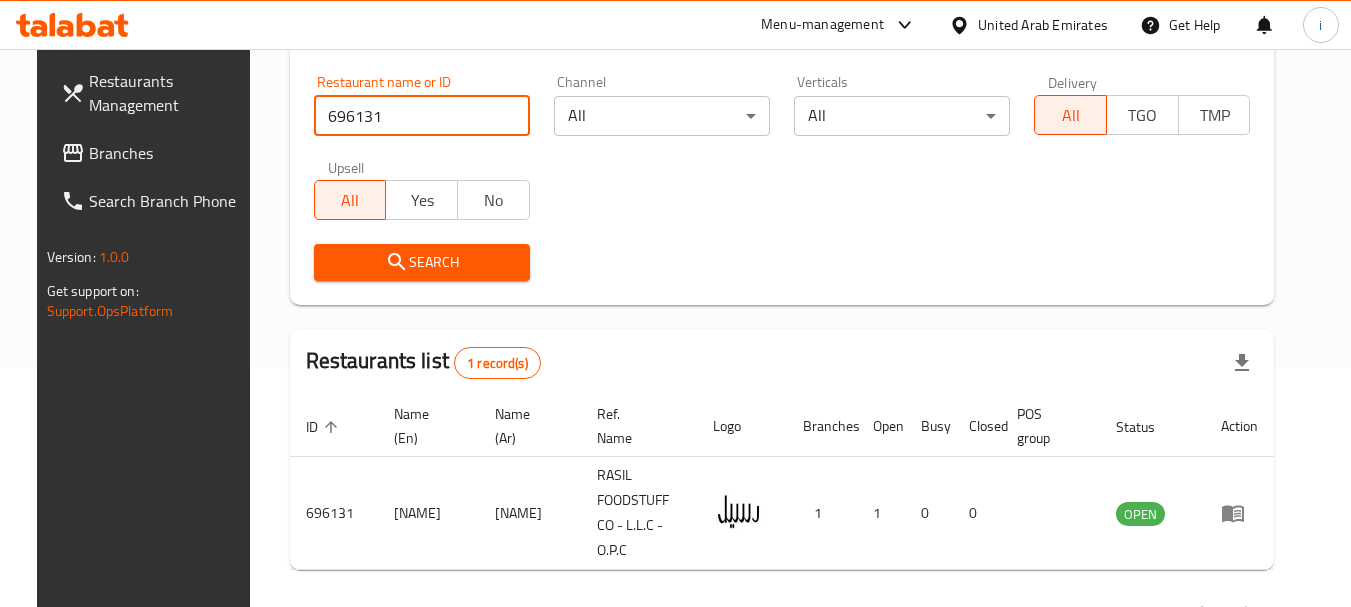 scroll, scrollTop: 268, scrollLeft: 0, axis: vertical 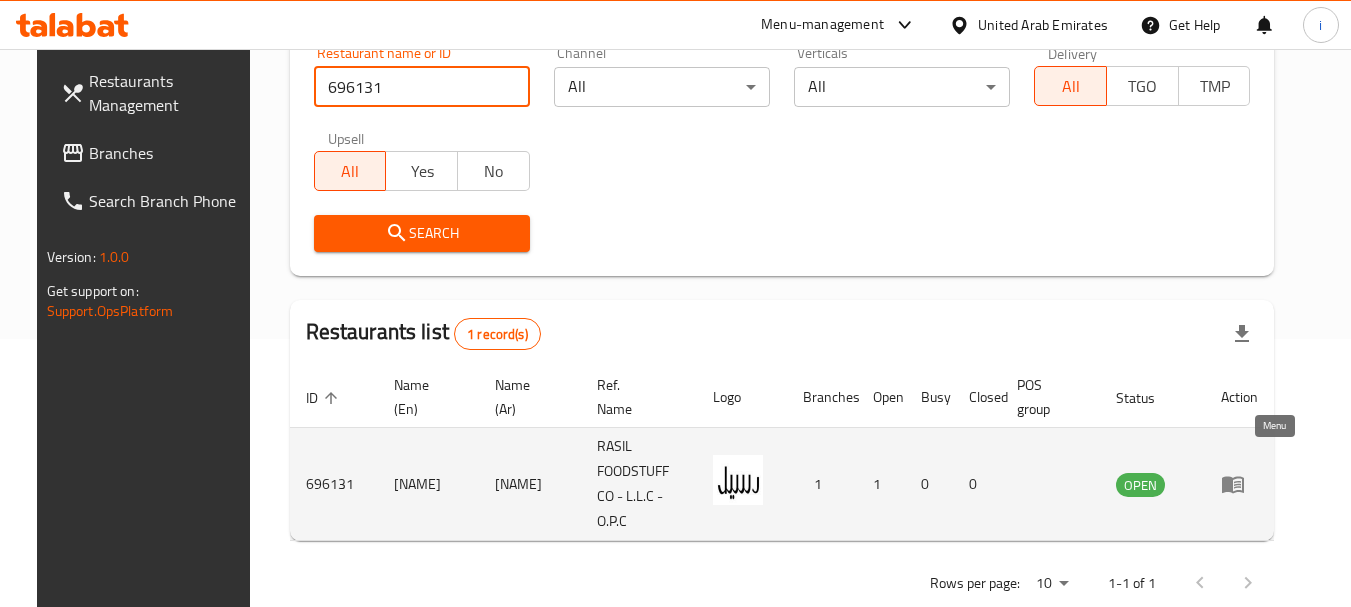 click at bounding box center (1239, 484) 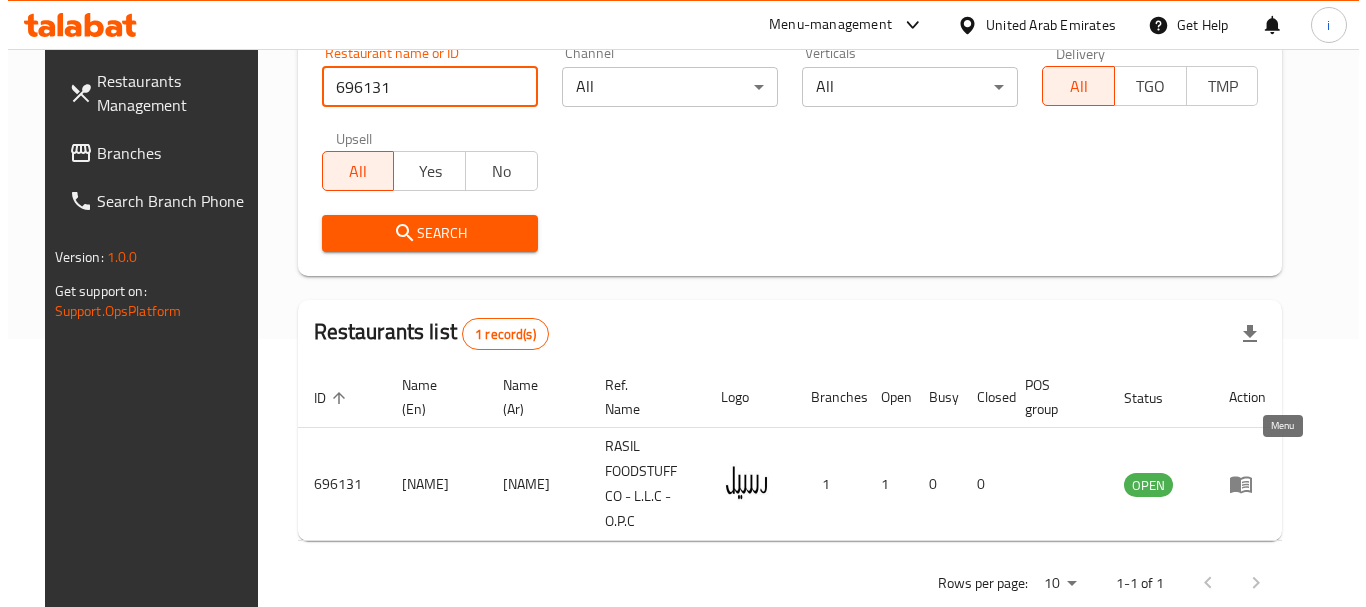 scroll, scrollTop: 0, scrollLeft: 0, axis: both 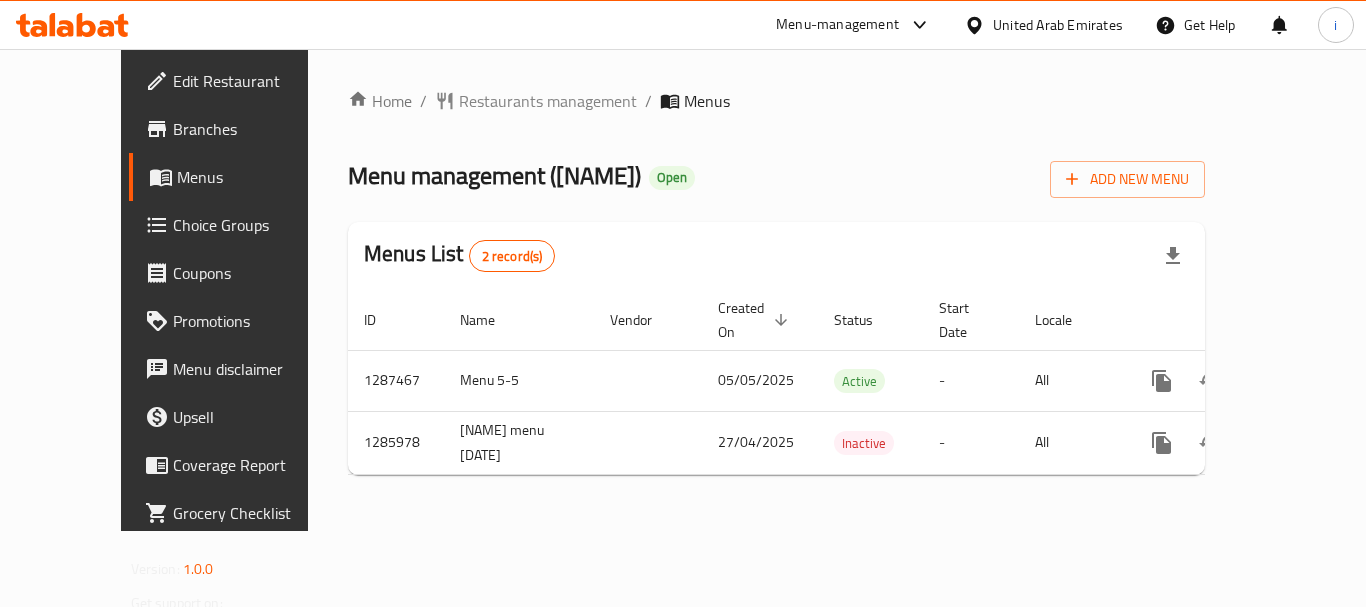 click on "United Arab Emirates" at bounding box center (1043, 25) 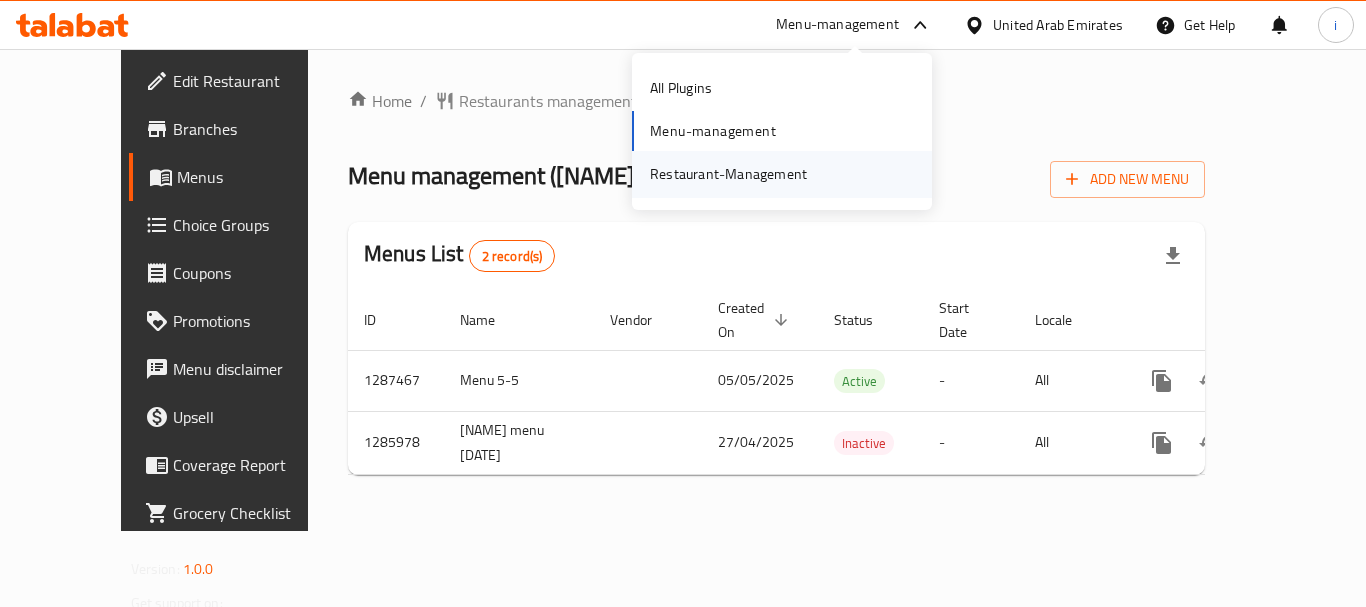 click on "Restaurant-Management" at bounding box center [728, 174] 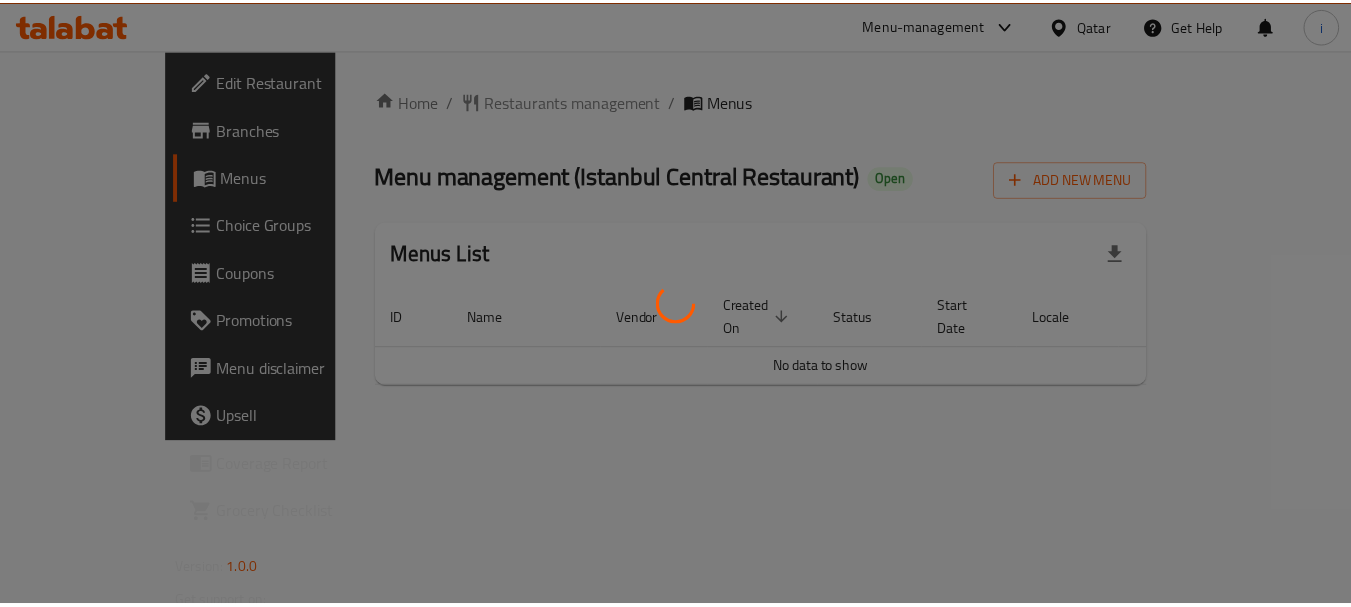 scroll, scrollTop: 0, scrollLeft: 0, axis: both 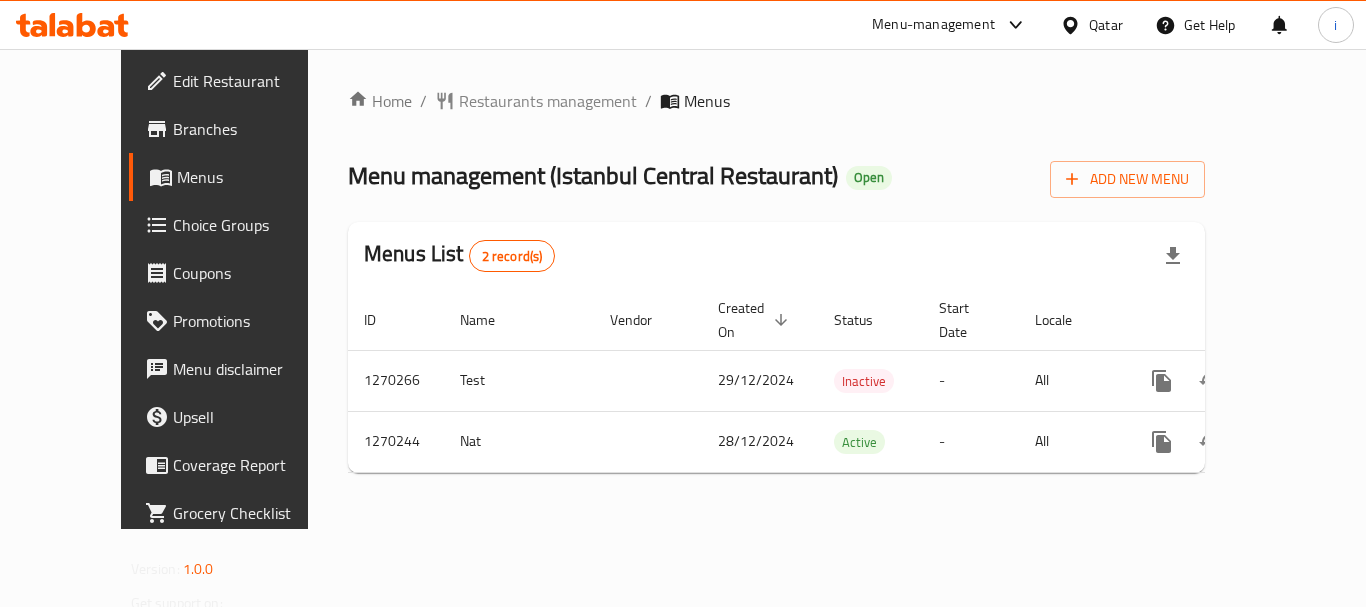 click on "Qatar" at bounding box center [1106, 25] 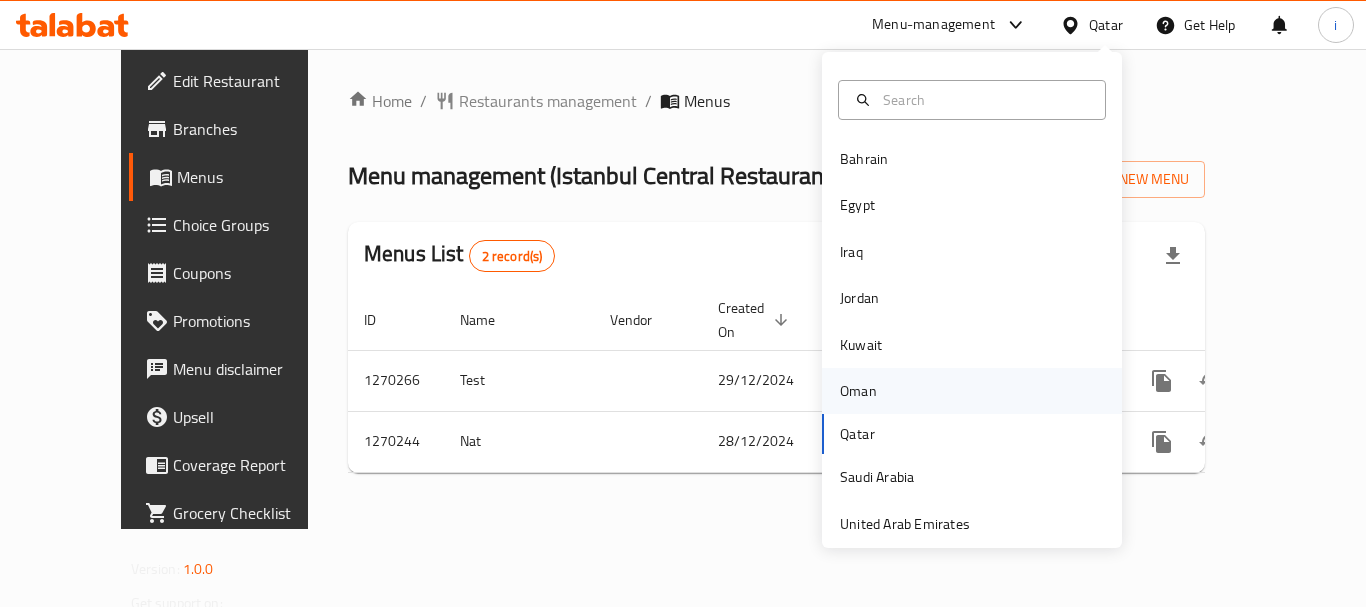 click on "Oman" at bounding box center (858, 391) 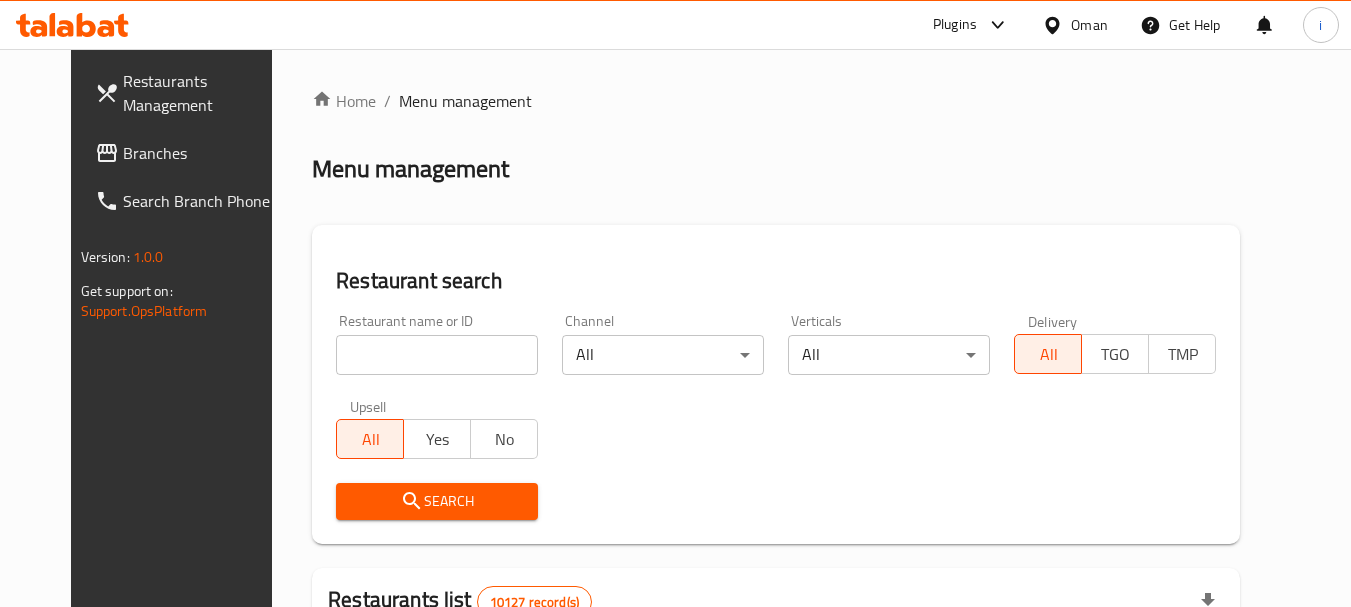 click 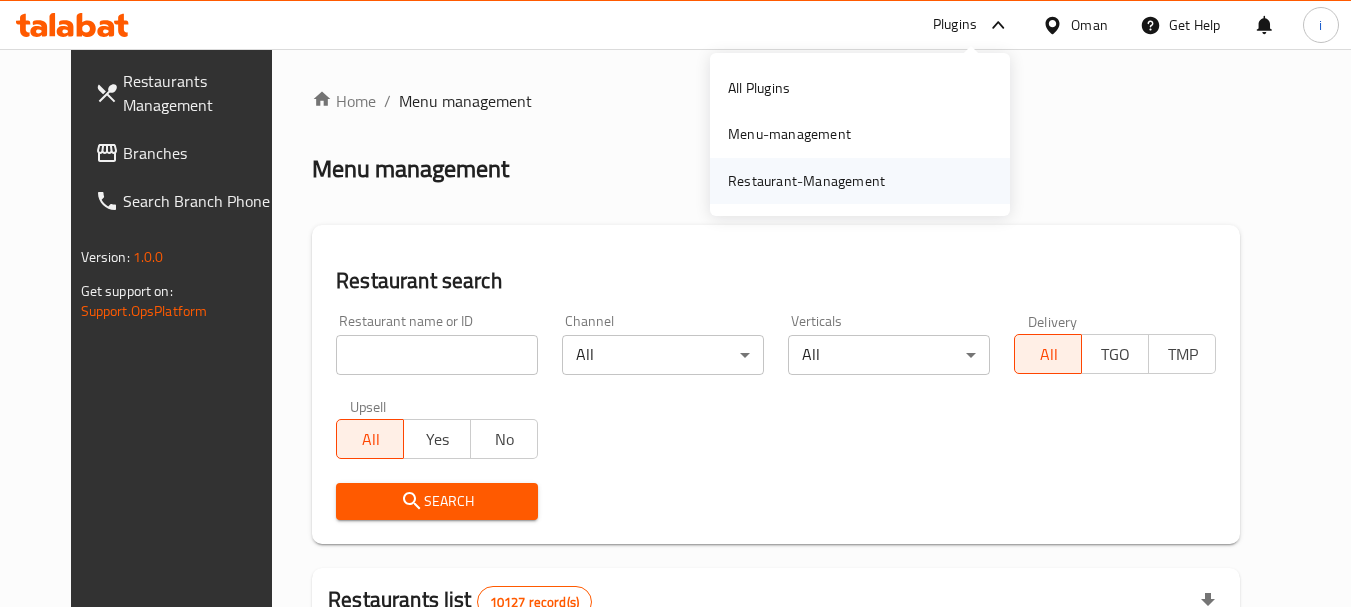 click on "Restaurant-Management" at bounding box center [806, 181] 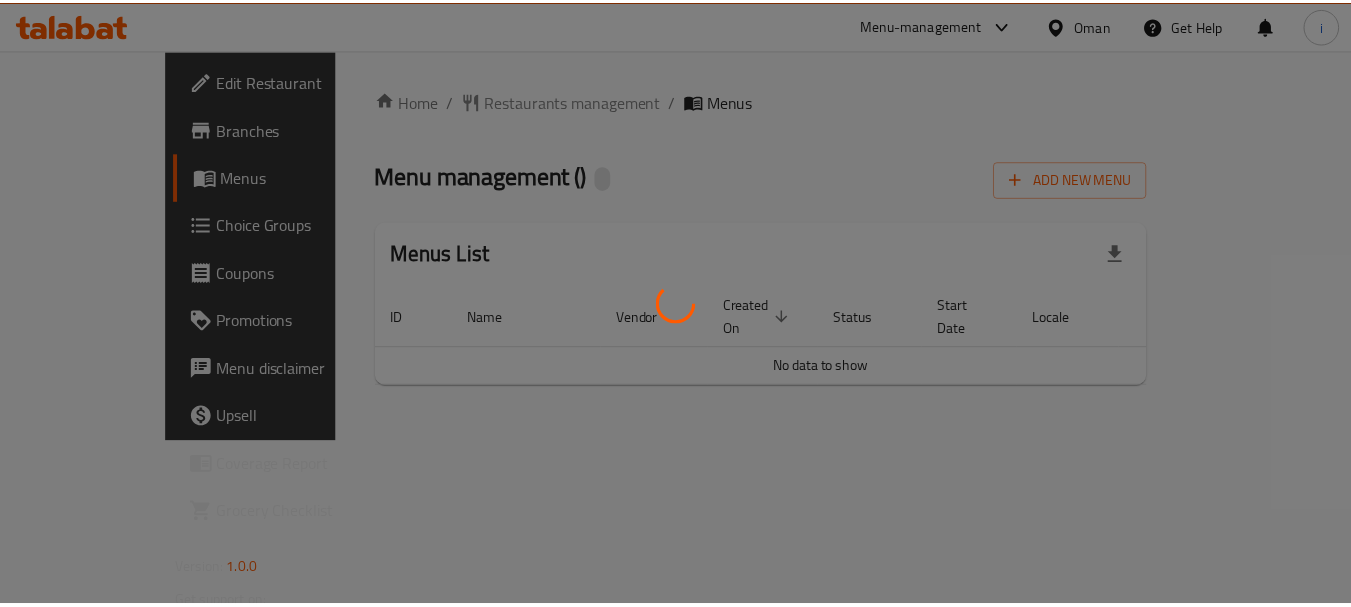 scroll, scrollTop: 0, scrollLeft: 0, axis: both 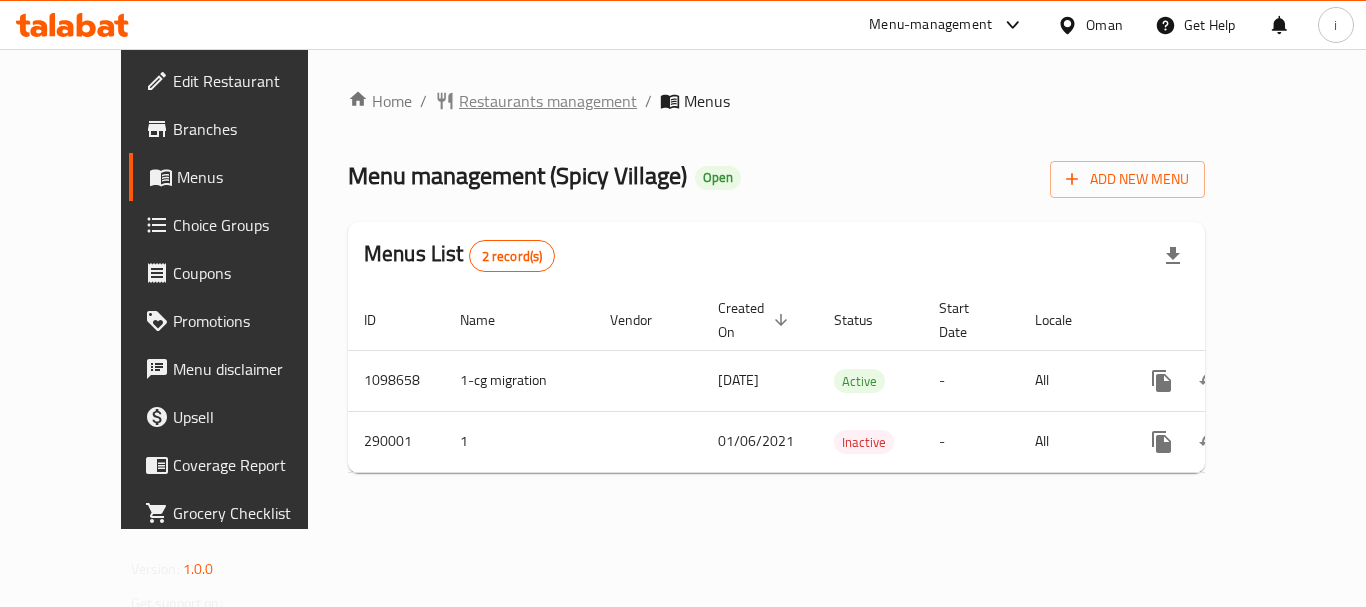 click on "Restaurants management" at bounding box center (548, 101) 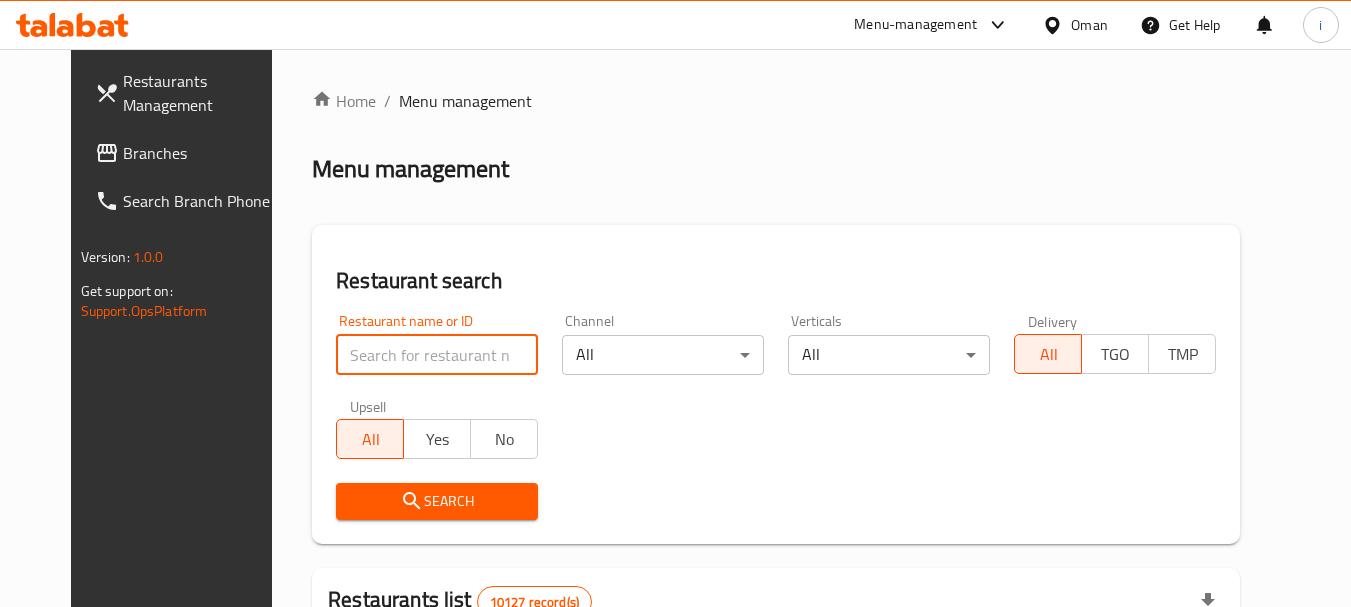 click at bounding box center [437, 355] 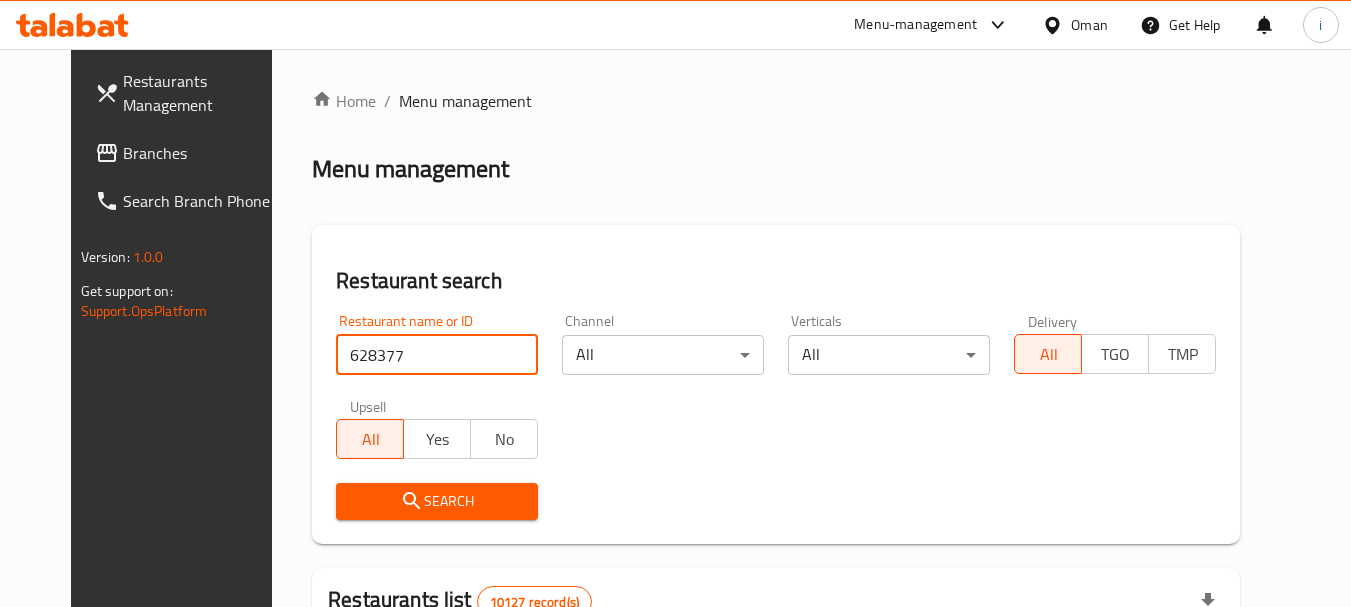 type on "628377" 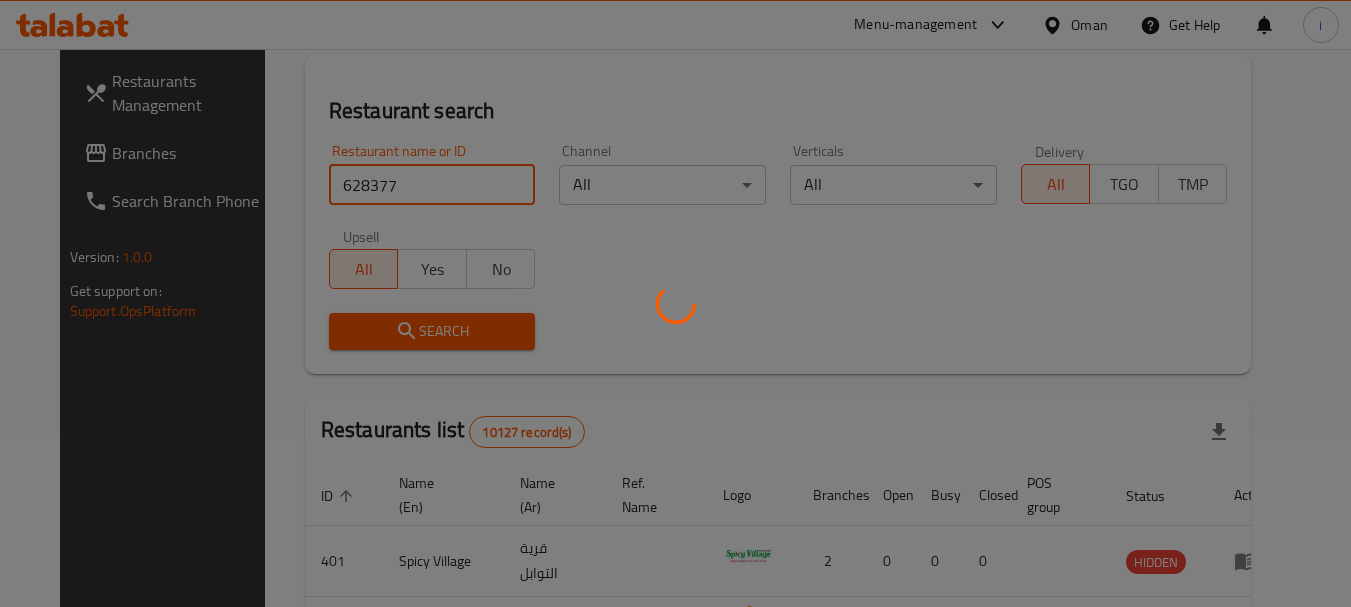 scroll, scrollTop: 0, scrollLeft: 0, axis: both 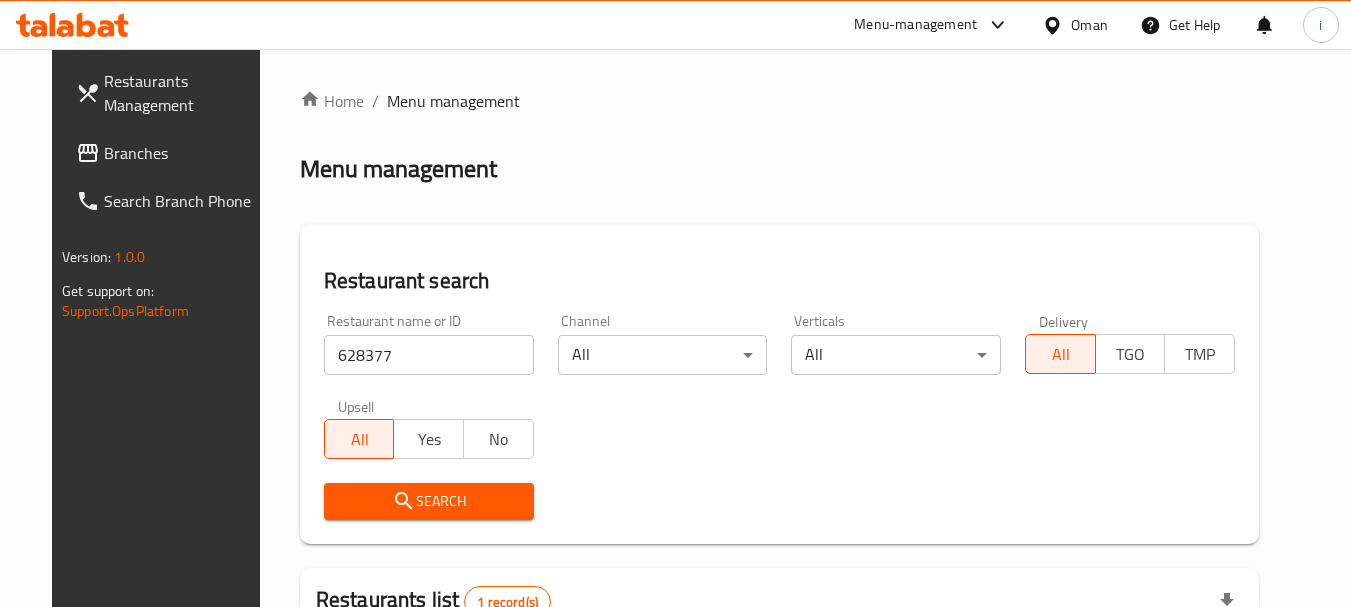 click at bounding box center (1056, 25) 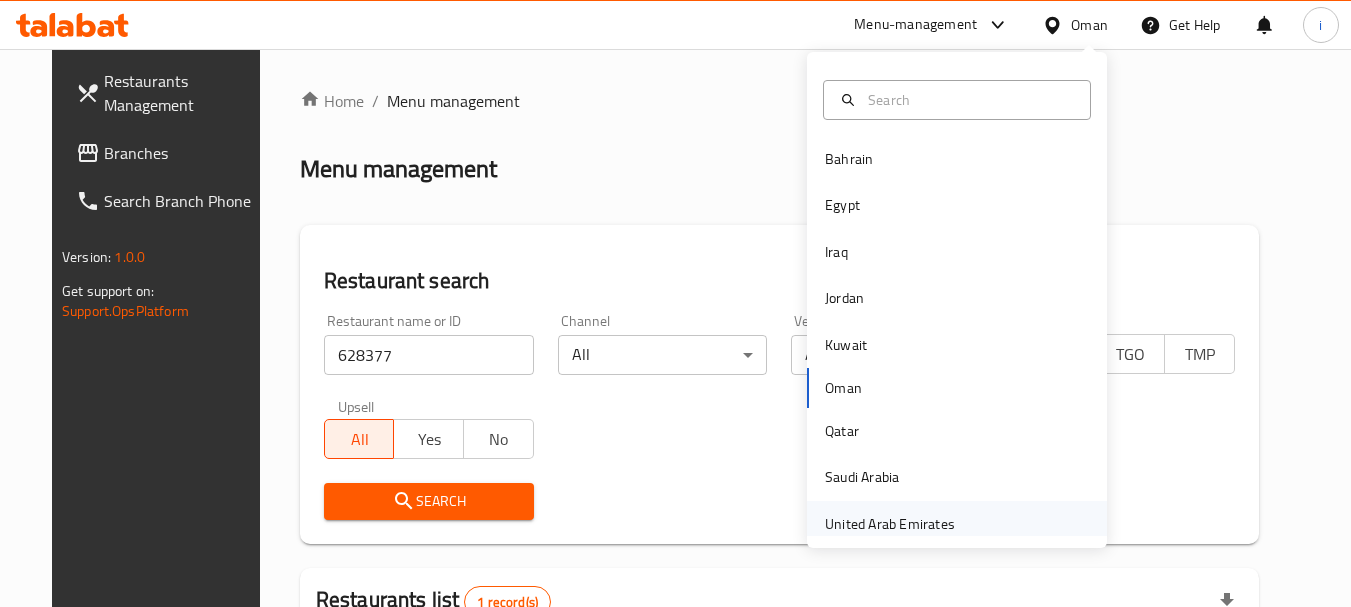 click on "United Arab Emirates" at bounding box center (890, 524) 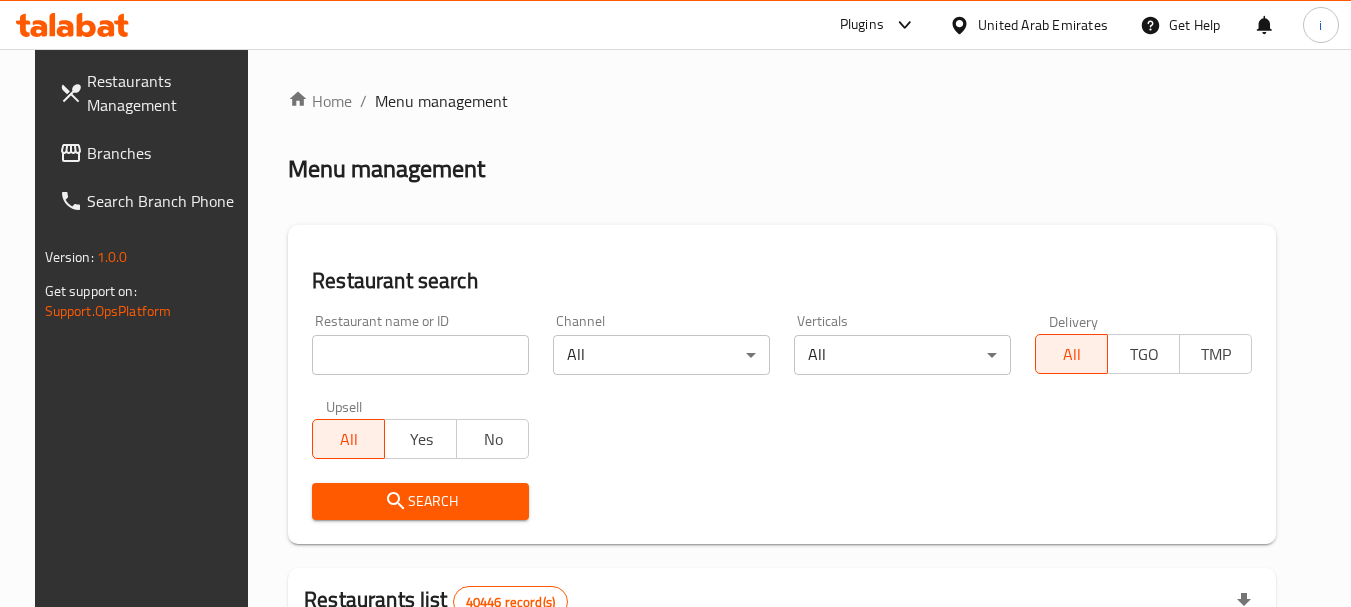 click on "Plugins" at bounding box center [862, 25] 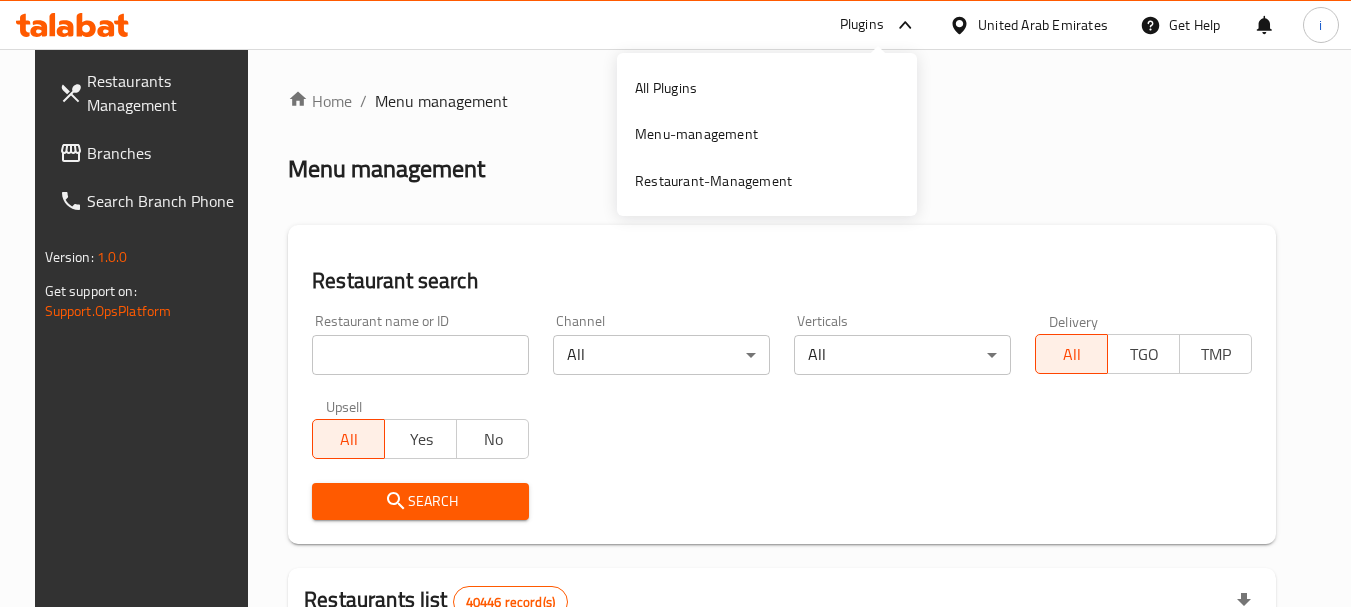 click on "Branches" at bounding box center (166, 153) 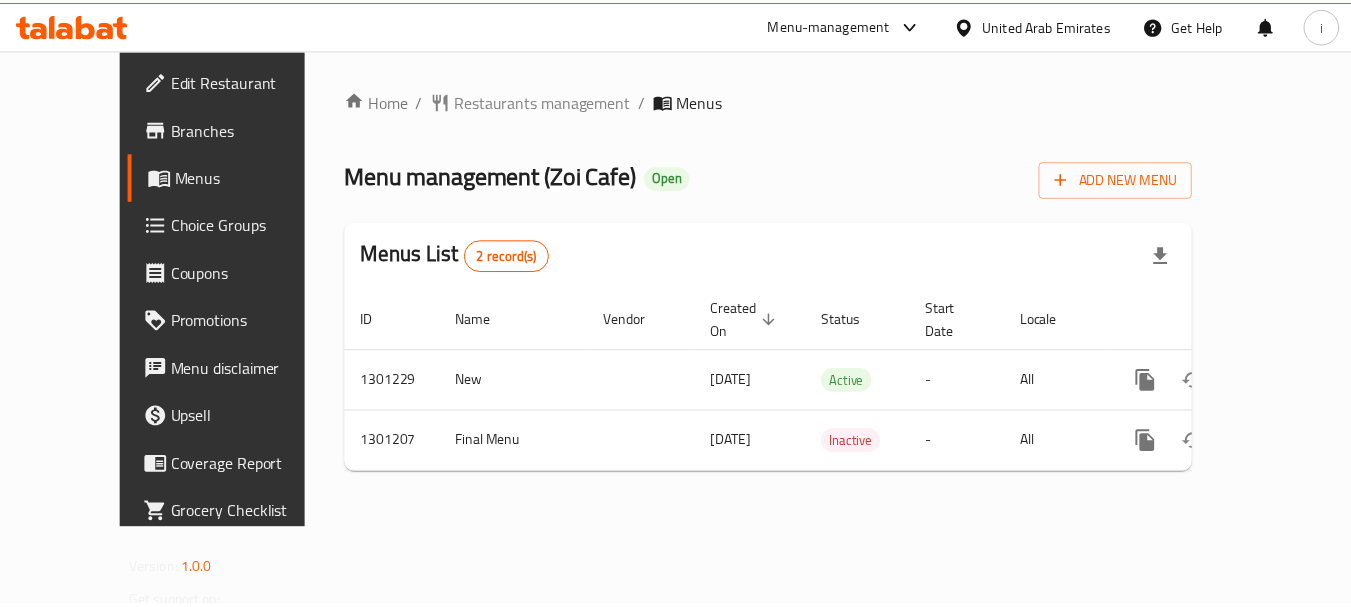 scroll, scrollTop: 0, scrollLeft: 0, axis: both 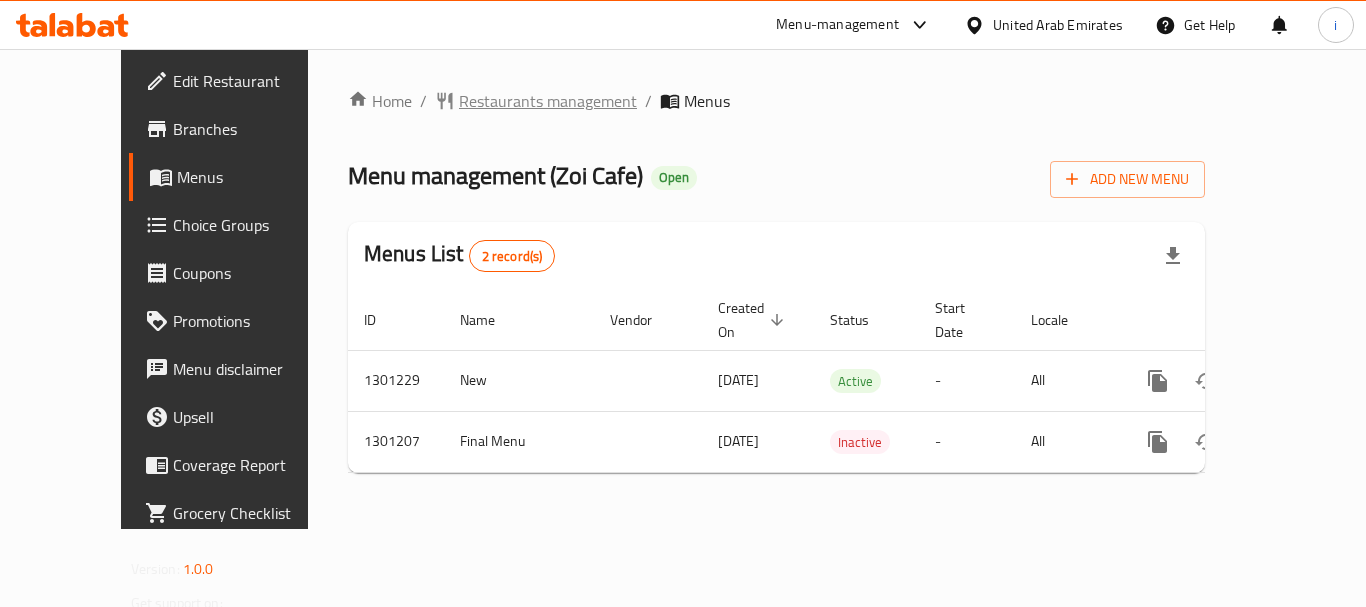 click on "Restaurants management" at bounding box center (548, 101) 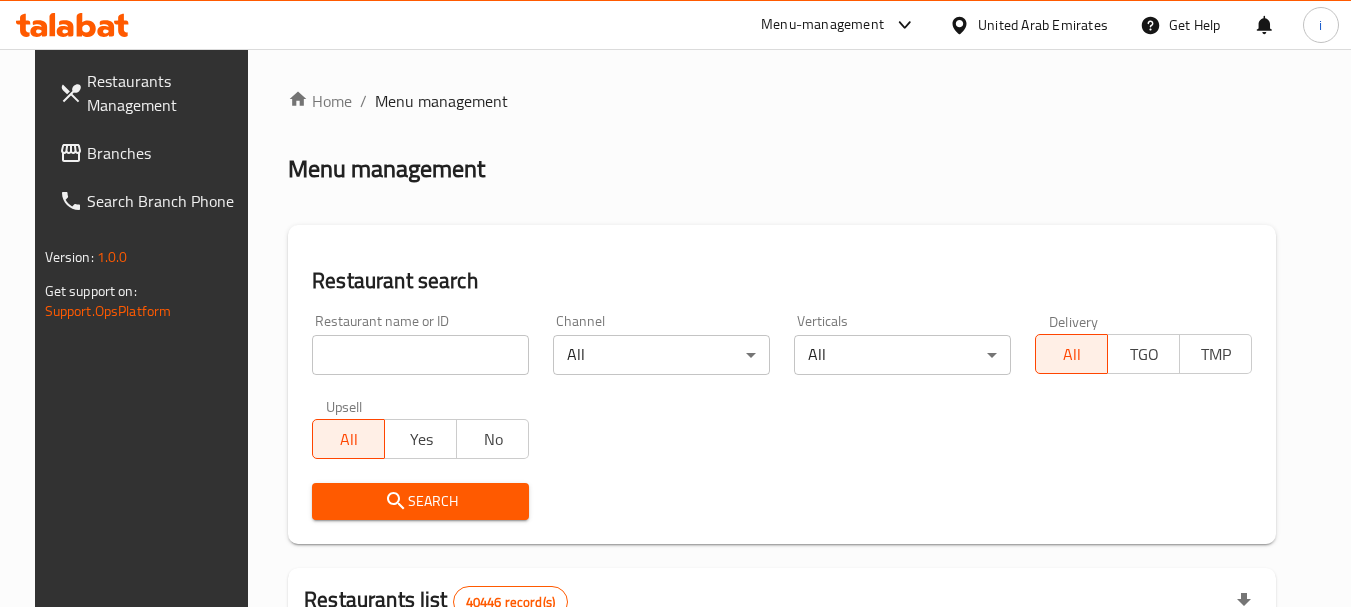 click at bounding box center [420, 355] 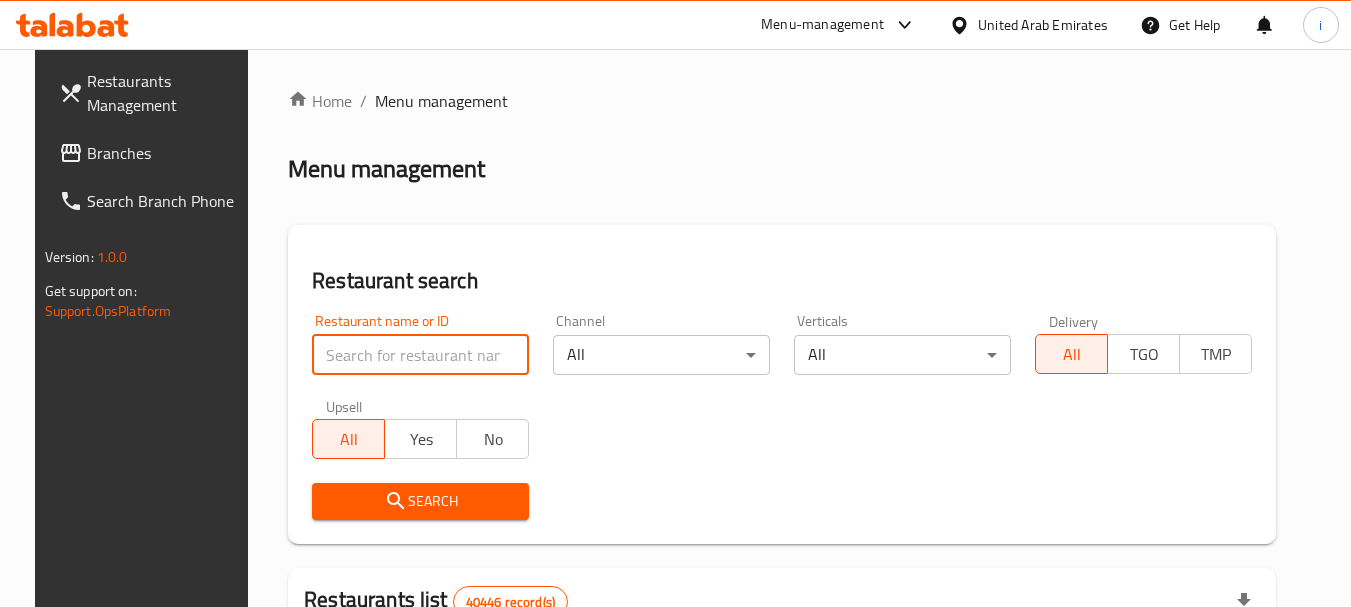 paste on "701917" 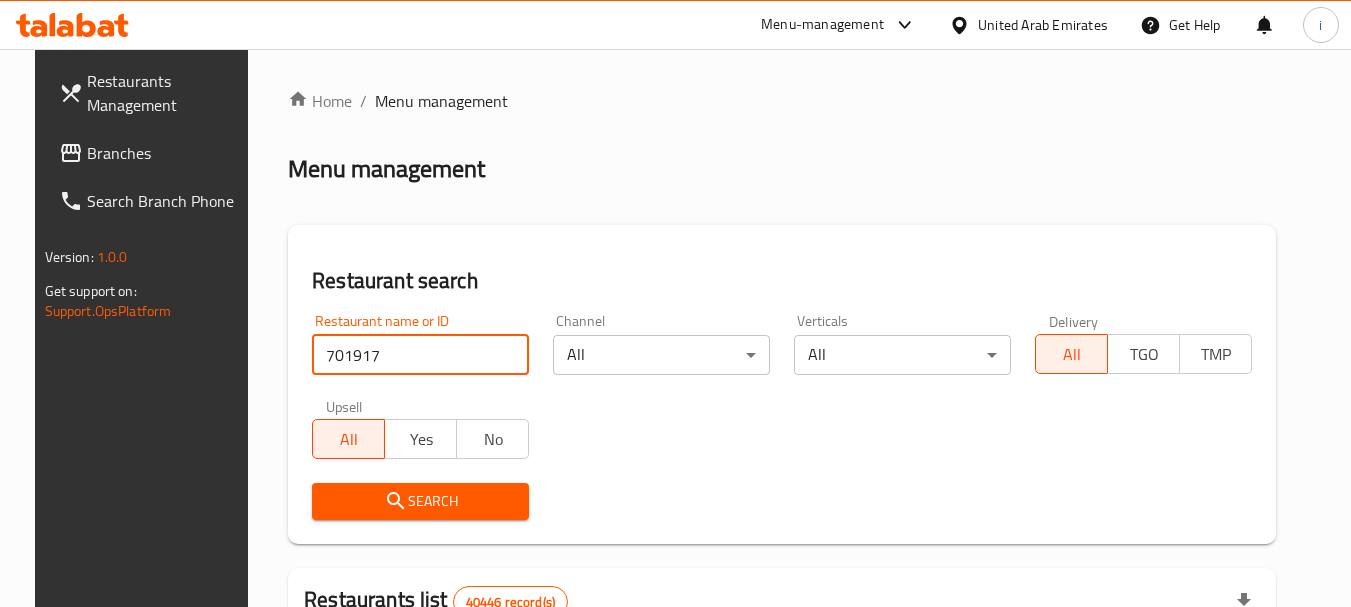 type on "701917" 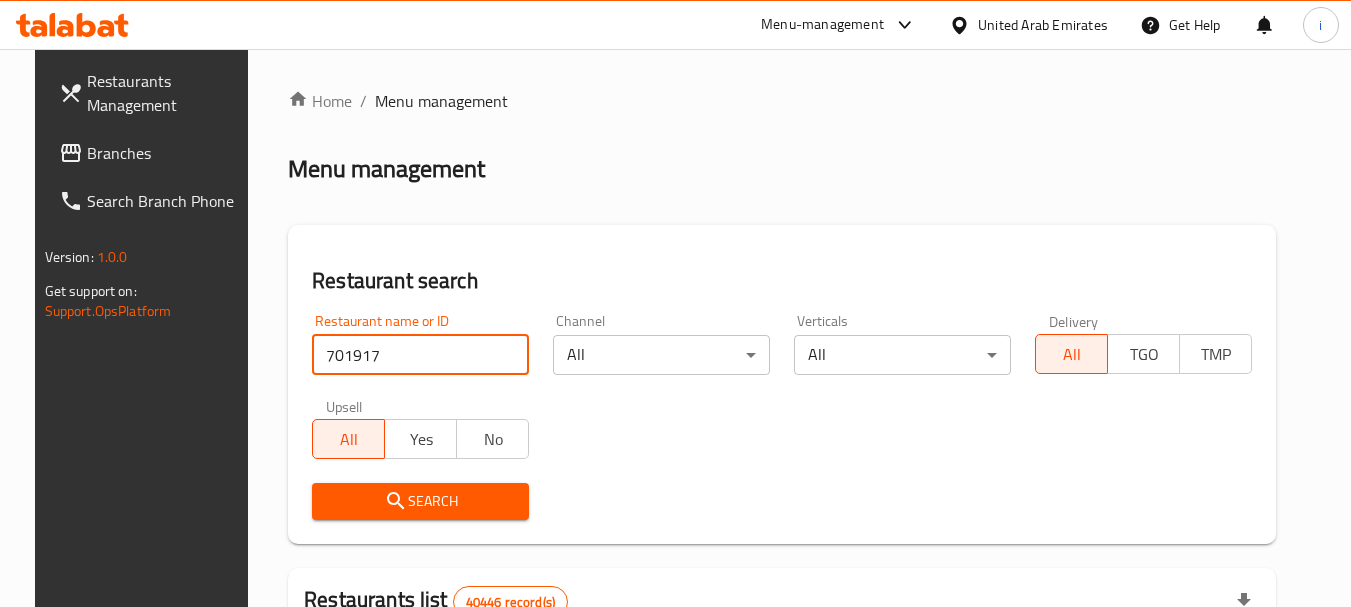 click on "Search" at bounding box center [420, 501] 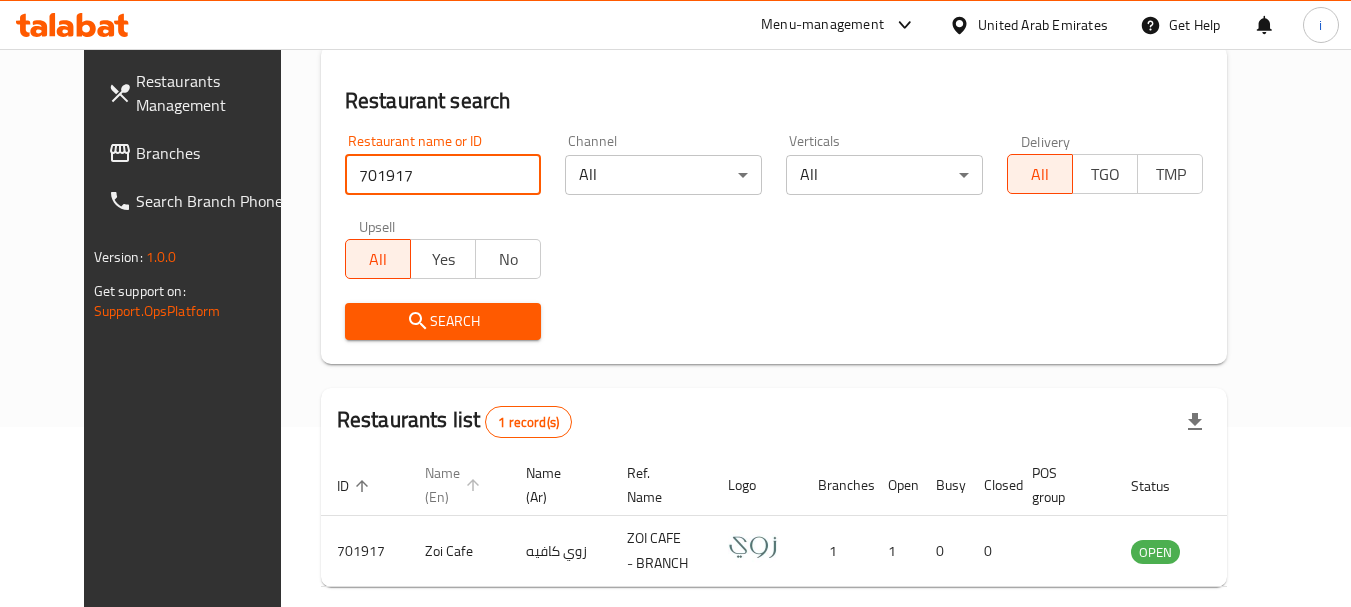 scroll, scrollTop: 260, scrollLeft: 0, axis: vertical 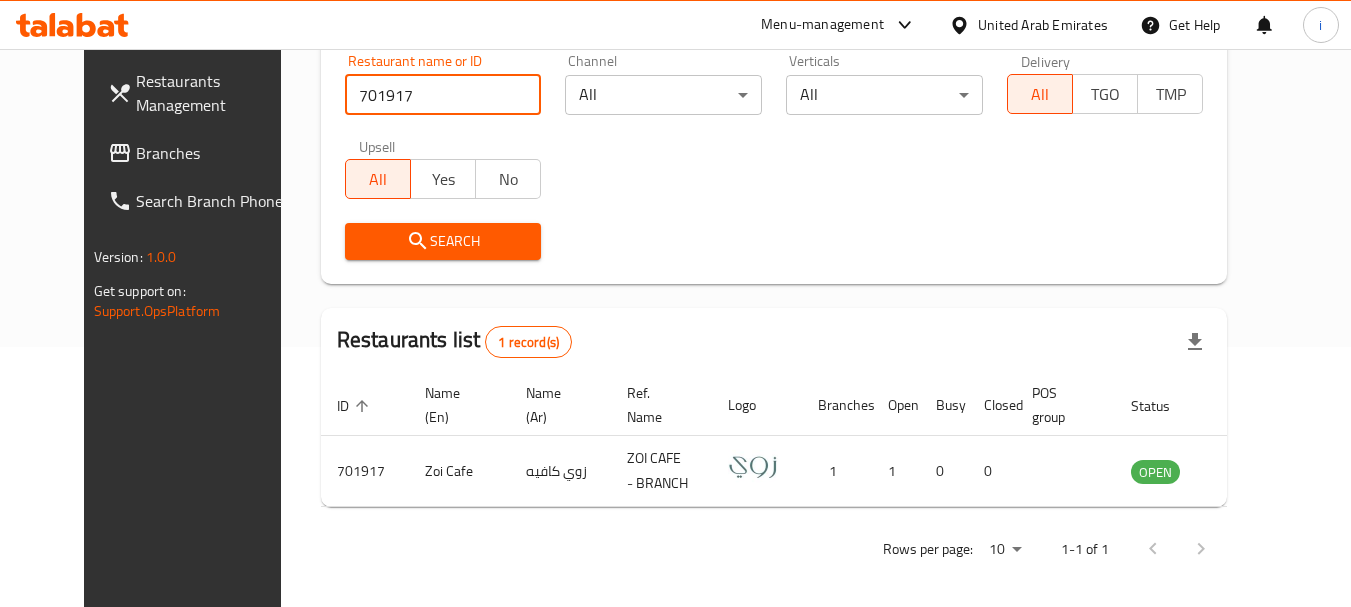 click on "United Arab Emirates" at bounding box center [1043, 25] 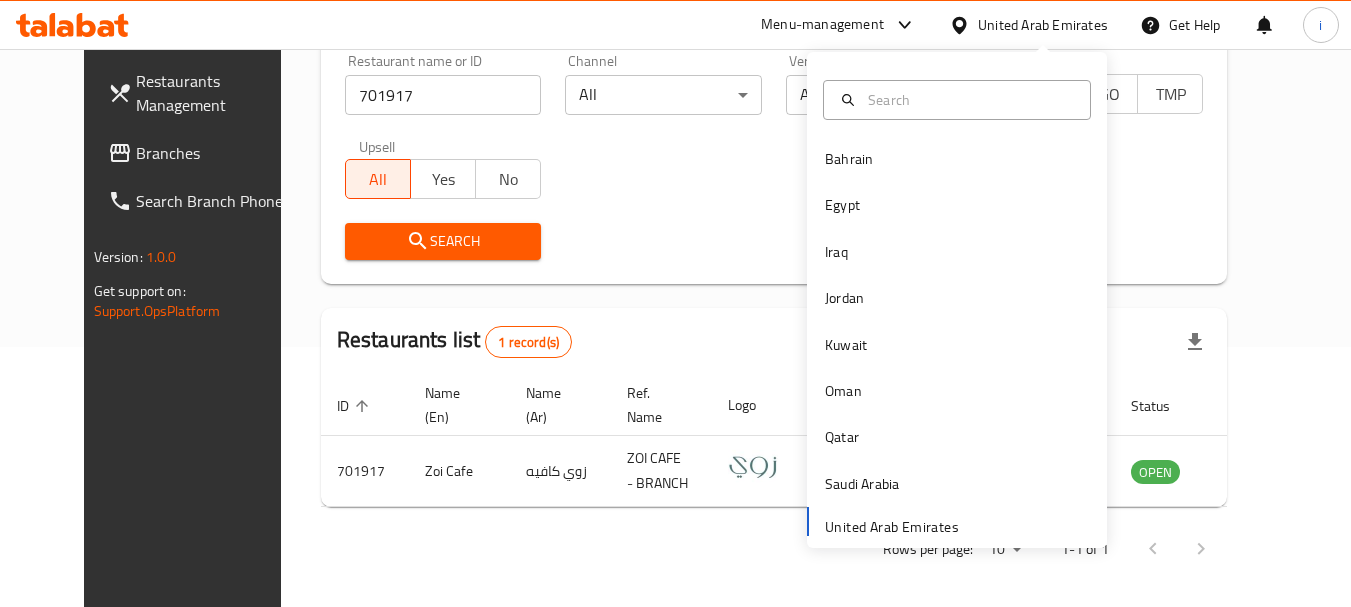 click on "Branches" at bounding box center [215, 153] 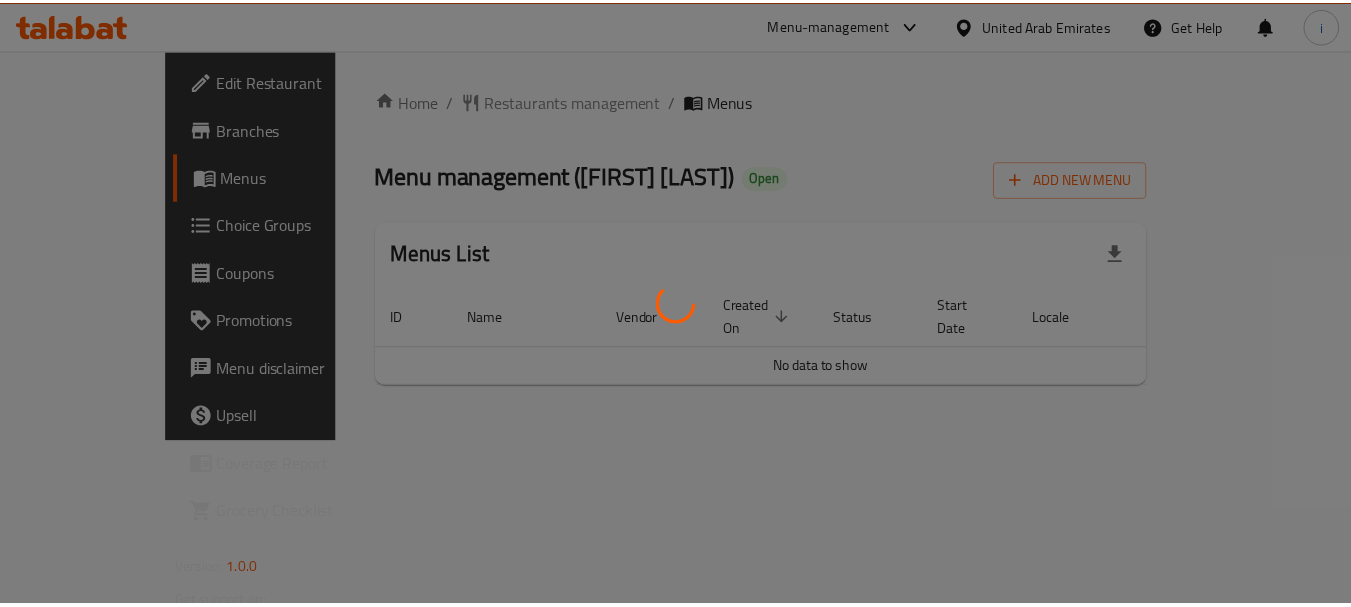 scroll, scrollTop: 0, scrollLeft: 0, axis: both 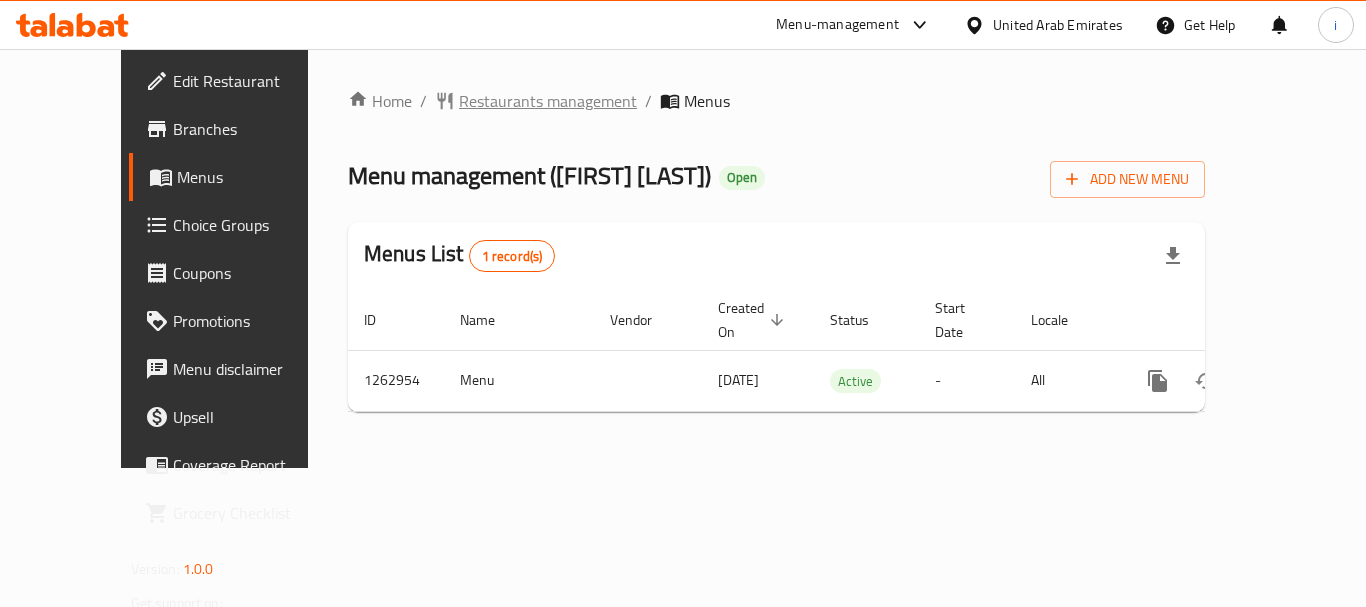 click on "Restaurants management" at bounding box center [548, 101] 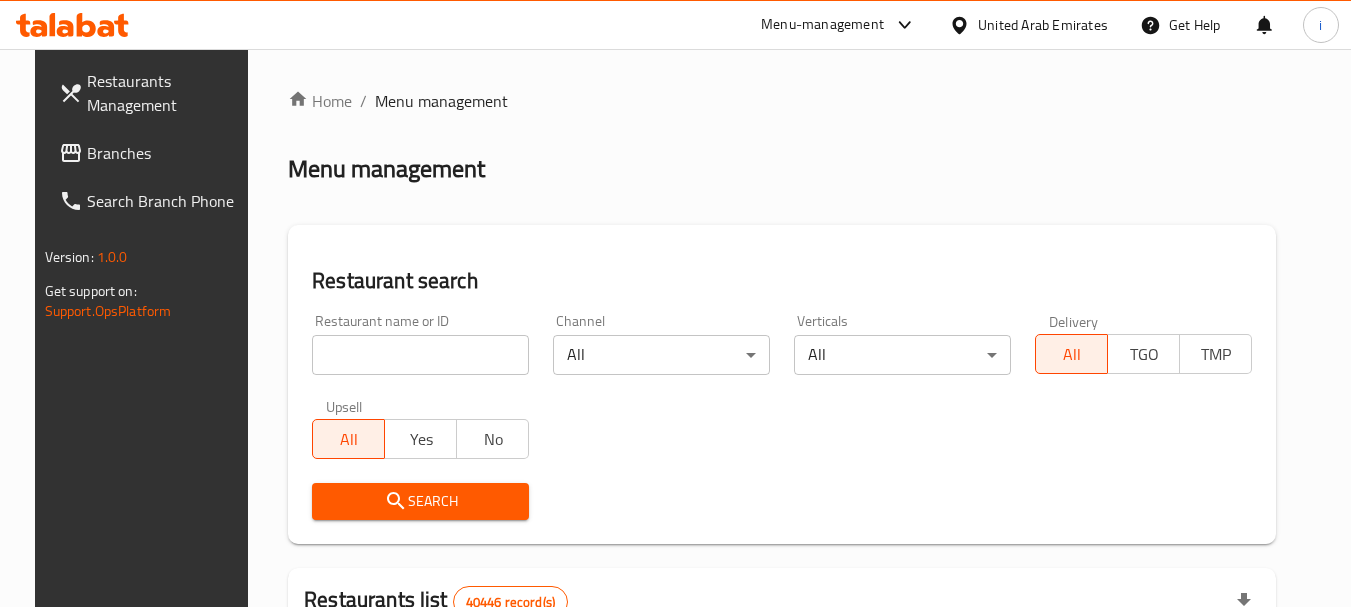 click at bounding box center (420, 355) 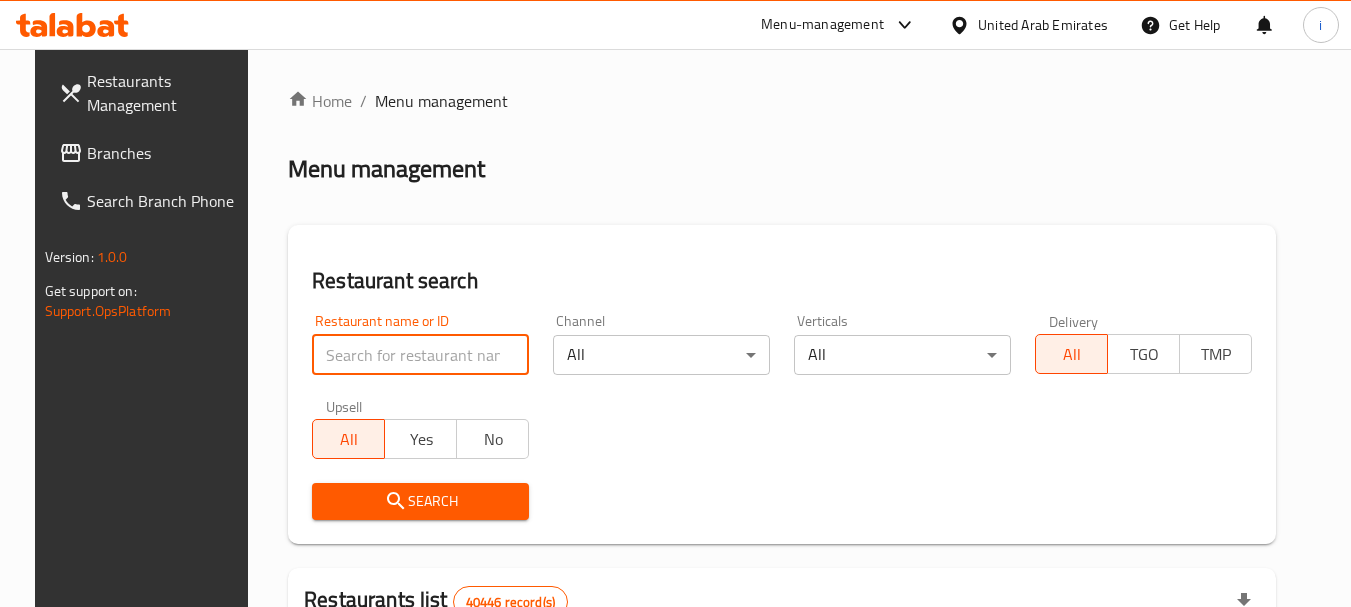 paste on "685780" 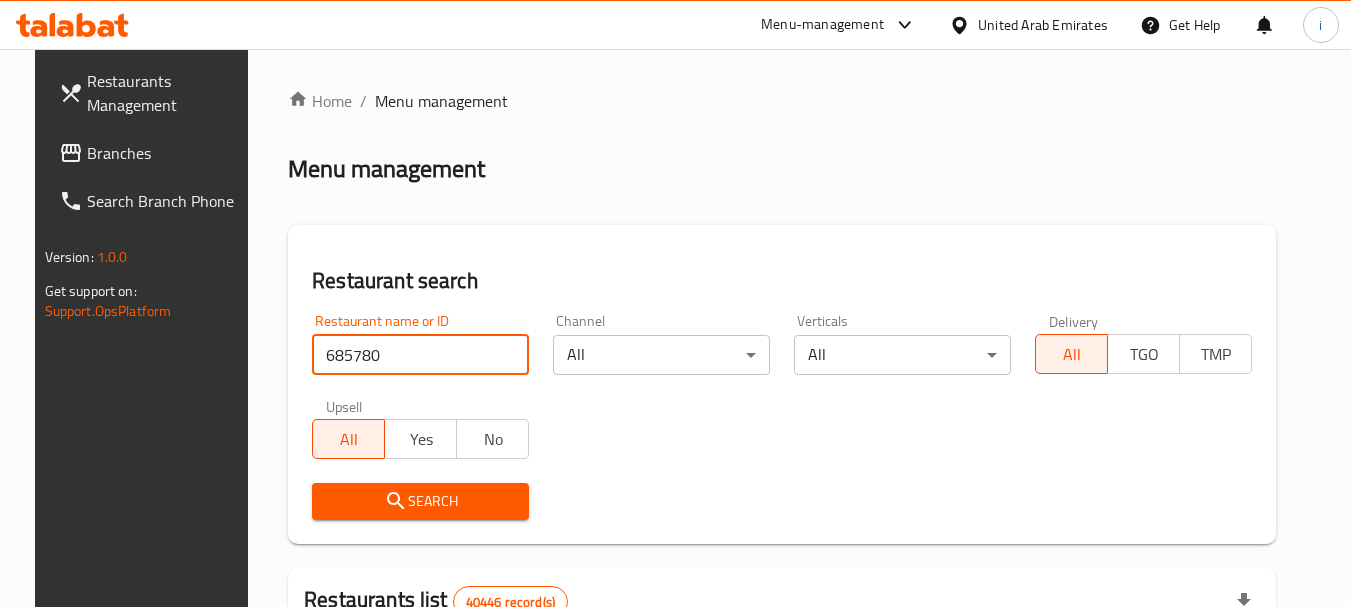 type on "685780" 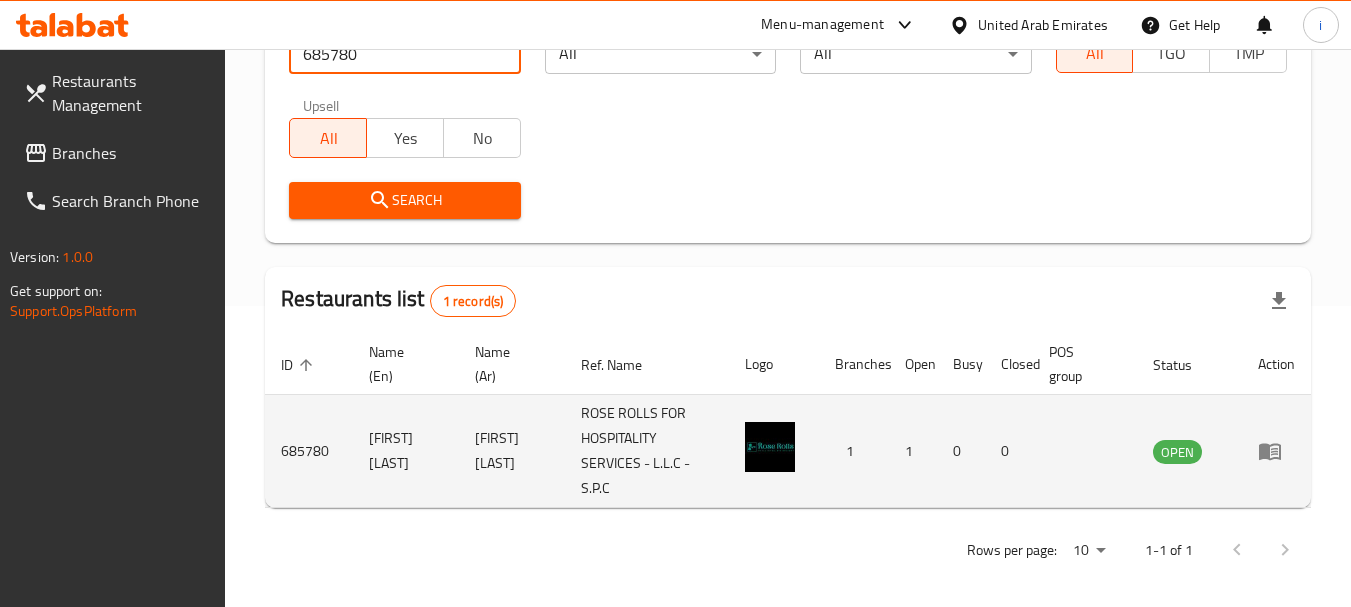 scroll, scrollTop: 310, scrollLeft: 0, axis: vertical 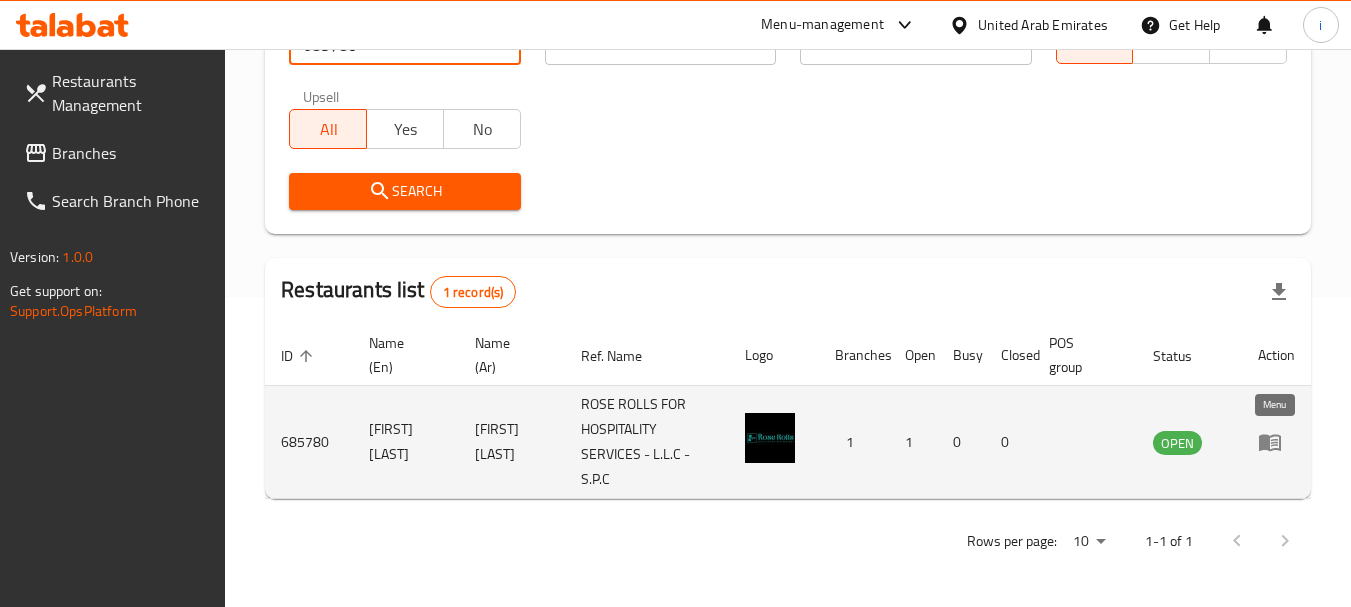 click 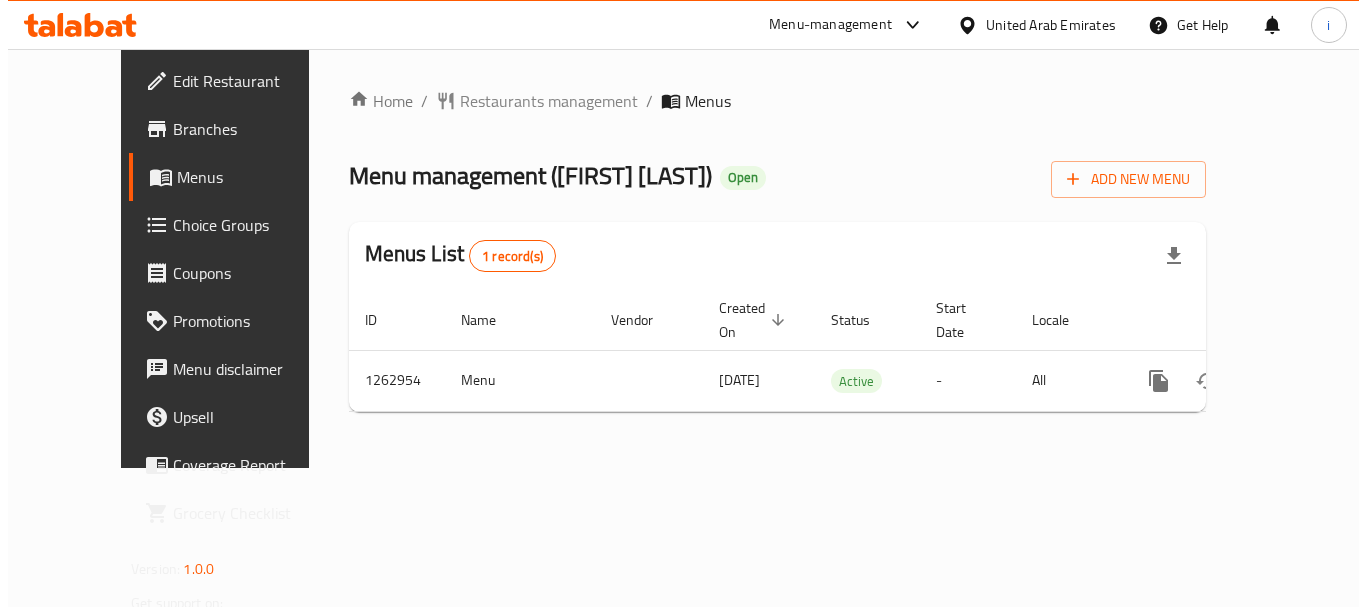 scroll, scrollTop: 0, scrollLeft: 0, axis: both 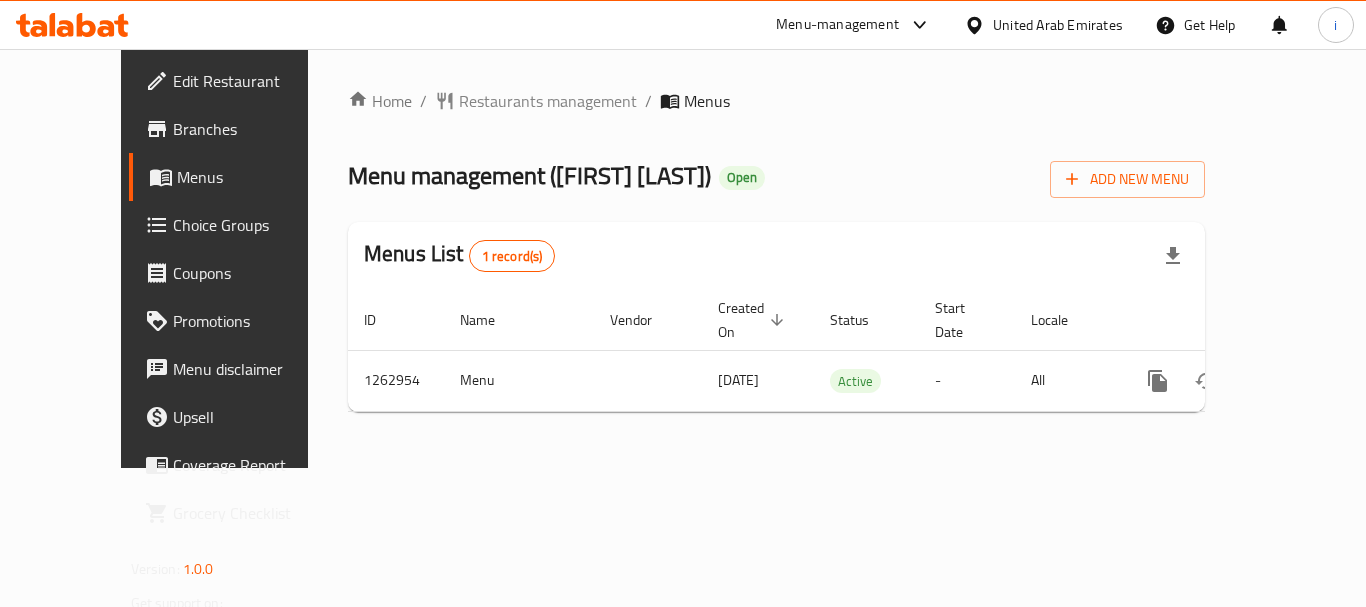 click on "Menu-management" at bounding box center [854, 25] 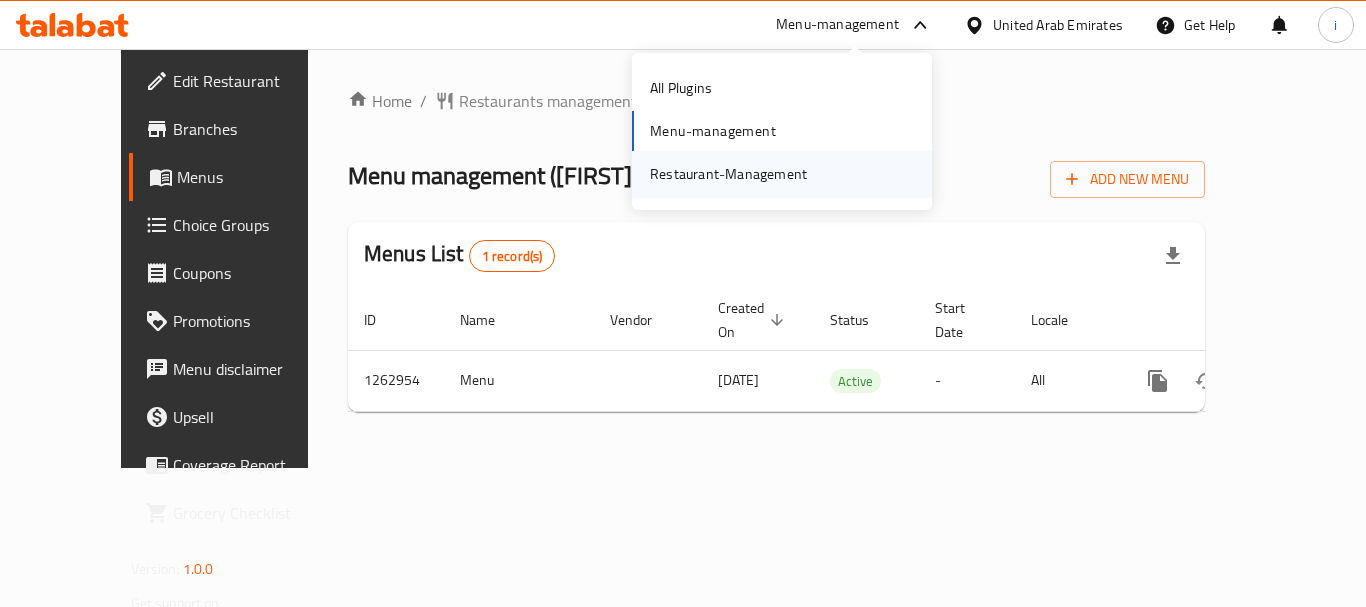 click on "Restaurant-Management" at bounding box center (728, 174) 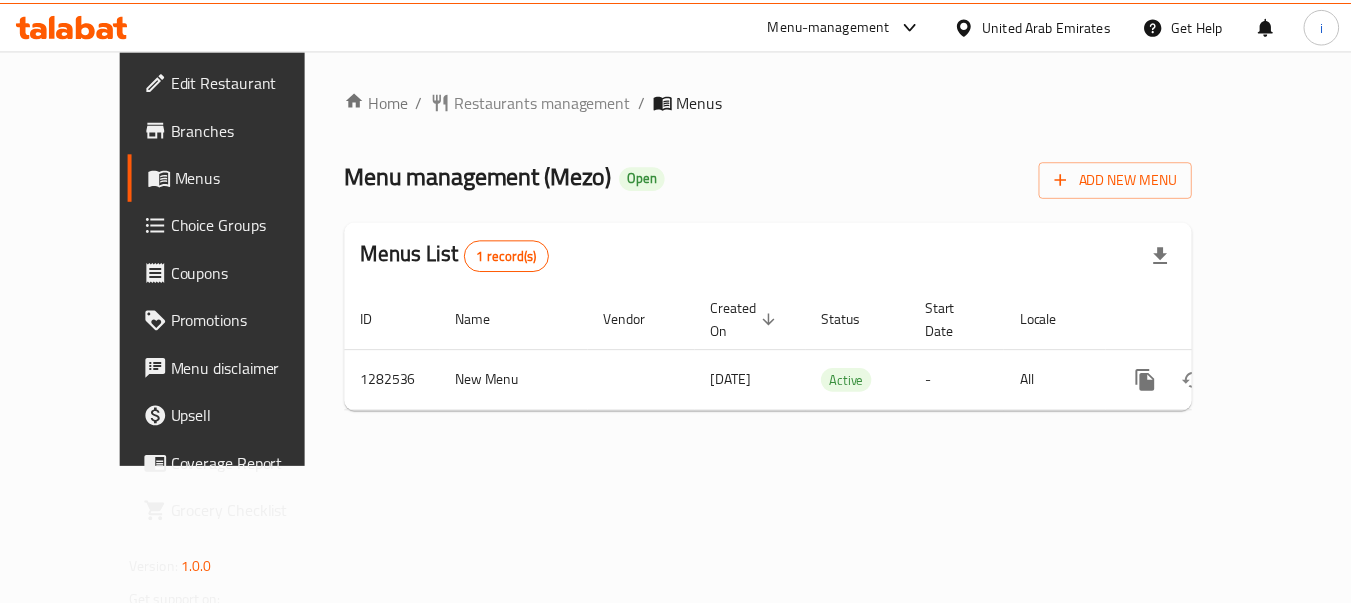 scroll, scrollTop: 0, scrollLeft: 0, axis: both 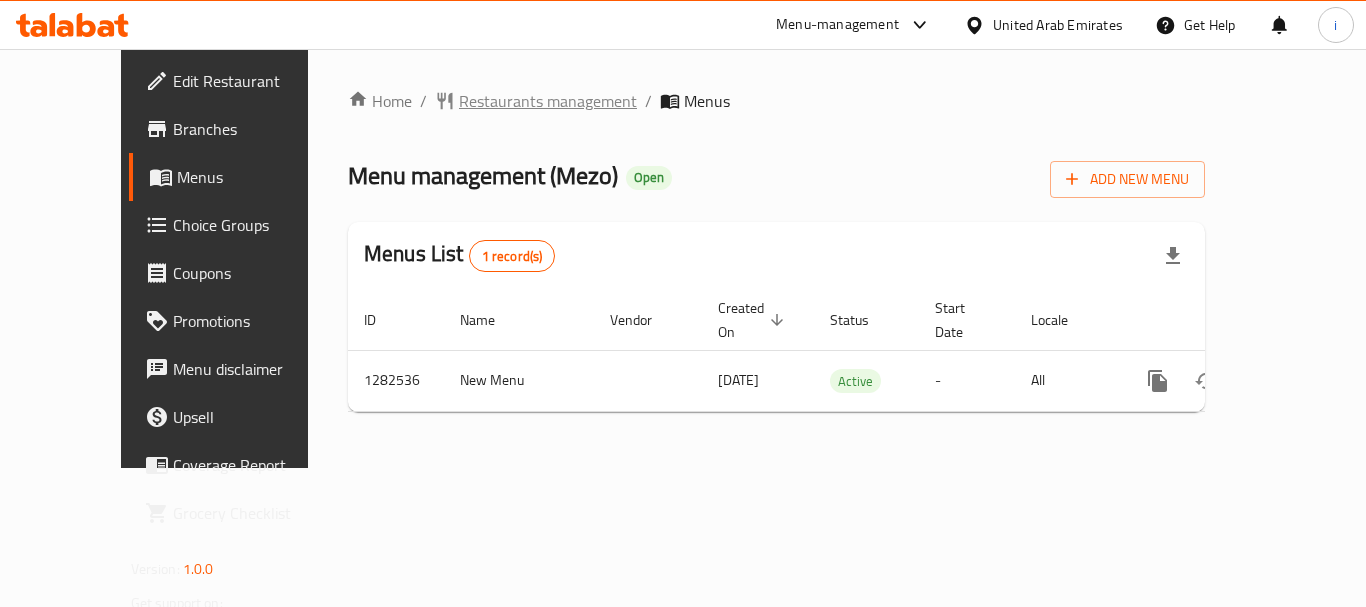click on "Restaurants management" at bounding box center (548, 101) 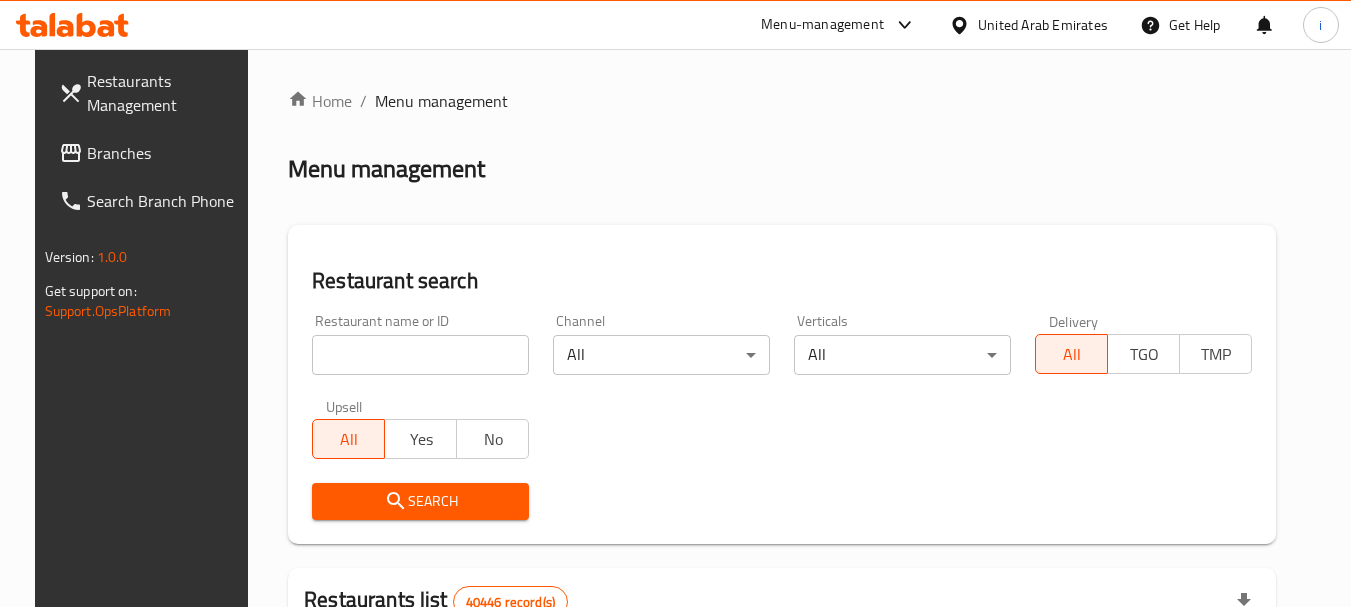 click at bounding box center [420, 355] 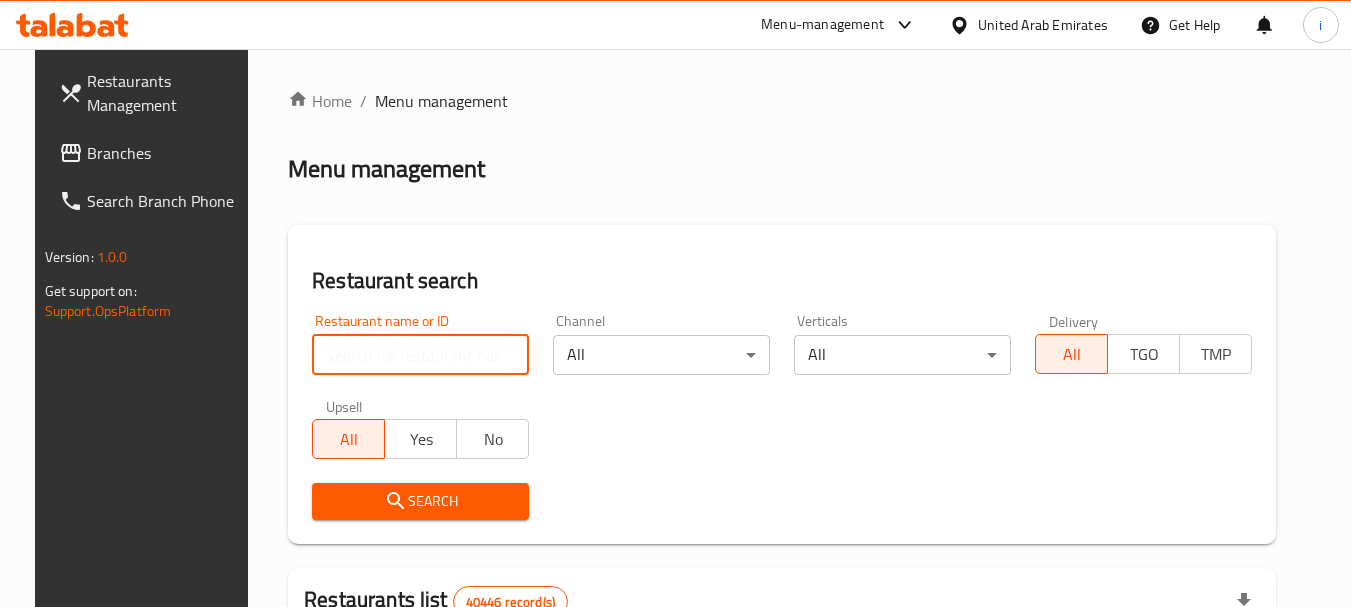 paste on "694871" 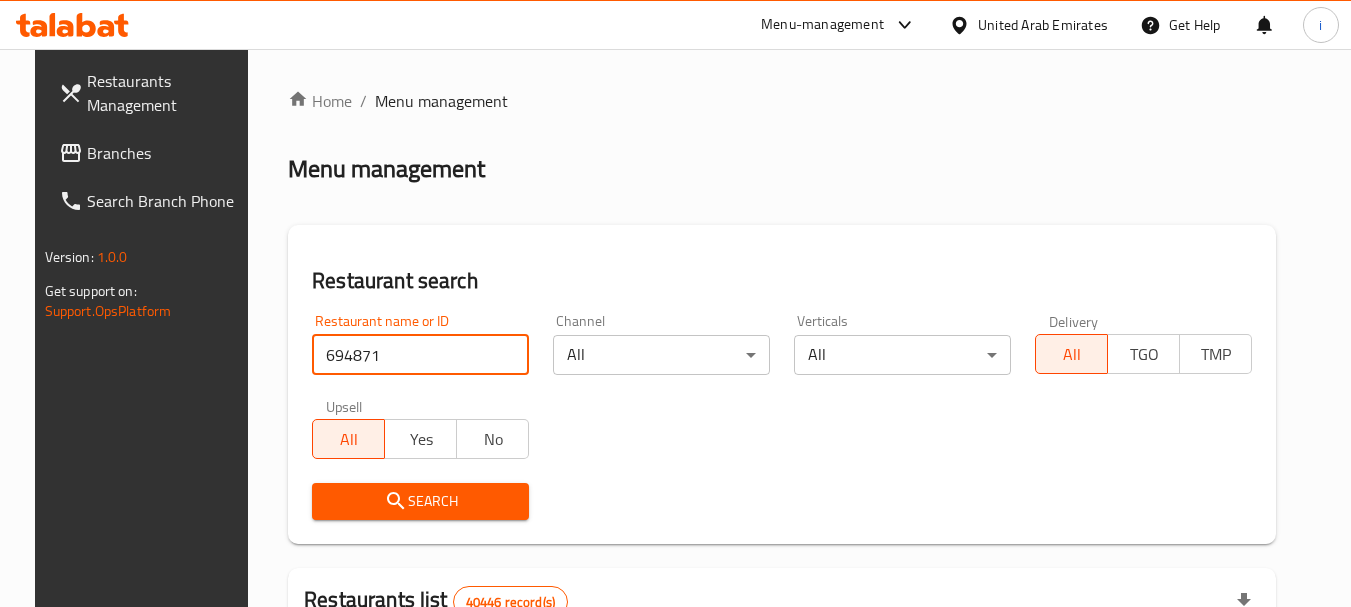 type on "694871" 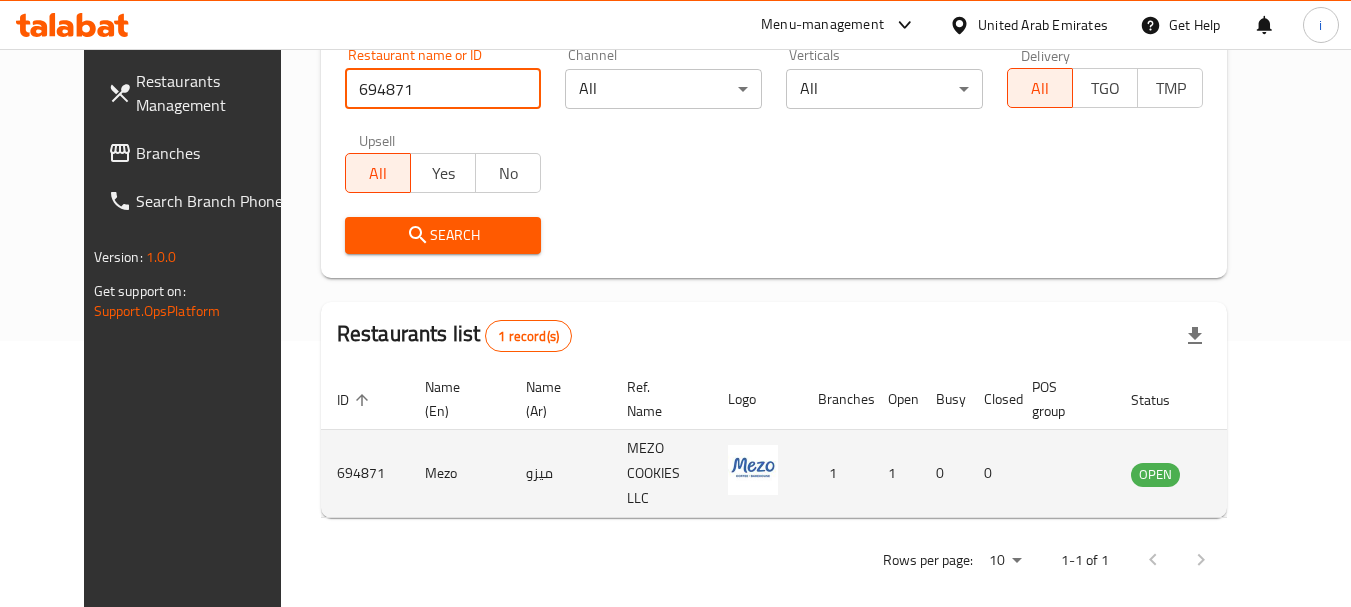 scroll, scrollTop: 268, scrollLeft: 0, axis: vertical 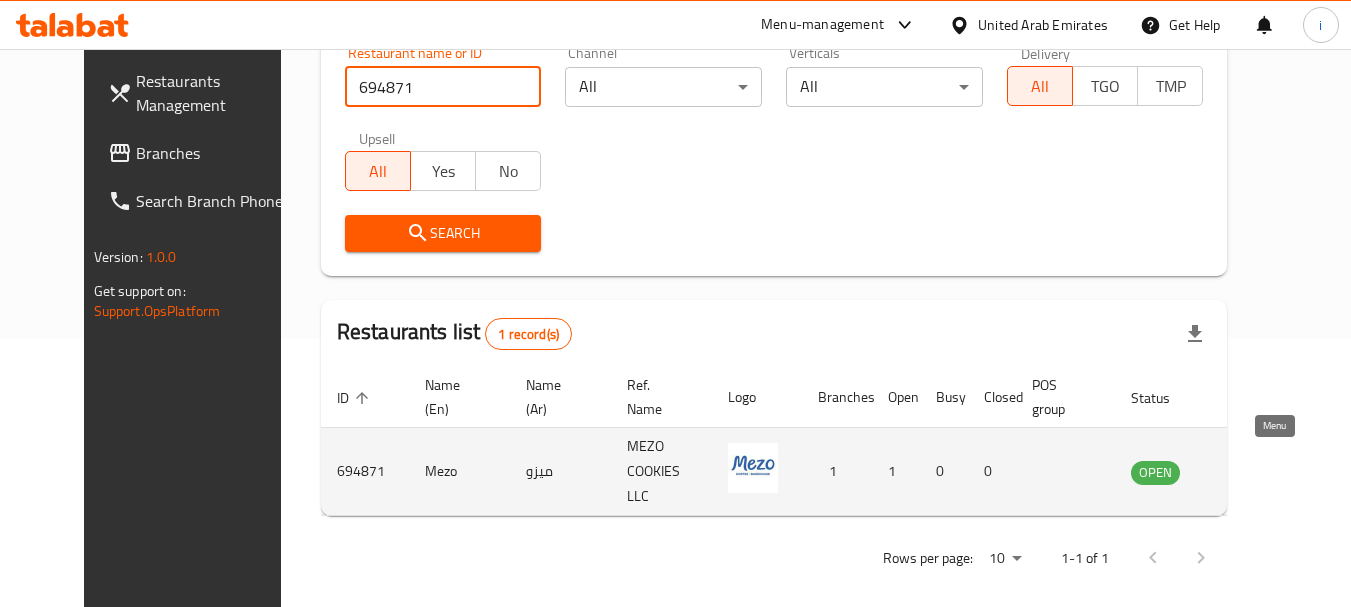 click 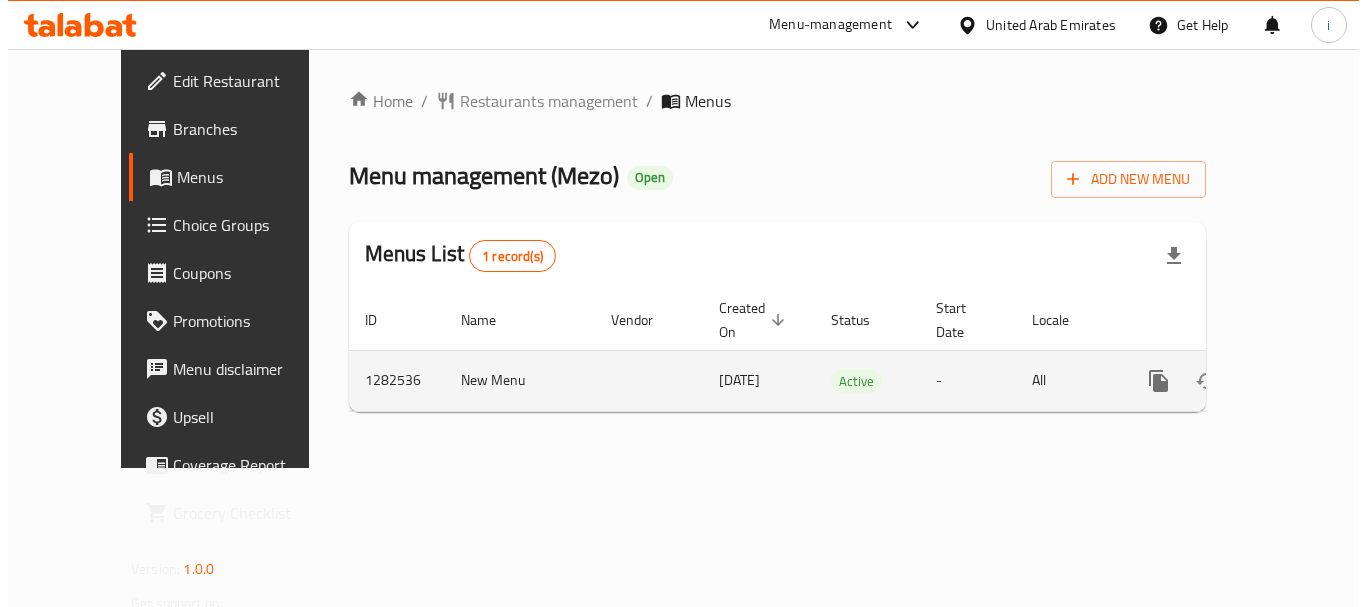 scroll, scrollTop: 0, scrollLeft: 0, axis: both 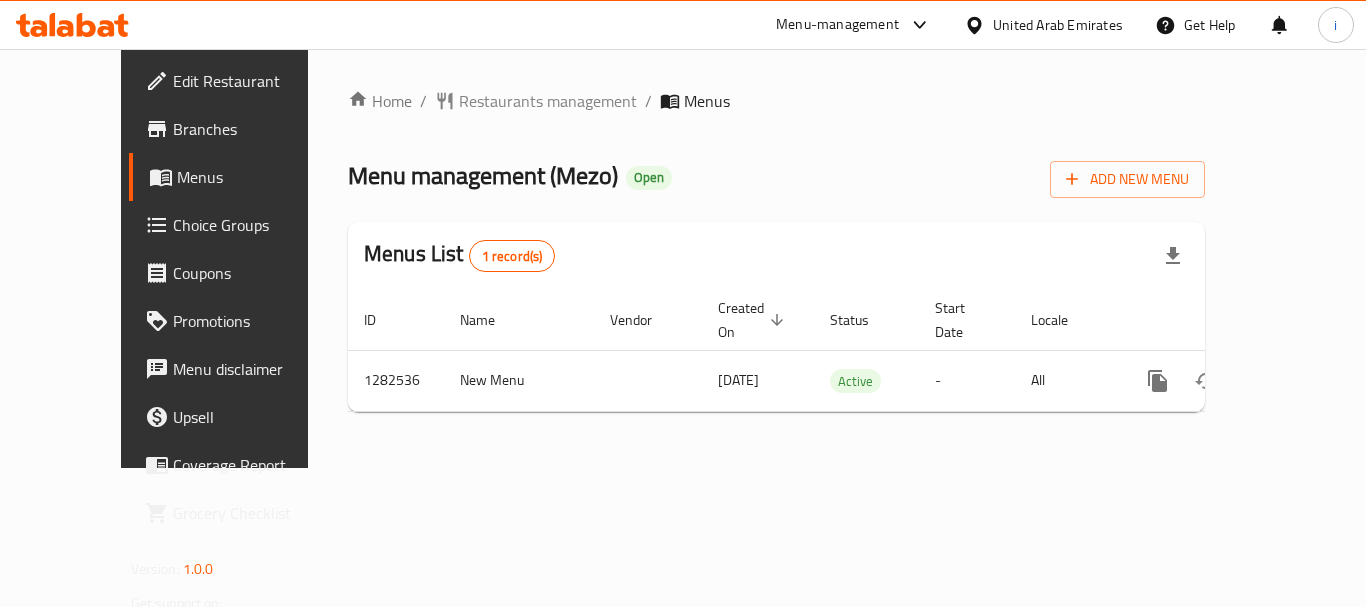 click on "United Arab Emirates" at bounding box center [1058, 25] 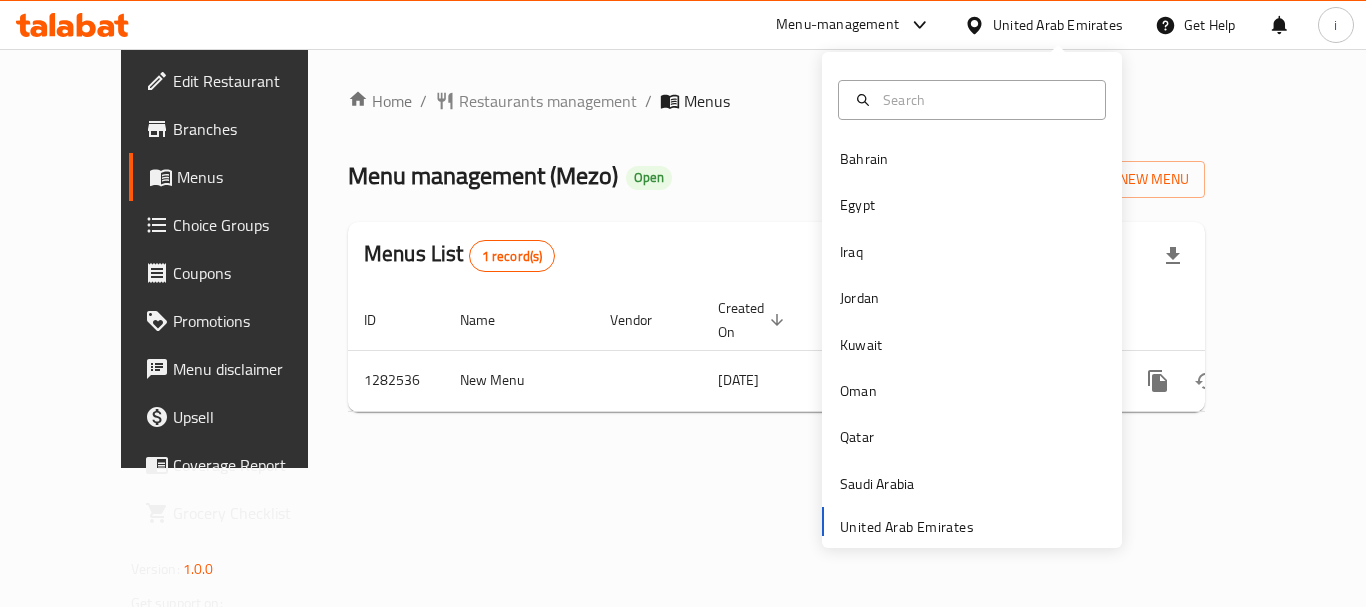 click on "Branches" at bounding box center [253, 129] 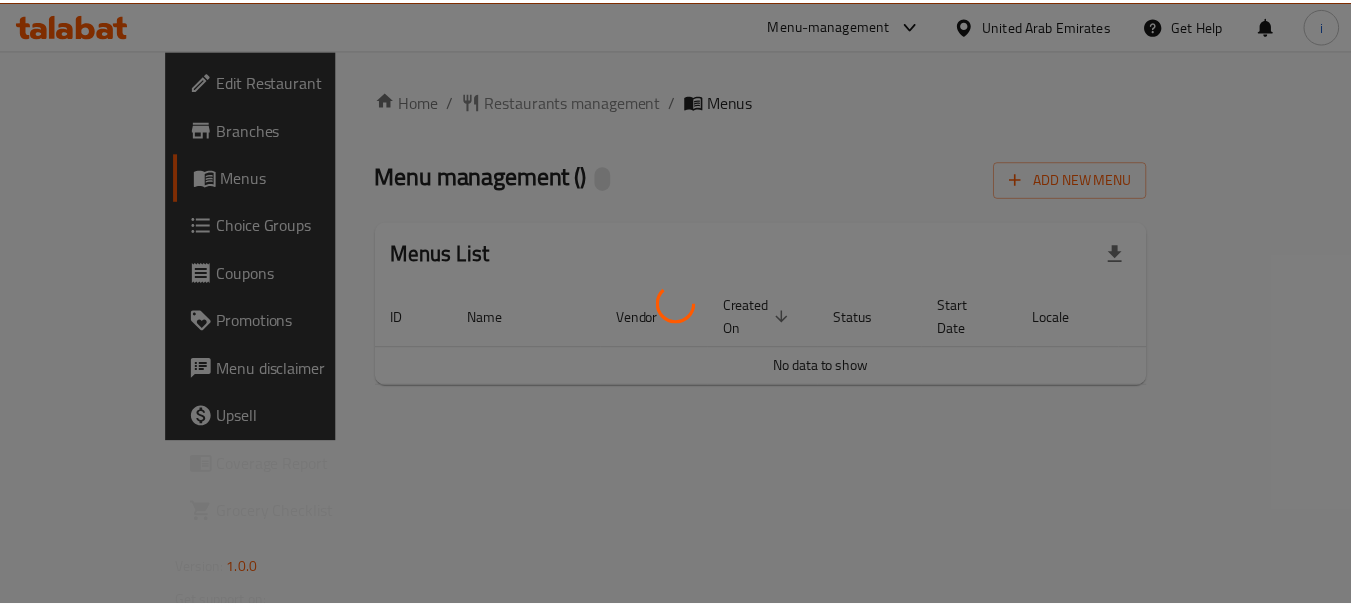 scroll, scrollTop: 0, scrollLeft: 0, axis: both 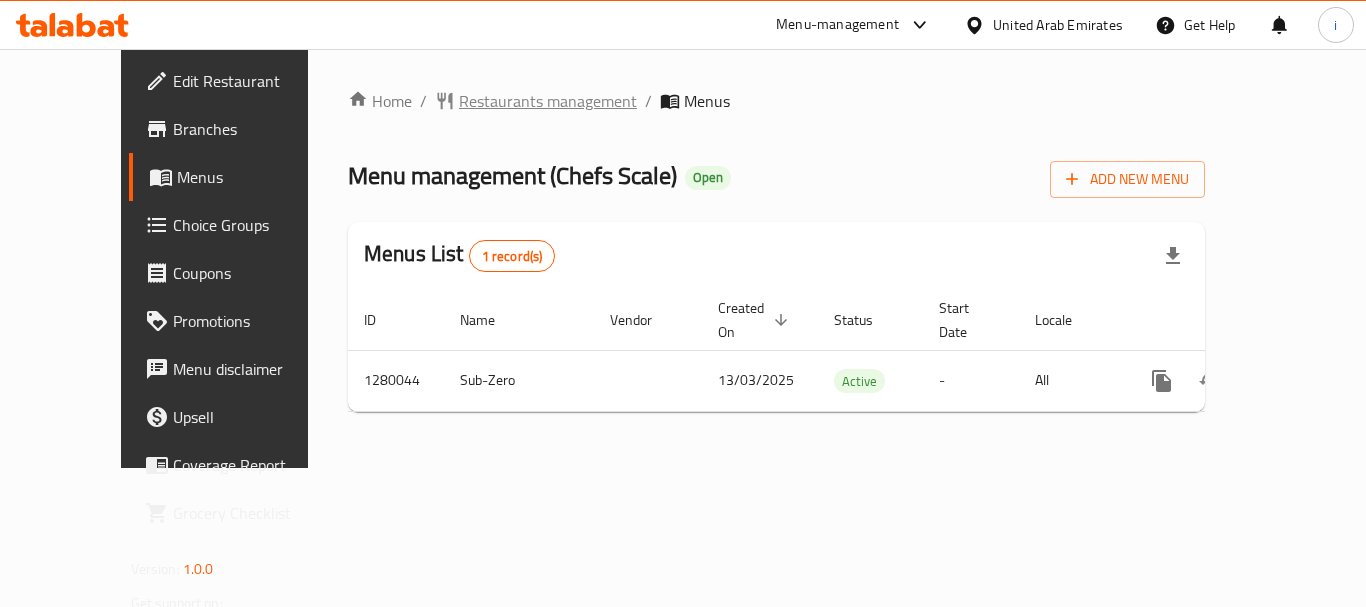 click on "Restaurants management" at bounding box center [548, 101] 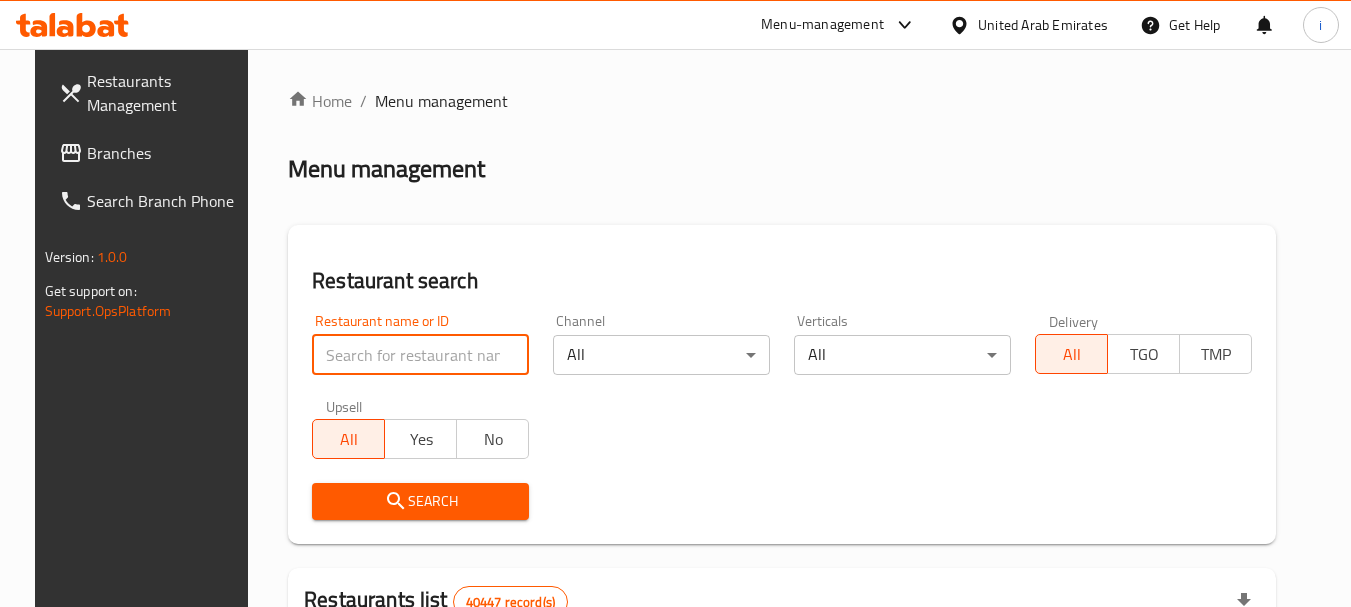 click at bounding box center (420, 355) 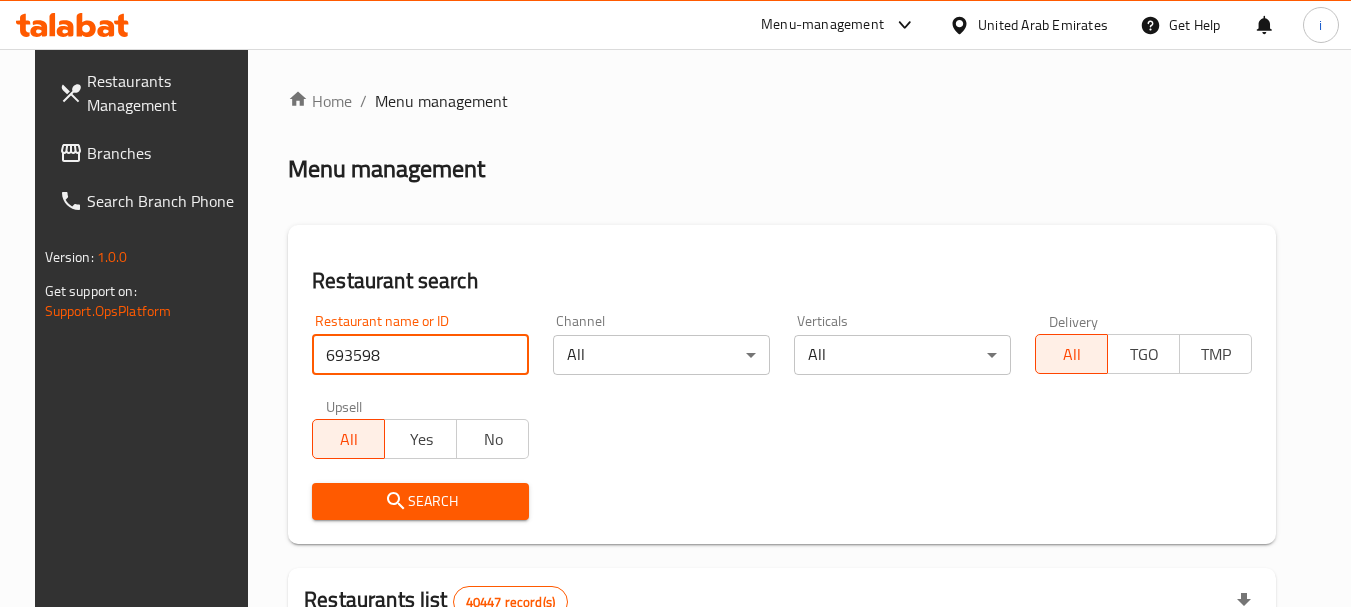 type on "693598" 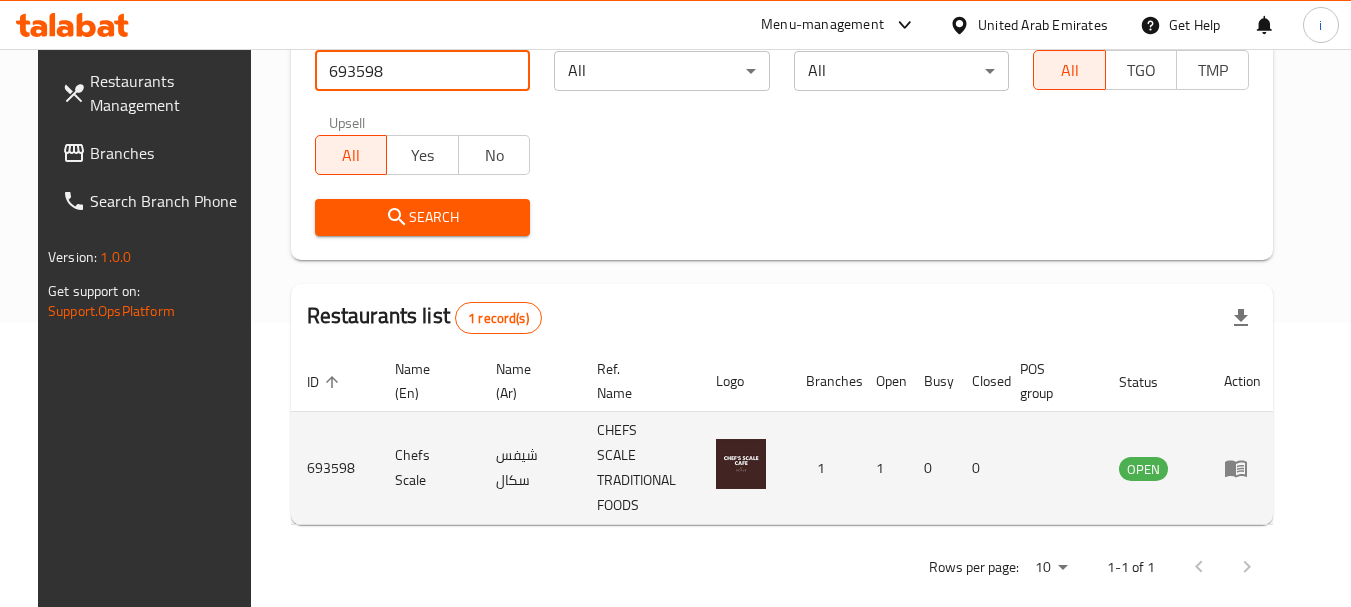 scroll, scrollTop: 285, scrollLeft: 0, axis: vertical 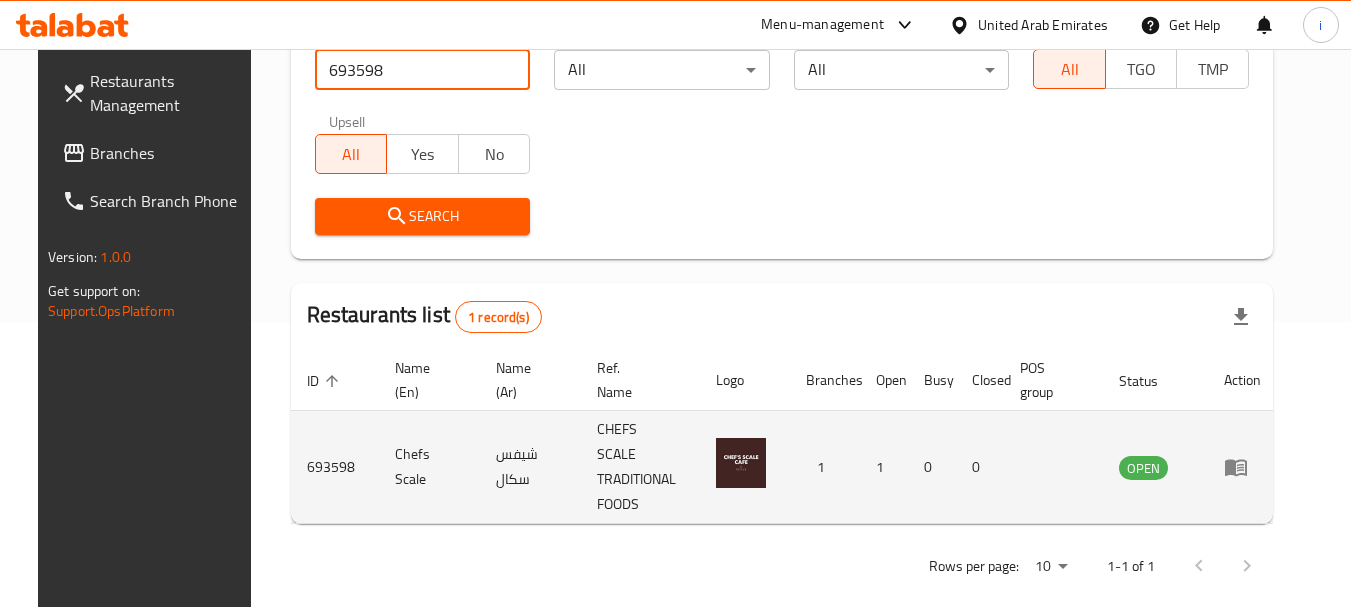 click 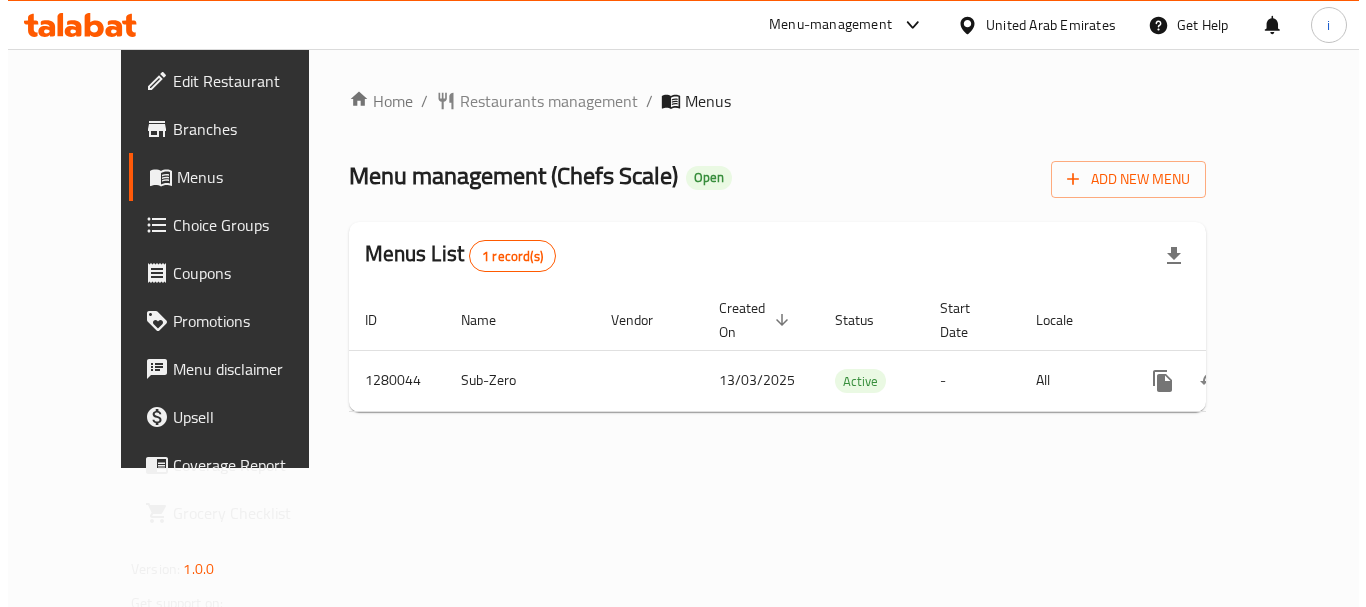 scroll, scrollTop: 0, scrollLeft: 0, axis: both 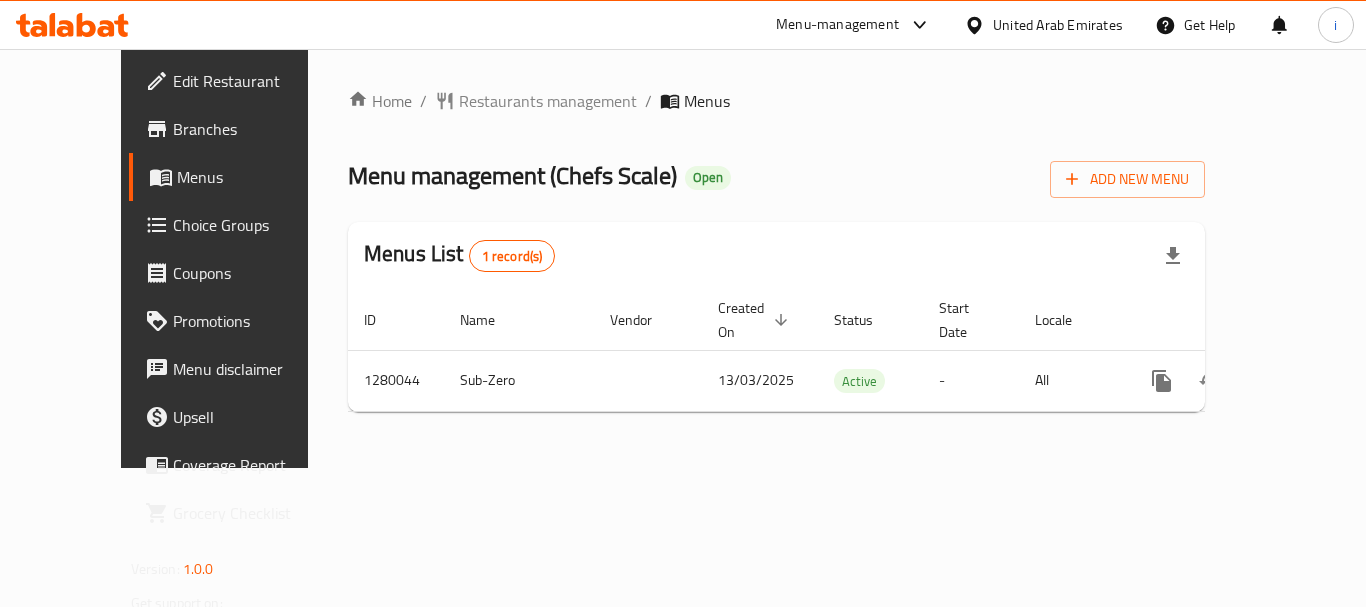 click on "Menu-management" at bounding box center [837, 25] 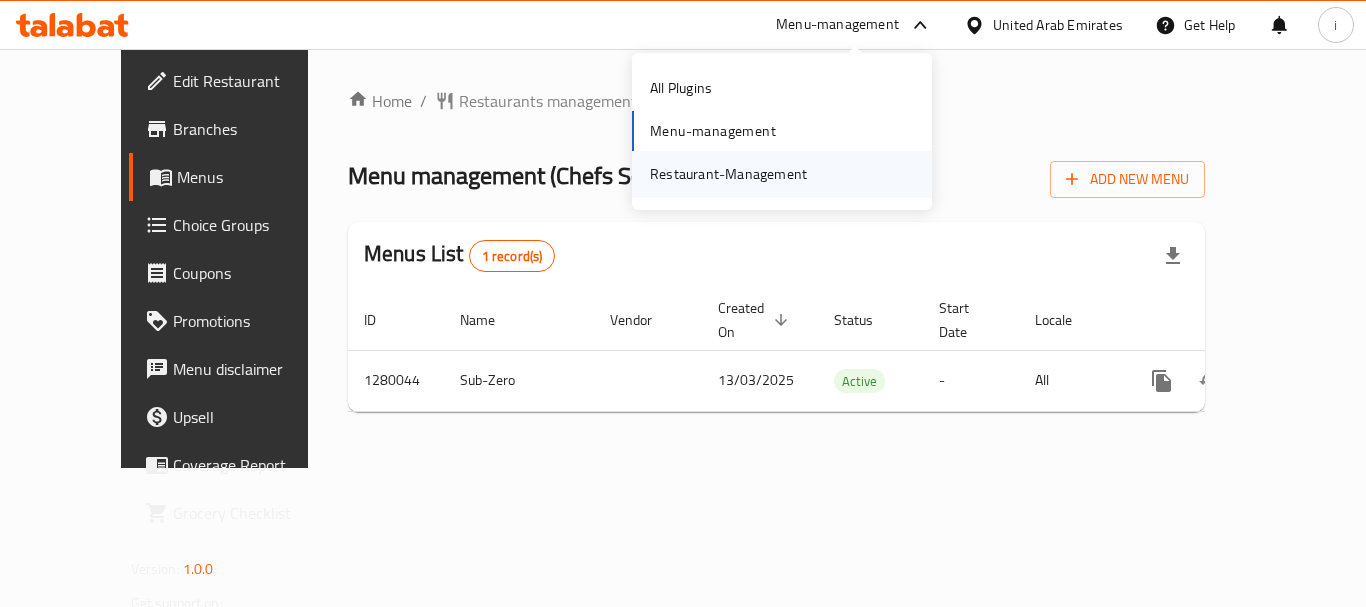 click on "Restaurant-Management" at bounding box center (728, 174) 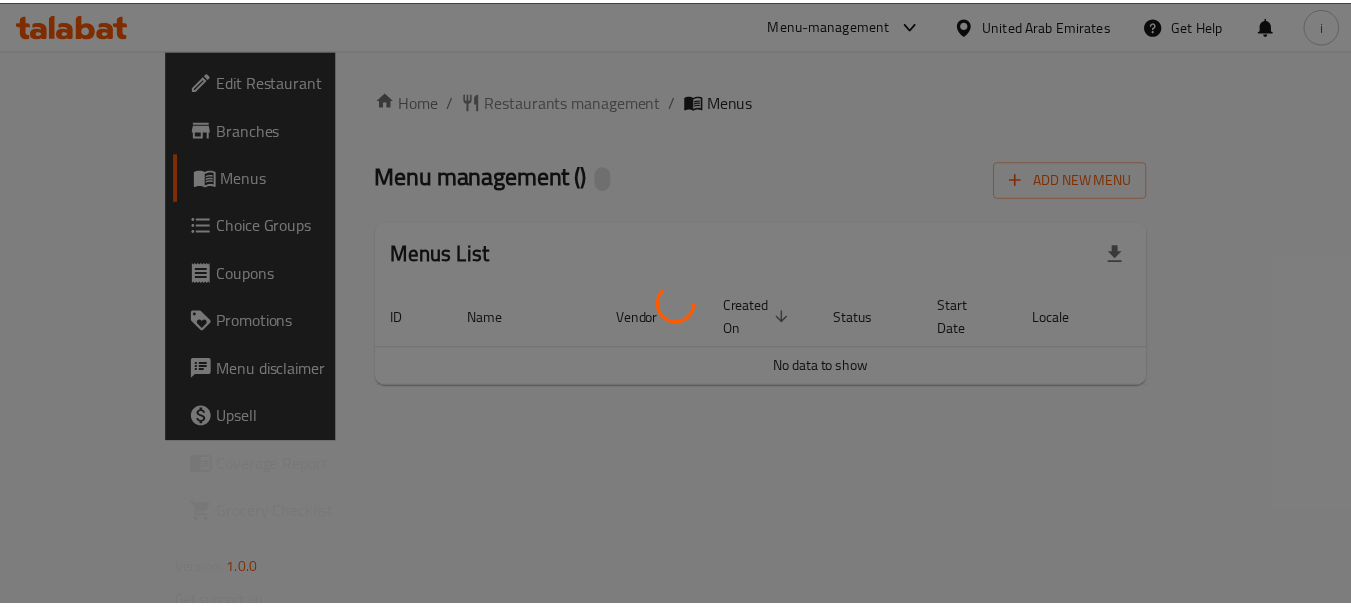 scroll, scrollTop: 0, scrollLeft: 0, axis: both 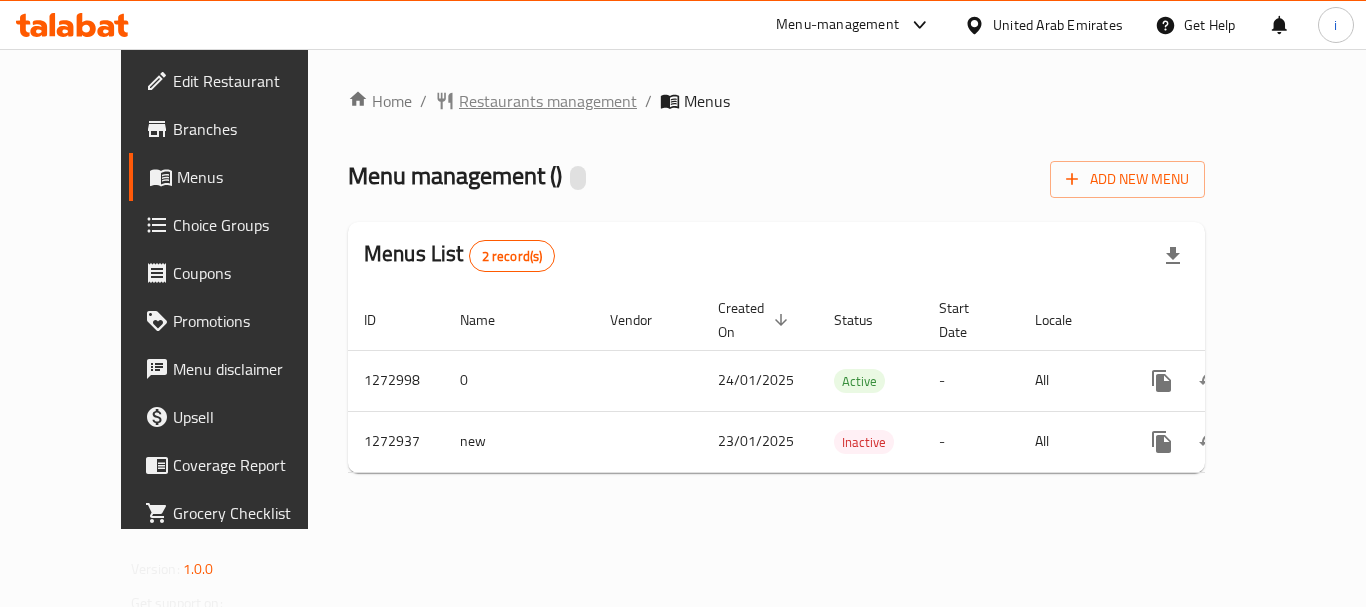 click on "Restaurants management" at bounding box center (548, 101) 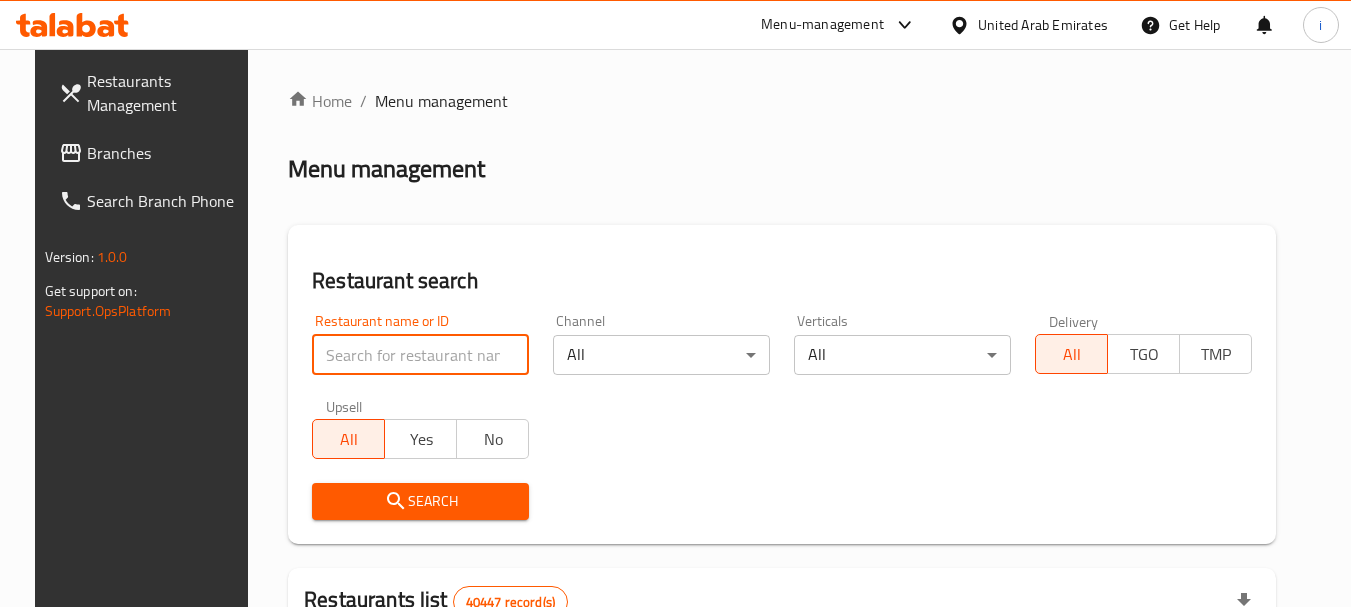 click at bounding box center [420, 355] 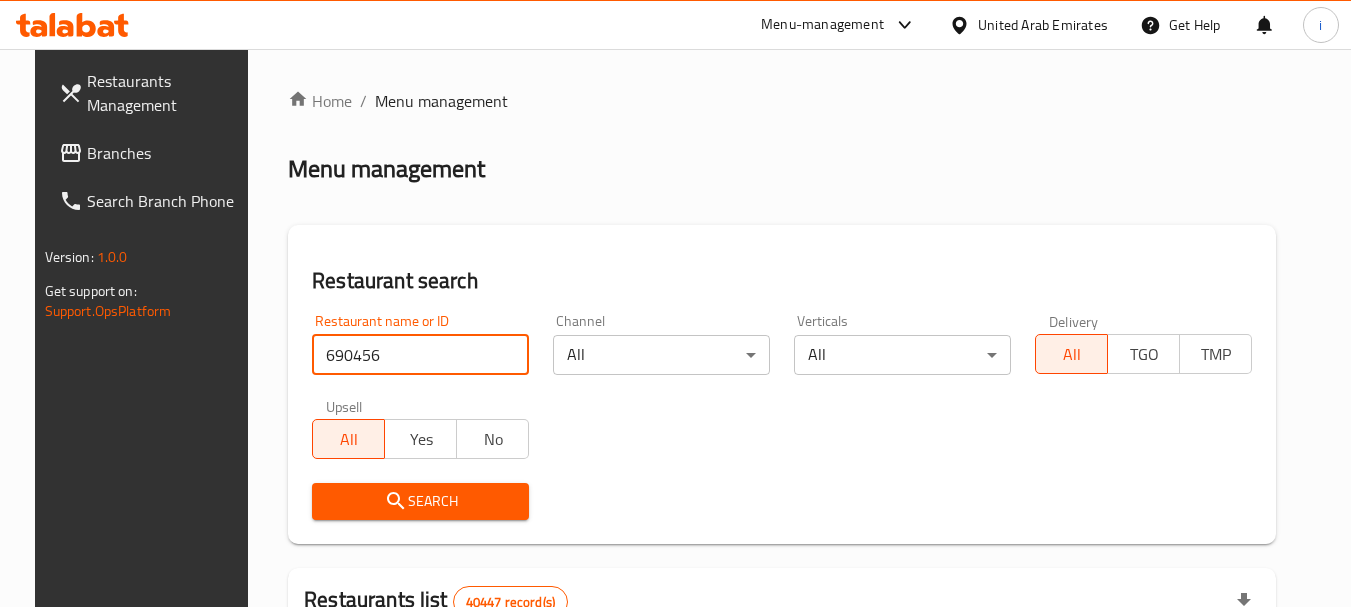 type on "690456" 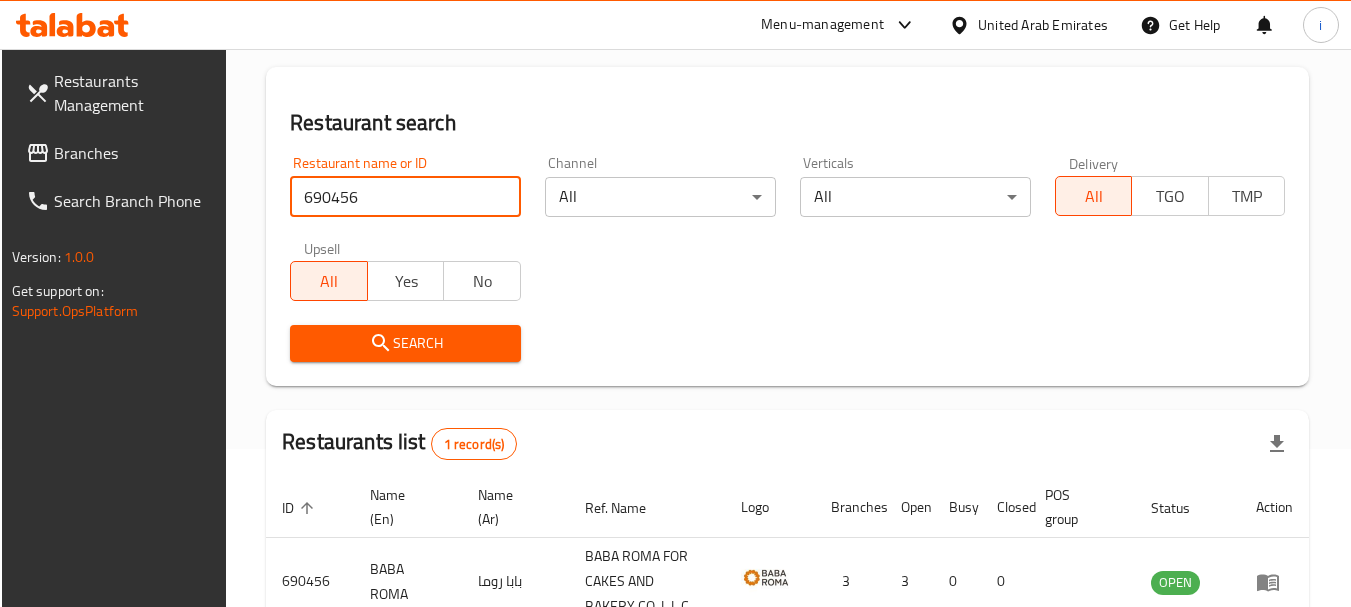 scroll, scrollTop: 285, scrollLeft: 0, axis: vertical 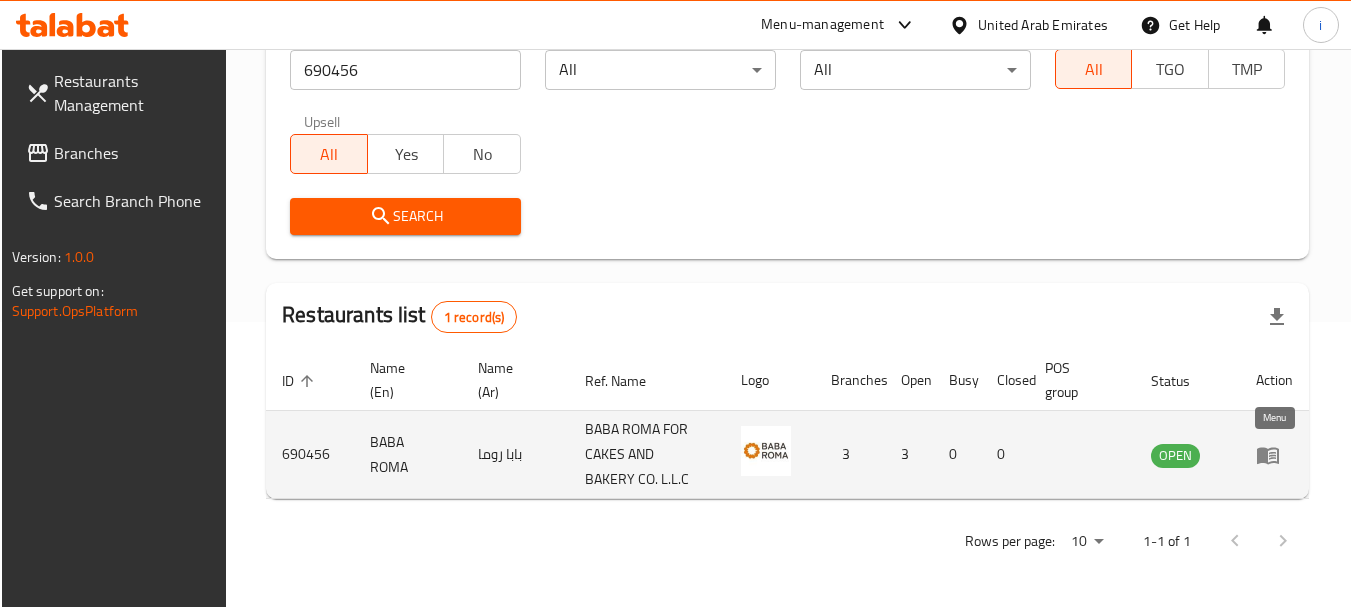 click 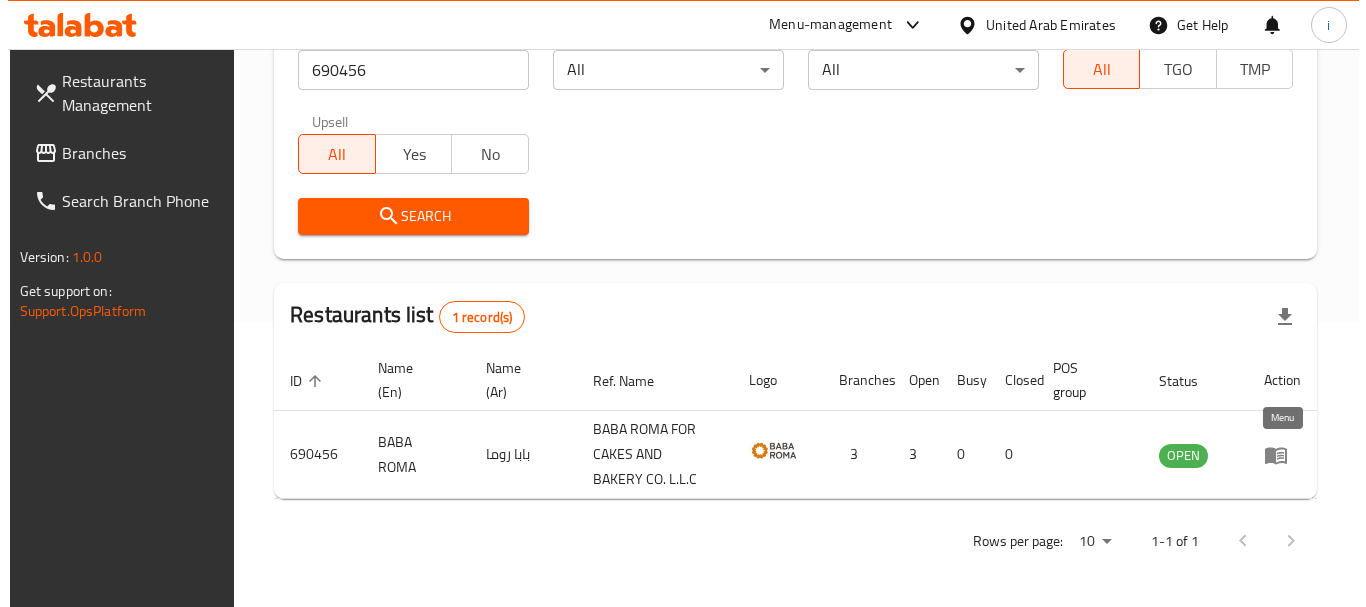 scroll, scrollTop: 0, scrollLeft: 0, axis: both 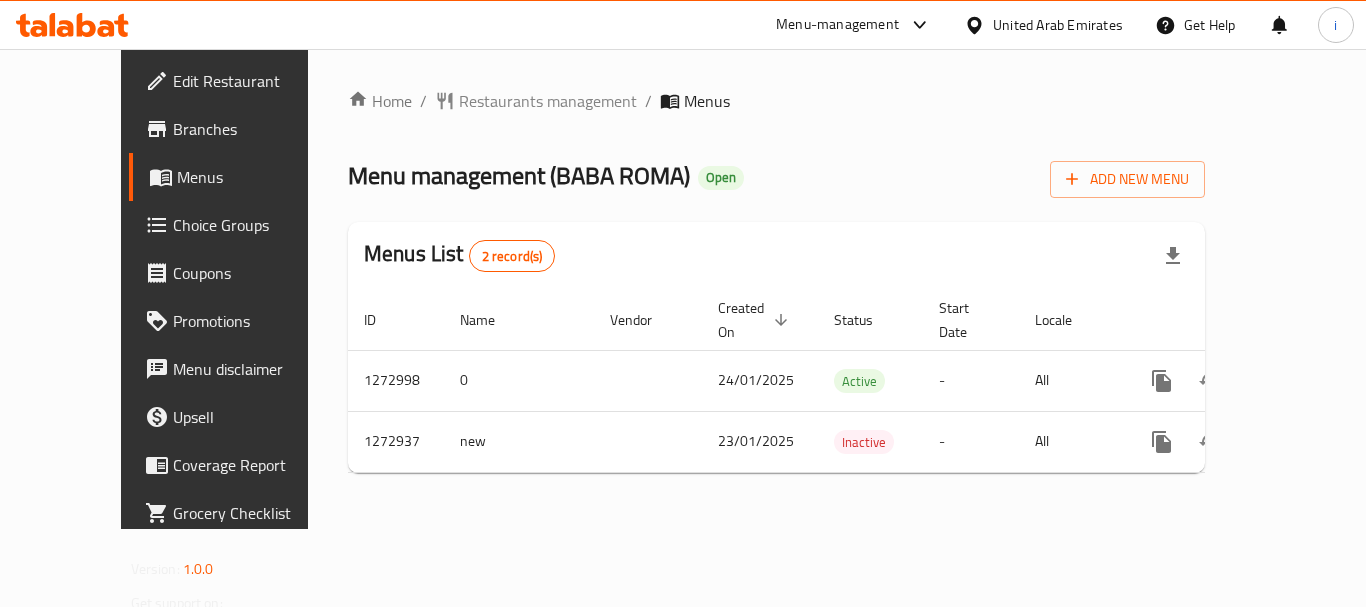 click 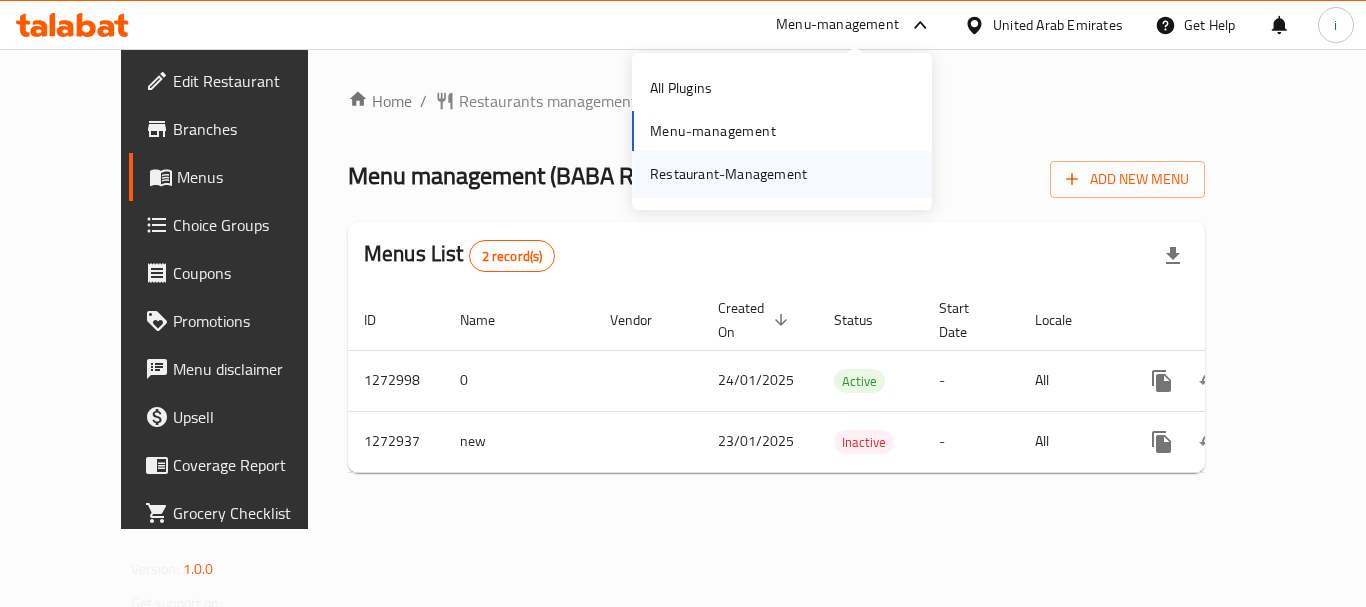 click on "Restaurant-Management" at bounding box center (728, 174) 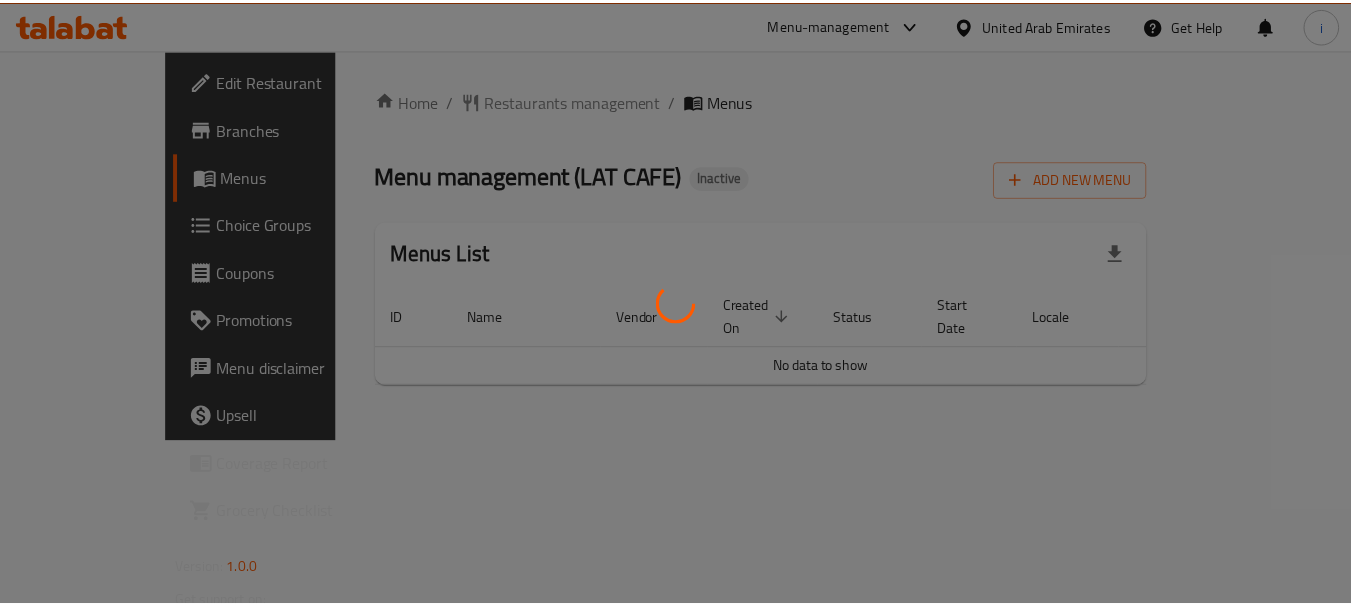 scroll, scrollTop: 0, scrollLeft: 0, axis: both 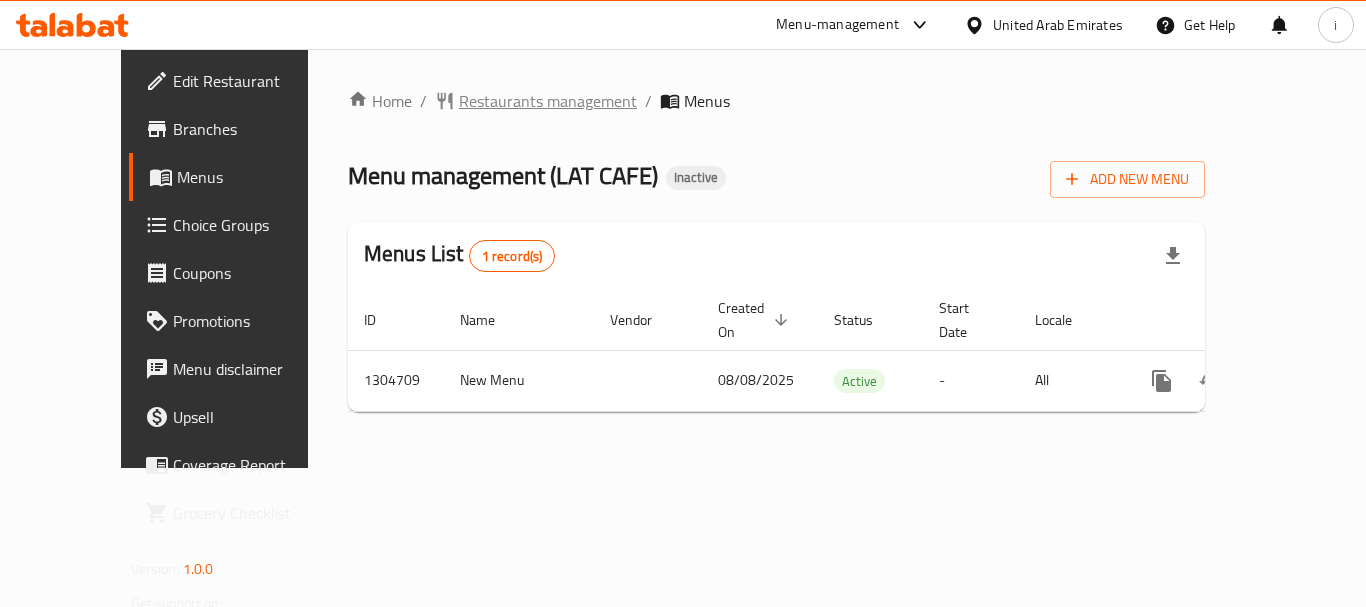 click on "Restaurants management" at bounding box center [548, 101] 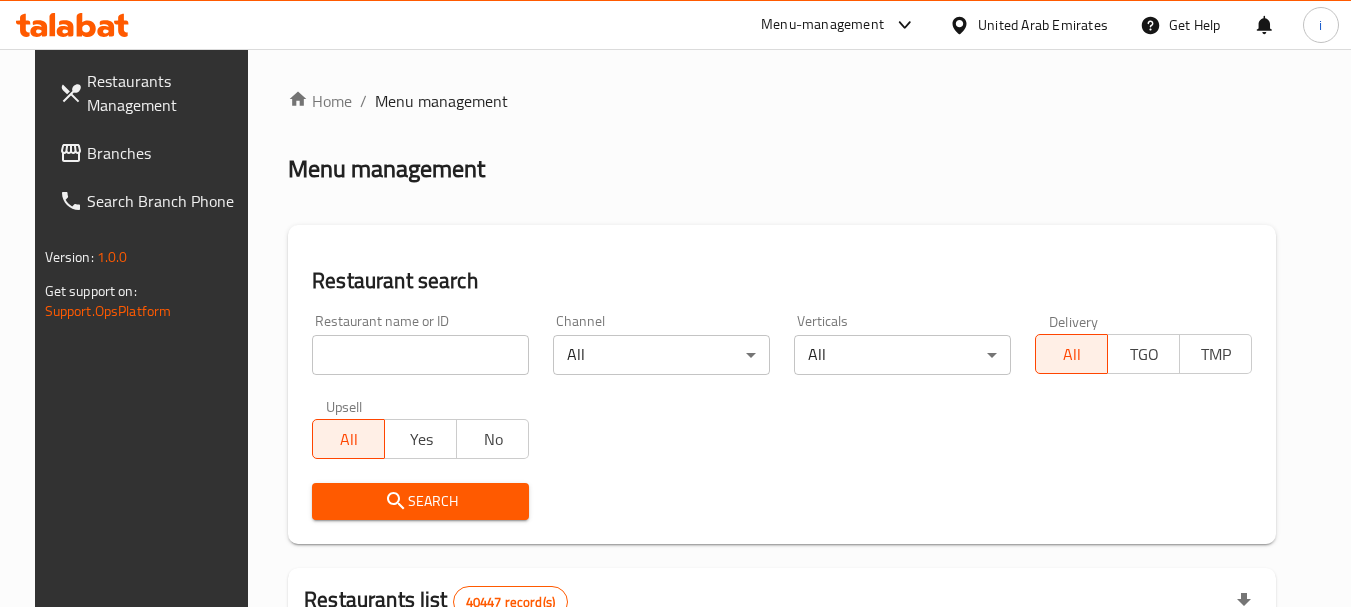 click at bounding box center (420, 355) 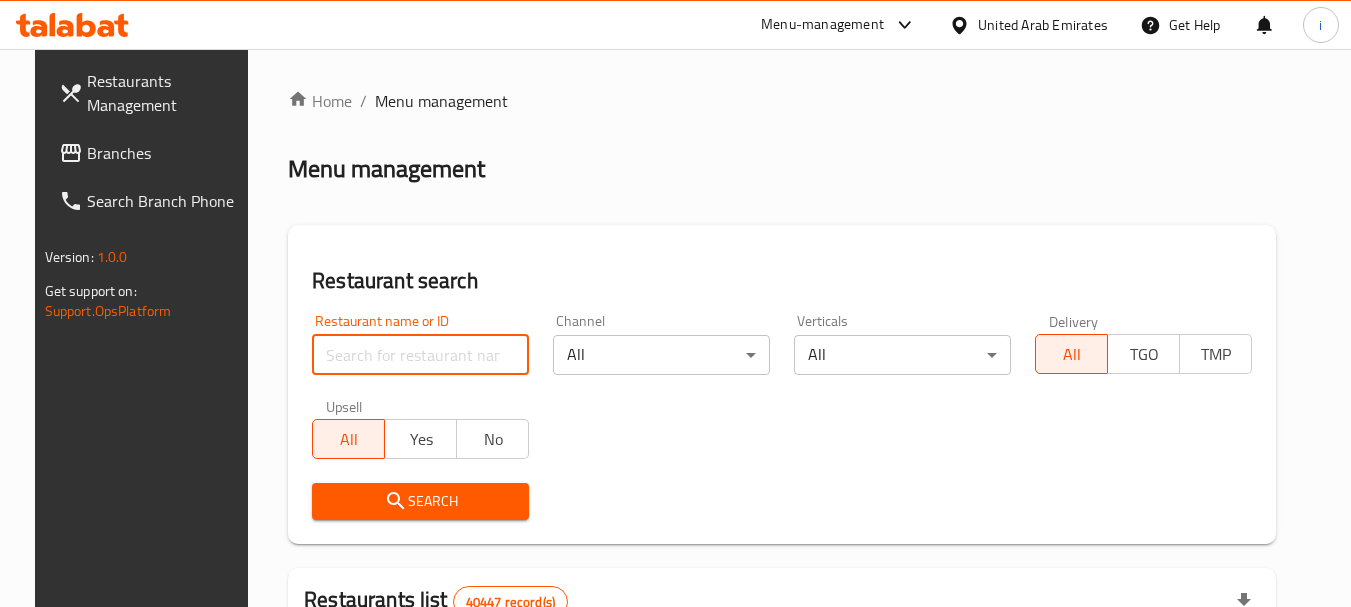 paste on "702964" 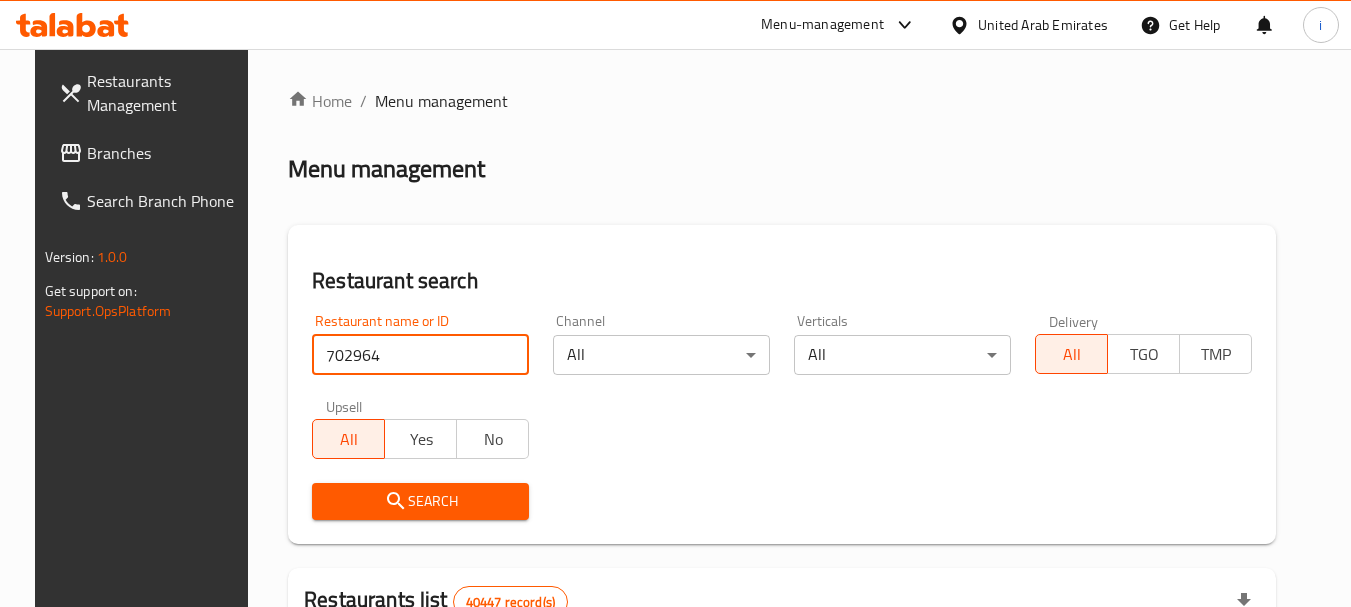type on "702964" 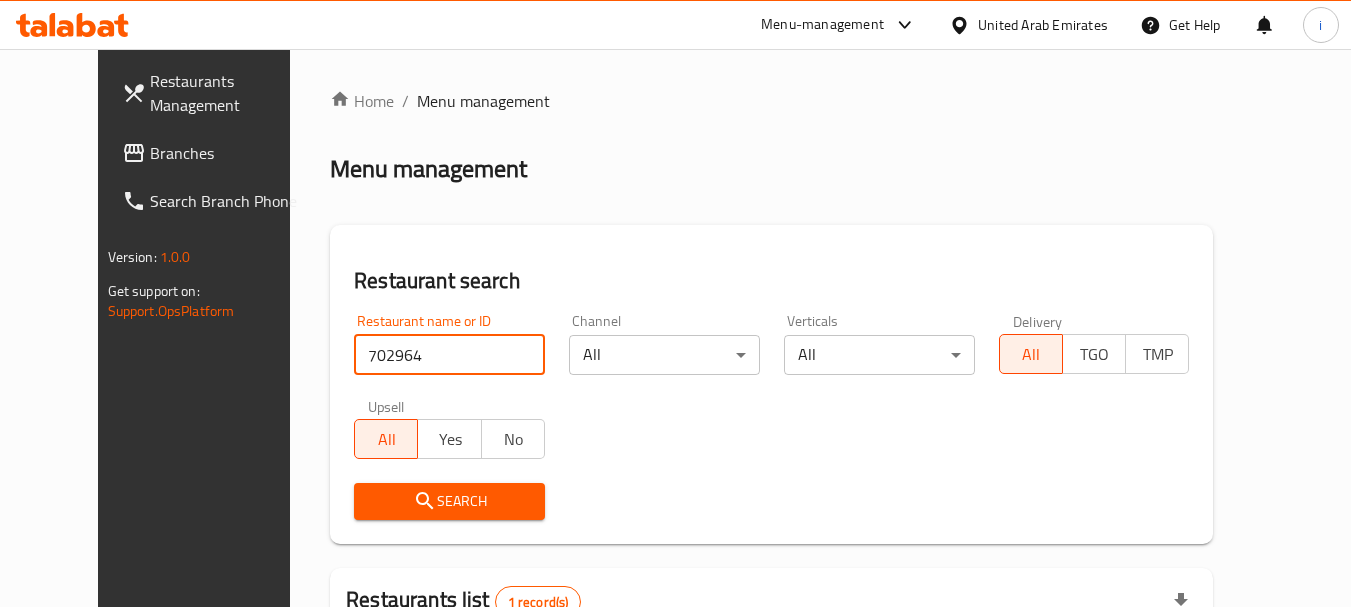 scroll, scrollTop: 236, scrollLeft: 0, axis: vertical 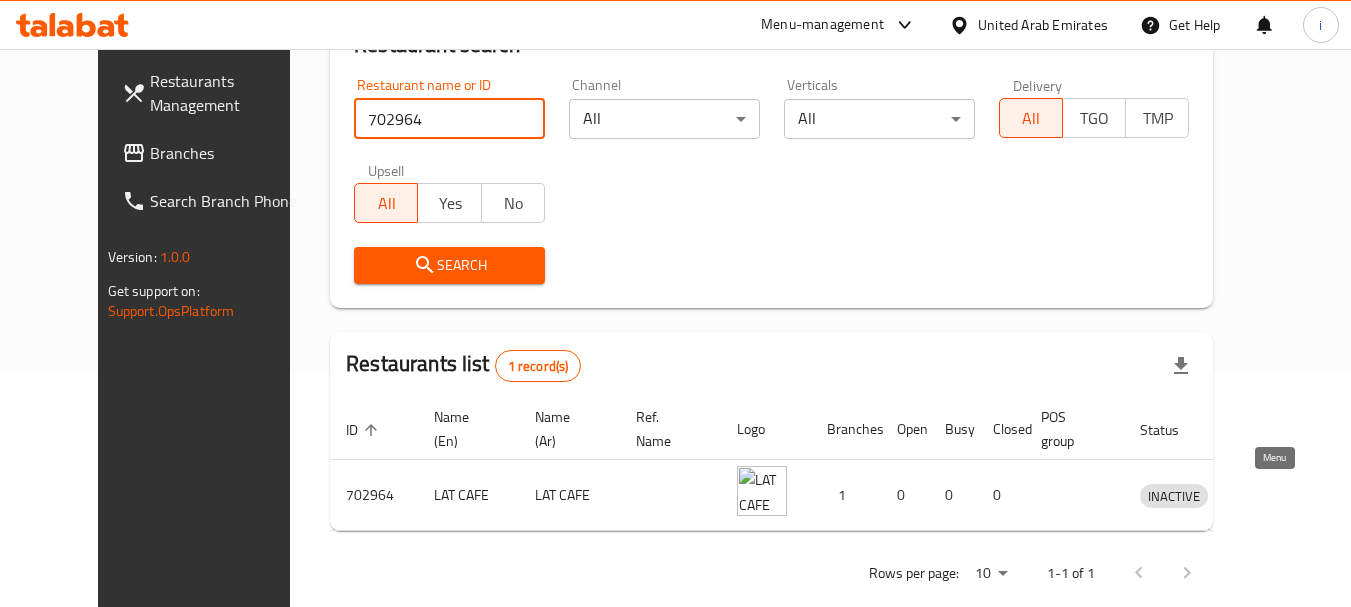 click 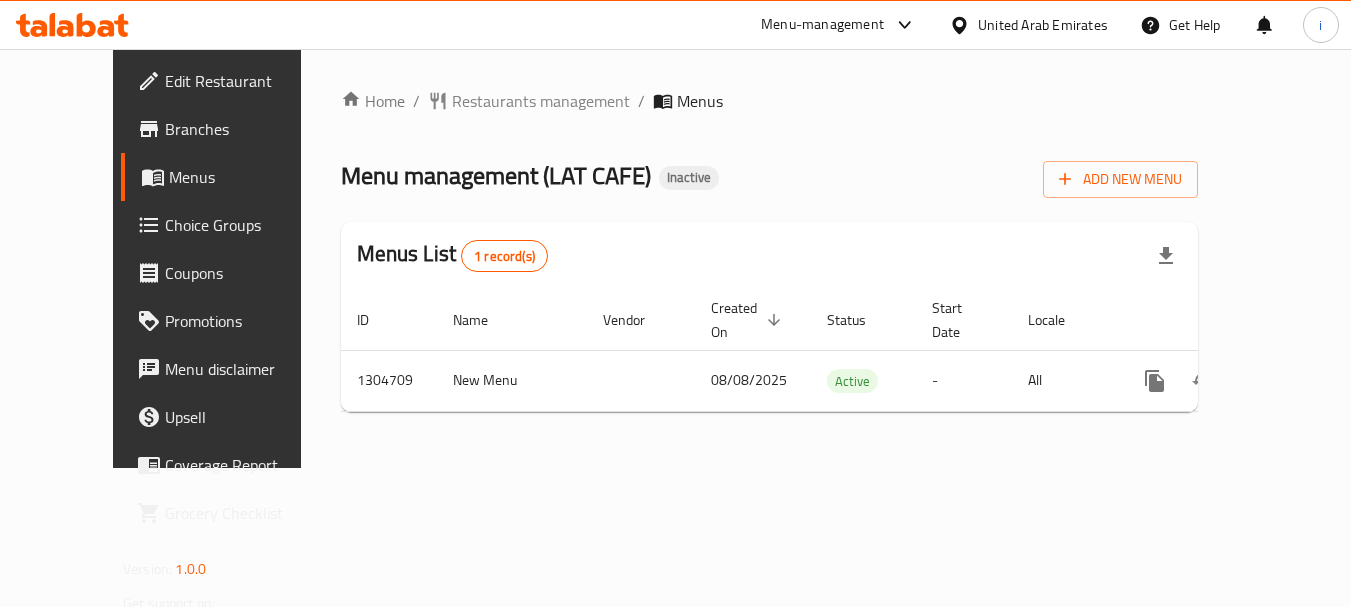 scroll, scrollTop: 0, scrollLeft: 0, axis: both 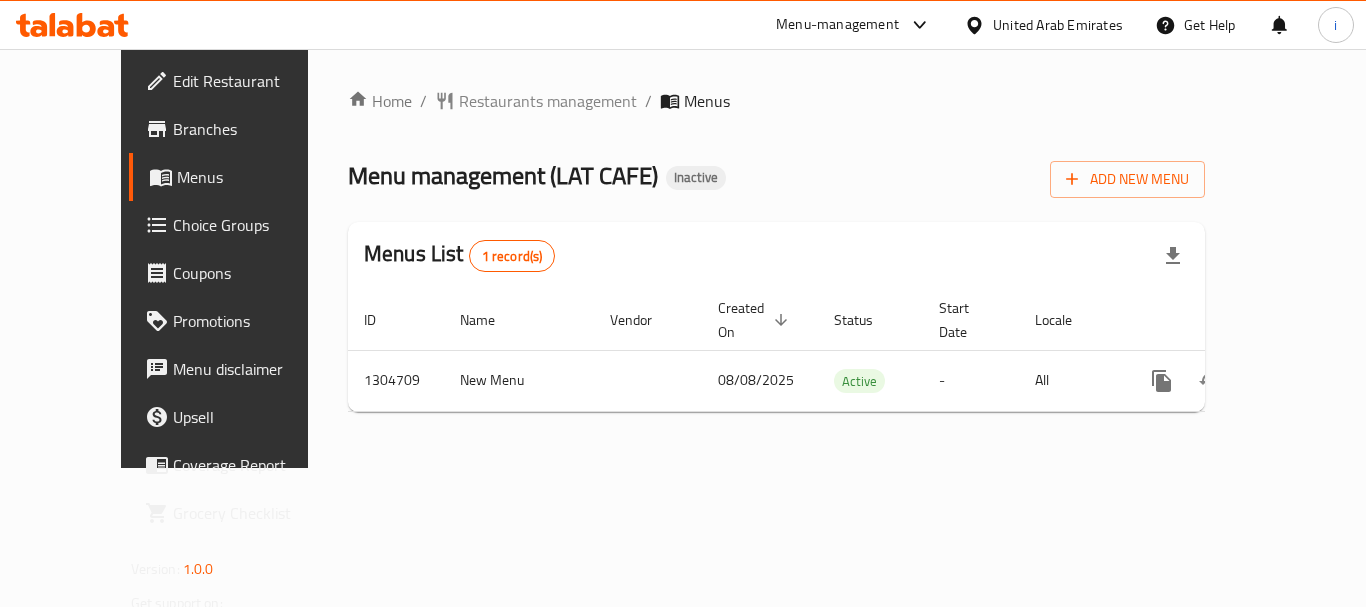 click on "United Arab Emirates" at bounding box center [1058, 25] 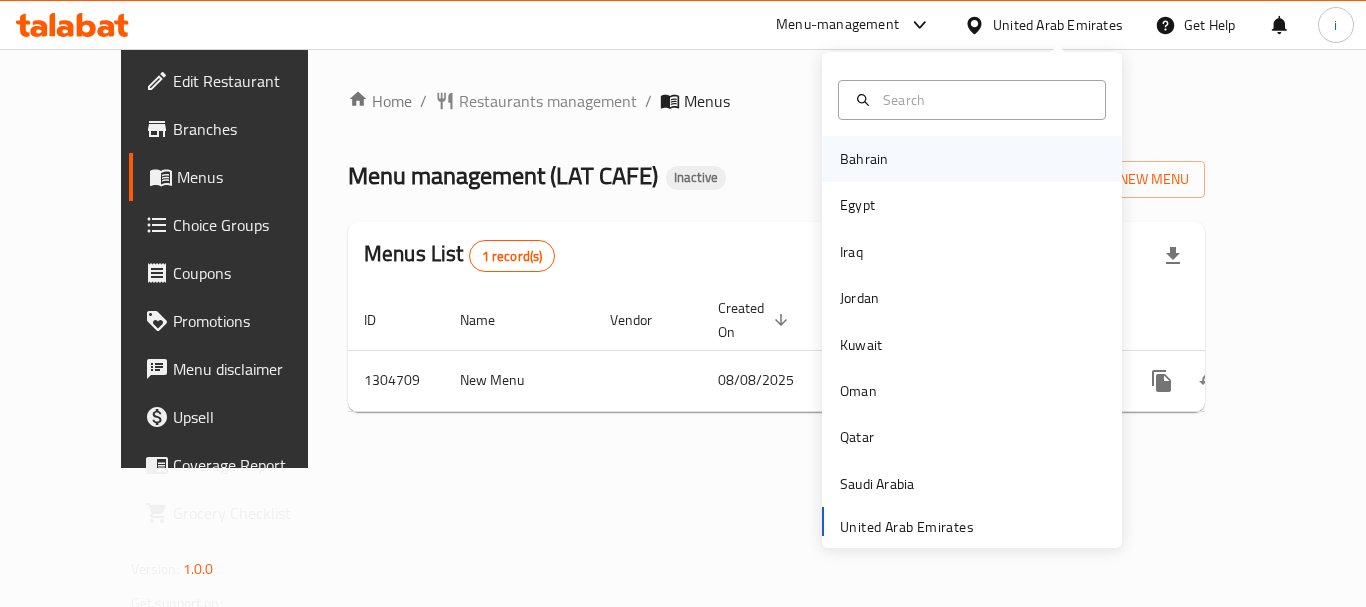 click on "Bahrain" at bounding box center [864, 159] 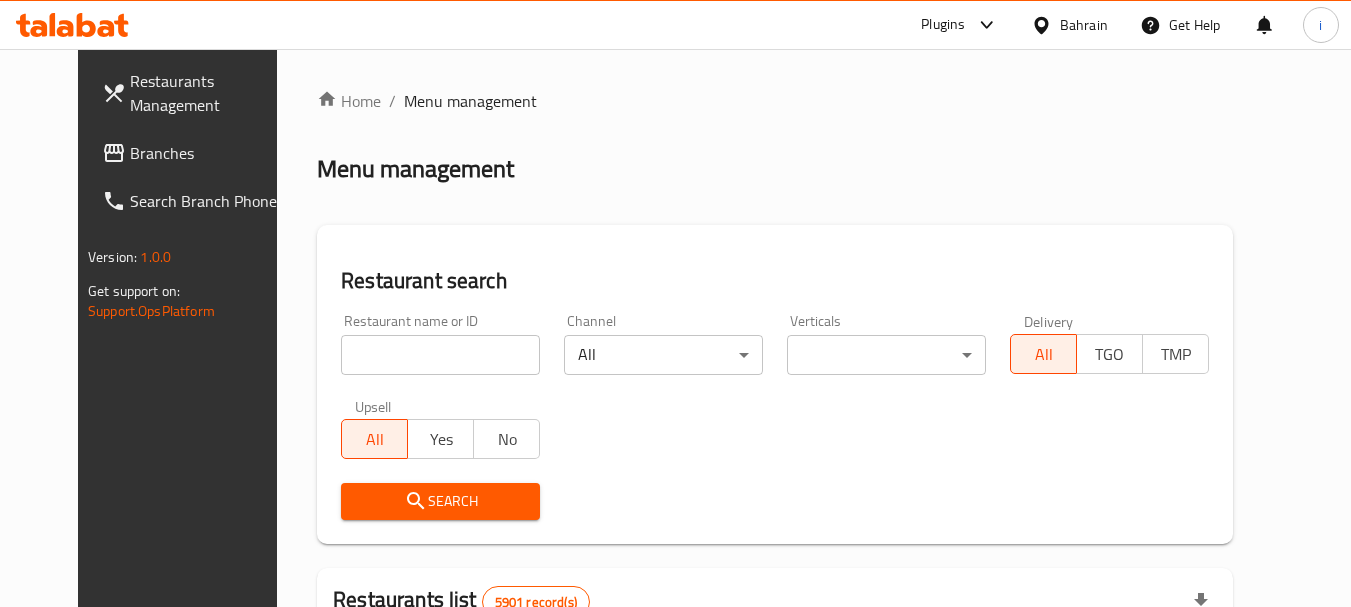 click on "Branches" at bounding box center [209, 153] 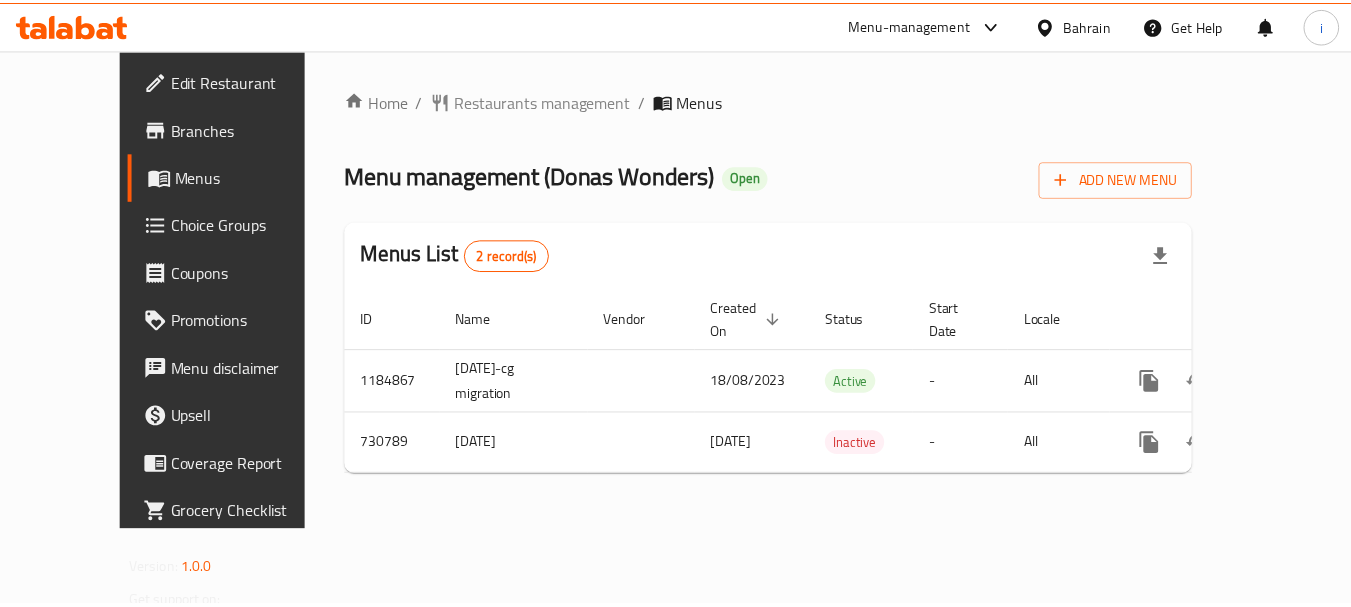 scroll, scrollTop: 0, scrollLeft: 0, axis: both 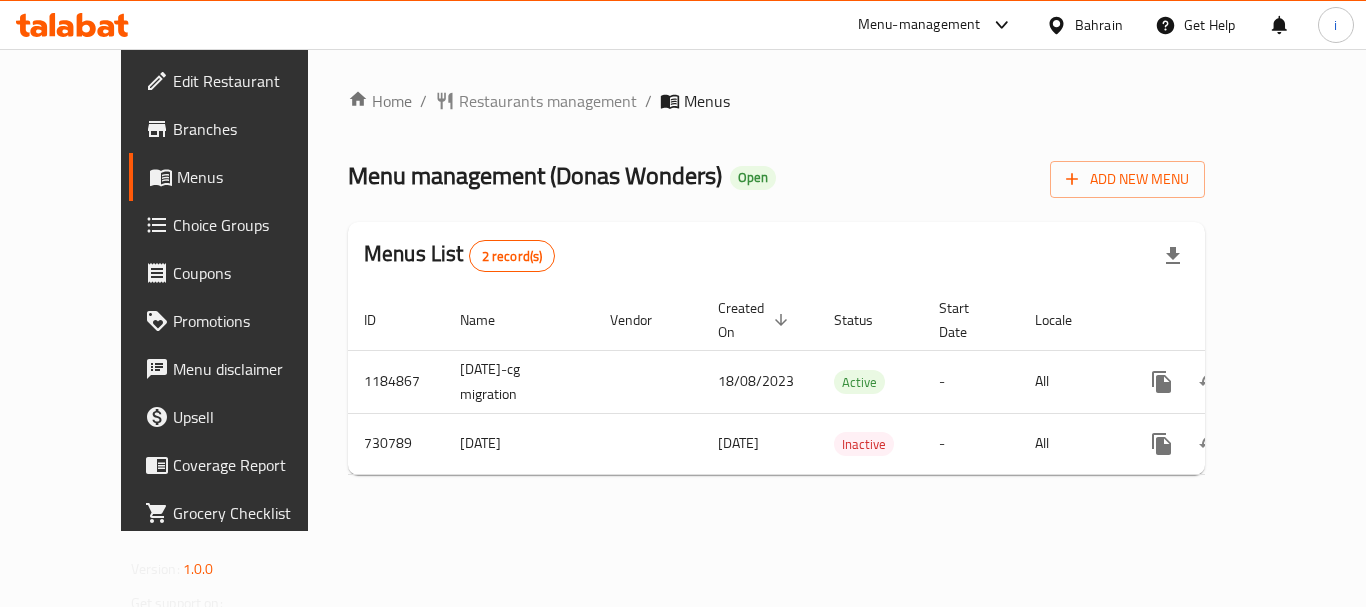 click on "Restaurants management" at bounding box center [548, 101] 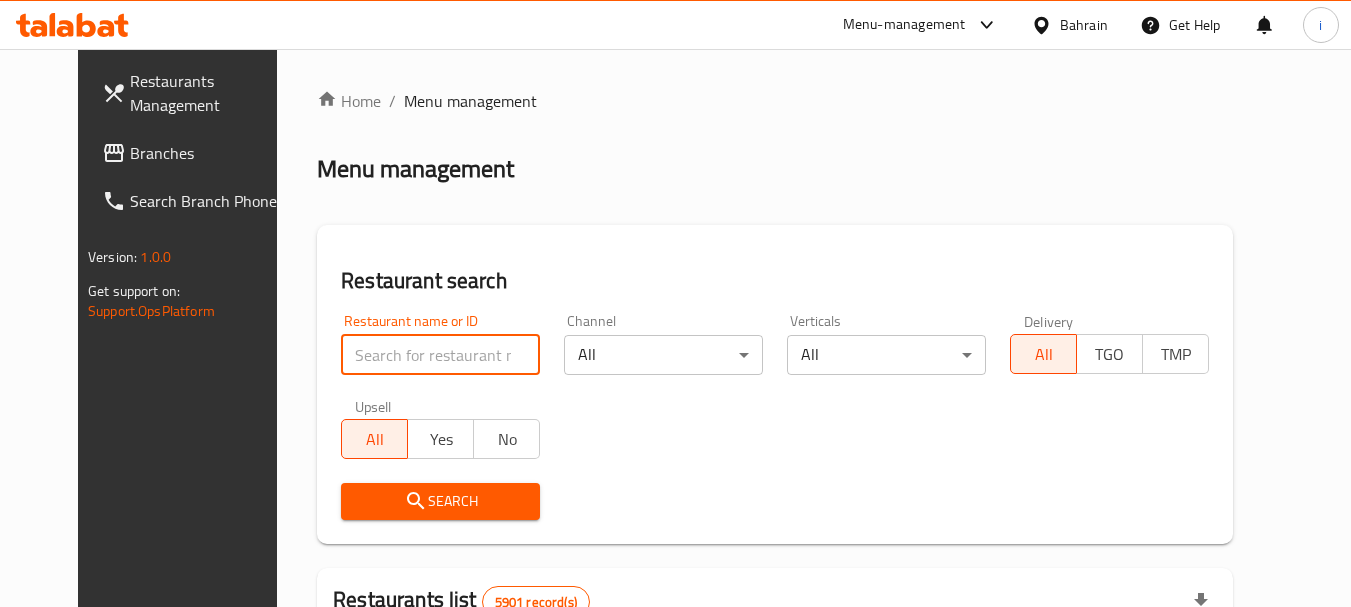 click at bounding box center (440, 355) 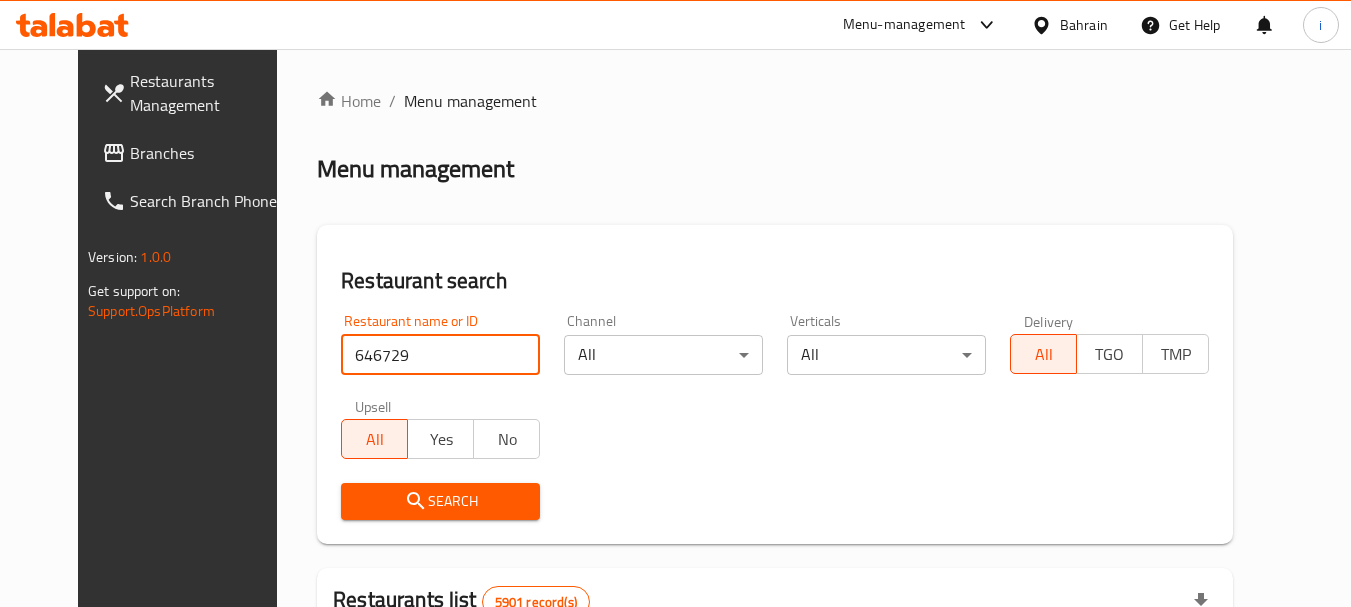 type on "646729" 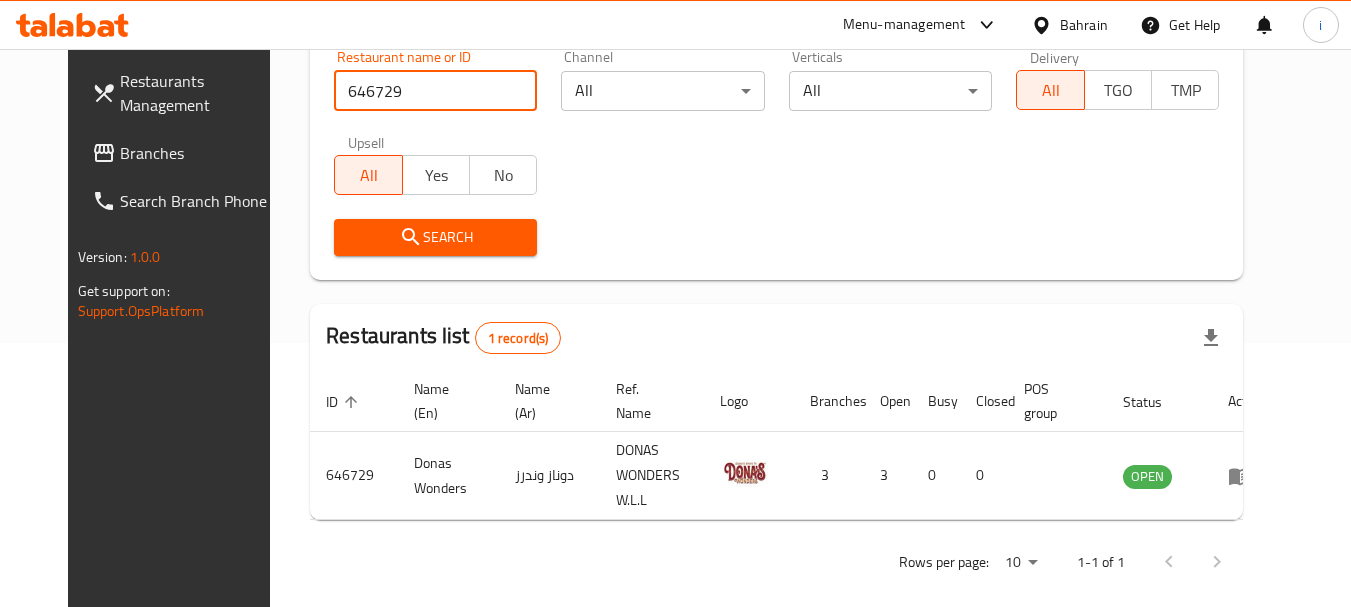 scroll, scrollTop: 268, scrollLeft: 0, axis: vertical 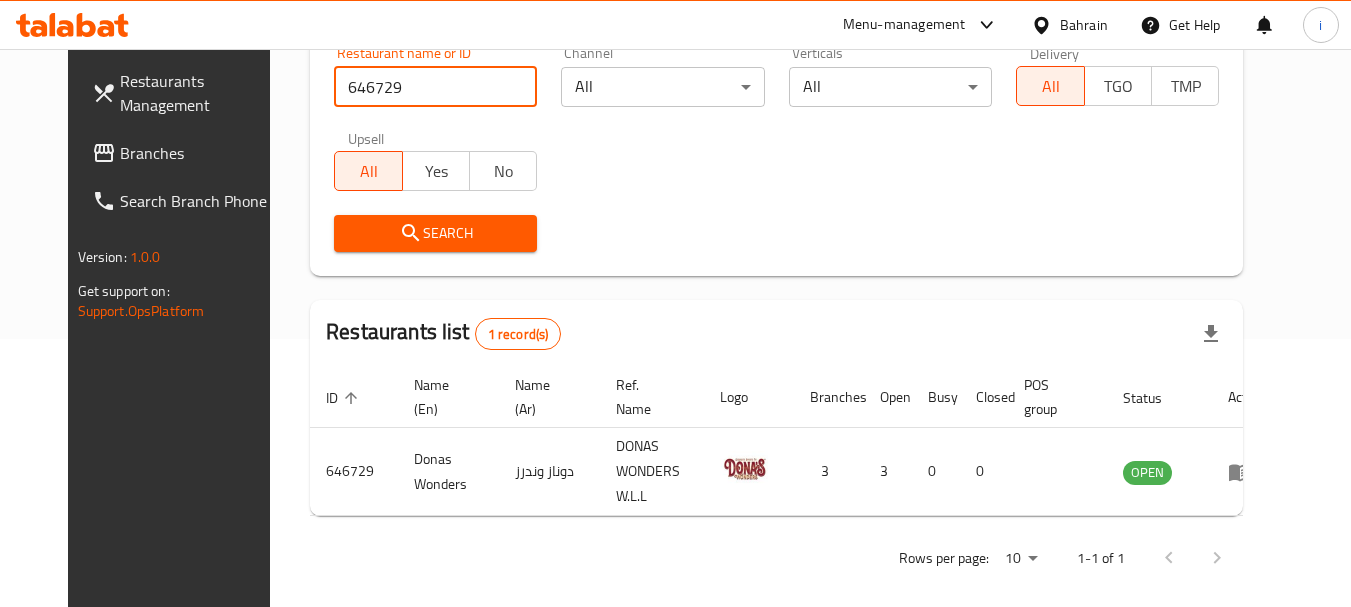click 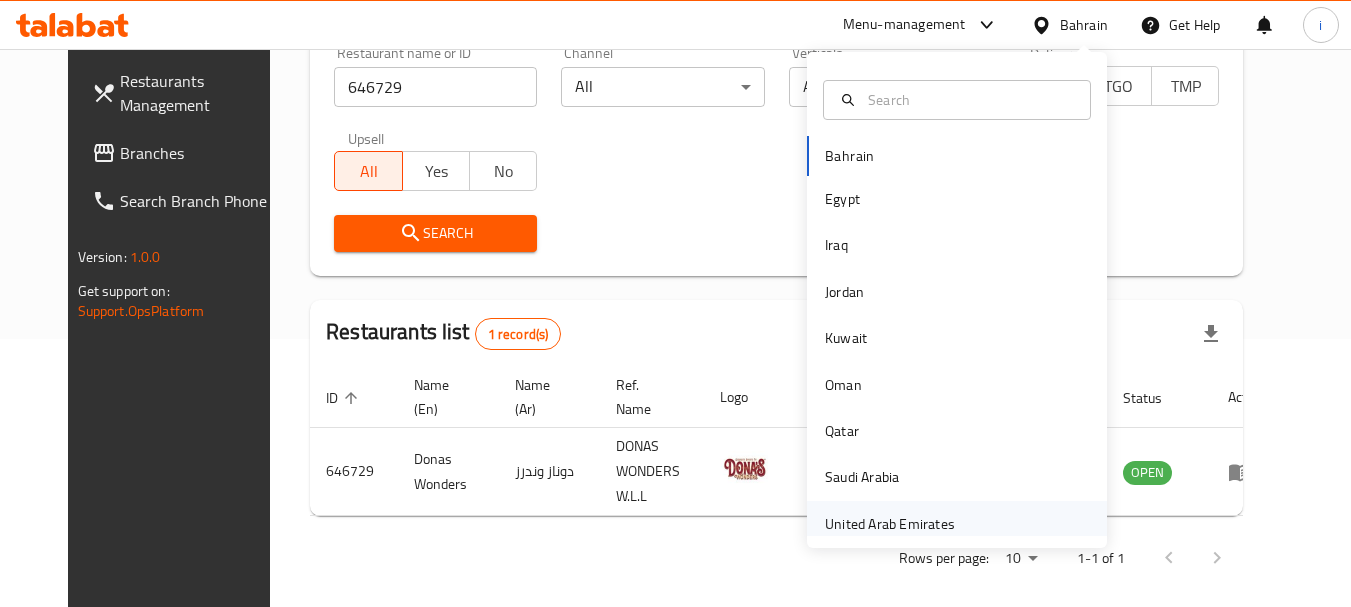 click on "United Arab Emirates" at bounding box center [890, 524] 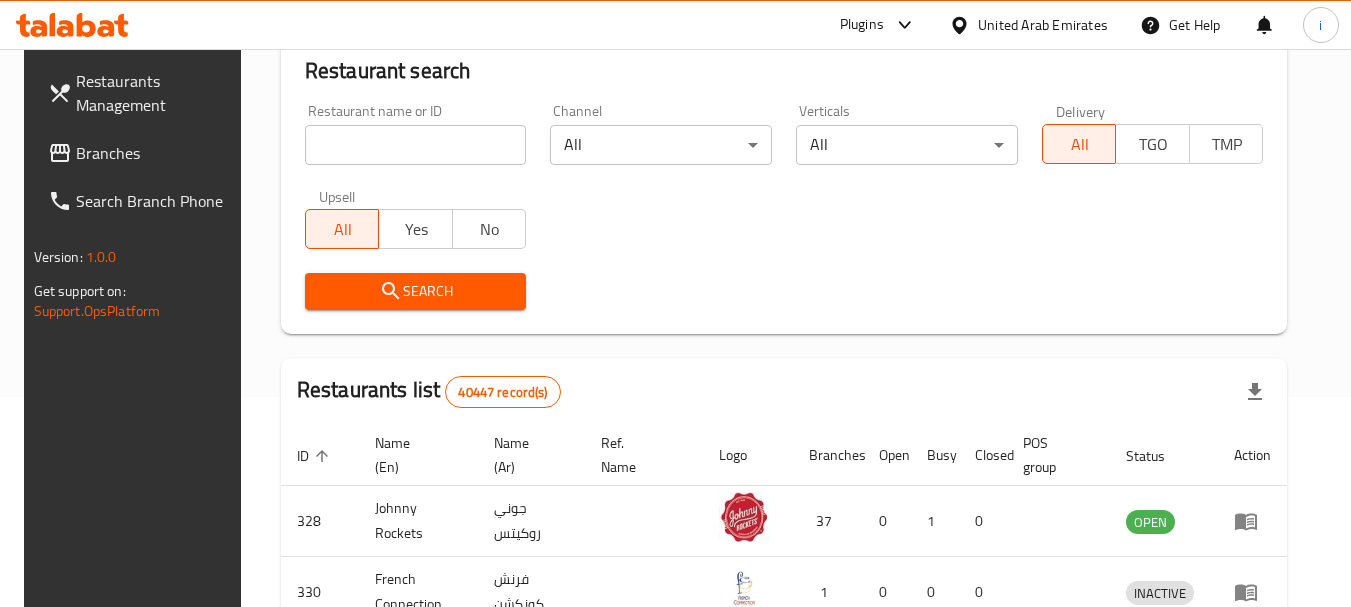 scroll, scrollTop: 268, scrollLeft: 0, axis: vertical 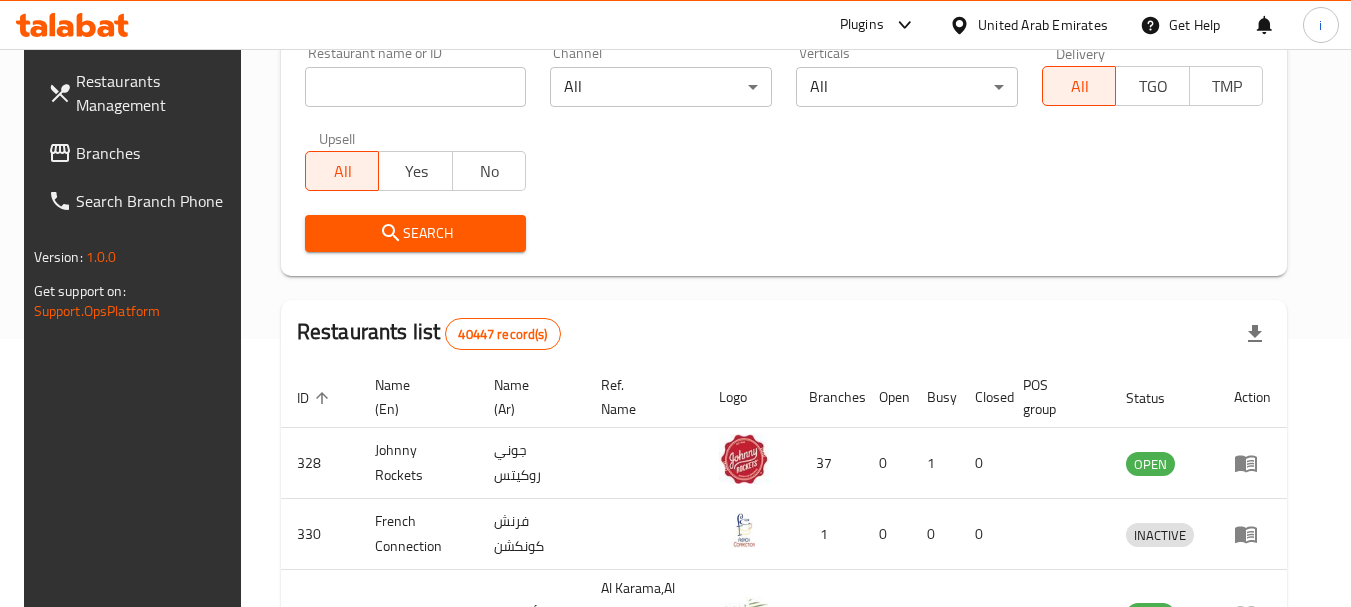 click at bounding box center [675, 303] 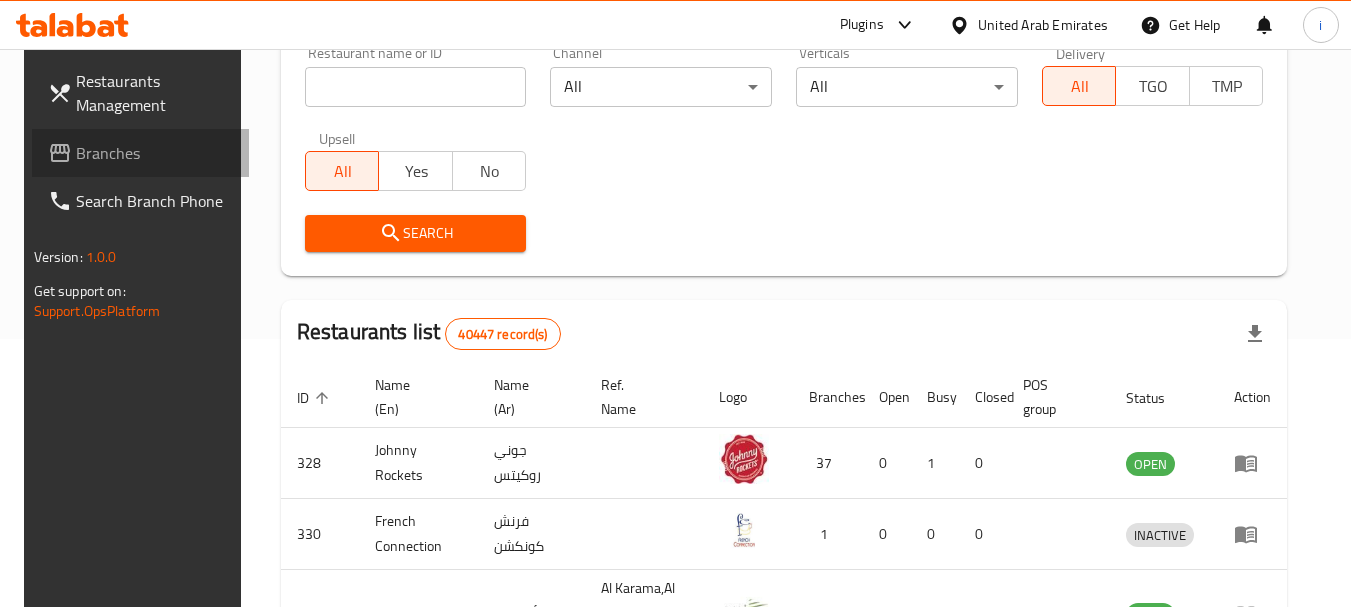 click on "Branches" at bounding box center (155, 153) 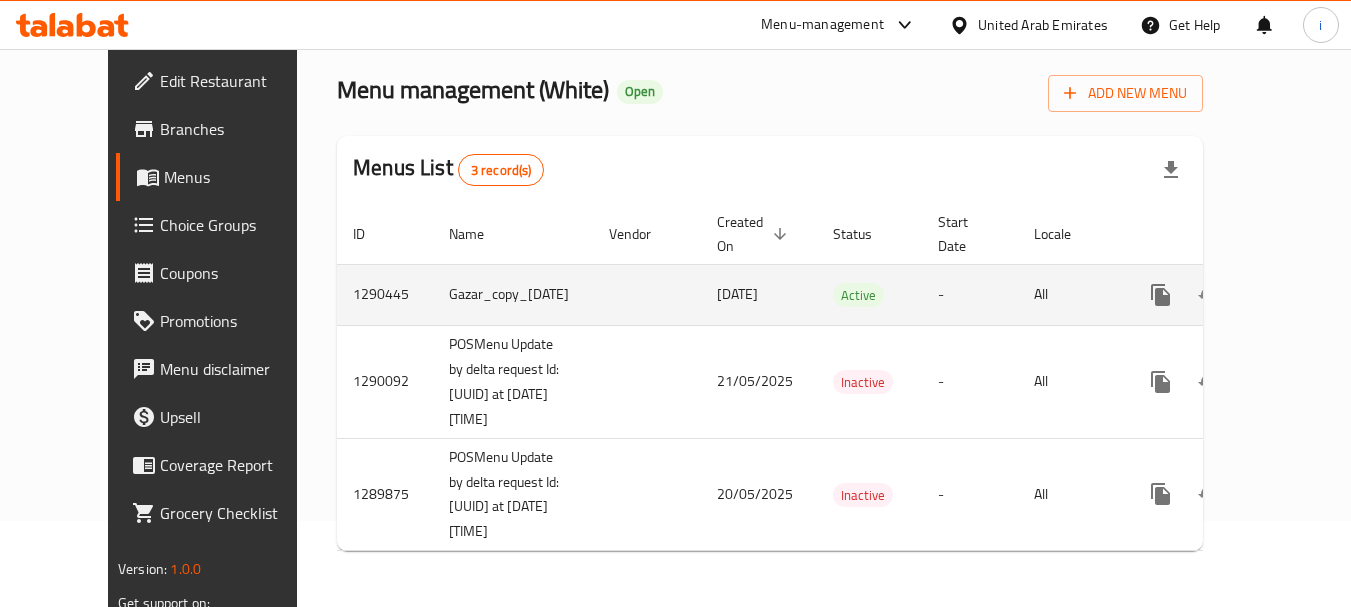 scroll, scrollTop: 0, scrollLeft: 0, axis: both 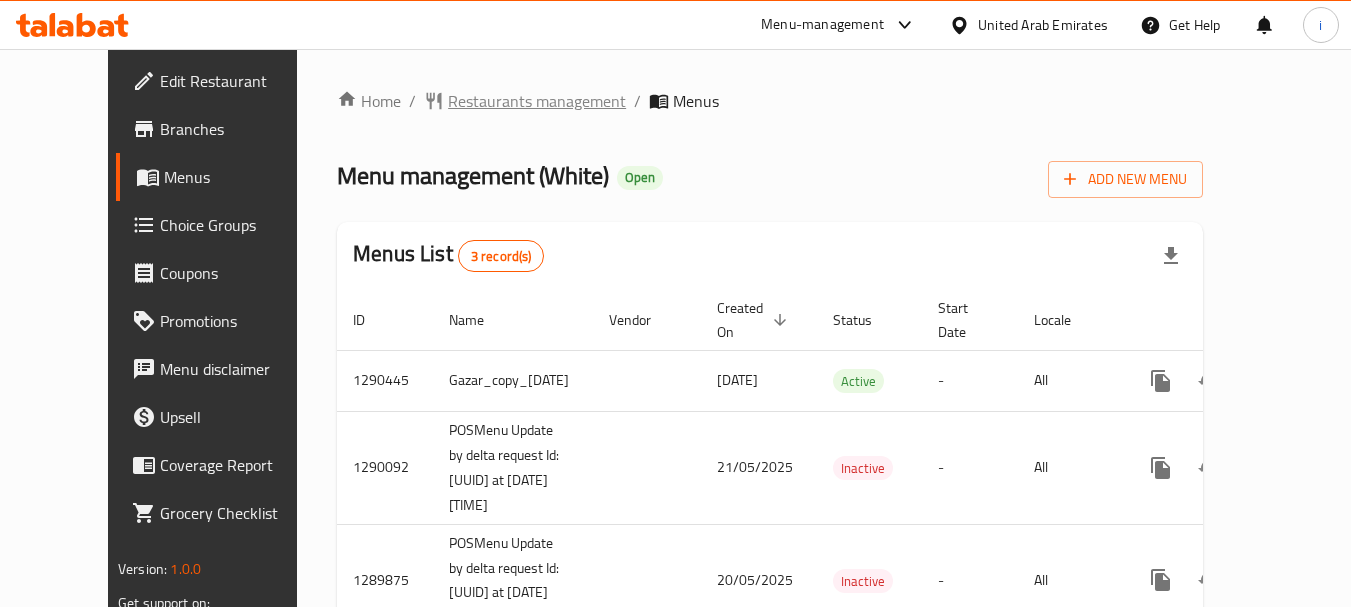 click on "Restaurants management" at bounding box center (537, 101) 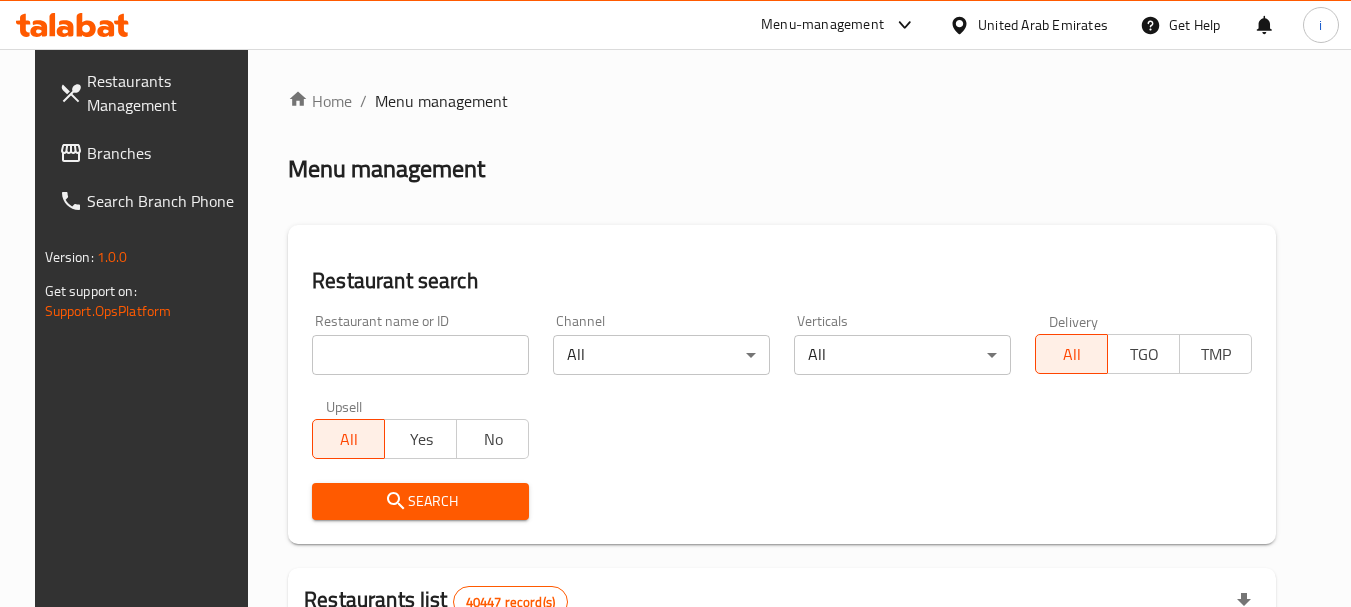 click at bounding box center (420, 355) 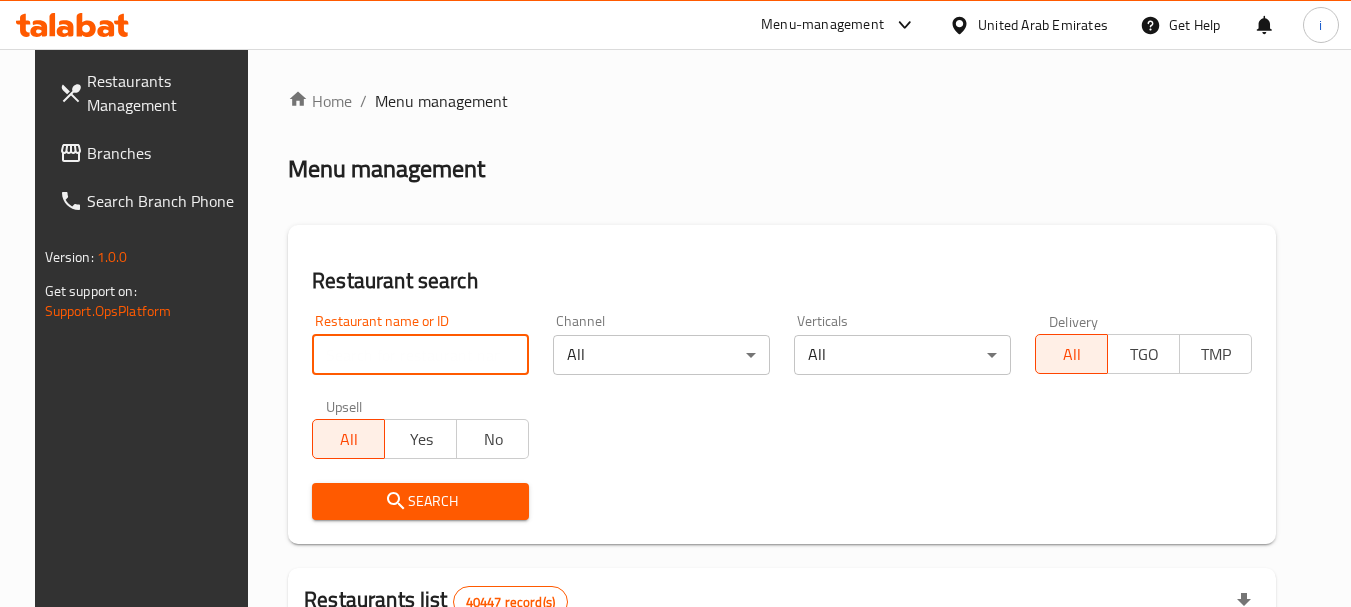 paste on "628399" 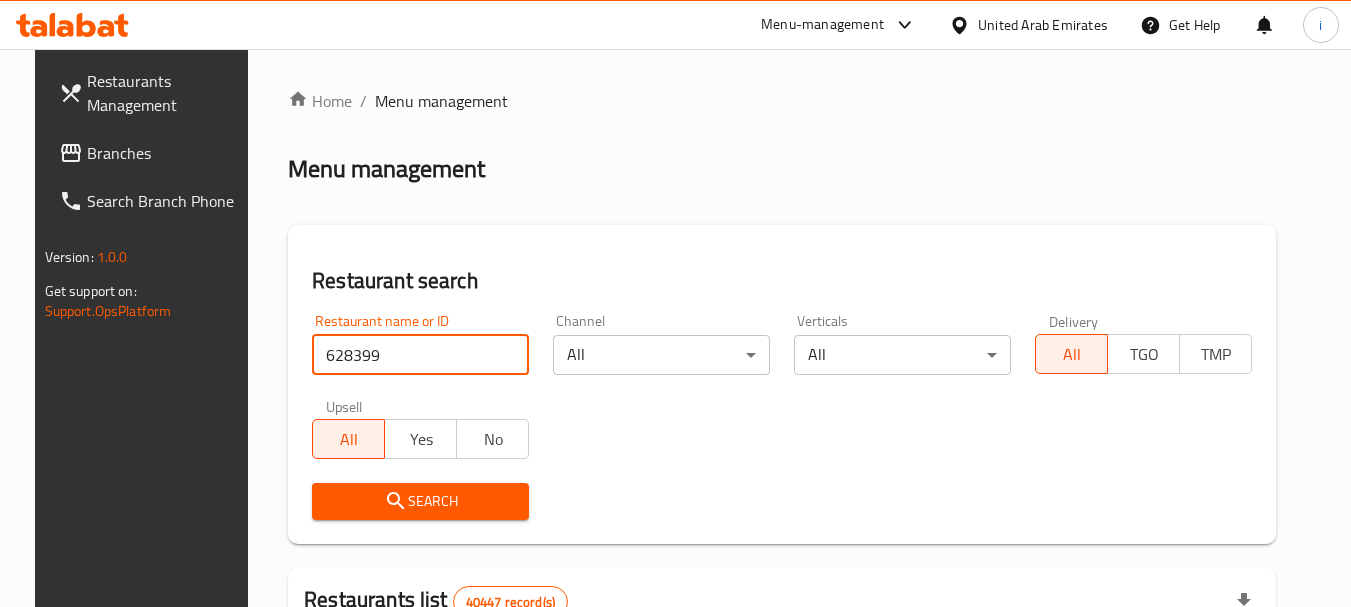 type on "628399" 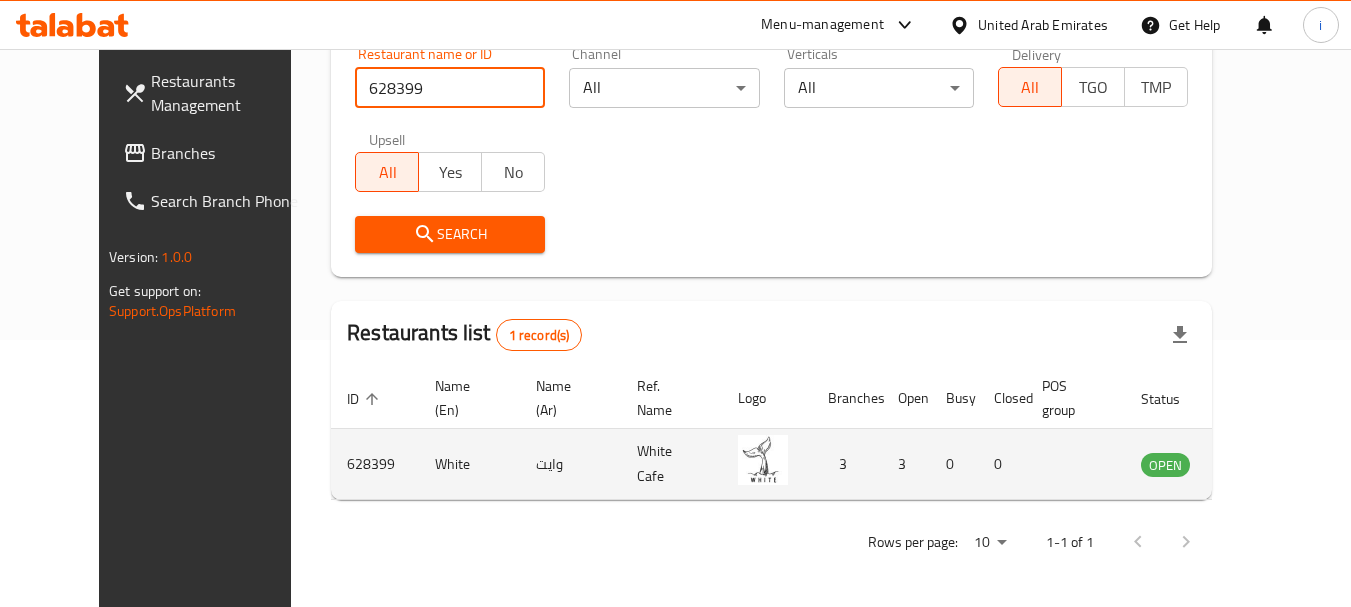 scroll, scrollTop: 268, scrollLeft: 0, axis: vertical 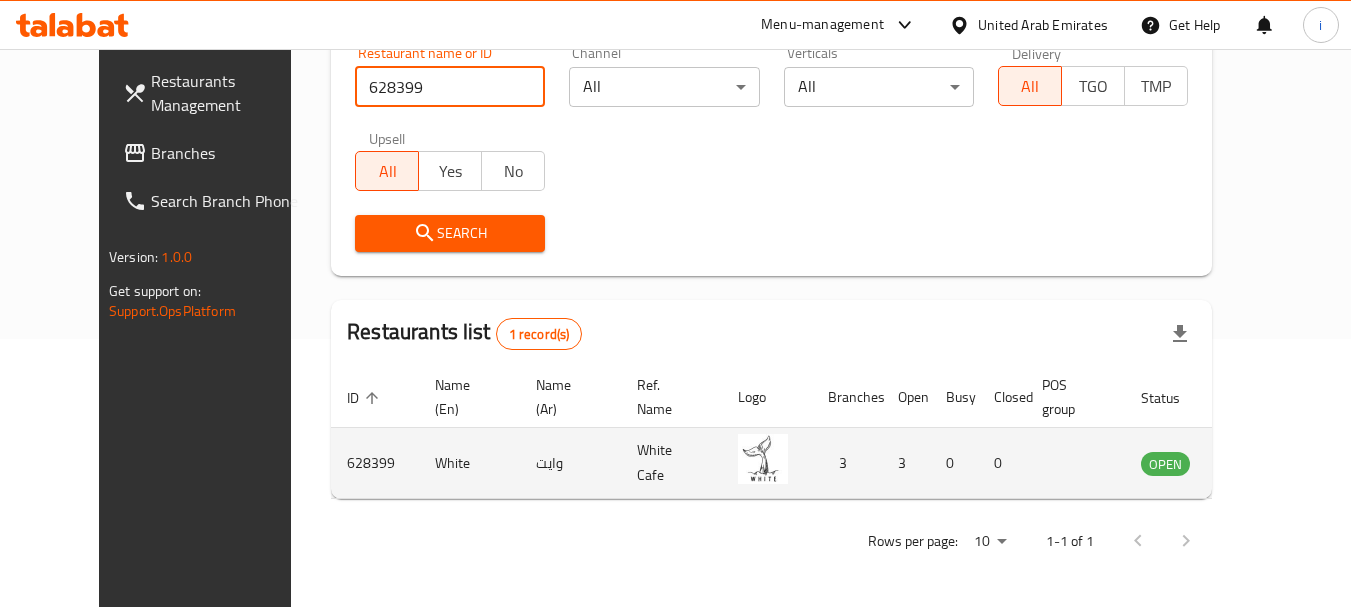 click 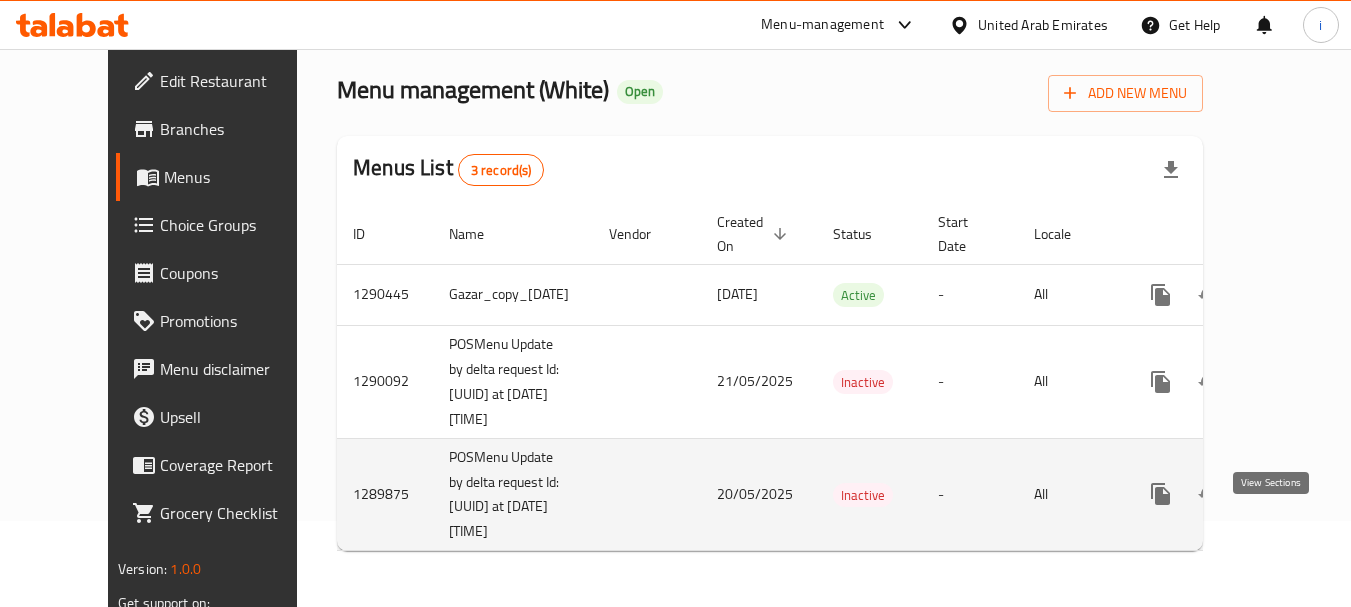 scroll, scrollTop: 136, scrollLeft: 0, axis: vertical 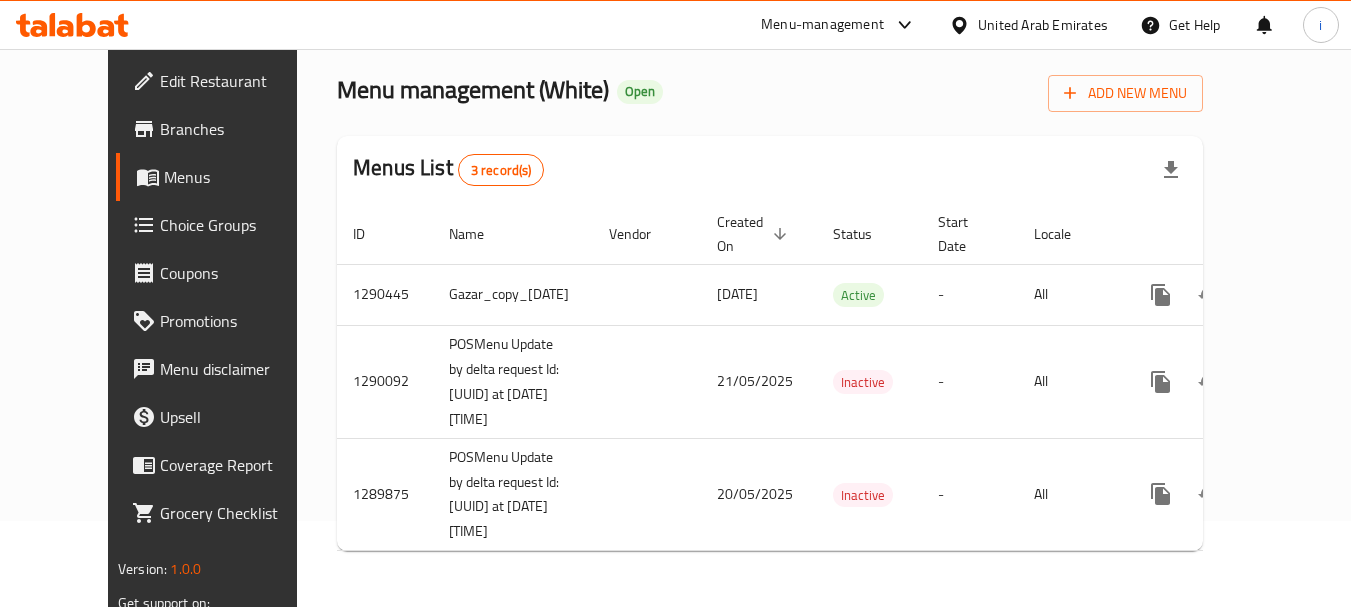 click on "United Arab Emirates" at bounding box center (1043, 25) 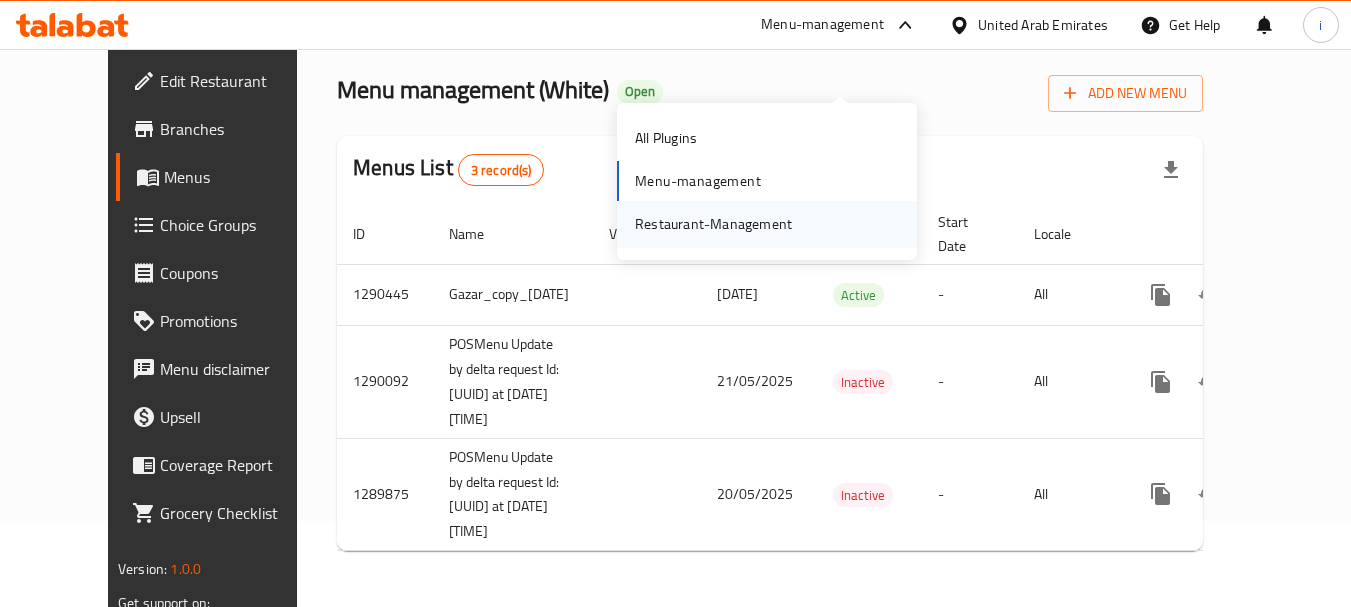 click on "Restaurant-Management" at bounding box center [767, 224] 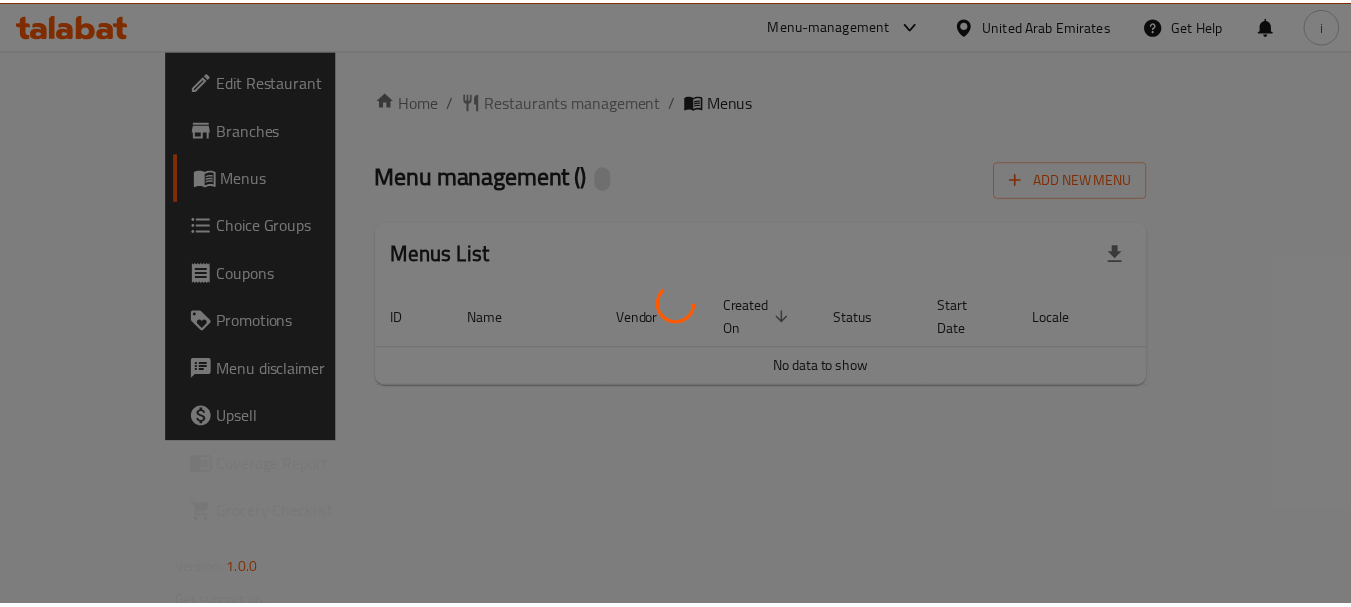 scroll, scrollTop: 0, scrollLeft: 0, axis: both 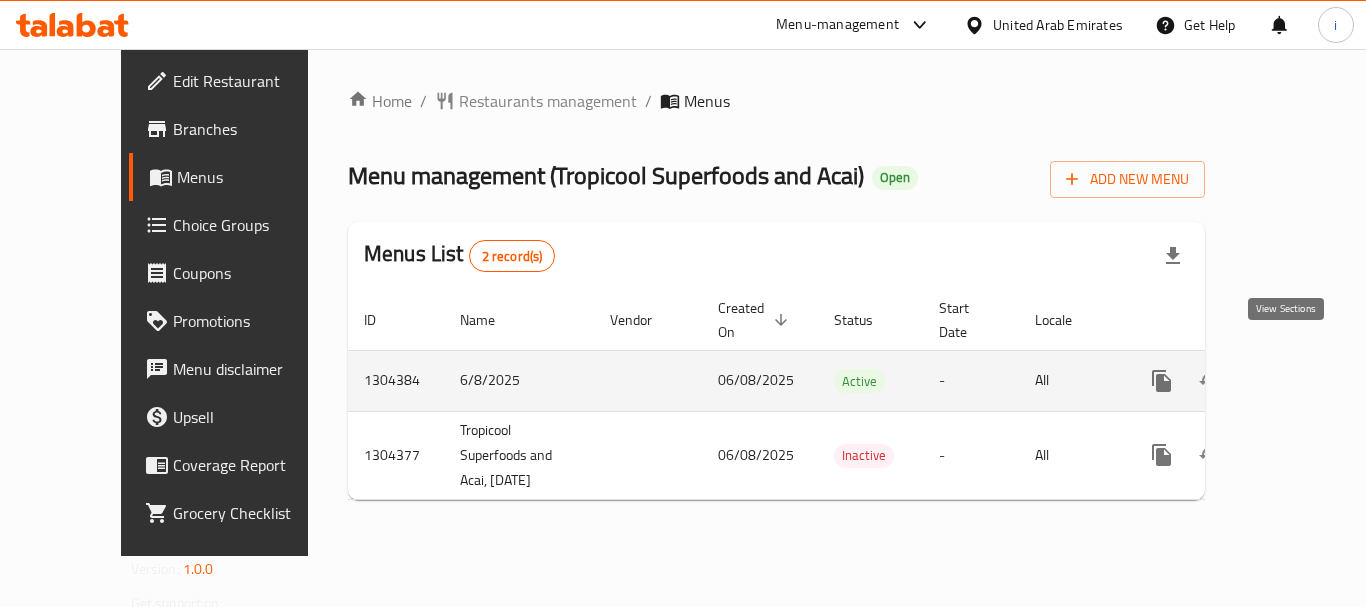 click 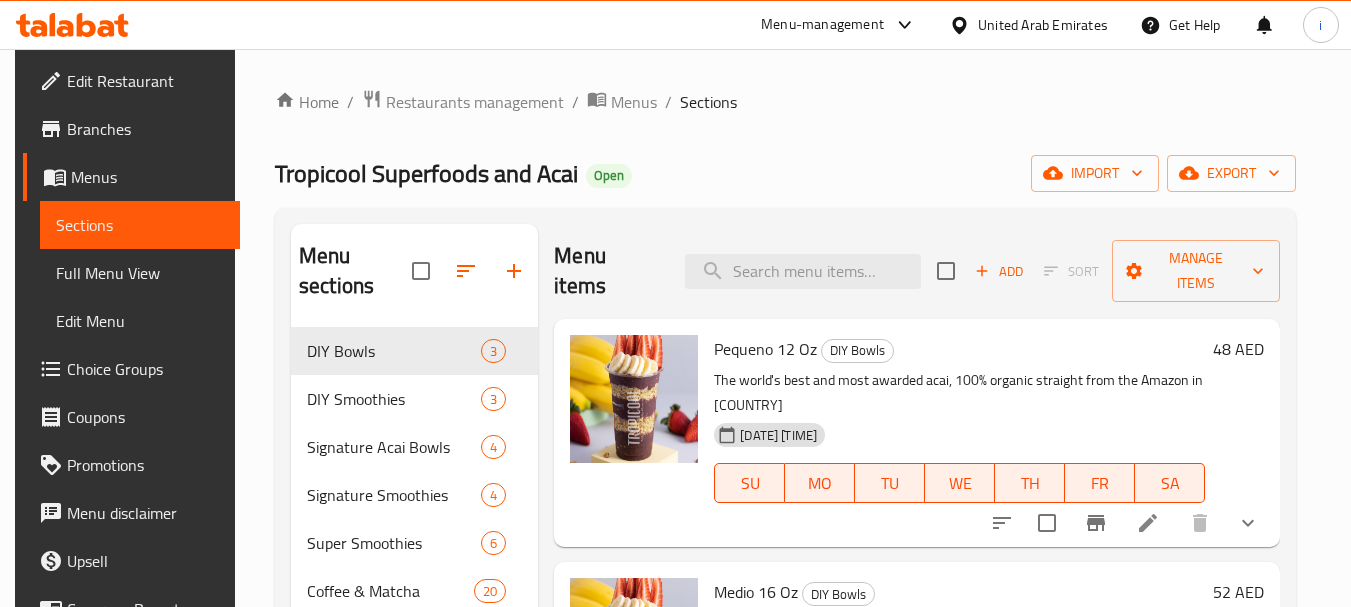 click on "Edit Menu" at bounding box center (140, 321) 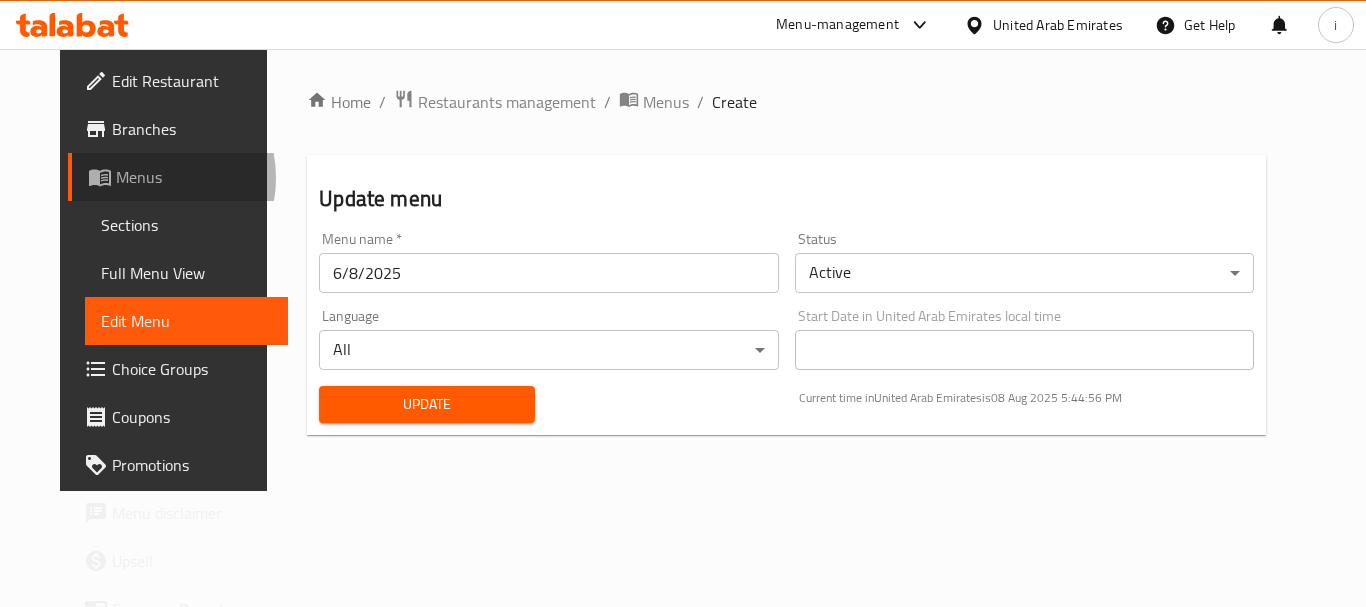 click on "Menus" at bounding box center [194, 177] 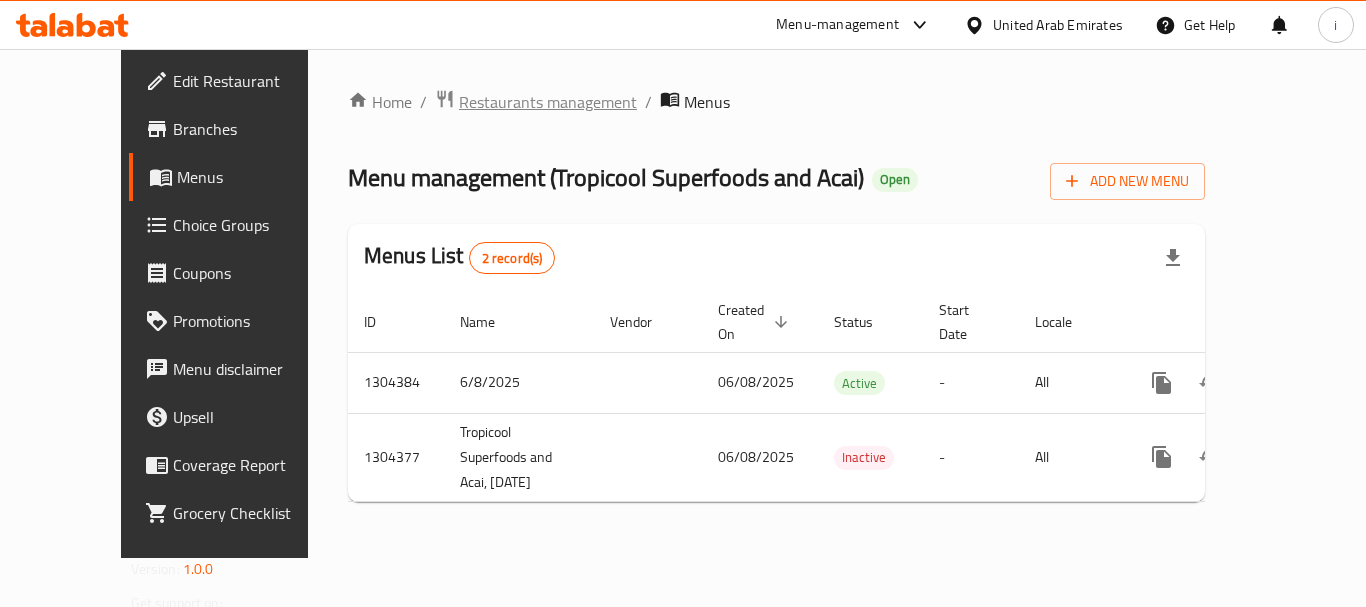 click on "Restaurants management" at bounding box center [548, 102] 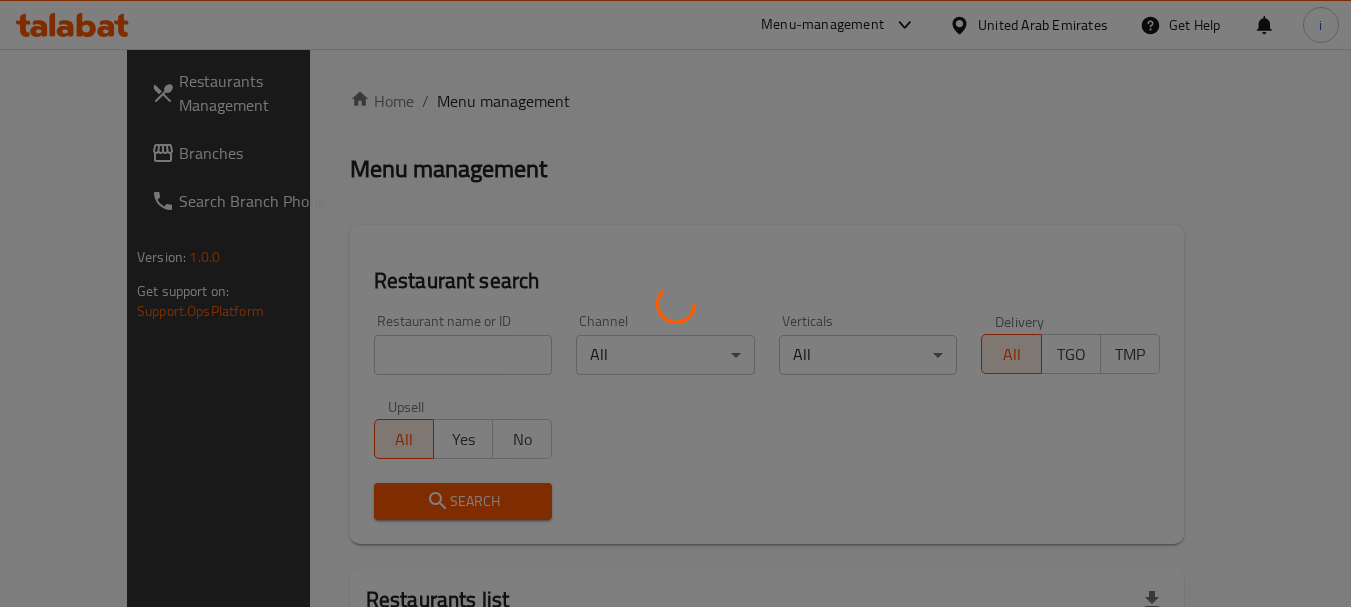 click at bounding box center [675, 303] 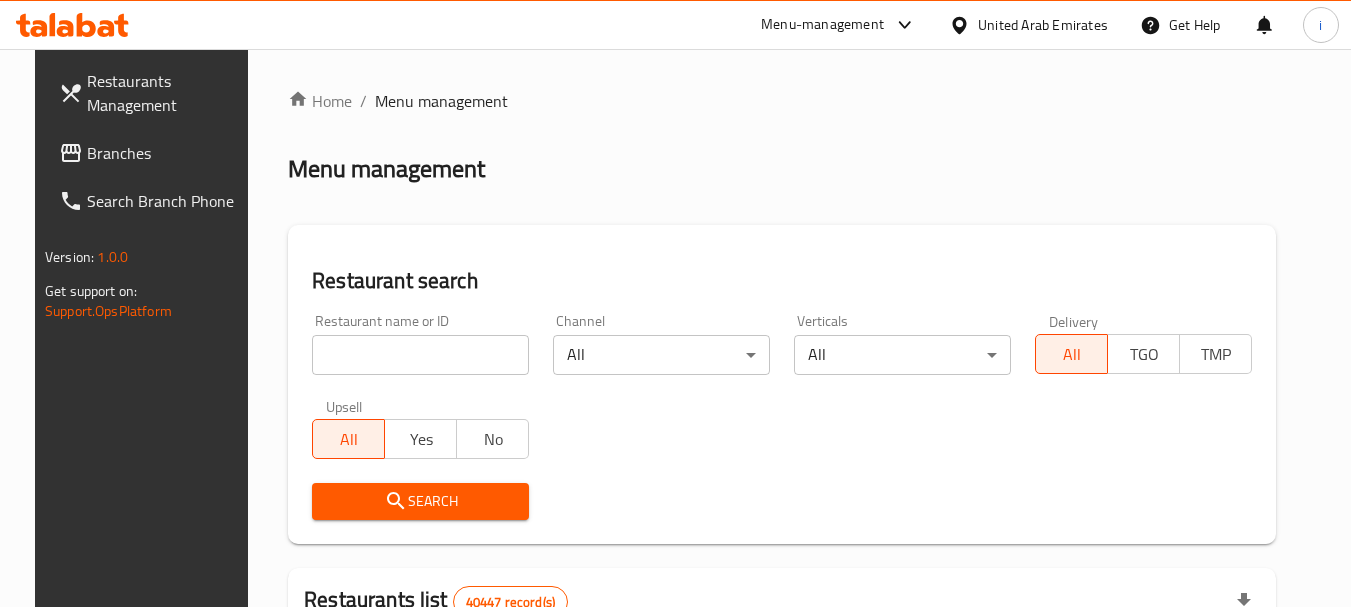 click at bounding box center (420, 355) 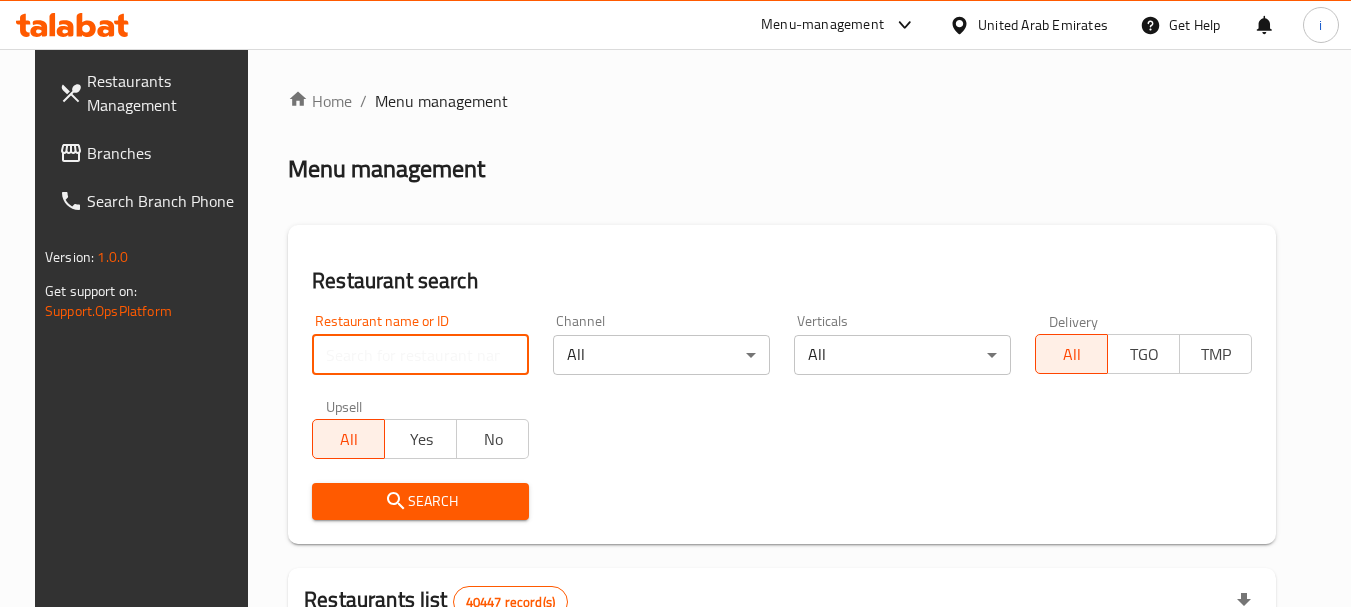 paste on "703208" 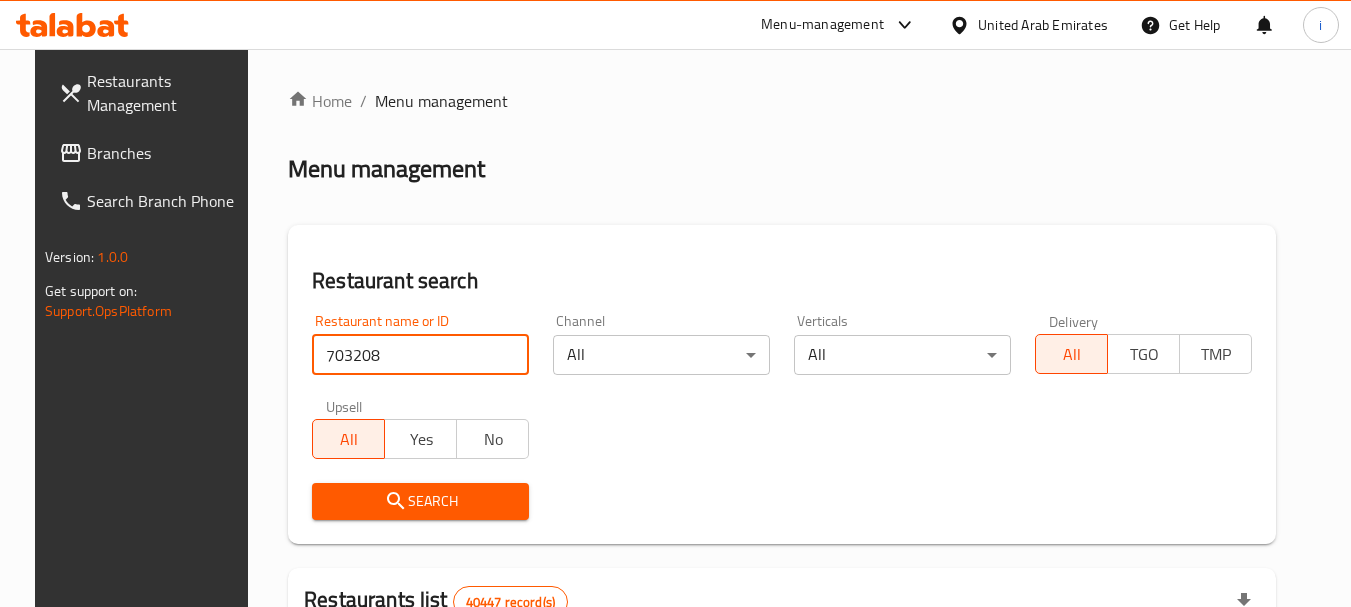 type on "703208" 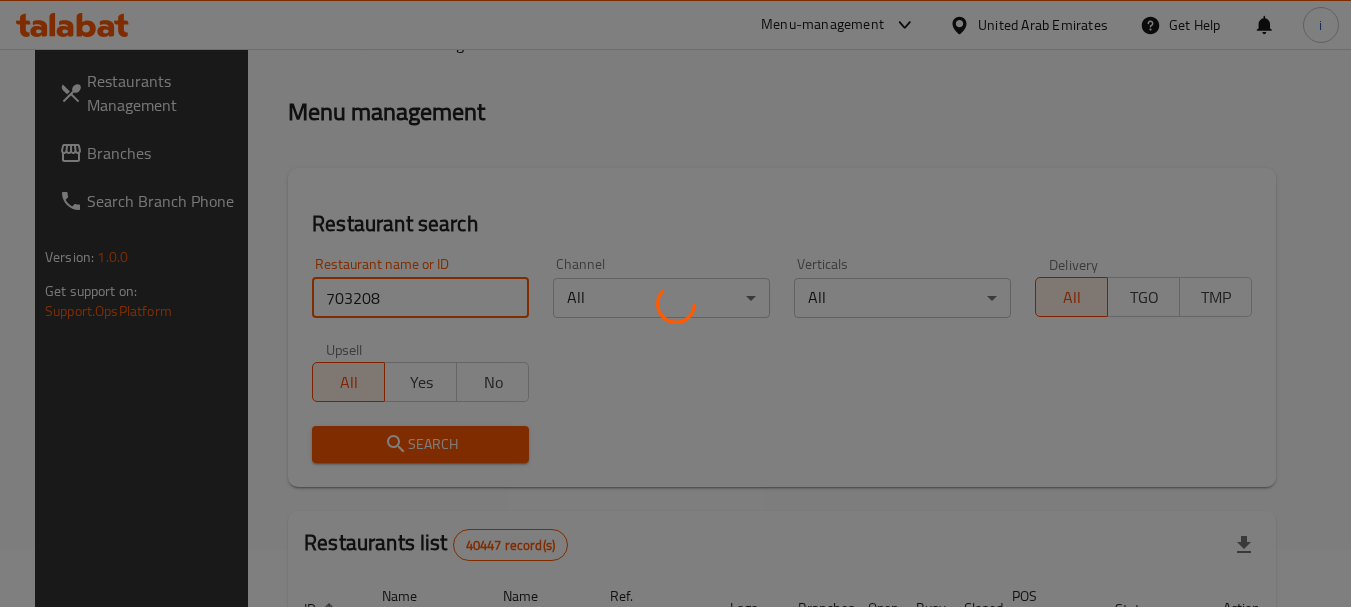 scroll, scrollTop: 285, scrollLeft: 0, axis: vertical 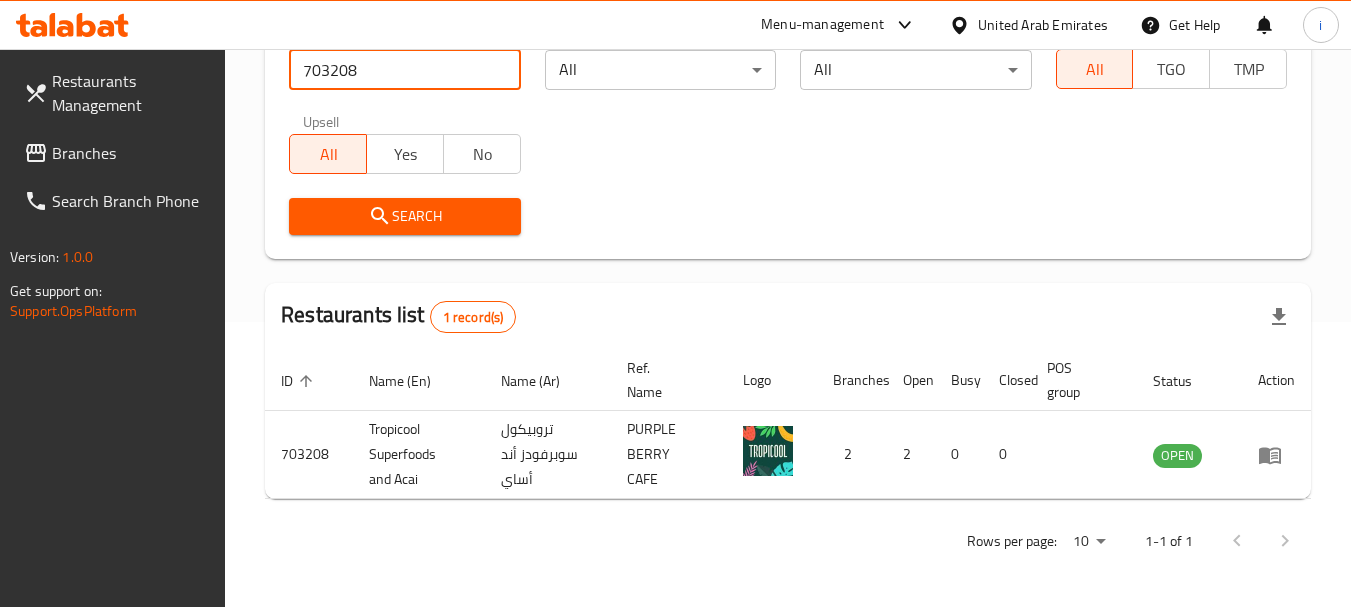 click on "Menu-management" at bounding box center [822, 25] 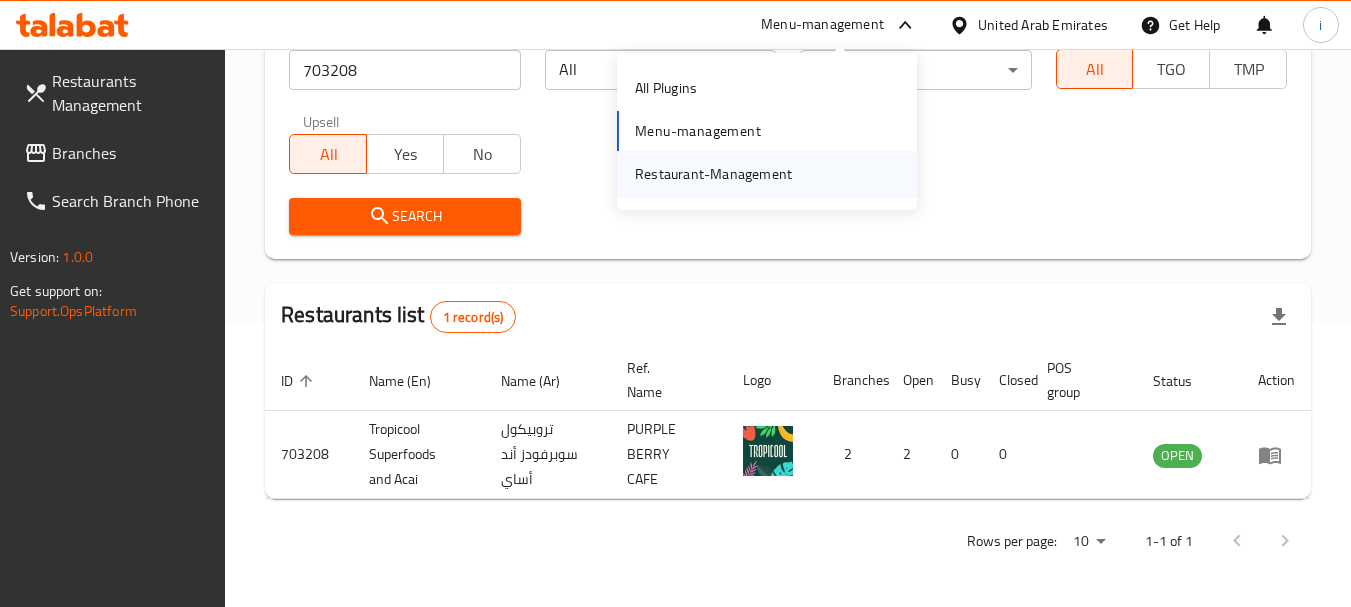 click on "Restaurant-Management" at bounding box center (713, 174) 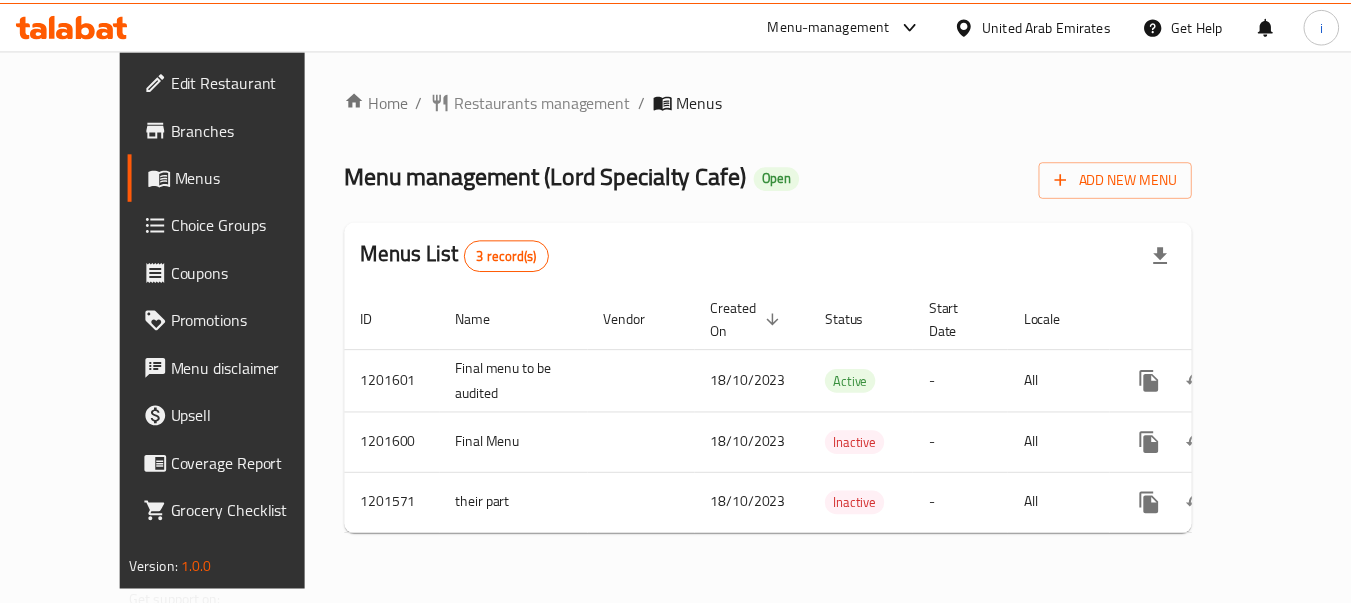 scroll, scrollTop: 0, scrollLeft: 0, axis: both 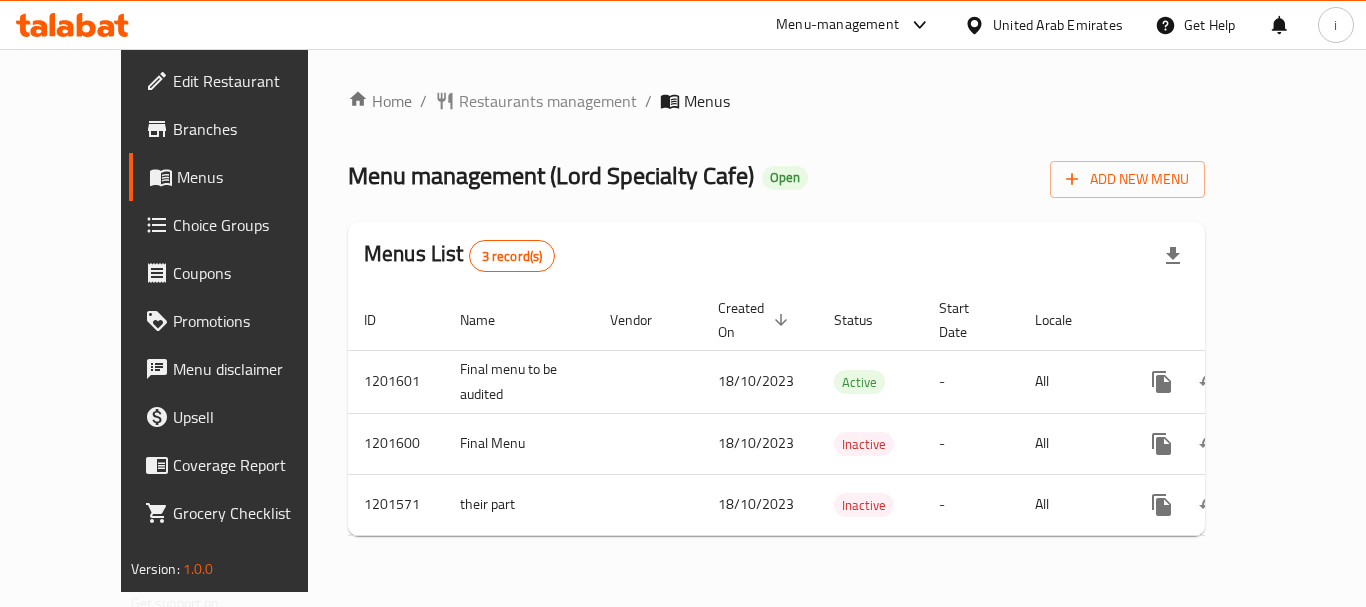 click on "United Arab Emirates" at bounding box center [1058, 25] 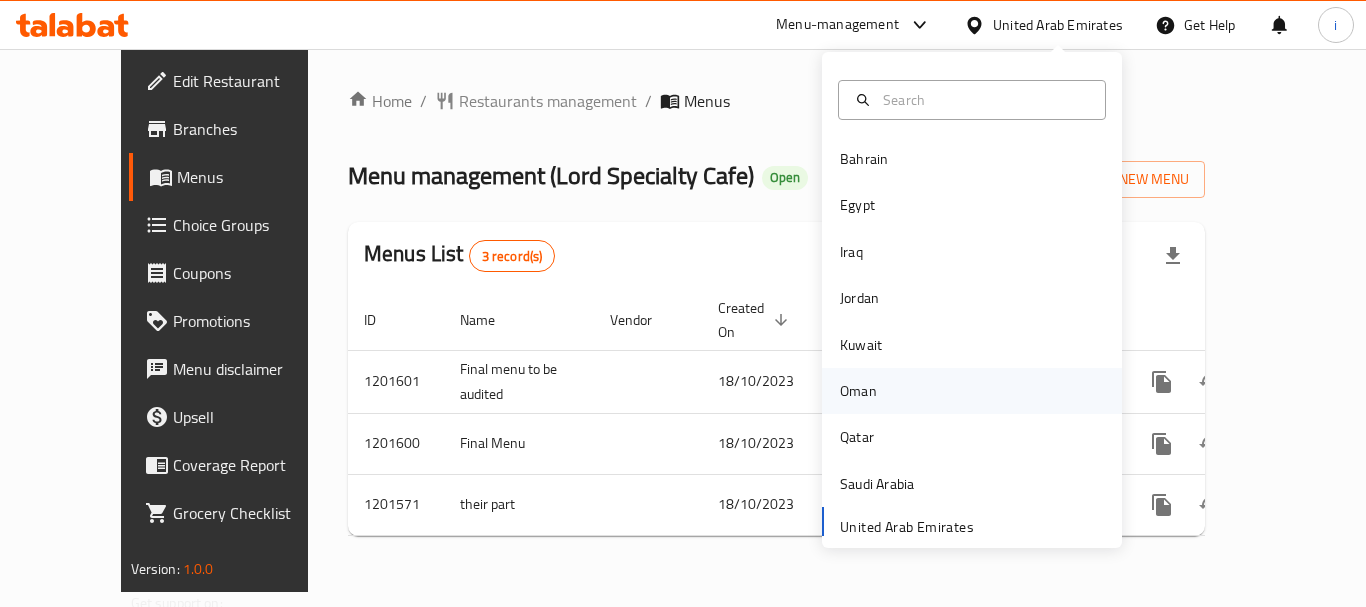 click on "Oman" at bounding box center [858, 391] 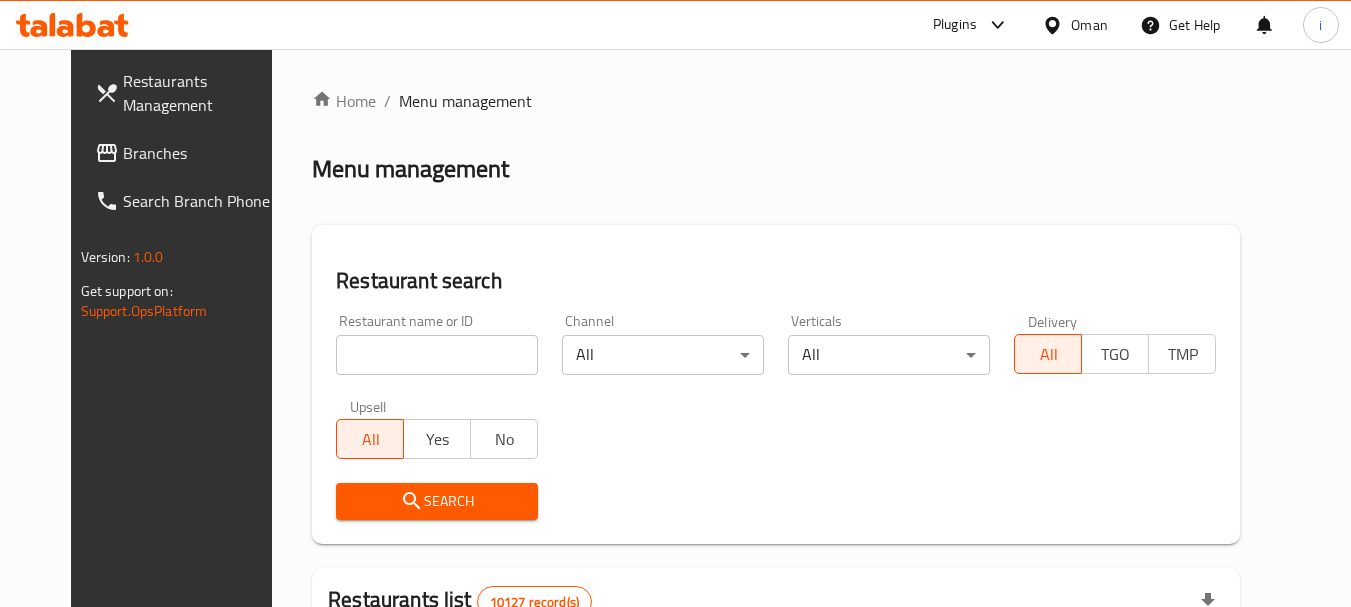 click 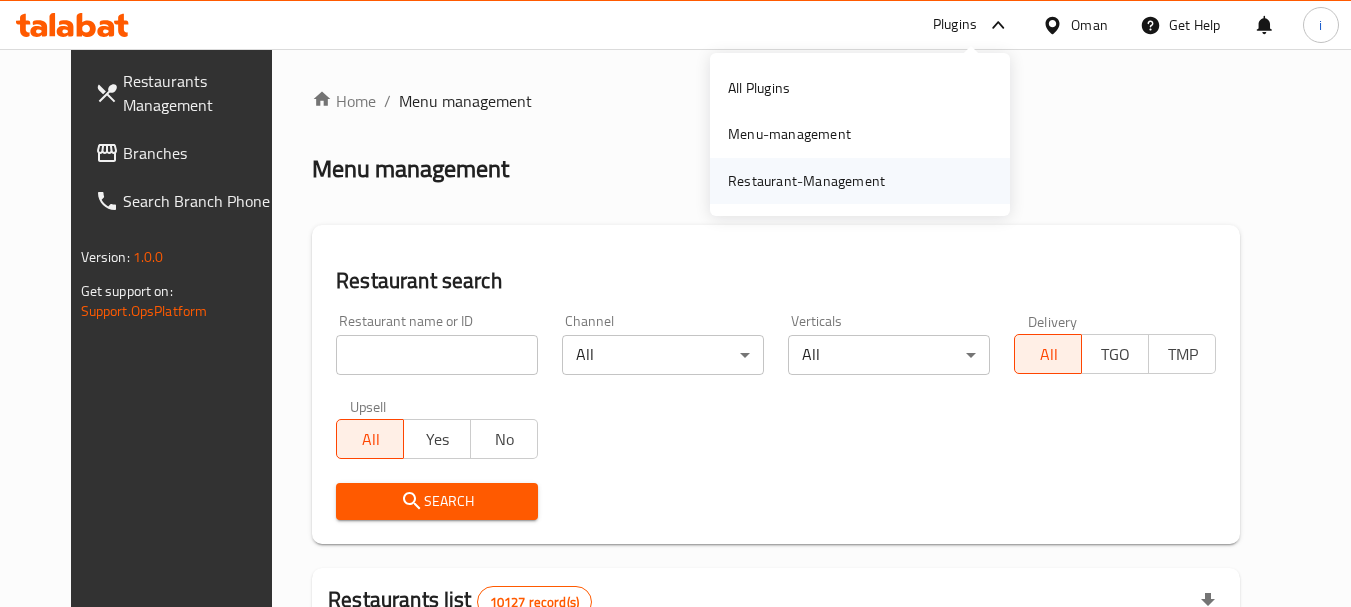 click on "Restaurant-Management" at bounding box center (806, 181) 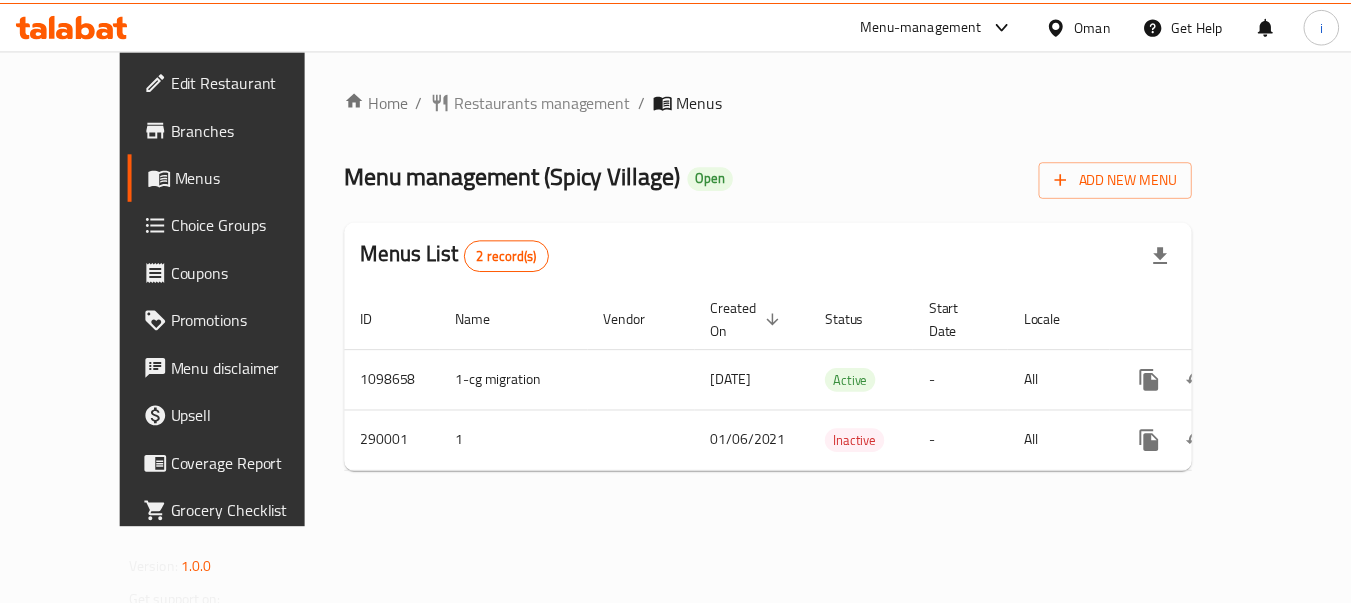 scroll, scrollTop: 0, scrollLeft: 0, axis: both 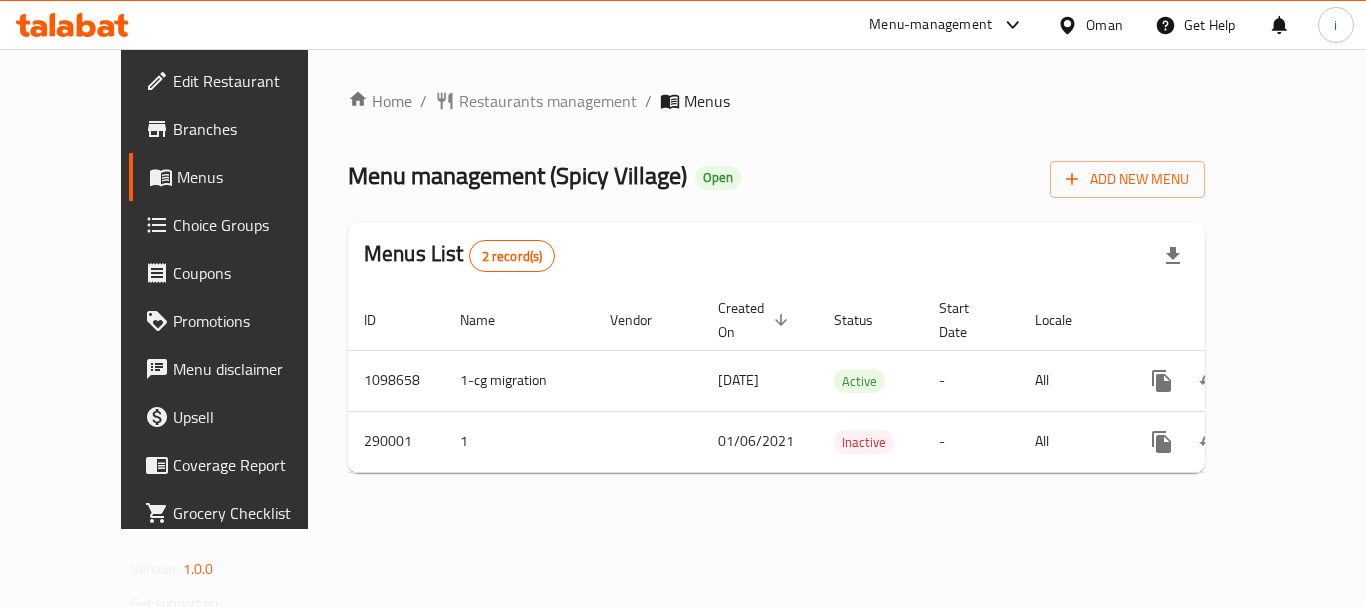 click at bounding box center [1071, 25] 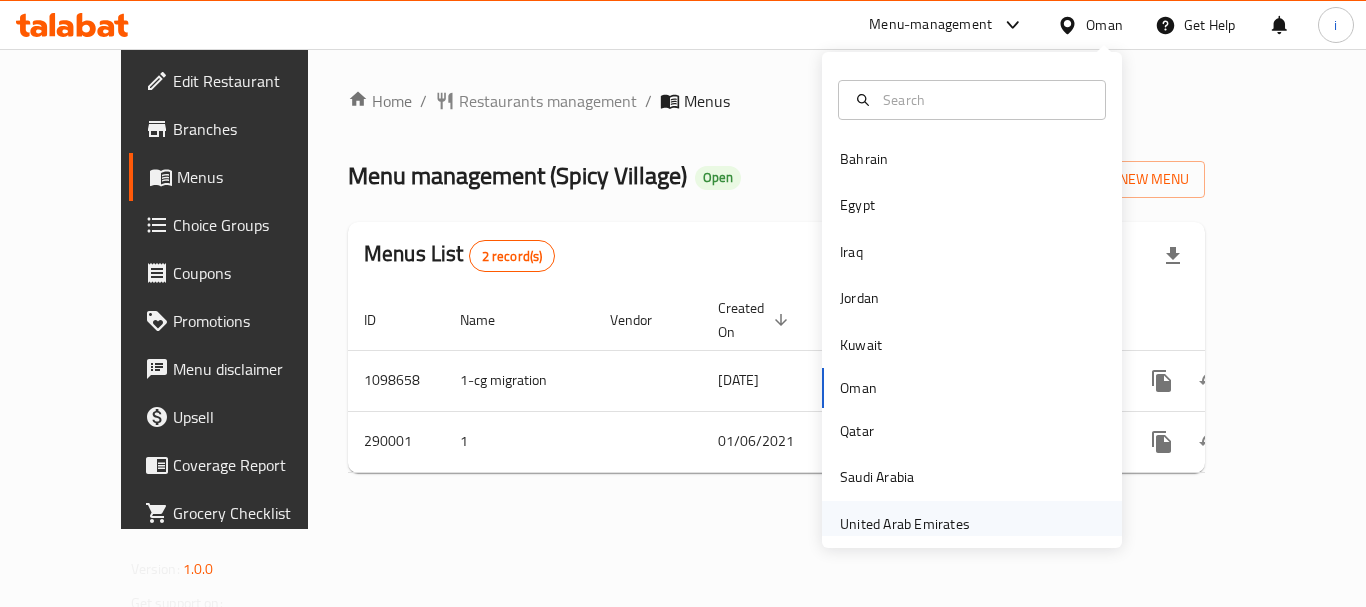 click on "United Arab Emirates" at bounding box center [905, 524] 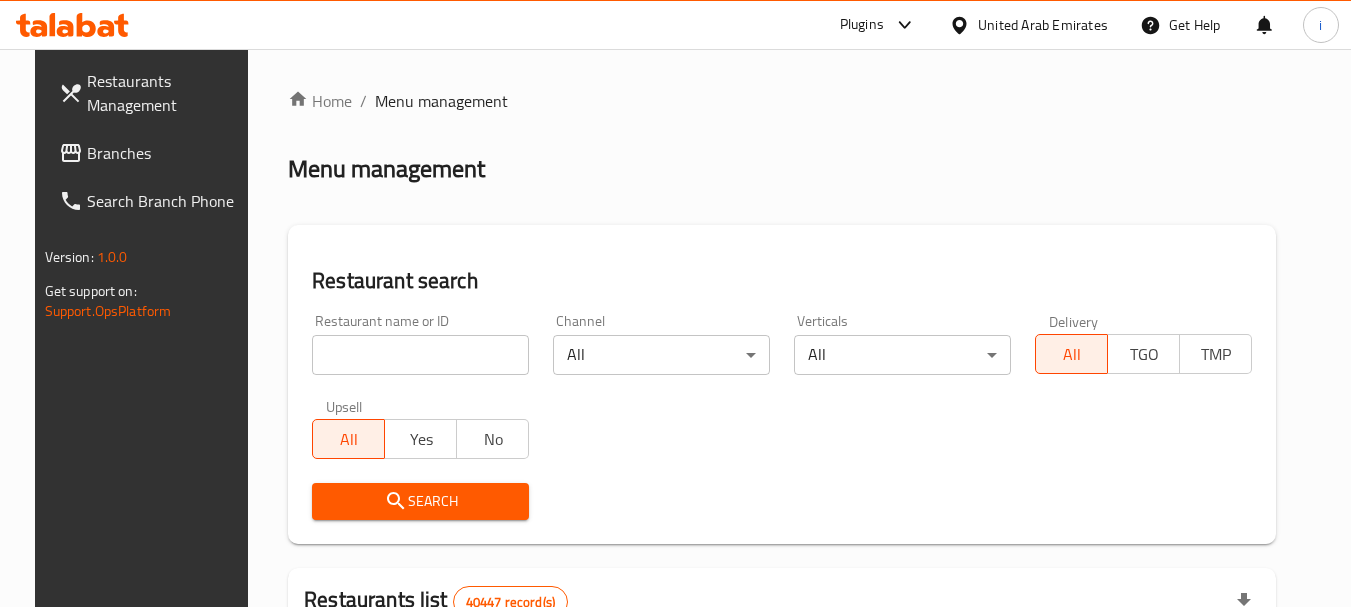 click on "Plugins" at bounding box center (862, 25) 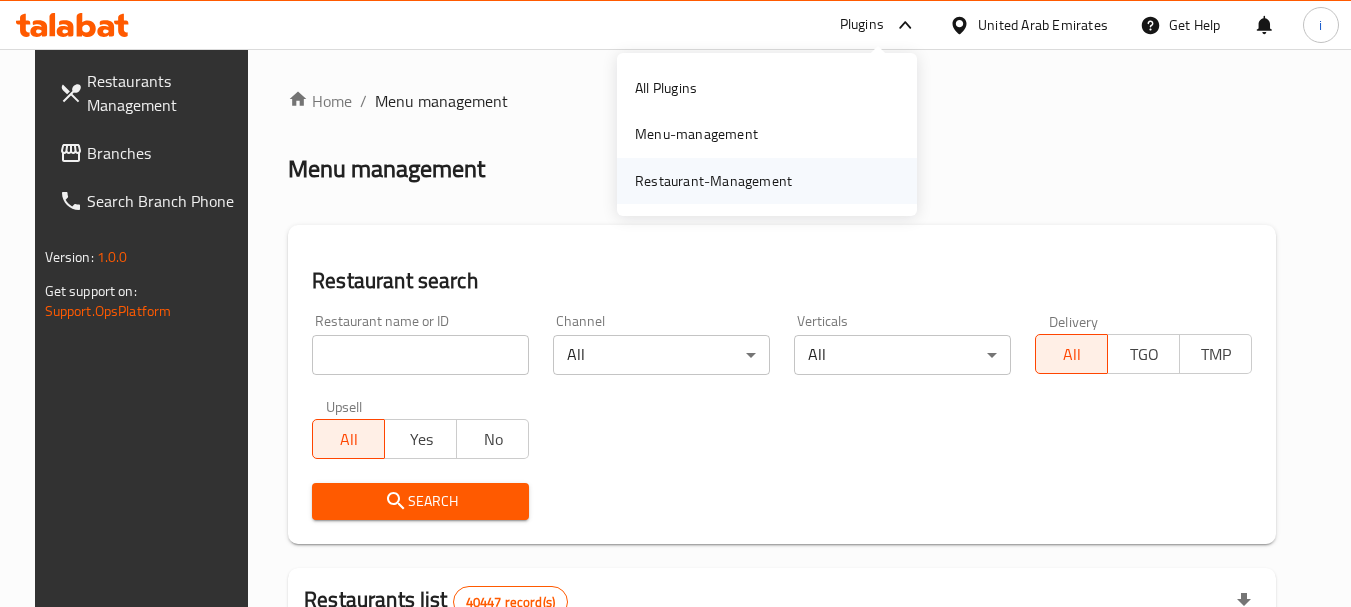 click on "Restaurant-Management" at bounding box center (713, 181) 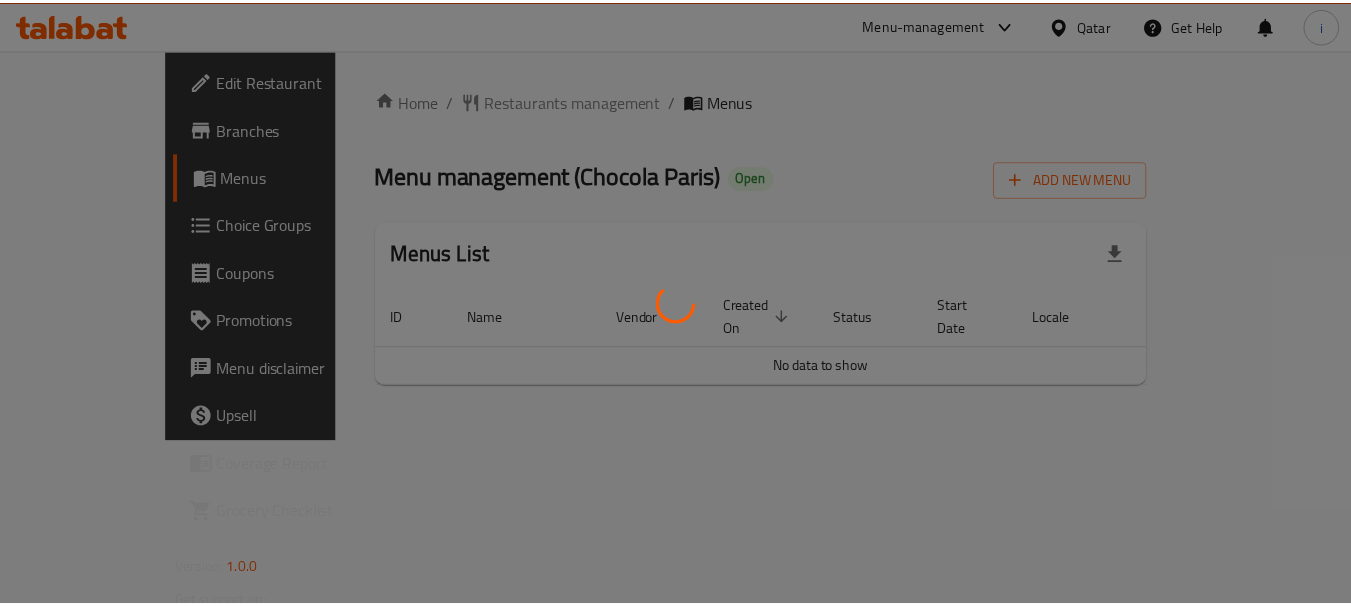 scroll, scrollTop: 0, scrollLeft: 0, axis: both 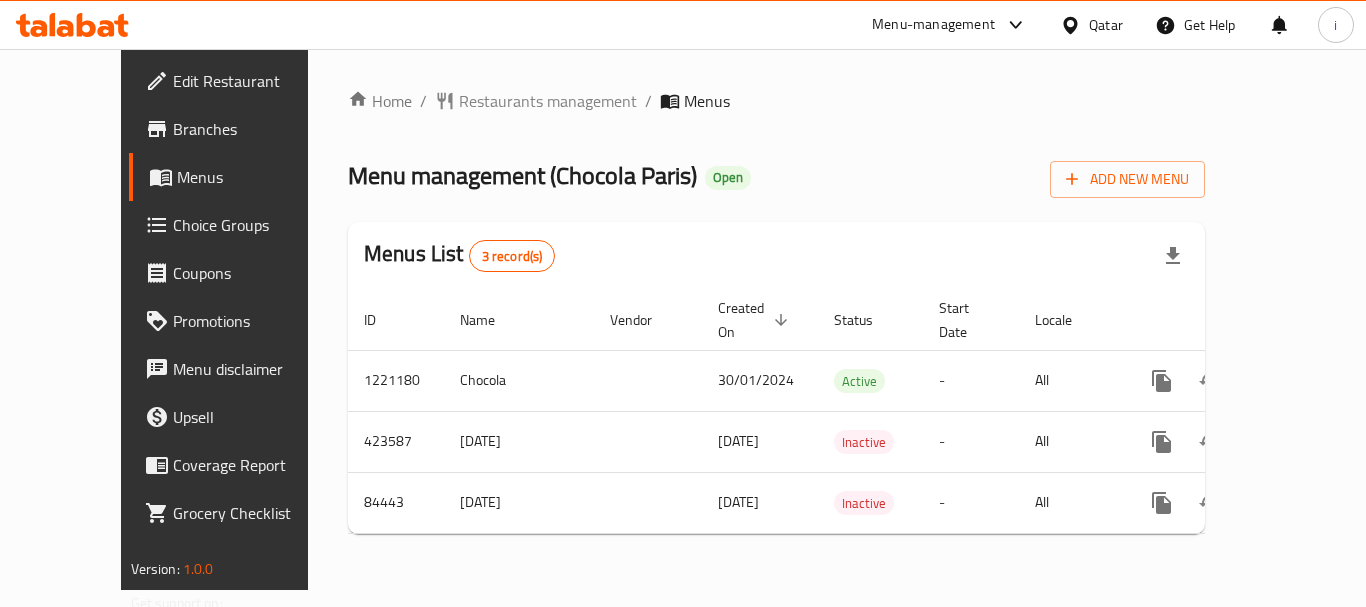 click on "Qatar" at bounding box center (1106, 25) 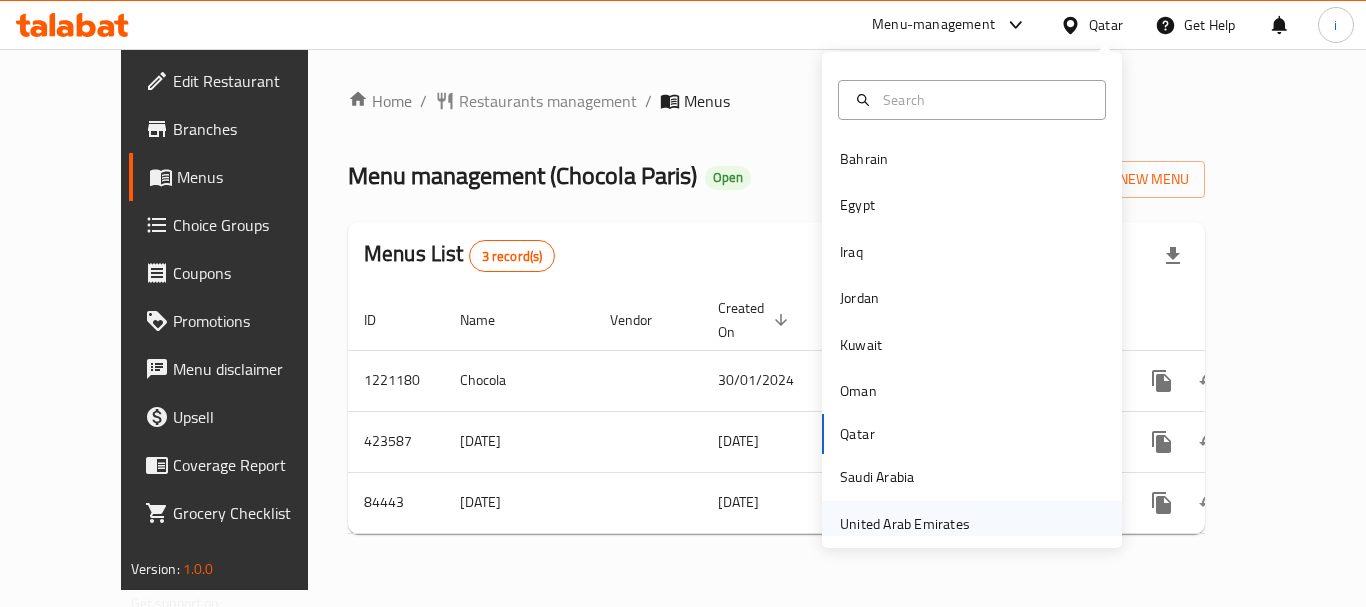click on "United Arab Emirates" at bounding box center [905, 524] 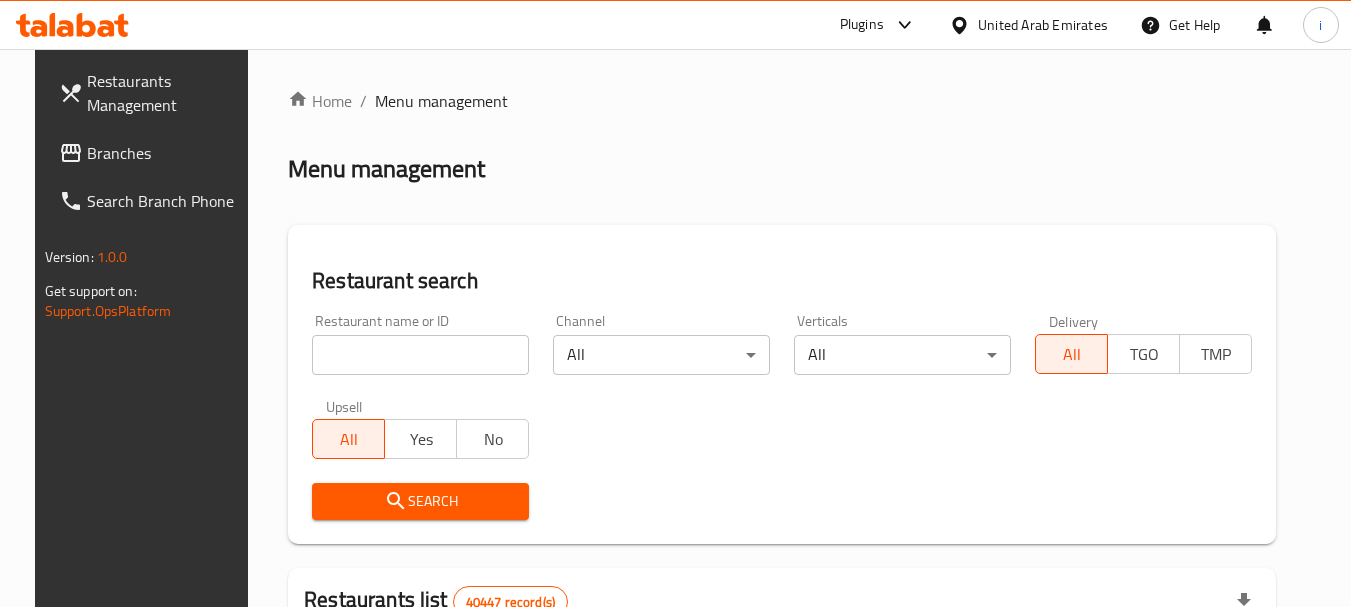 click on "Branches" at bounding box center [166, 153] 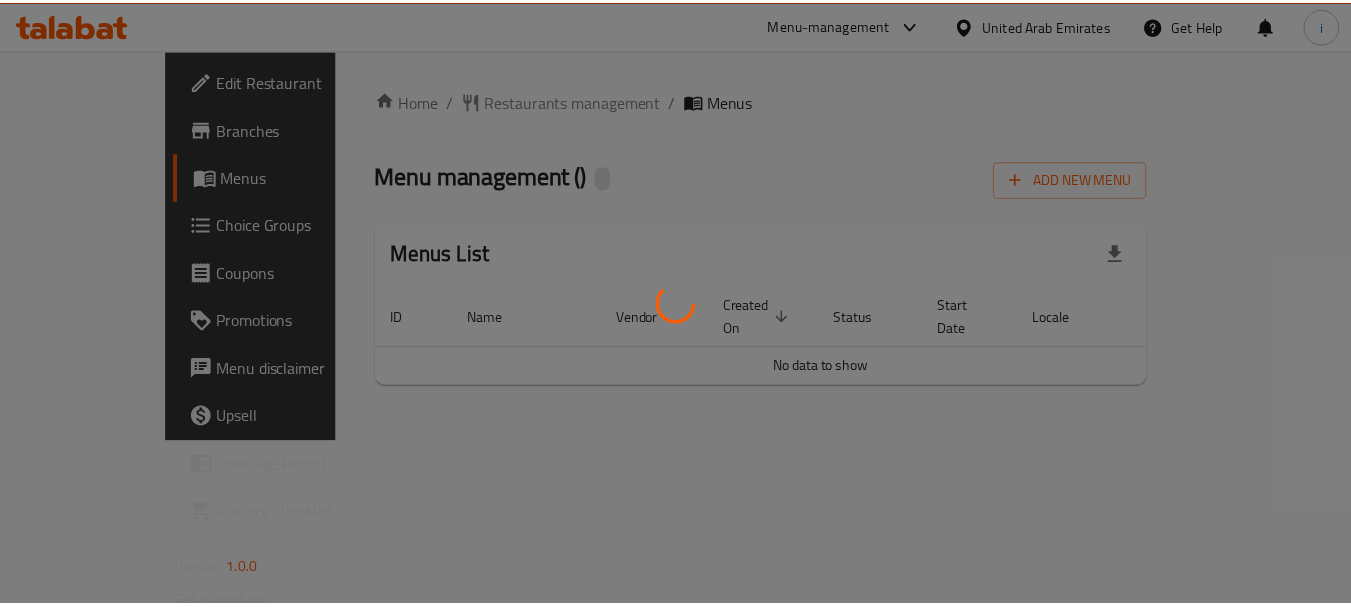 scroll, scrollTop: 0, scrollLeft: 0, axis: both 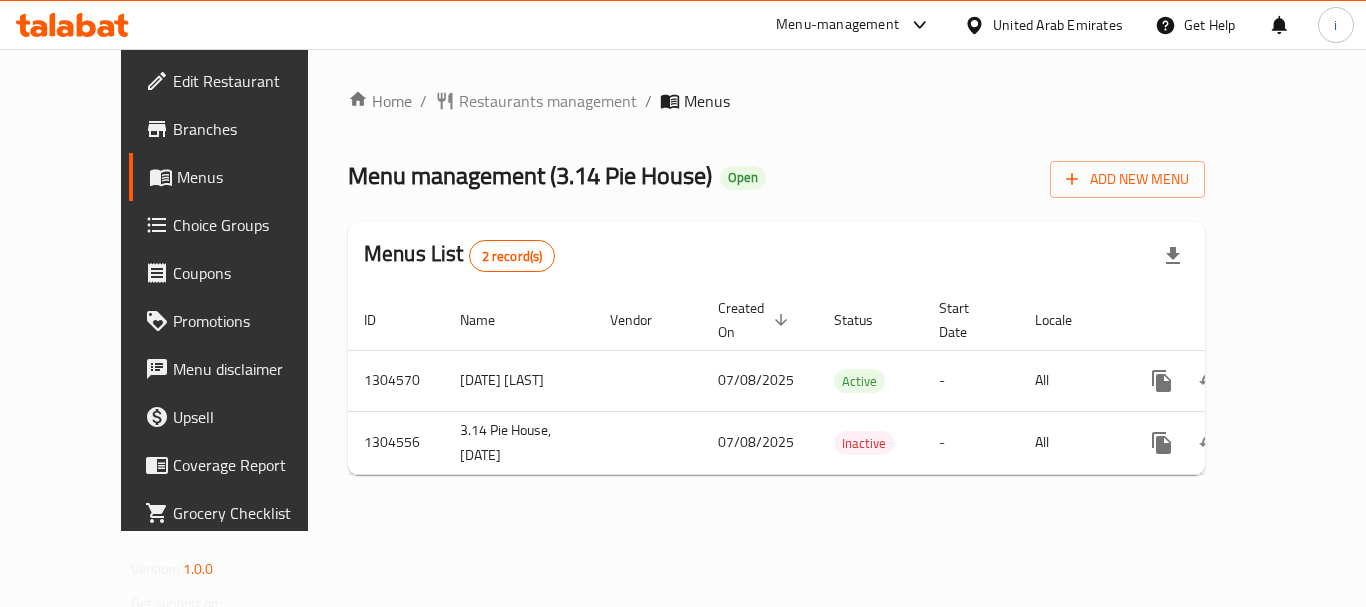 click on "United Arab Emirates" at bounding box center (1058, 25) 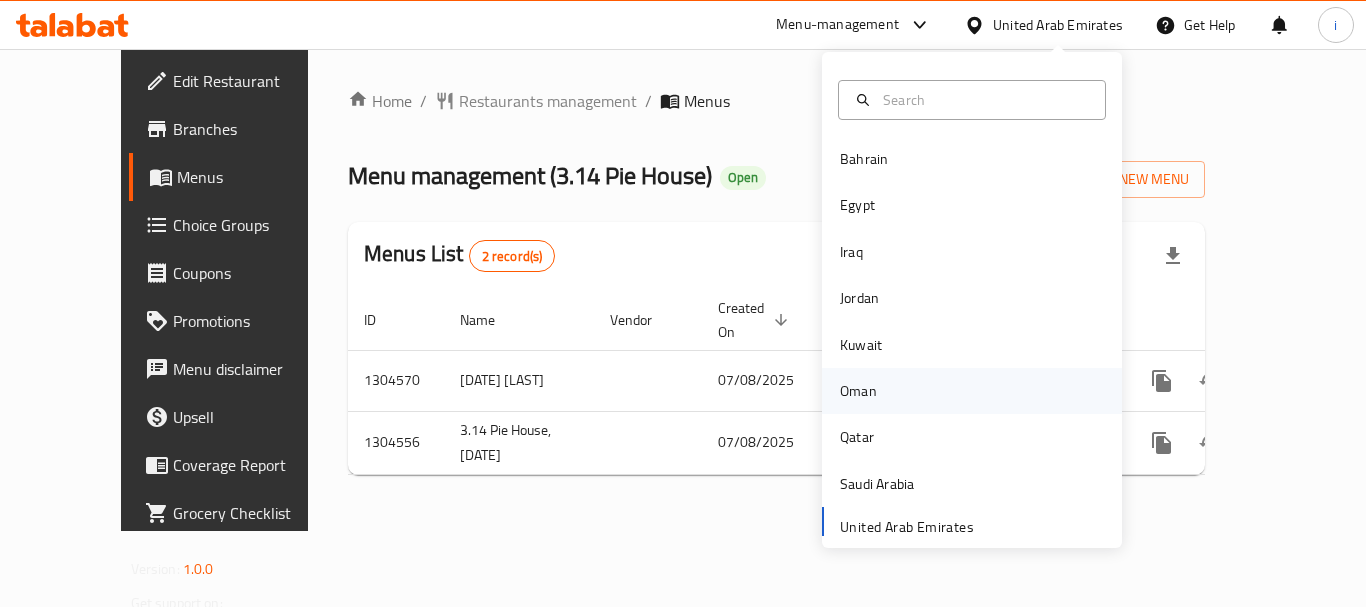click on "Oman" at bounding box center (858, 391) 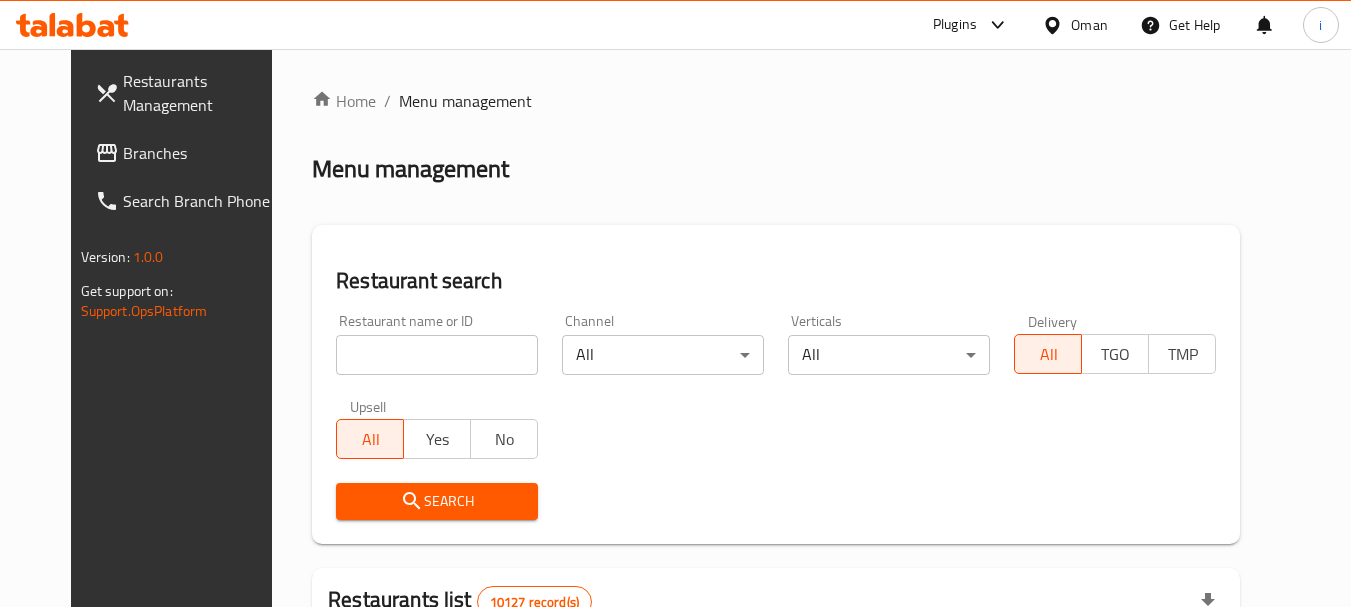 click on "Branches" at bounding box center (202, 153) 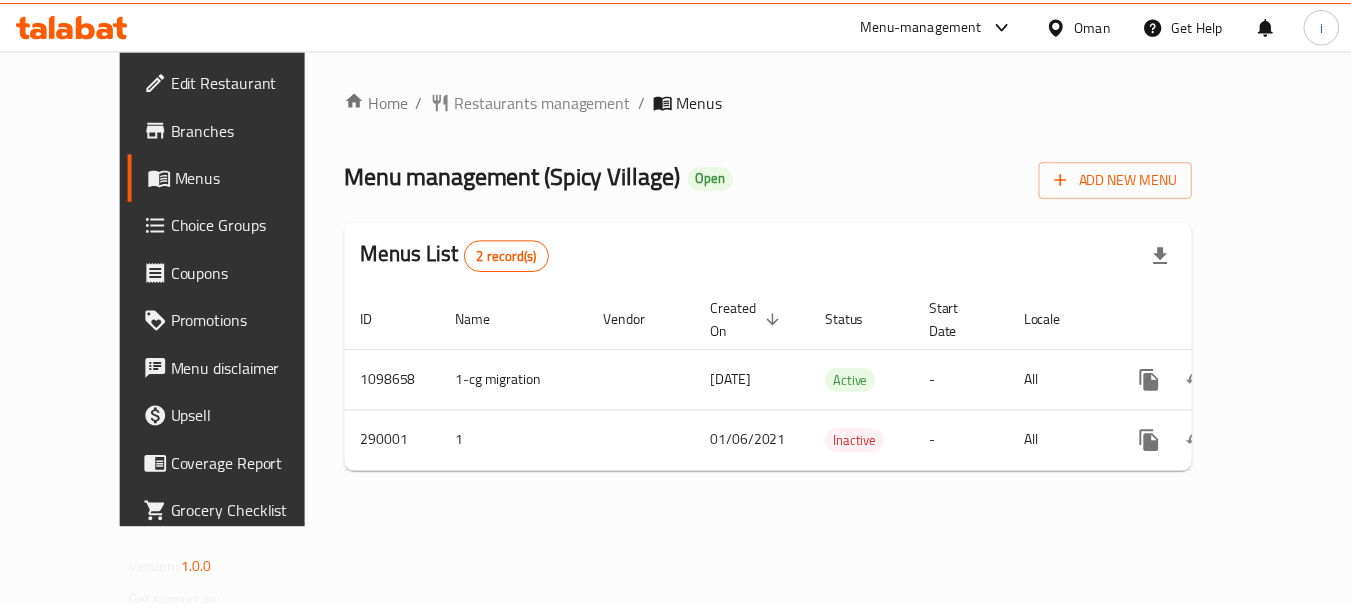 scroll, scrollTop: 0, scrollLeft: 0, axis: both 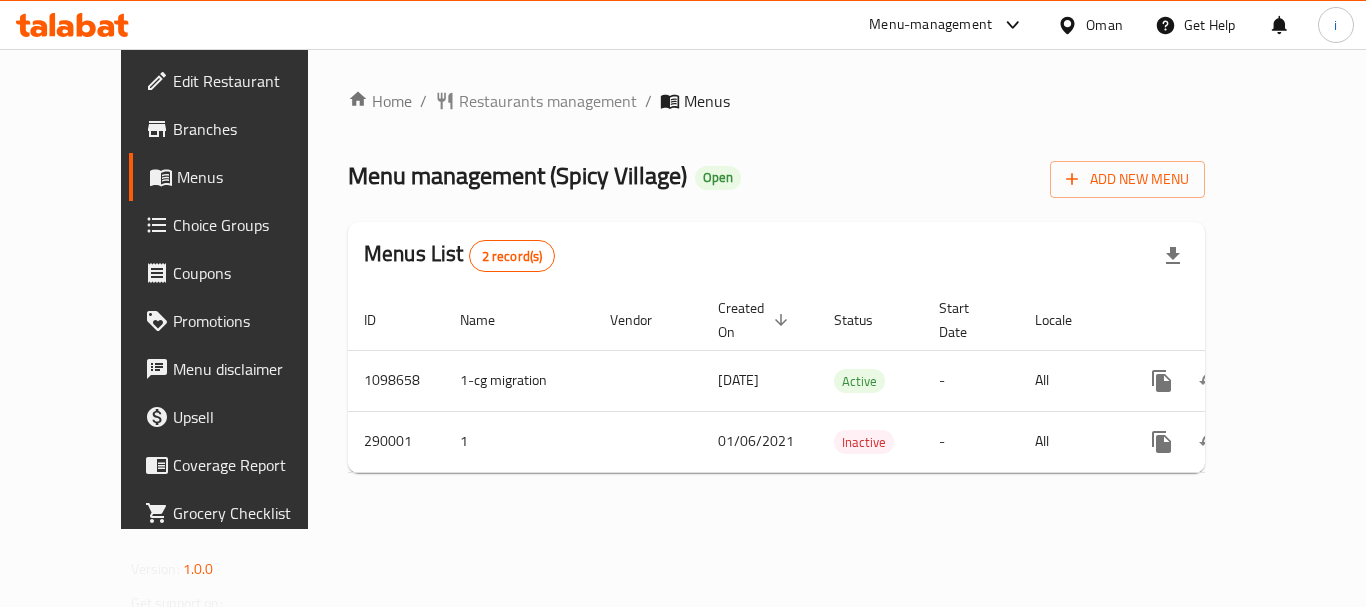 click 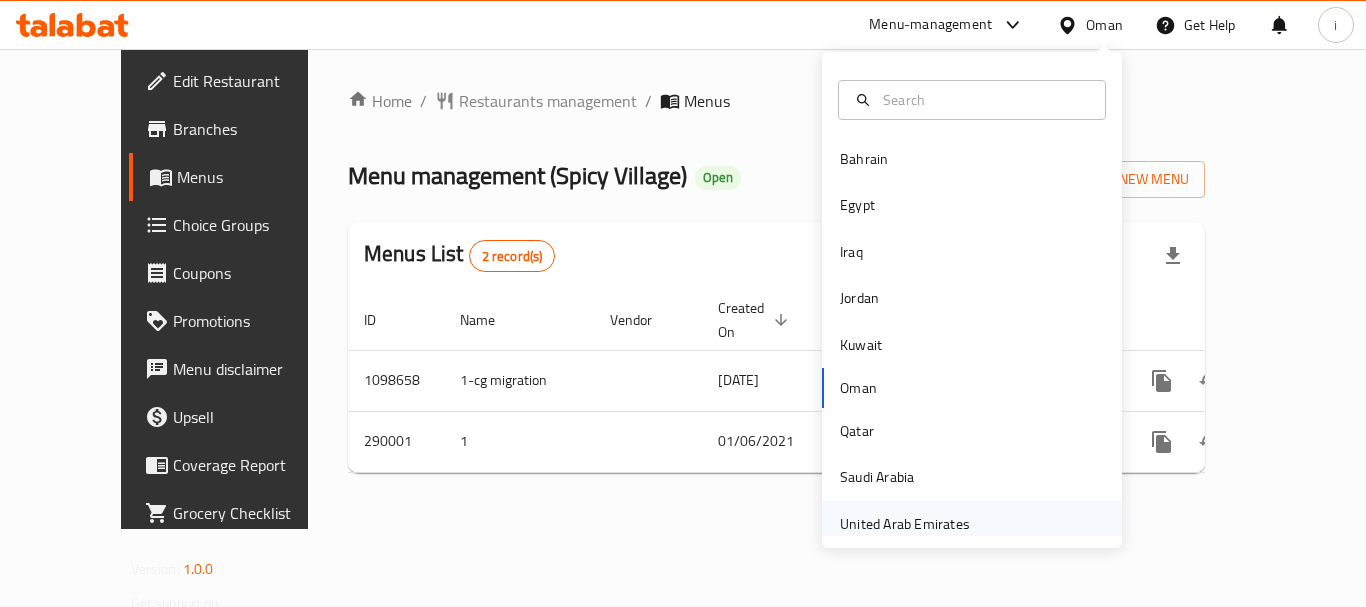 click on "United Arab Emirates" at bounding box center [905, 524] 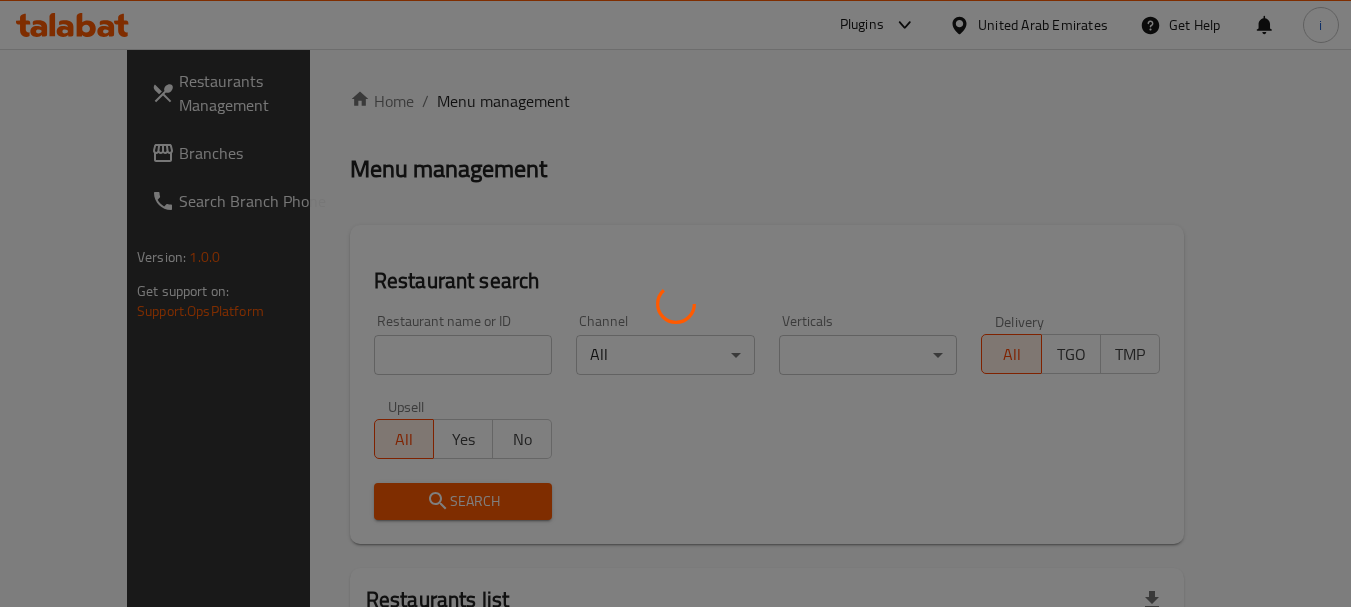 click at bounding box center [675, 303] 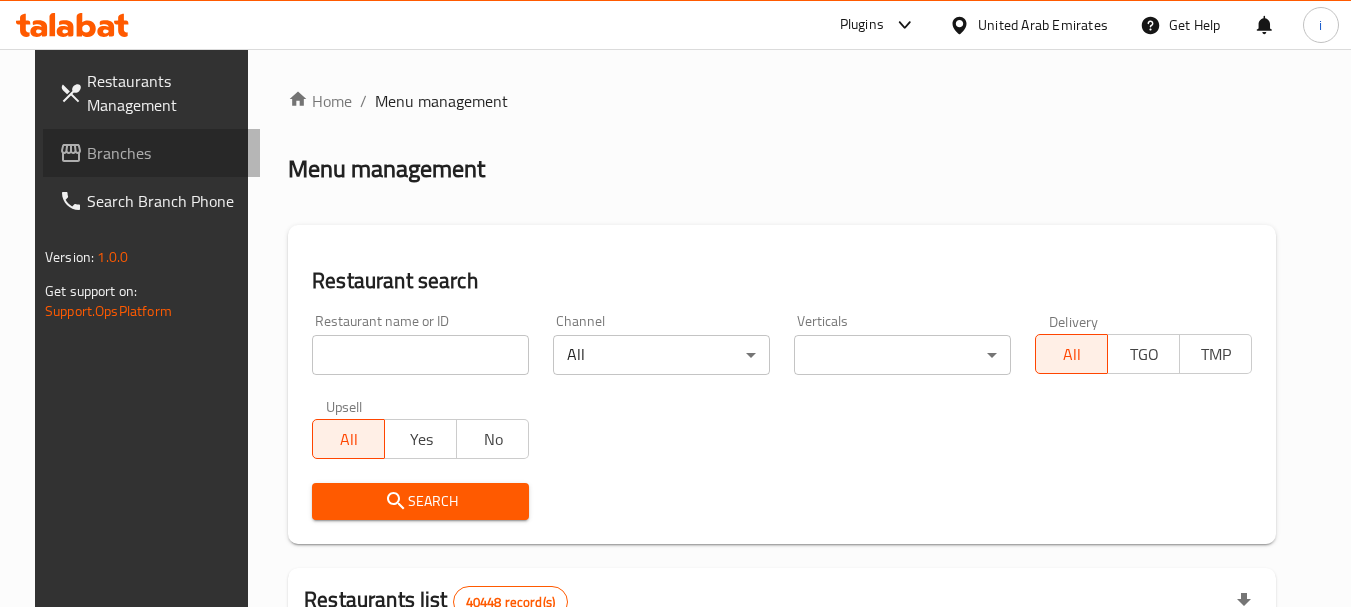 click on "Branches" at bounding box center [166, 153] 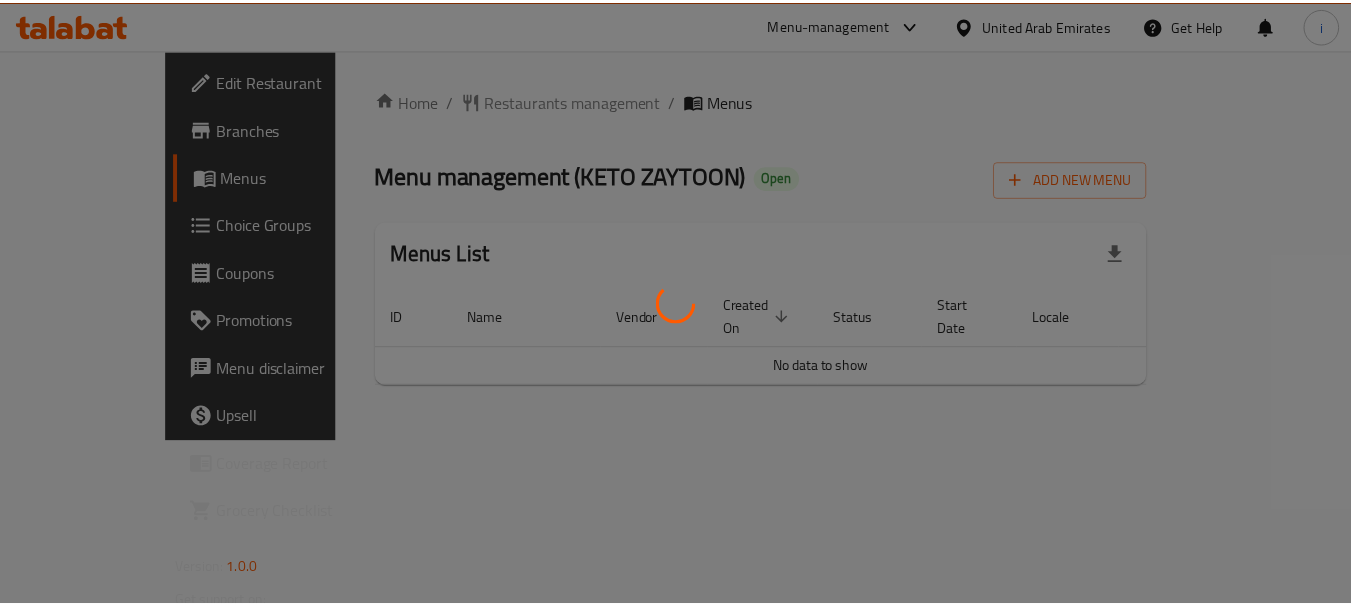 scroll, scrollTop: 0, scrollLeft: 0, axis: both 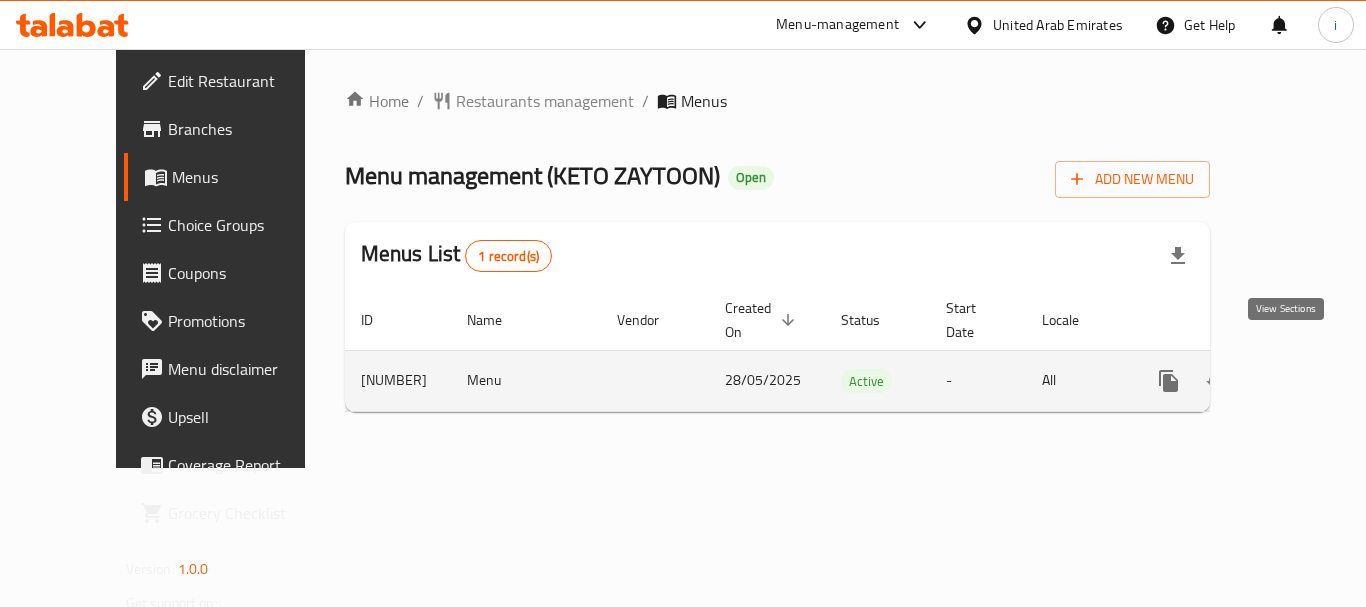 click 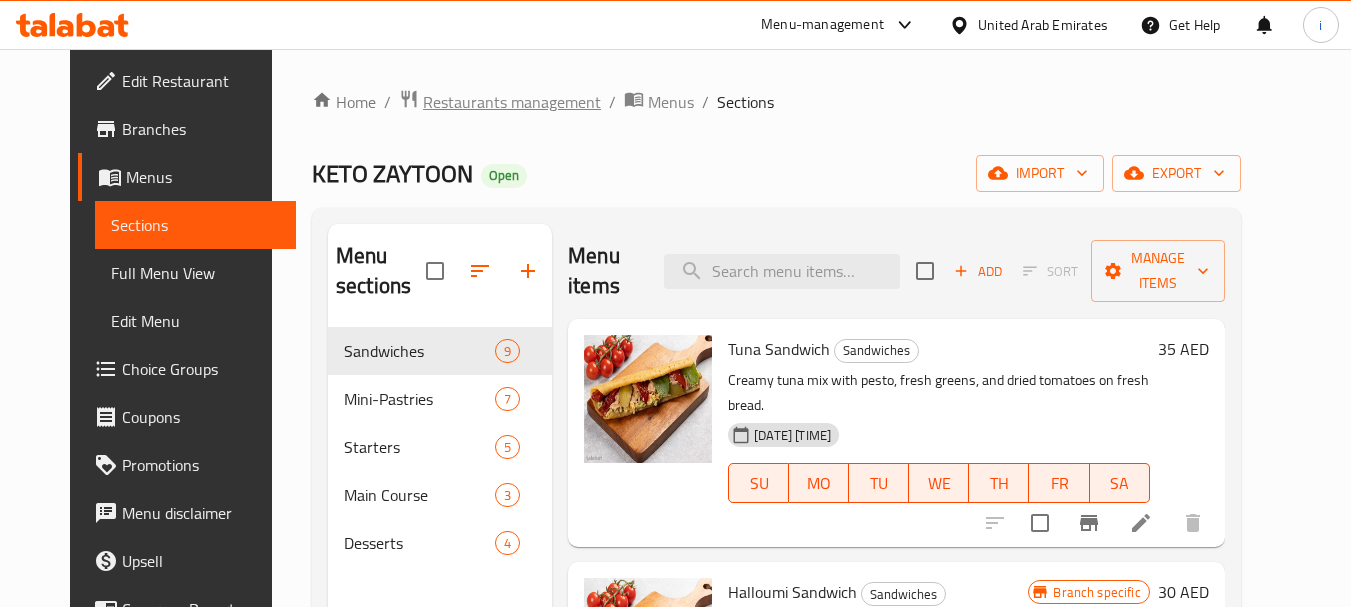 click on "Restaurants management" at bounding box center (512, 102) 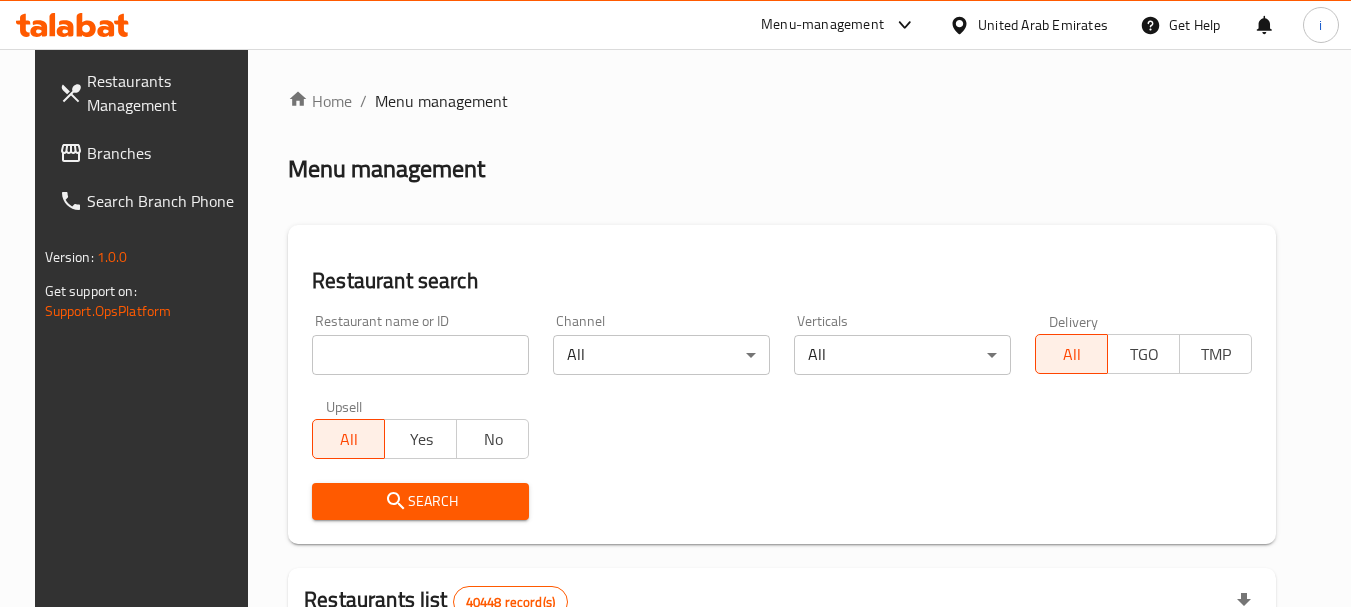 click at bounding box center (420, 355) 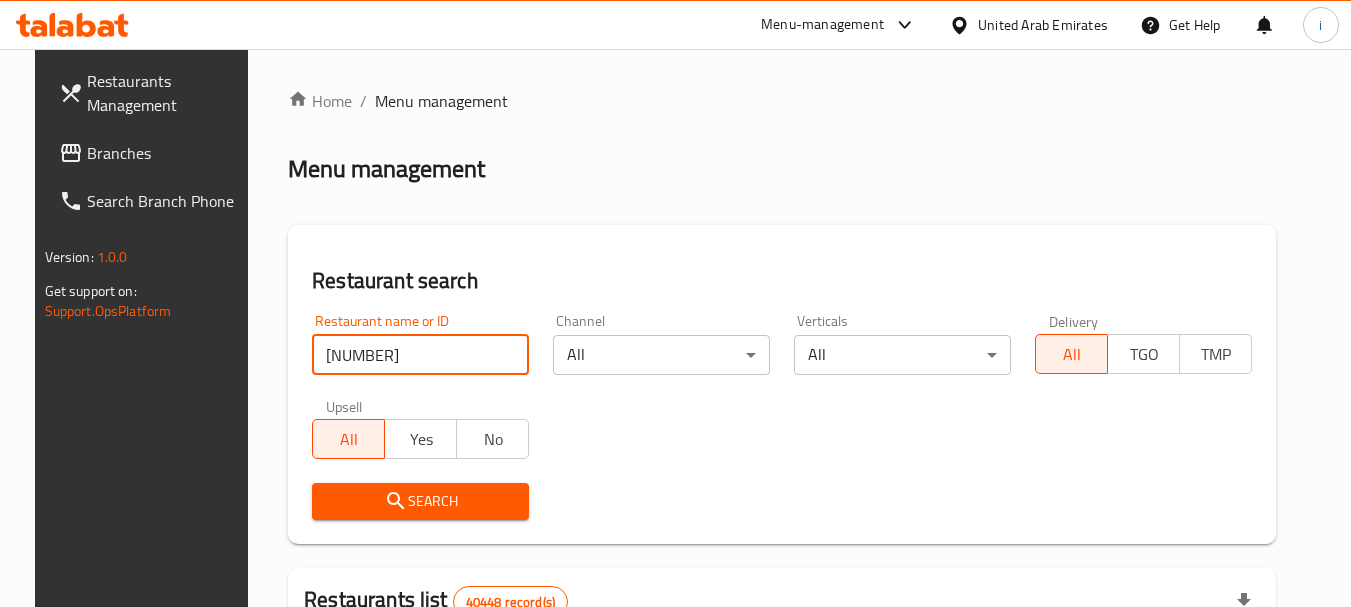 type on "698661" 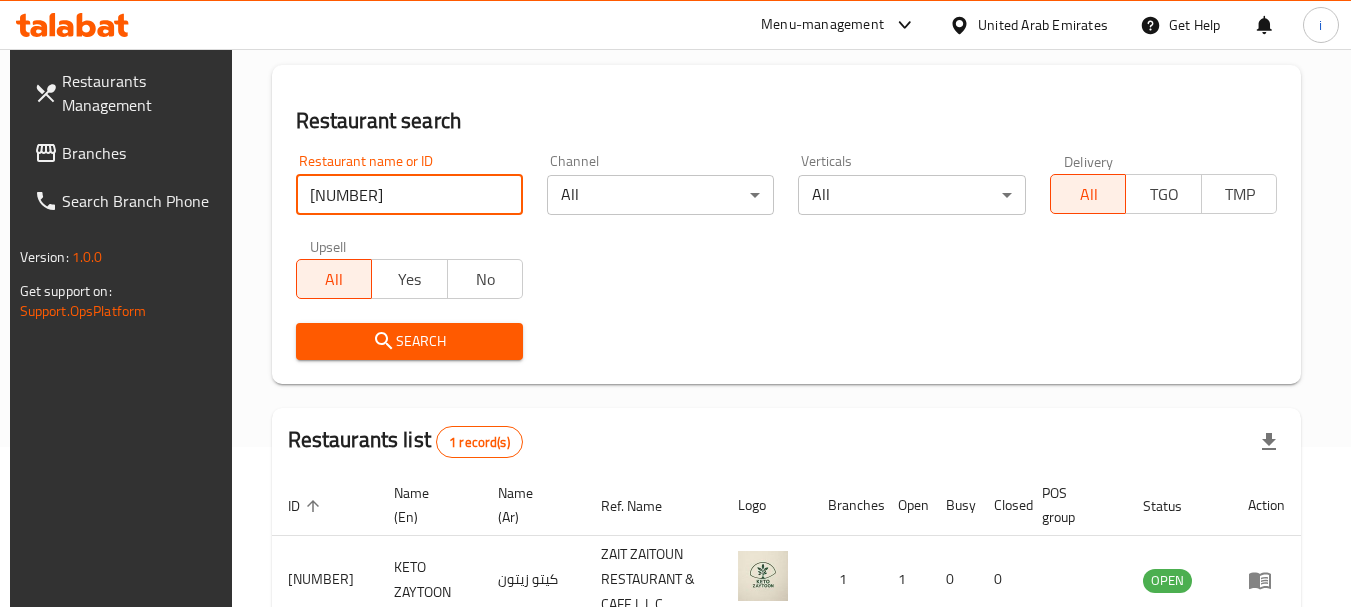 scroll, scrollTop: 285, scrollLeft: 0, axis: vertical 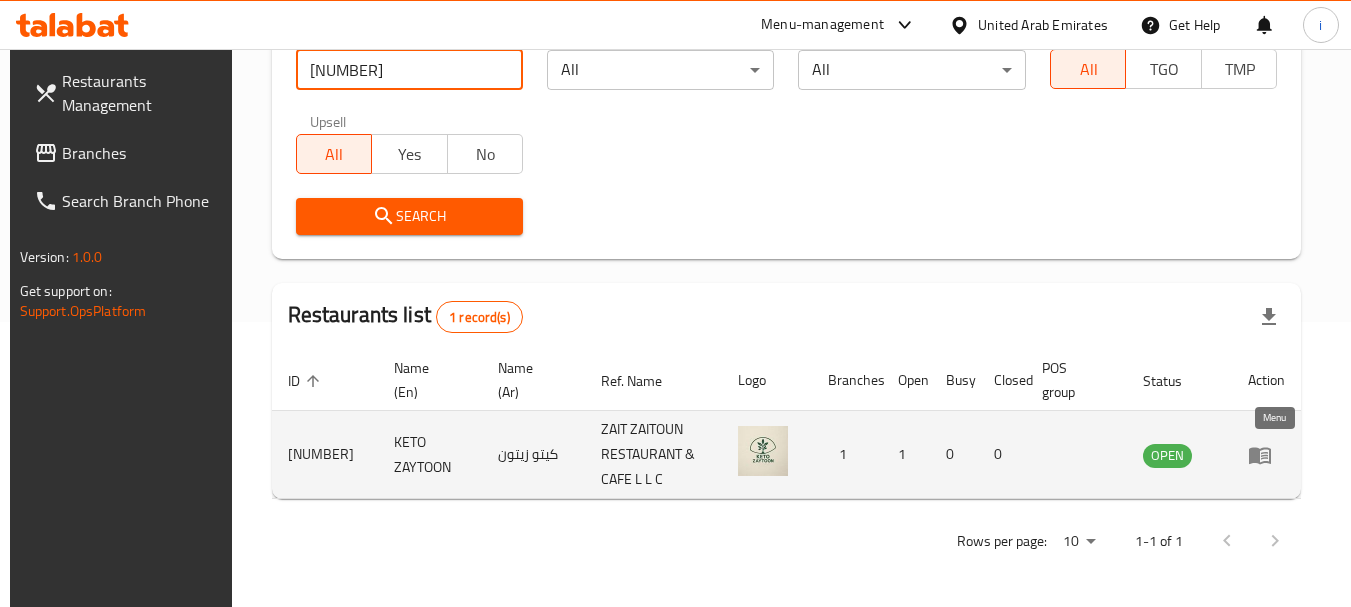 click 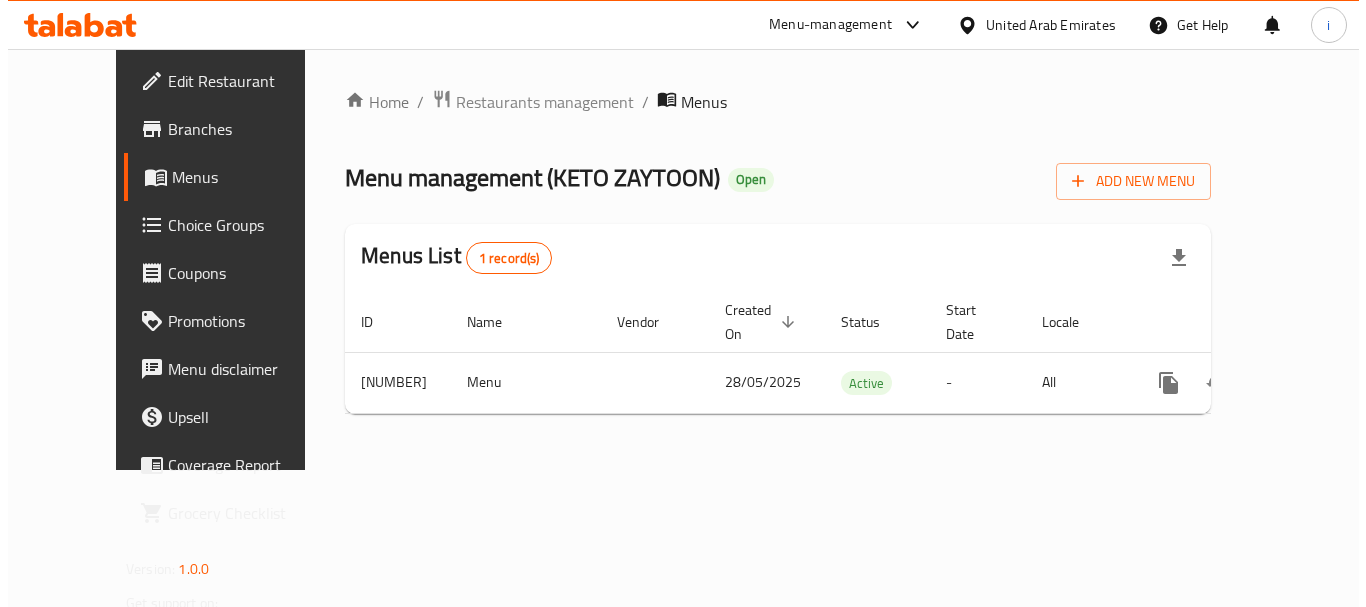 scroll, scrollTop: 0, scrollLeft: 0, axis: both 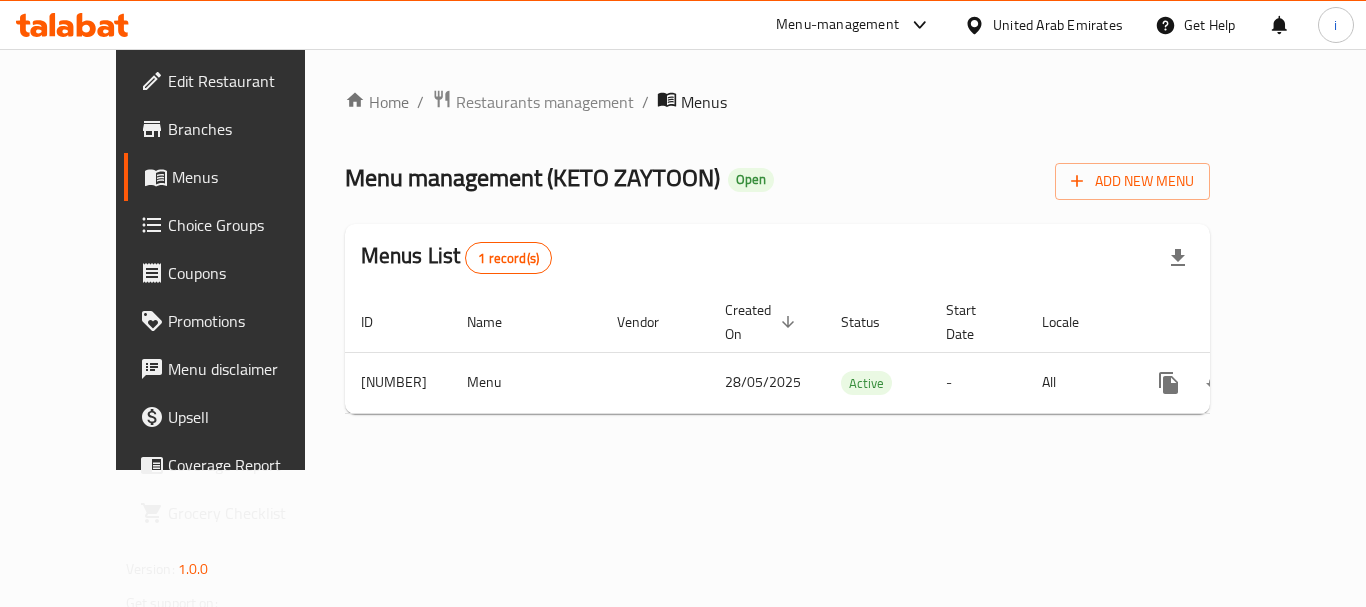 click on "Menu-management" at bounding box center (837, 25) 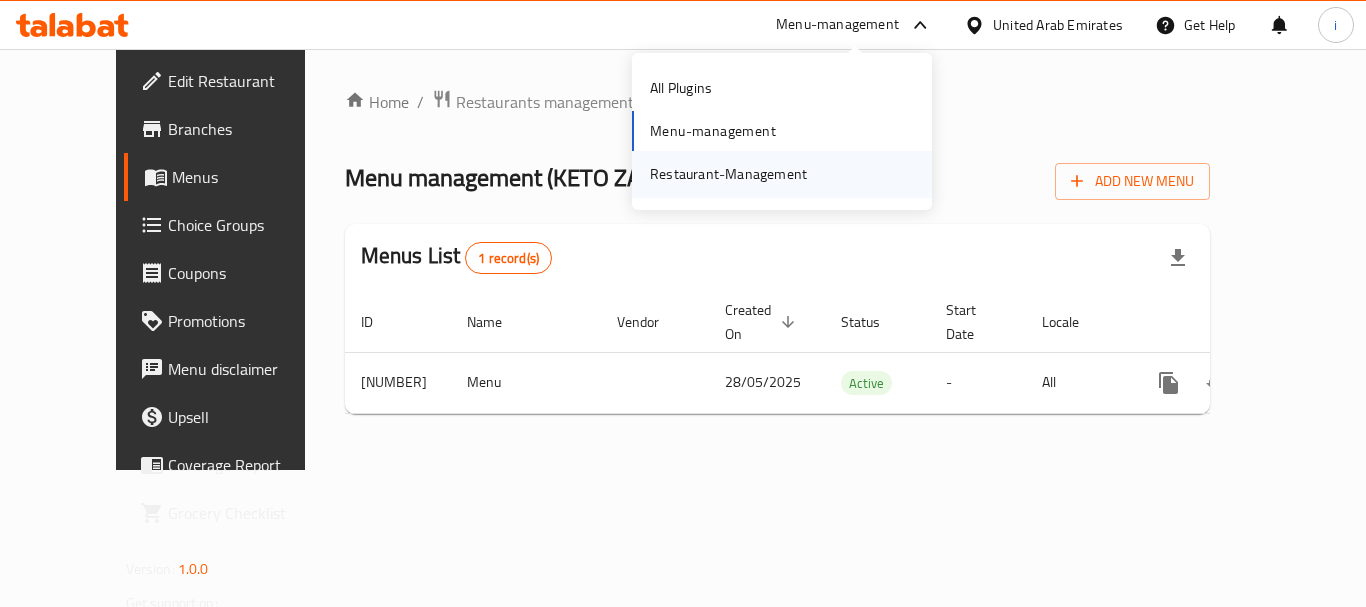 click on "Restaurant-Management" at bounding box center [728, 174] 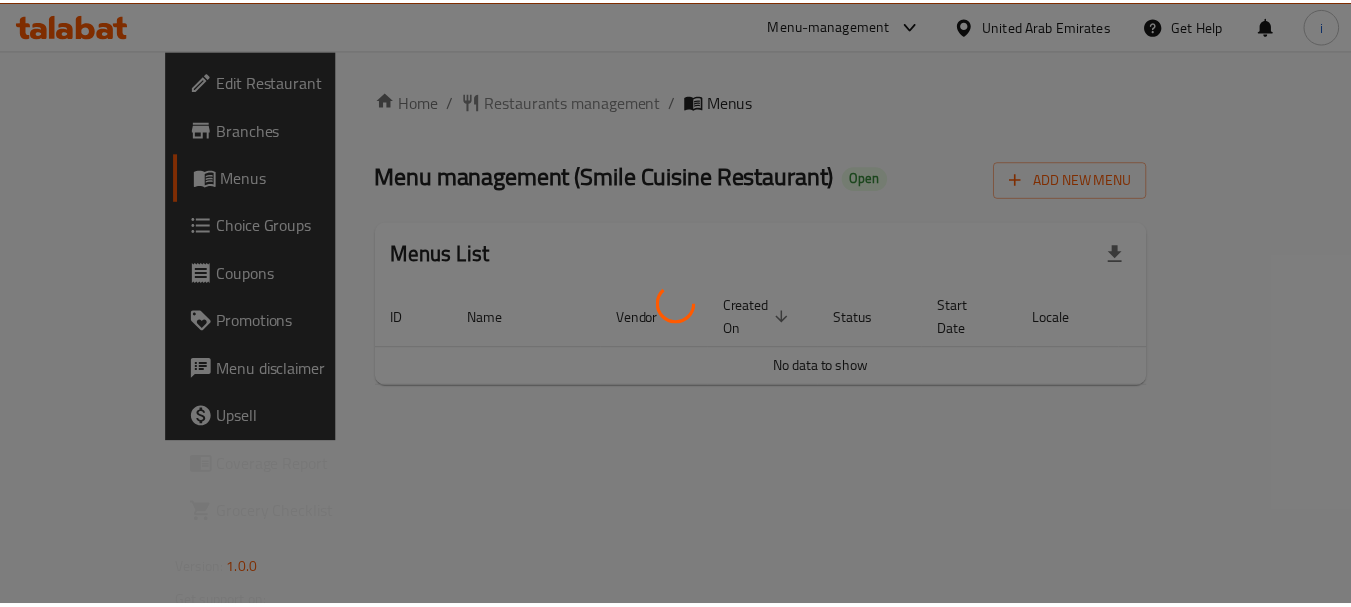 scroll, scrollTop: 0, scrollLeft: 0, axis: both 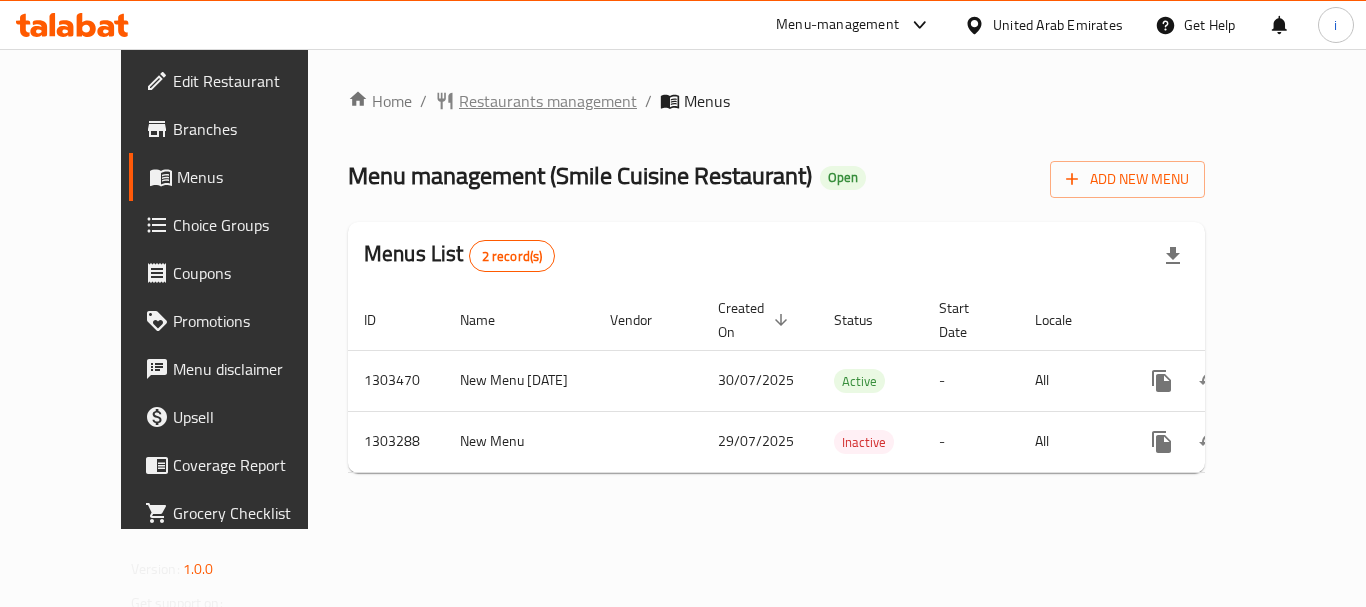 click on "Restaurants management" at bounding box center (548, 101) 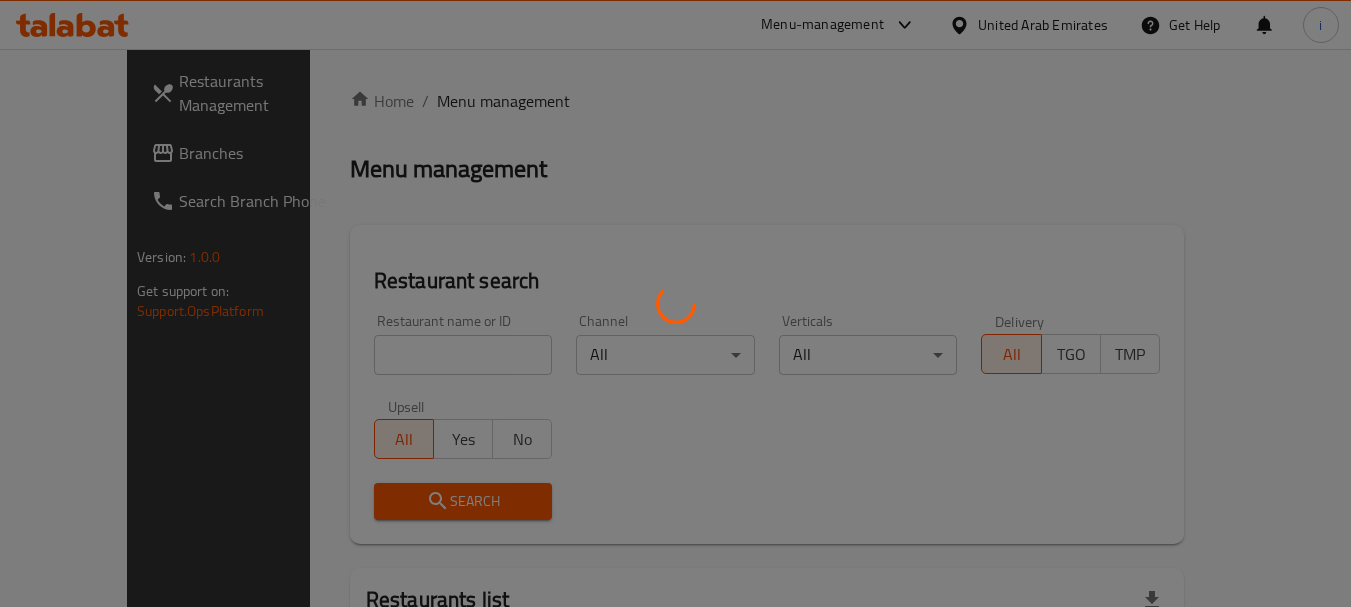 click at bounding box center [675, 303] 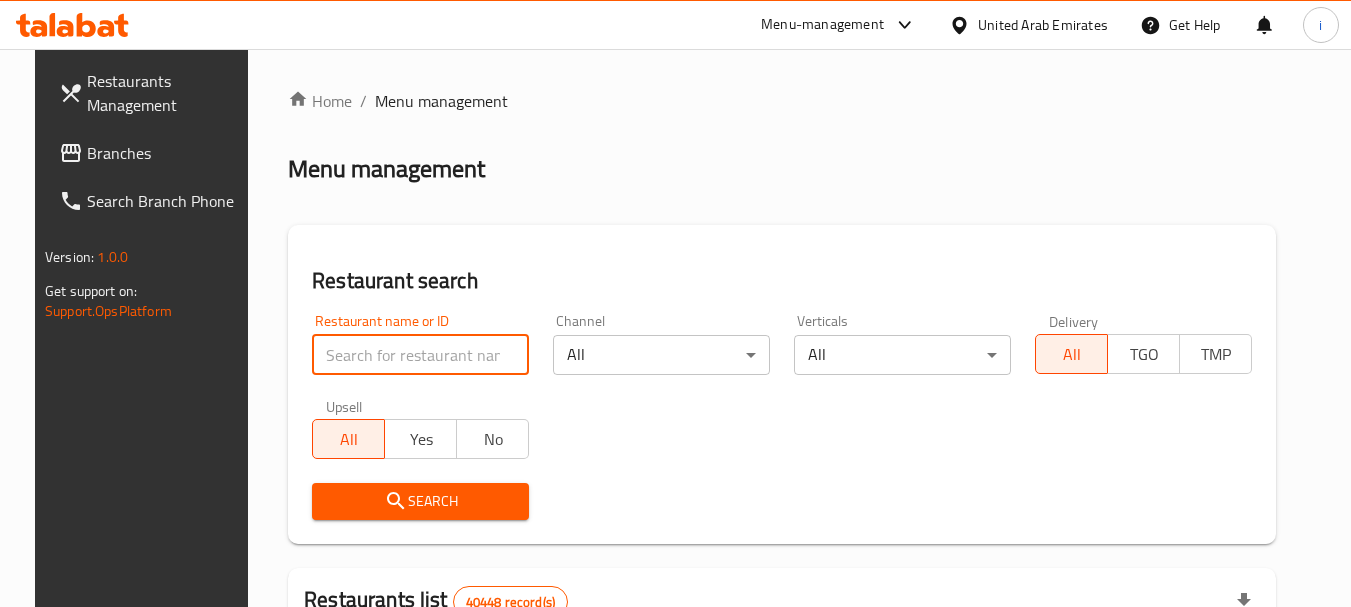 click at bounding box center [420, 355] 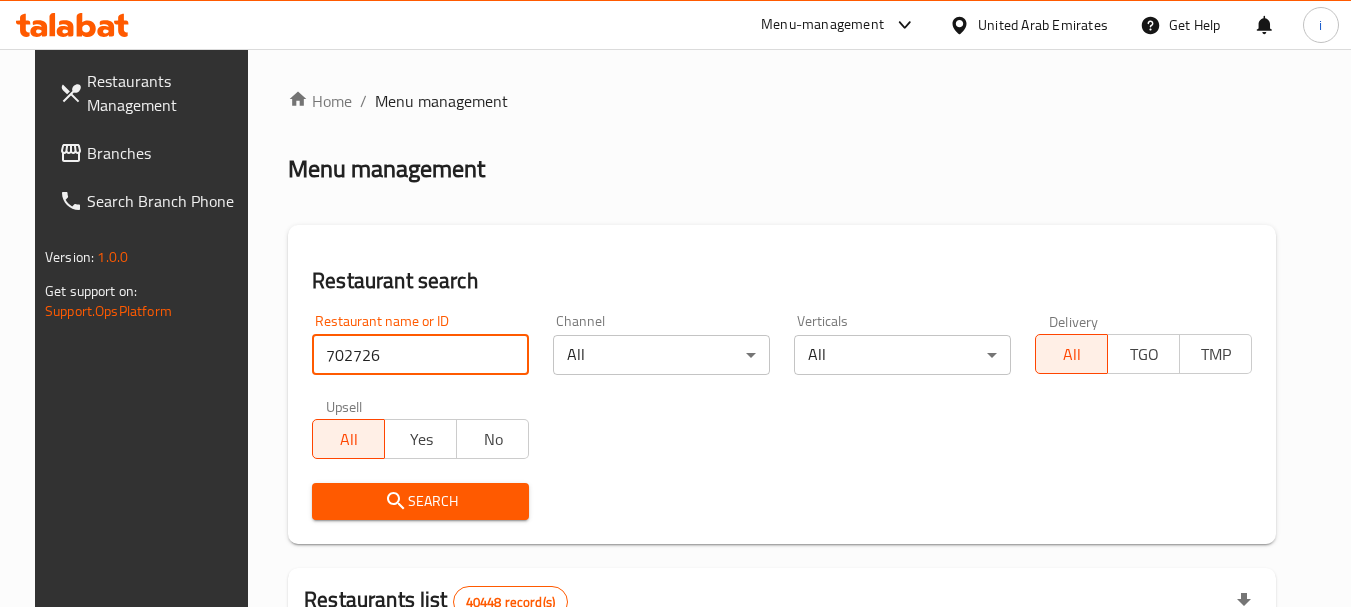 type on "702726" 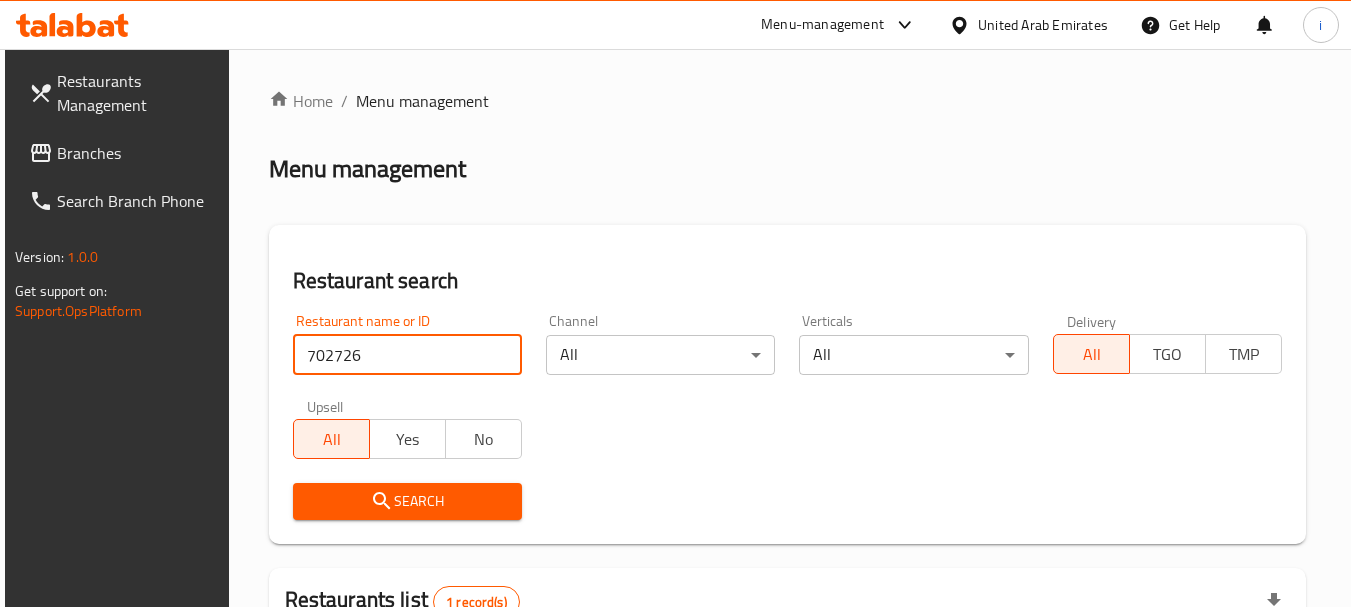 click on "United Arab Emirates" at bounding box center [1043, 25] 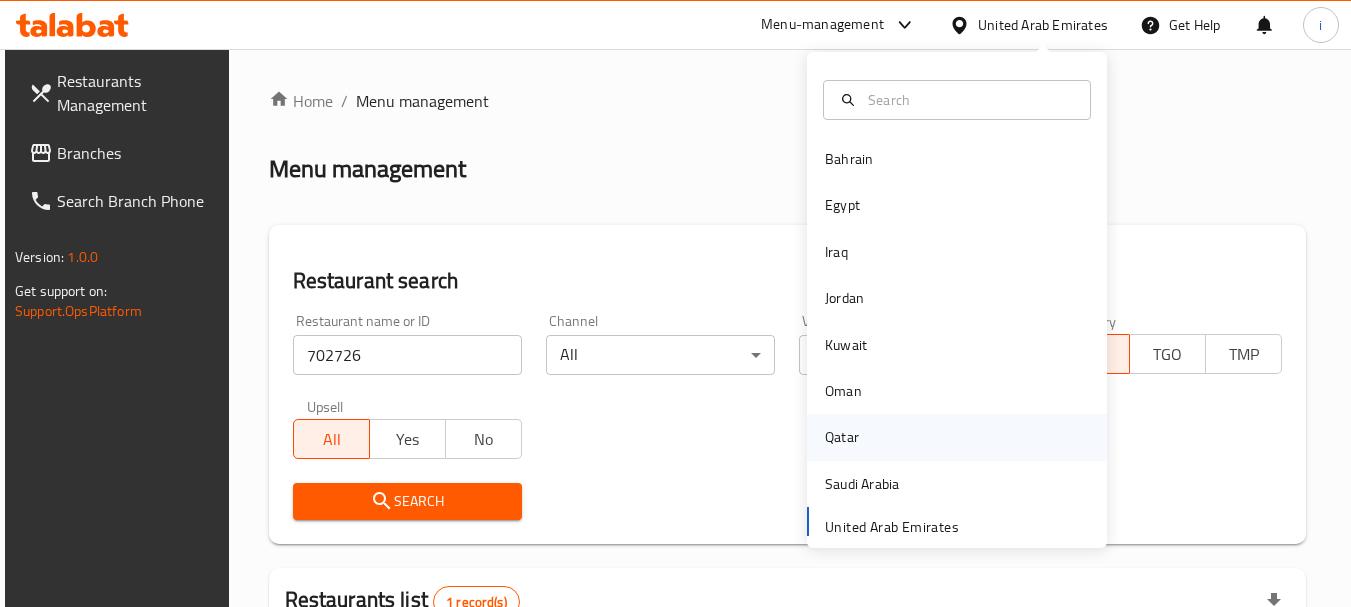 click on "Qatar" at bounding box center (842, 437) 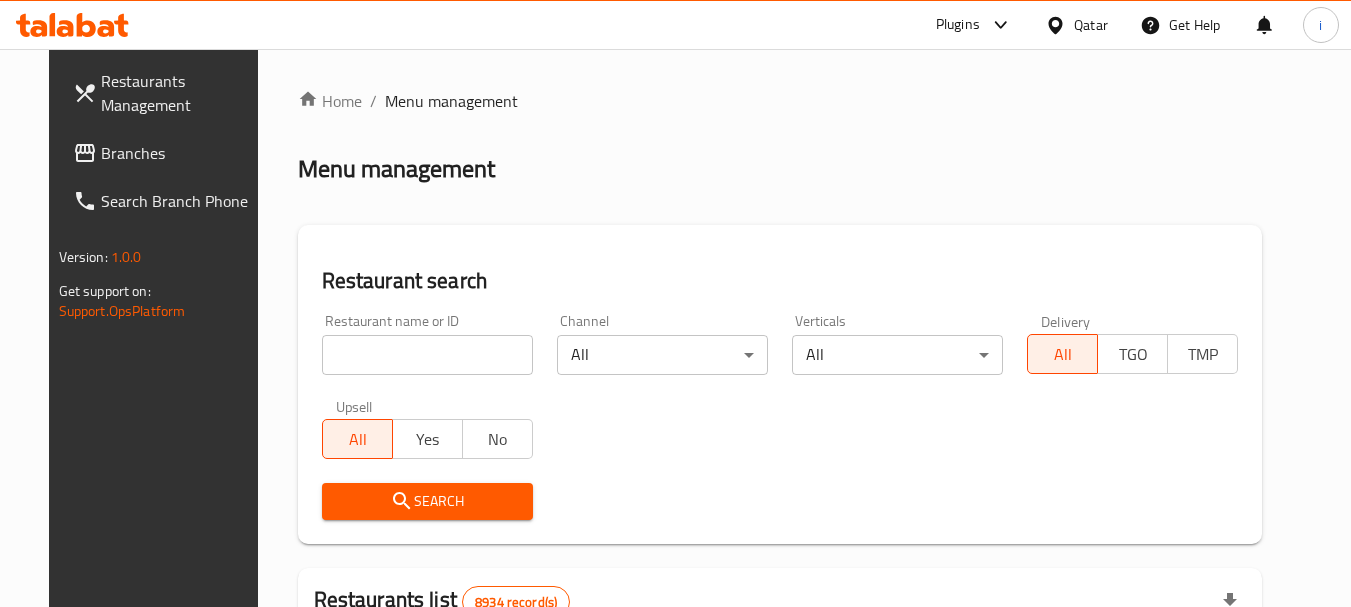 click on "Branches" at bounding box center [180, 153] 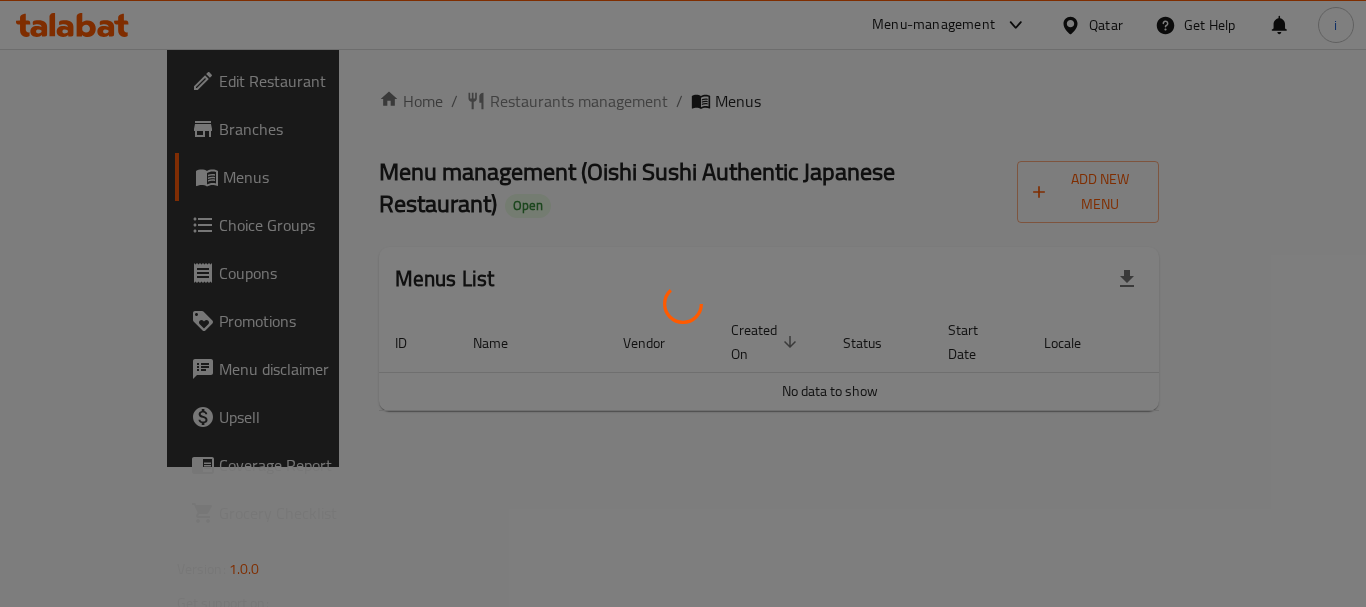 scroll, scrollTop: 0, scrollLeft: 0, axis: both 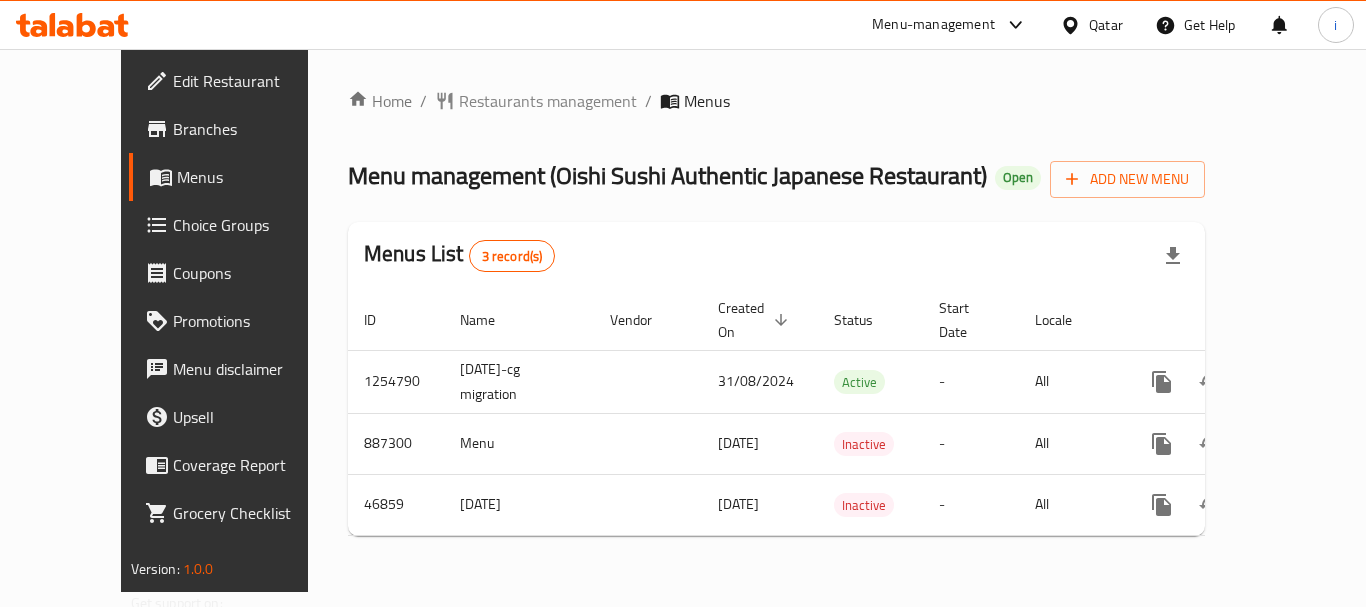 click on "Qatar" at bounding box center (1091, 25) 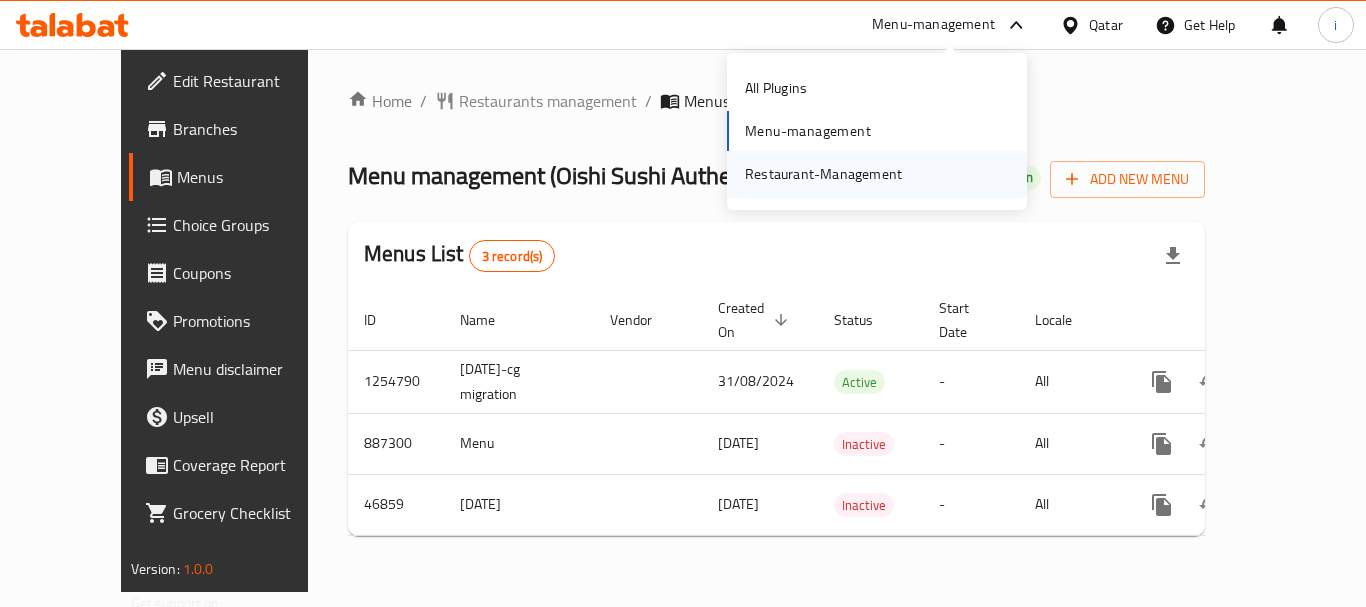 click on "Restaurant-Management" at bounding box center [823, 174] 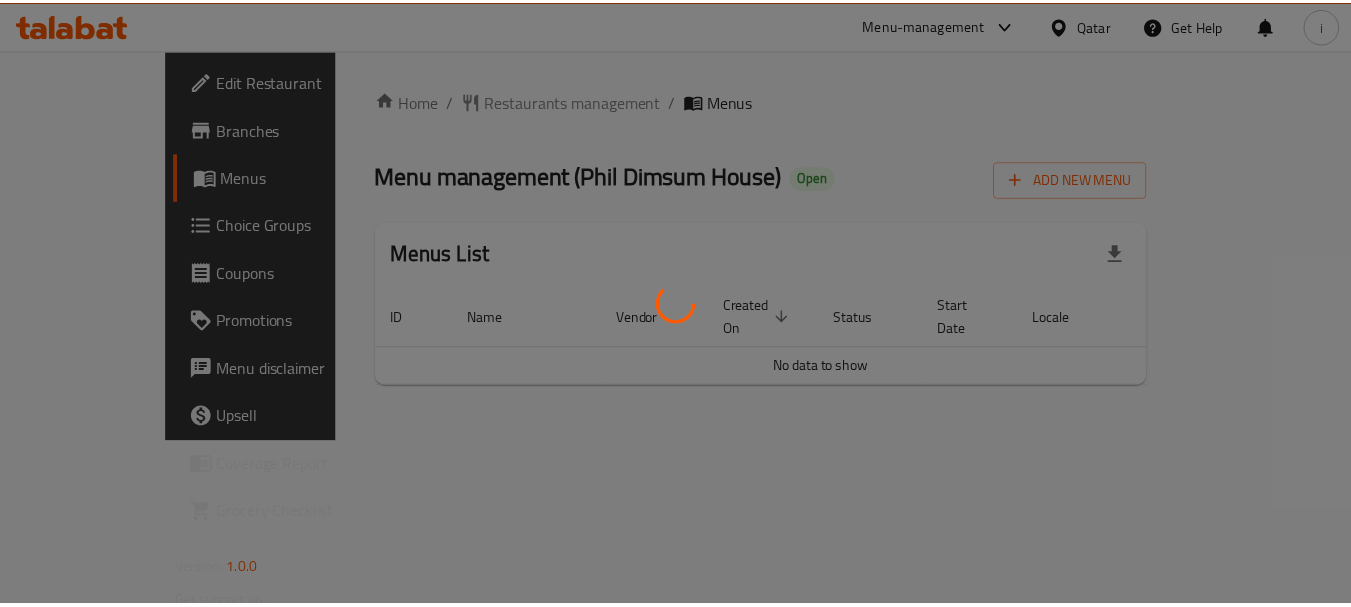 scroll, scrollTop: 0, scrollLeft: 0, axis: both 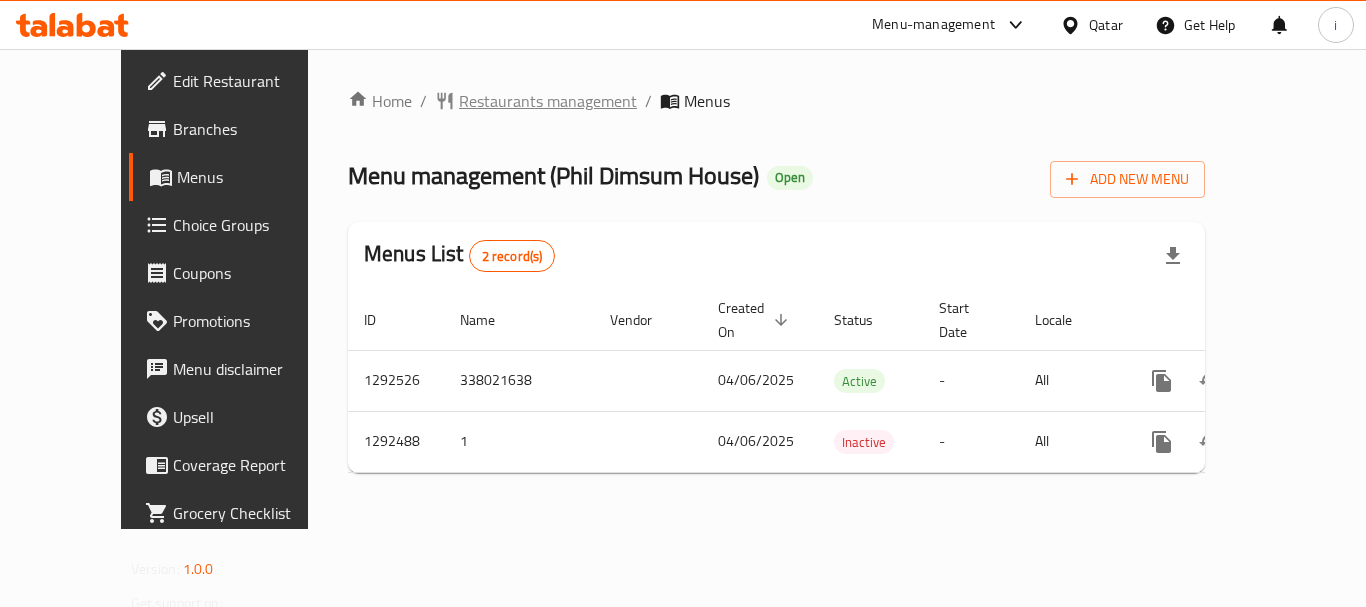 click on "Restaurants management" at bounding box center (548, 101) 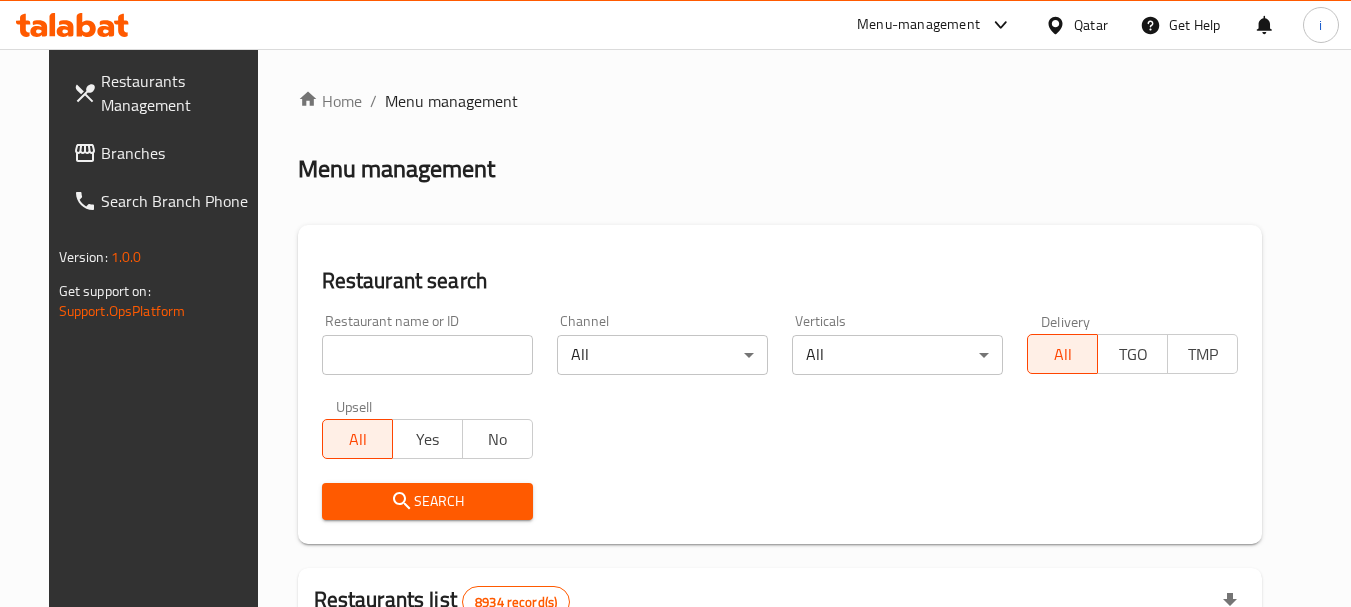 click at bounding box center [427, 355] 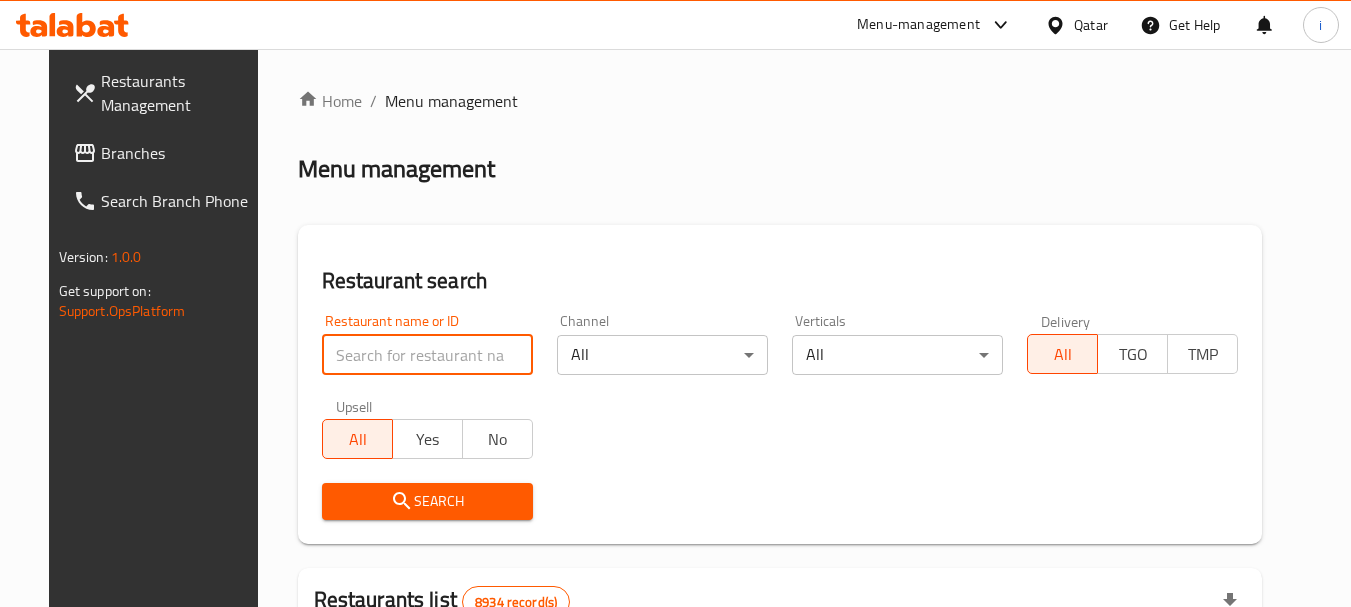 paste on "699152" 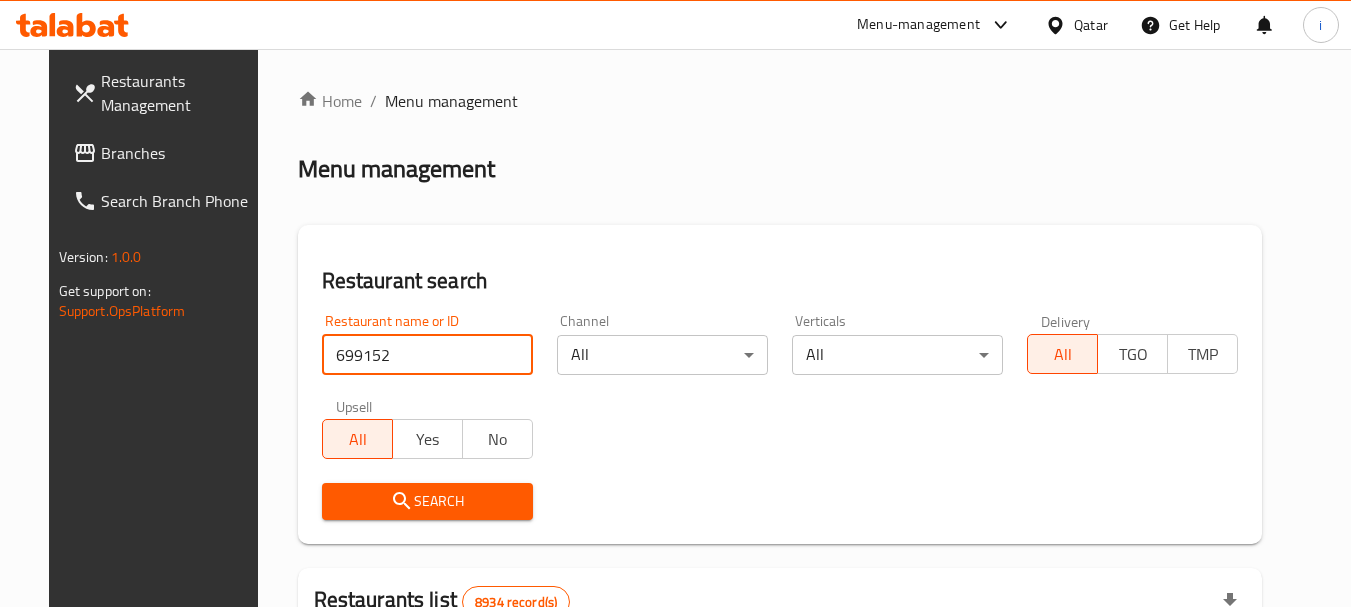 type on "699152" 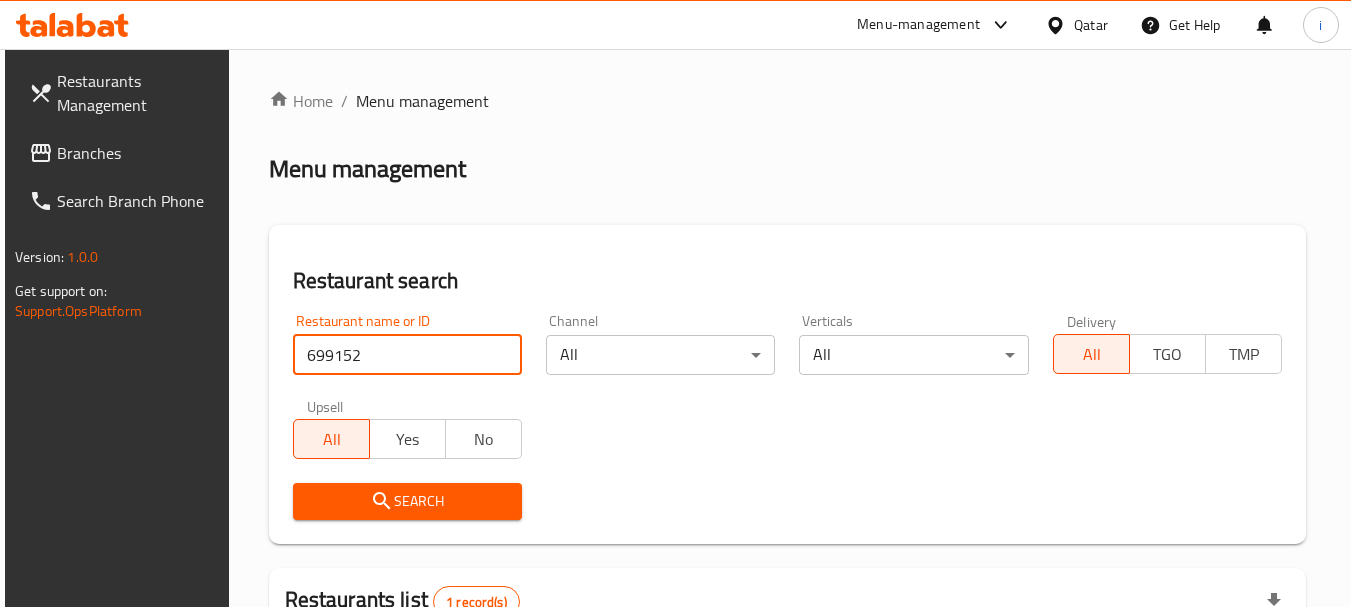 scroll, scrollTop: 285, scrollLeft: 0, axis: vertical 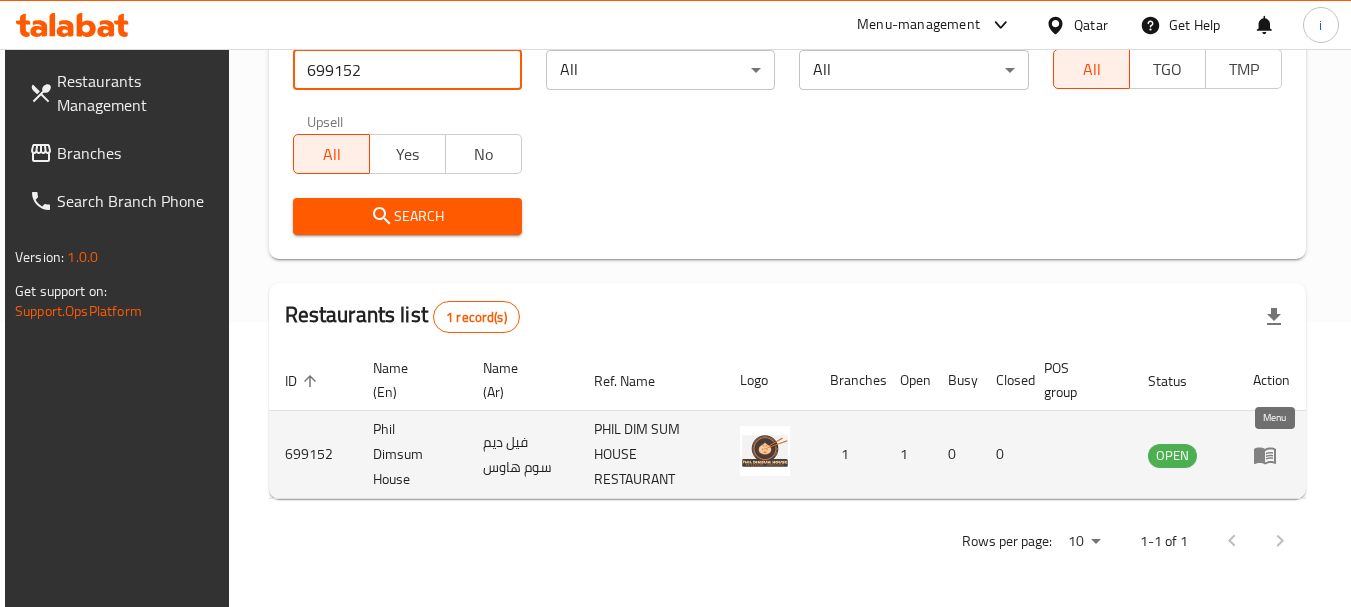 click 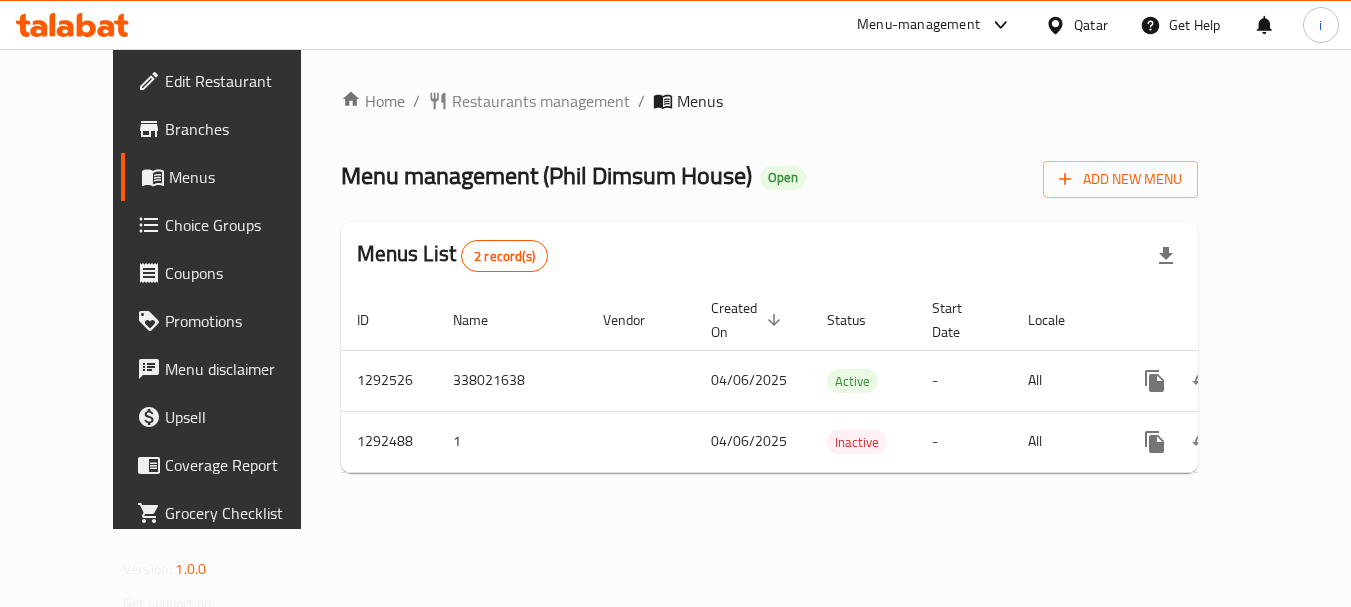 scroll, scrollTop: 0, scrollLeft: 0, axis: both 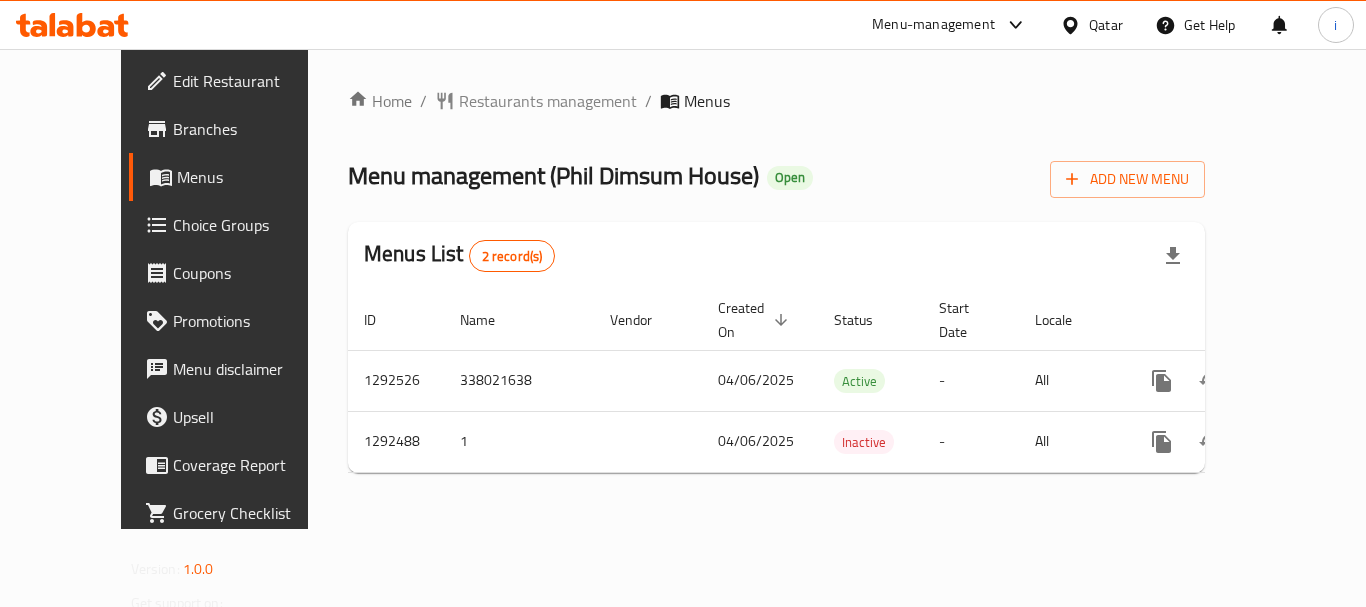 click on "Qatar" at bounding box center [1106, 25] 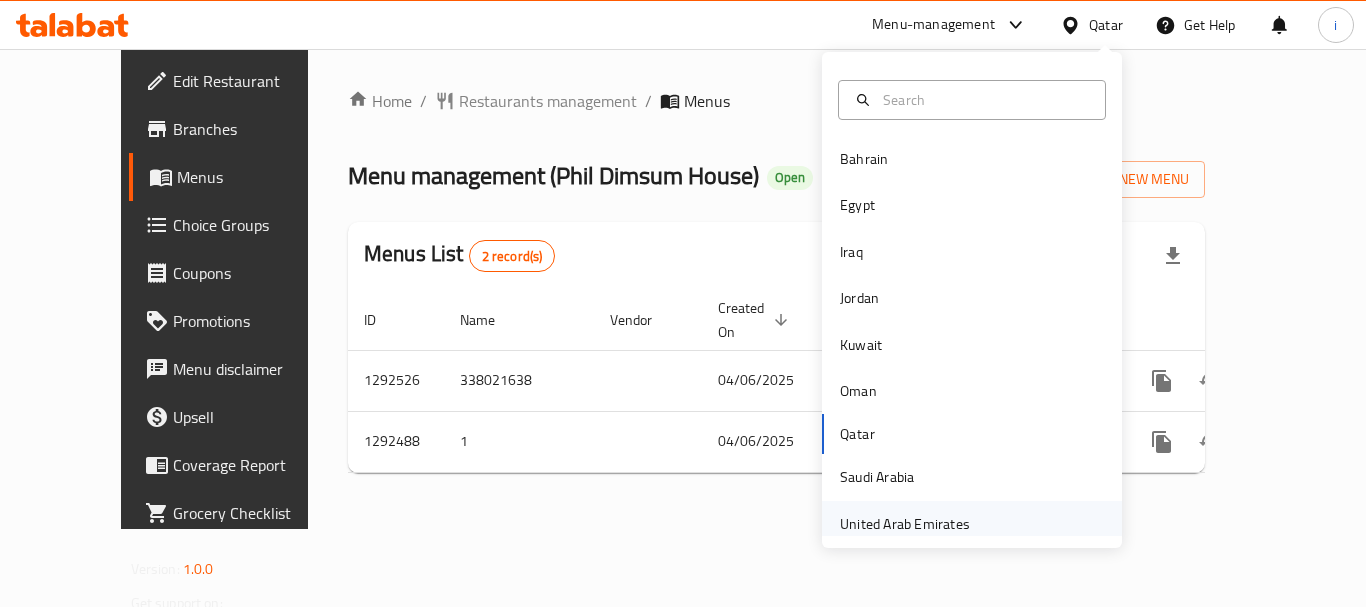 click on "United Arab Emirates" at bounding box center [905, 524] 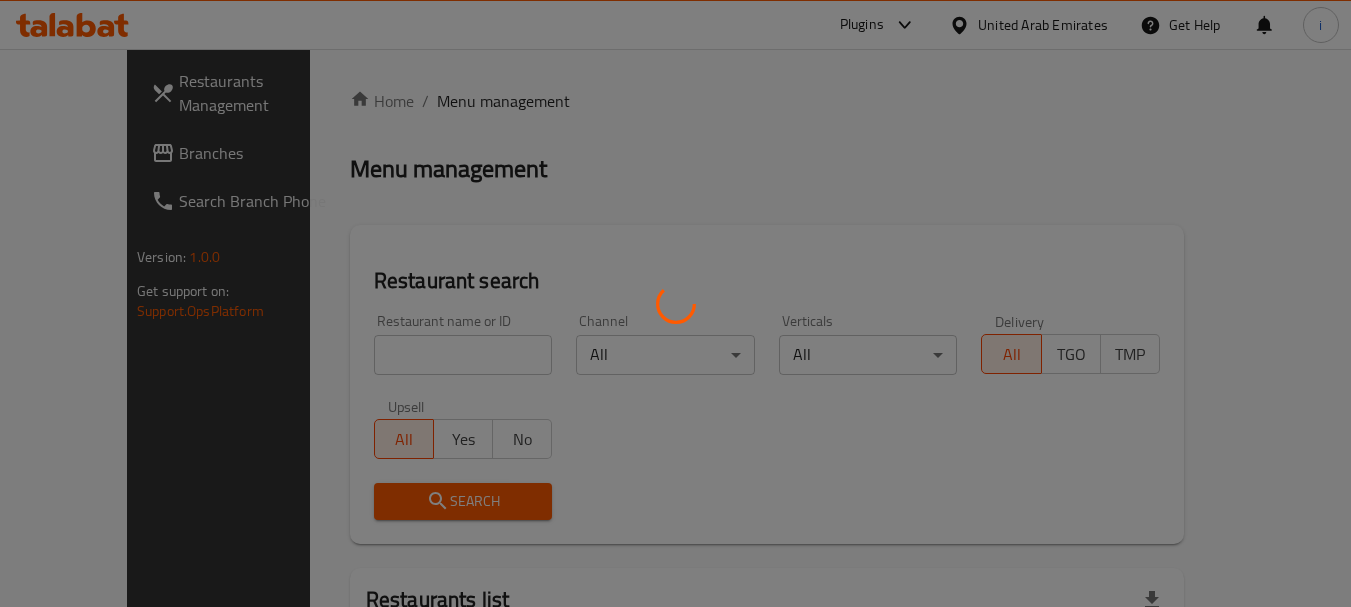 click at bounding box center (675, 303) 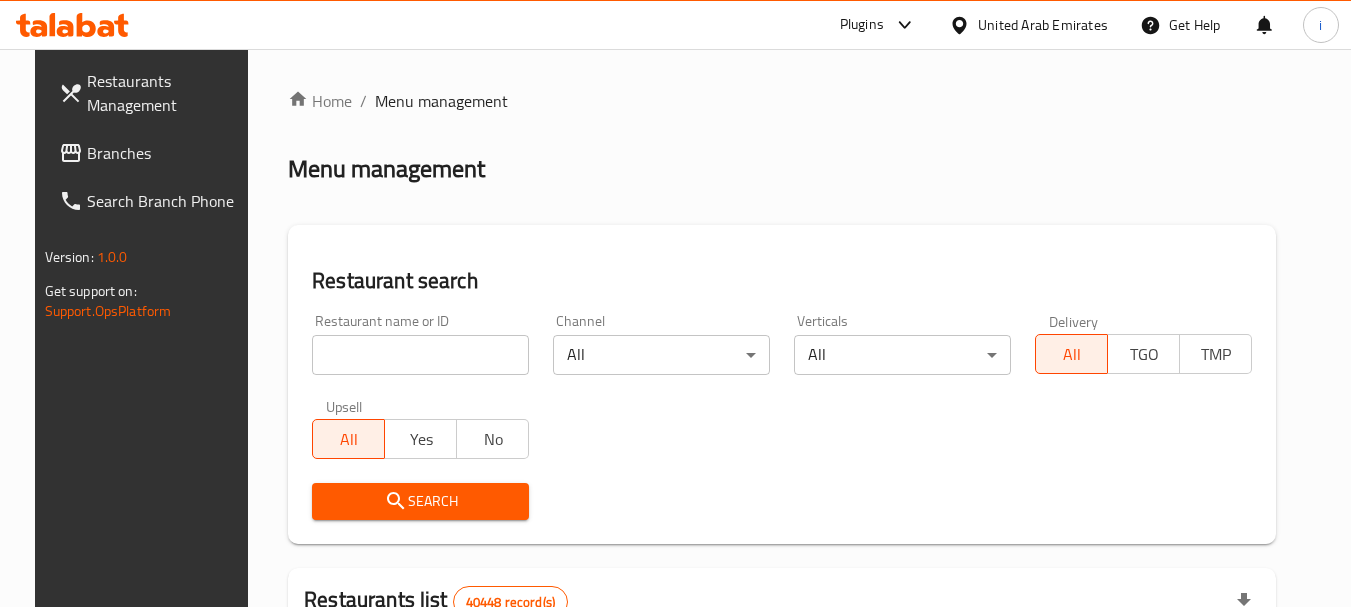 click on "Branches" at bounding box center [166, 153] 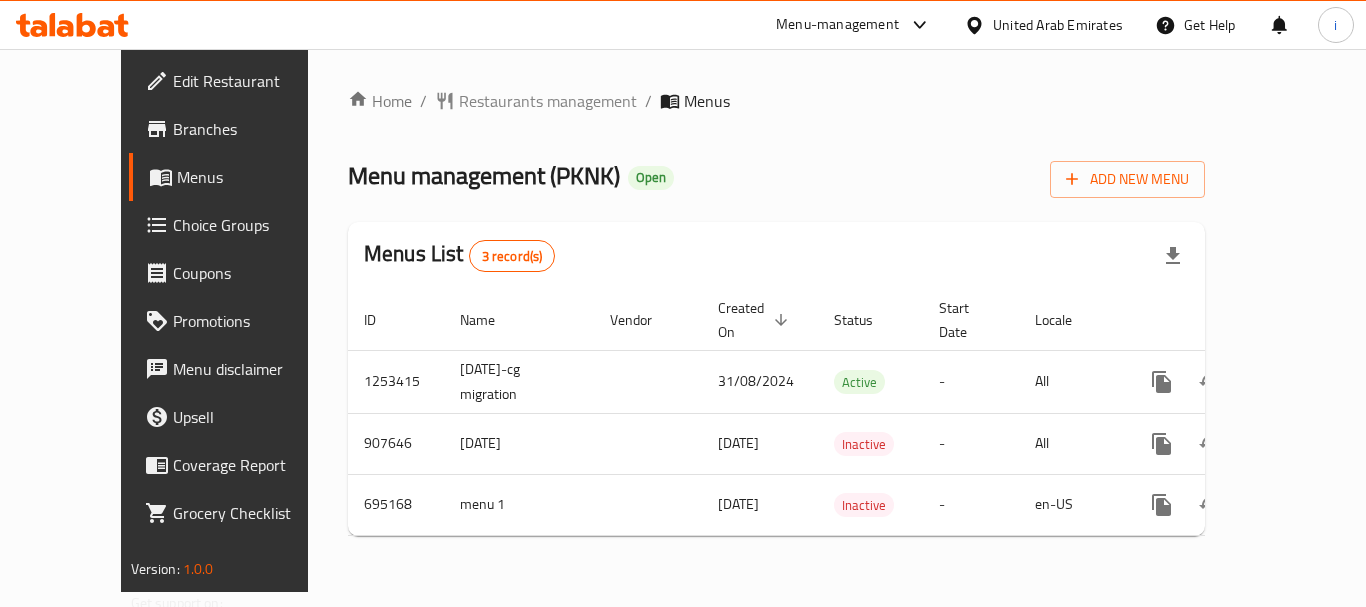 scroll, scrollTop: 0, scrollLeft: 0, axis: both 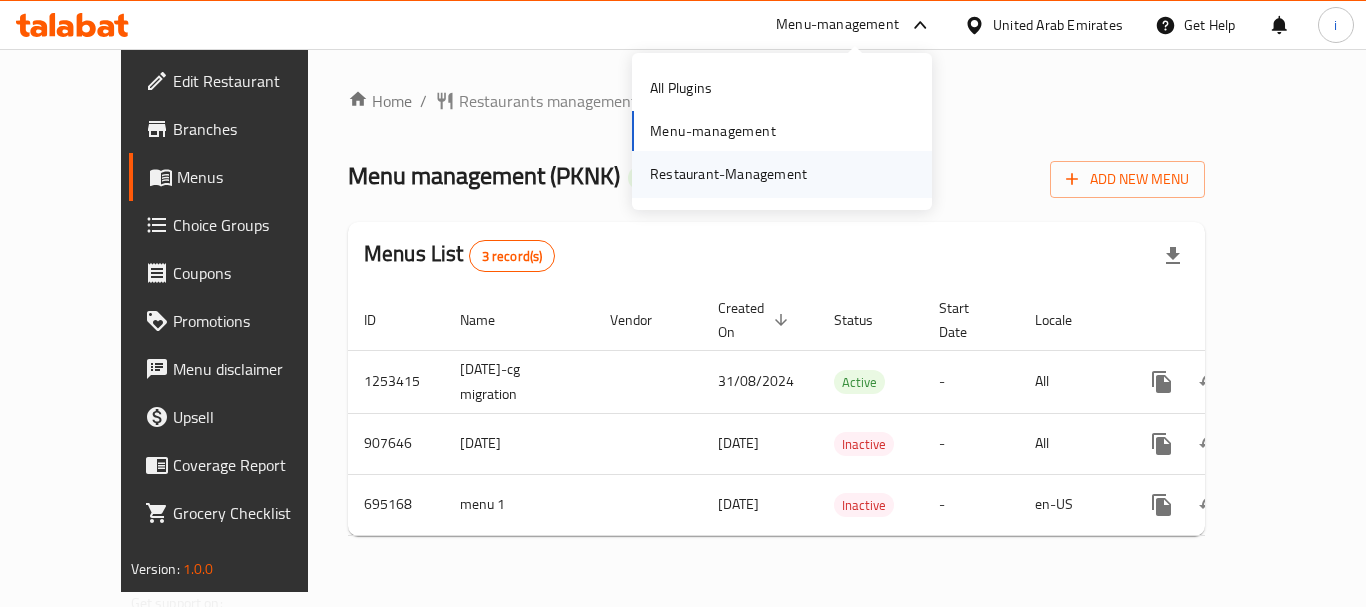 click on "Restaurant-Management" at bounding box center (728, 174) 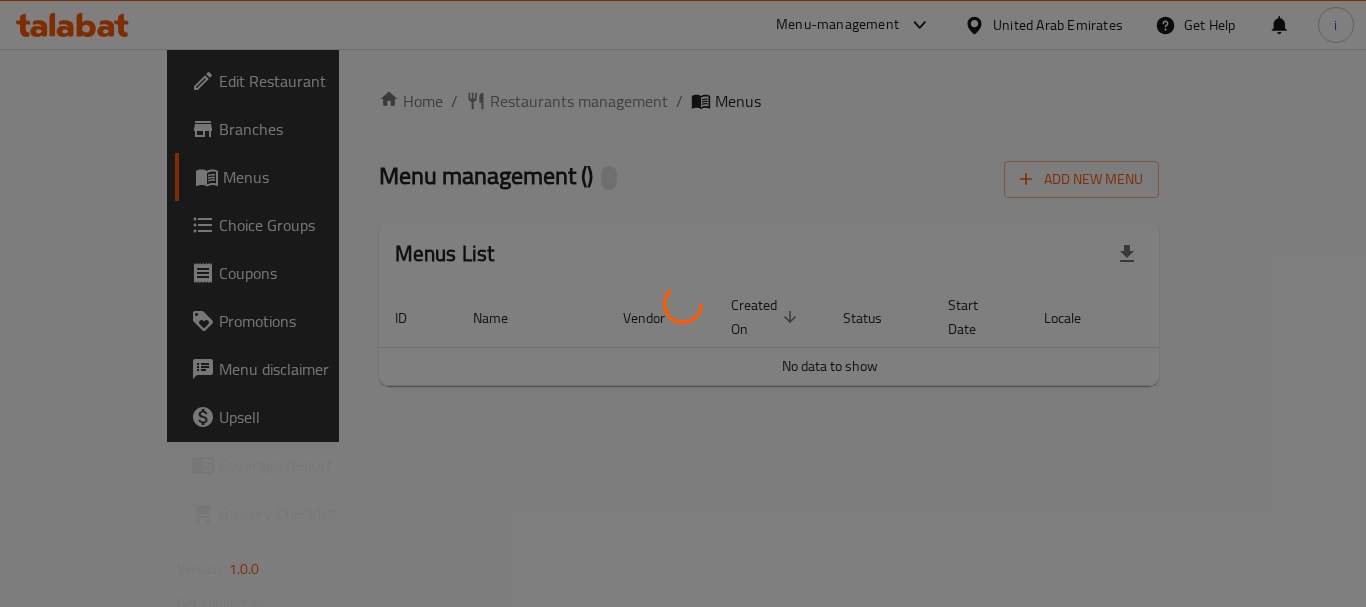 scroll, scrollTop: 0, scrollLeft: 0, axis: both 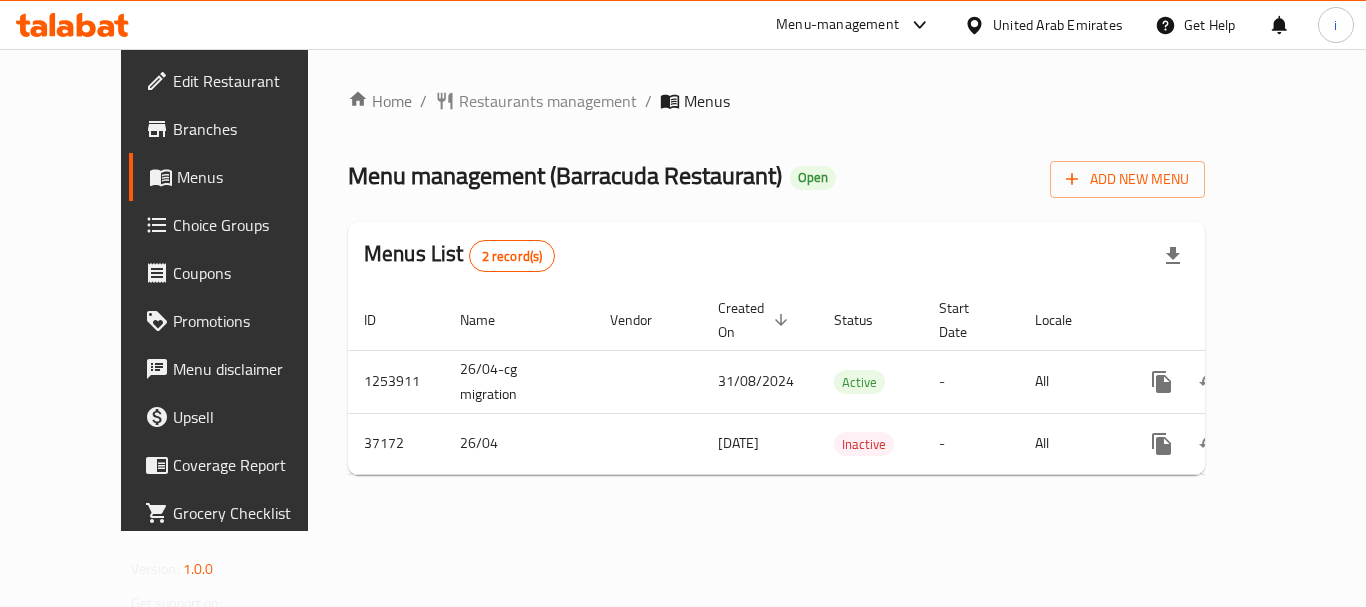 click on "Menu-management" at bounding box center [837, 25] 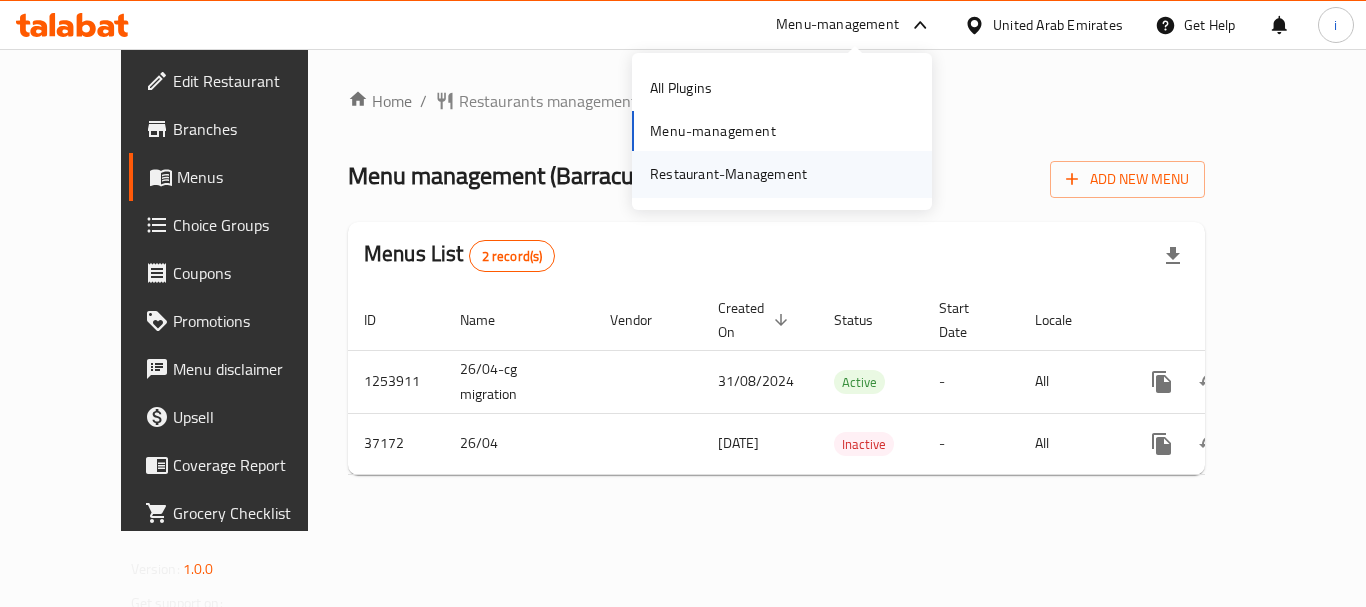 click on "Restaurant-Management" at bounding box center [728, 174] 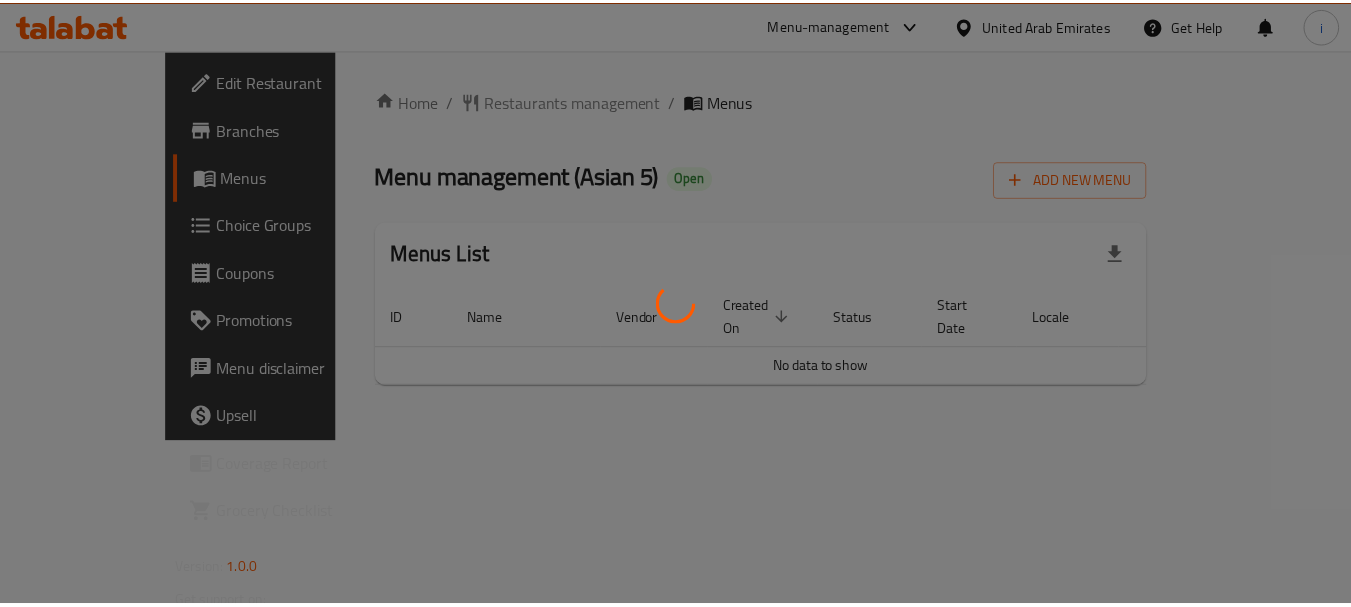 scroll, scrollTop: 0, scrollLeft: 0, axis: both 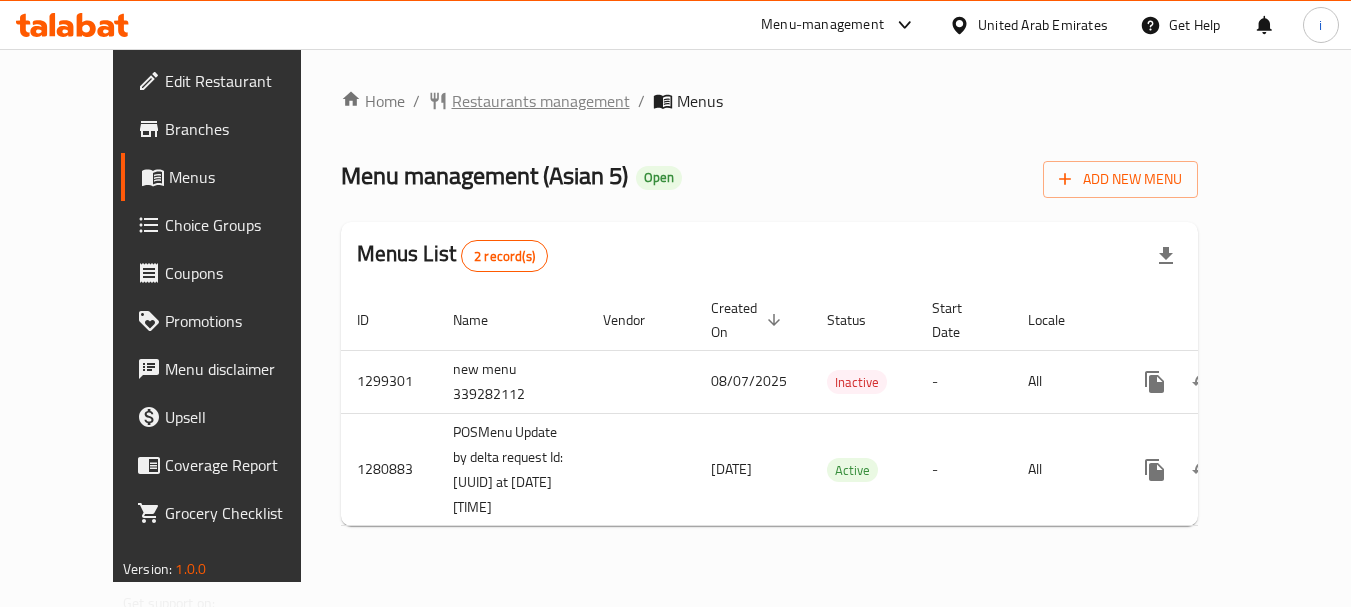 click on "Restaurants management" at bounding box center [541, 101] 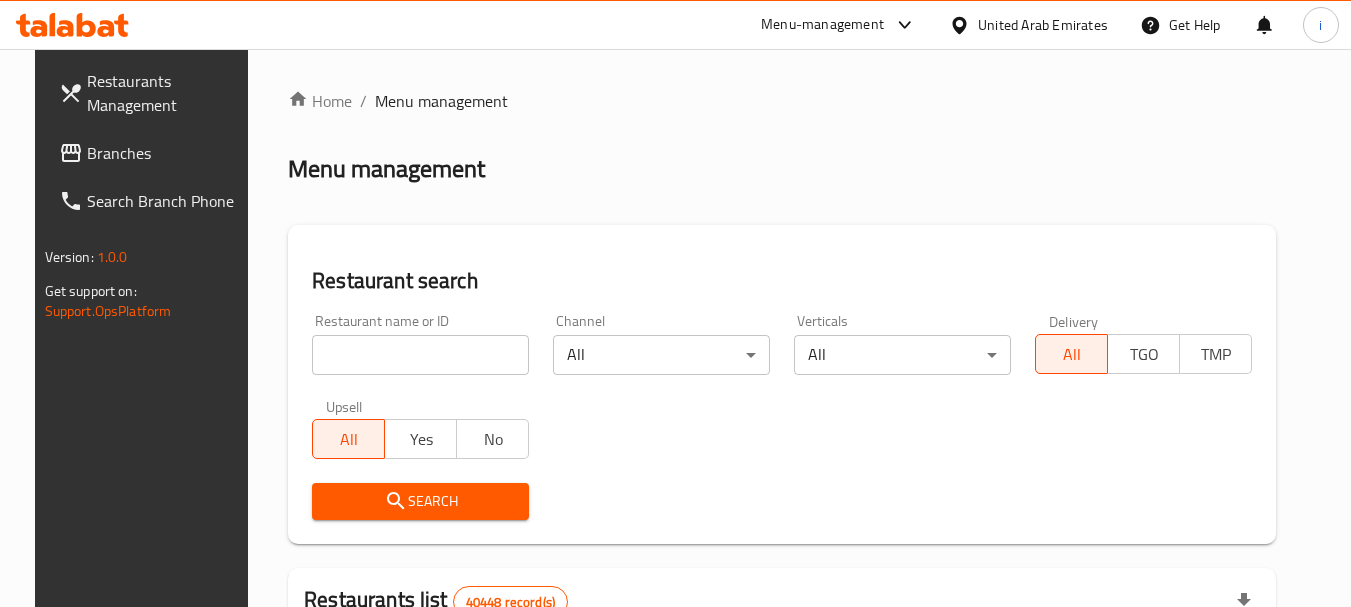 click at bounding box center [420, 355] 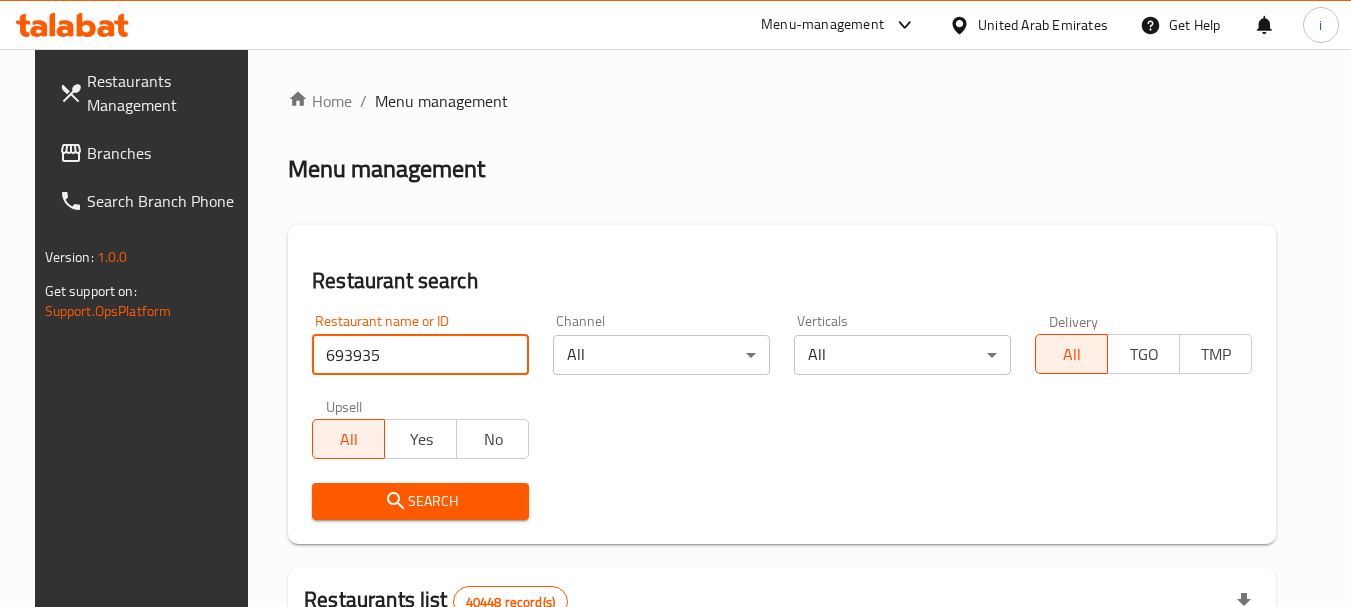 type on "693935" 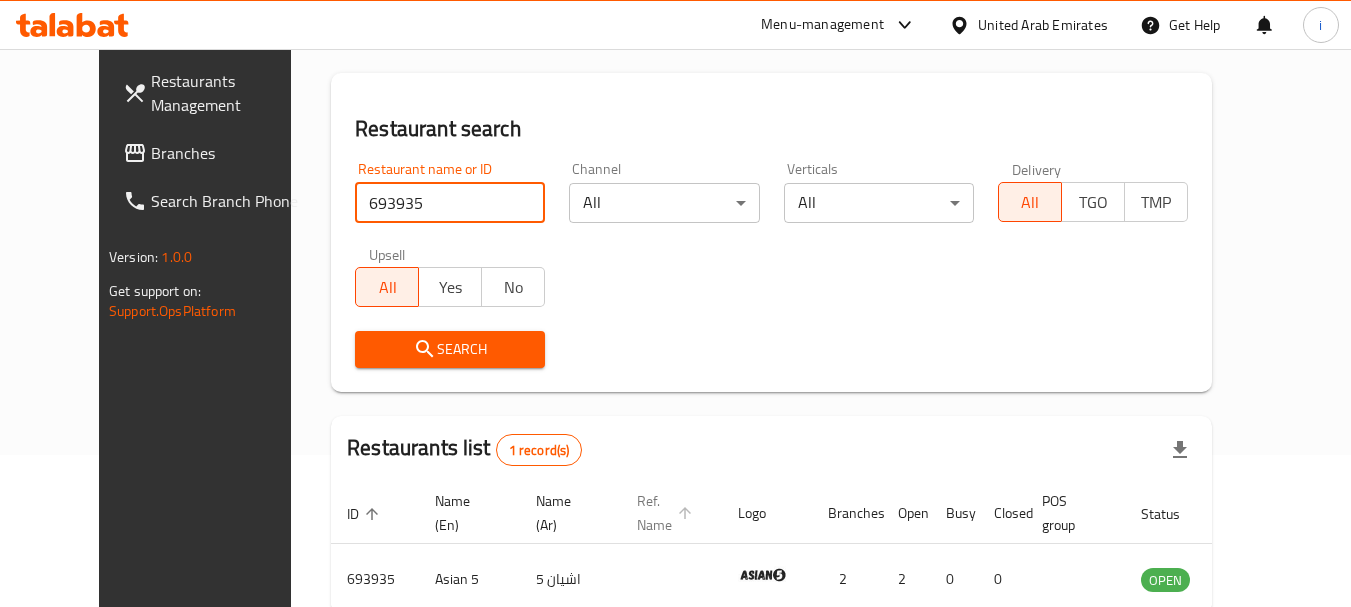 scroll, scrollTop: 268, scrollLeft: 0, axis: vertical 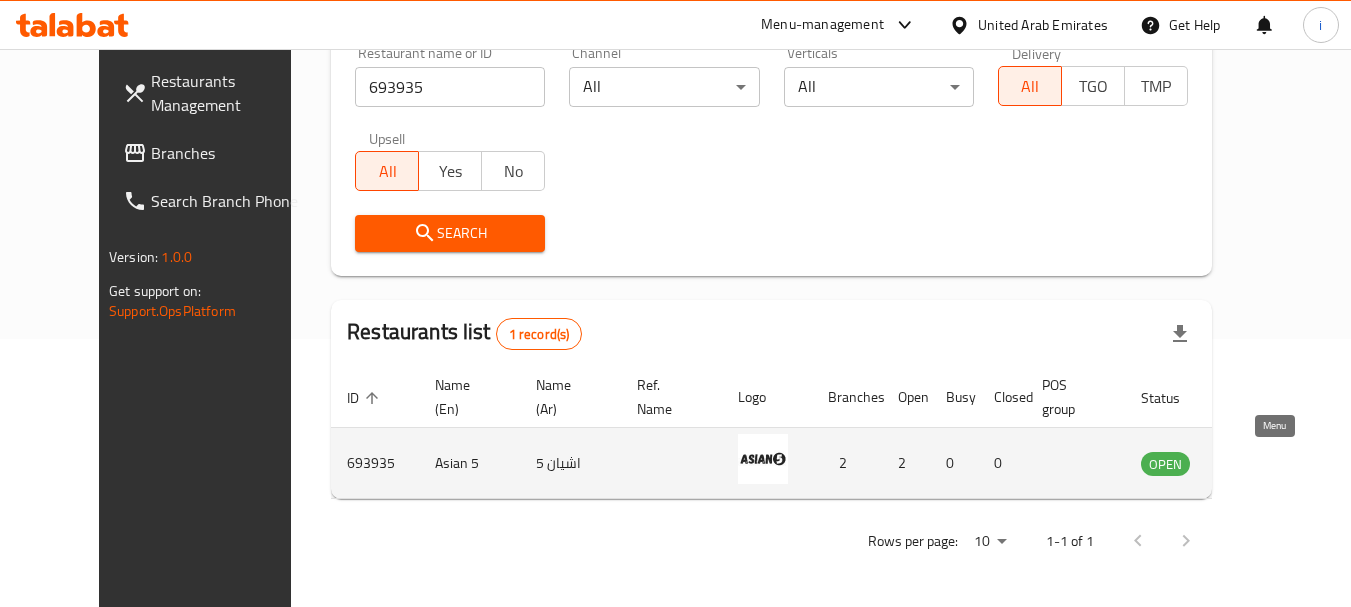 click 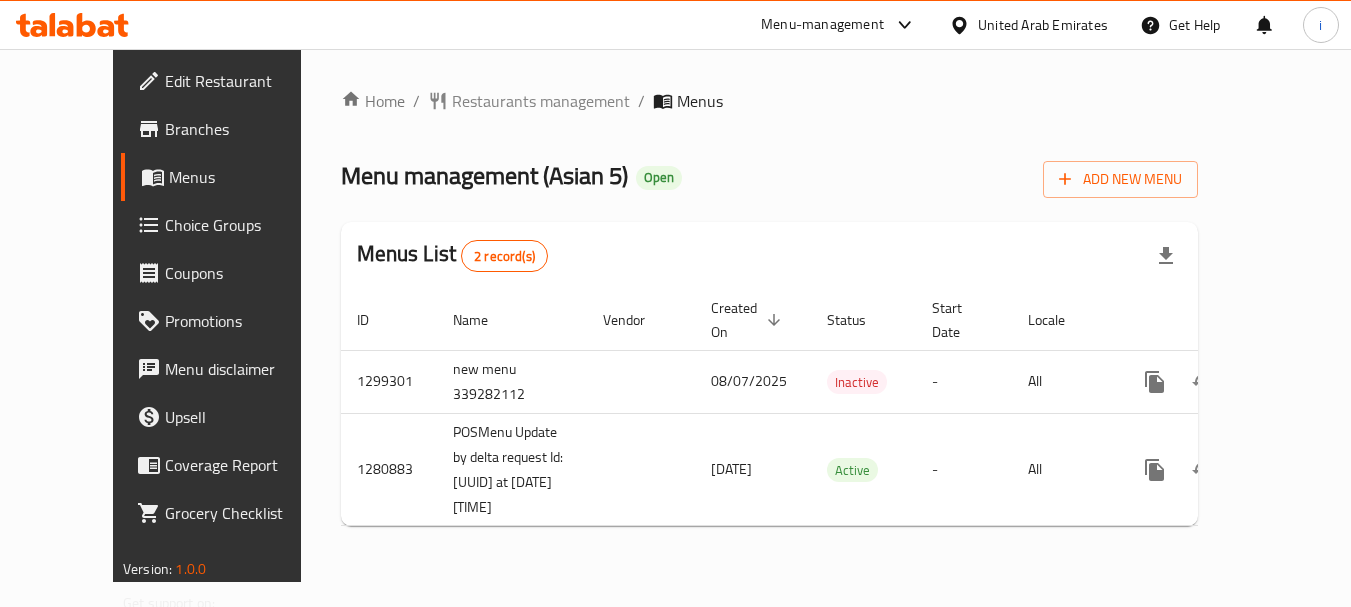click on "United Arab Emirates" at bounding box center [1043, 25] 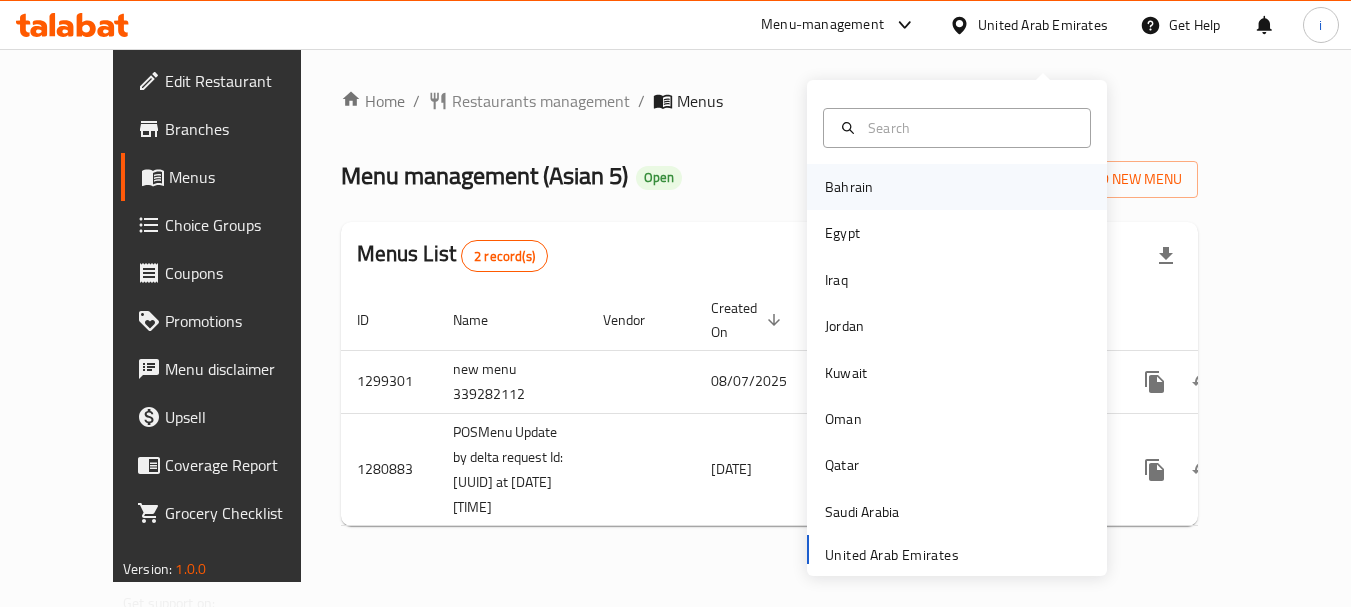 click on "Bahrain" at bounding box center [849, 187] 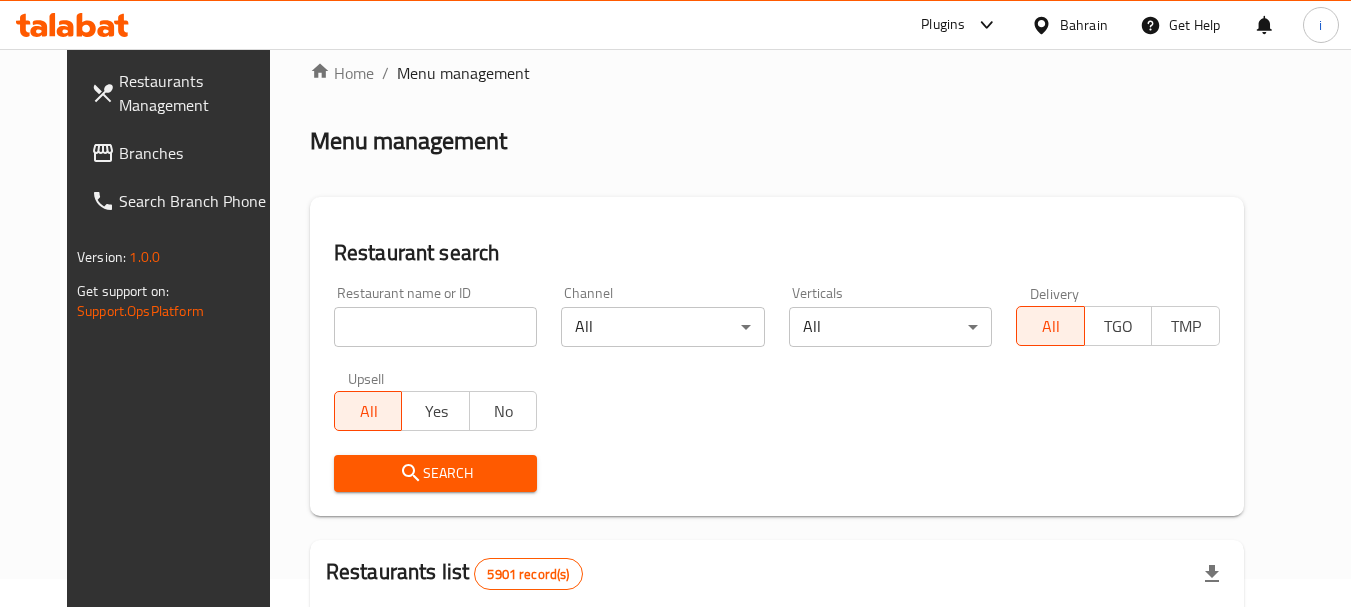 click on "Branches" at bounding box center [198, 153] 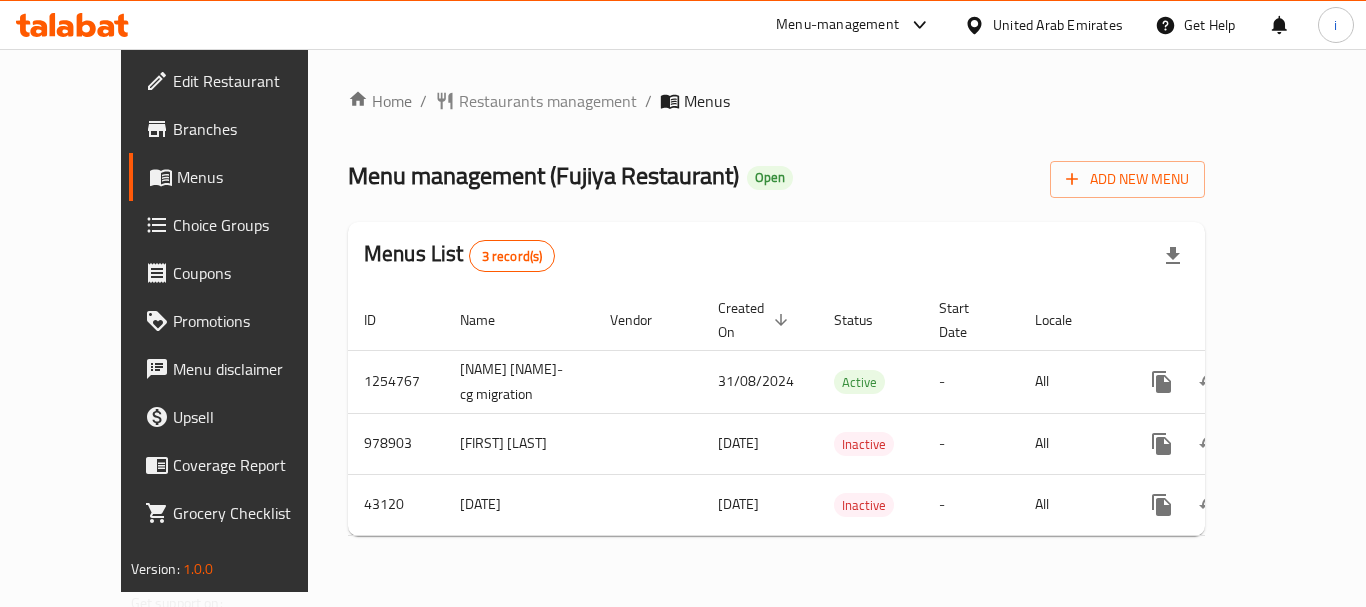 scroll, scrollTop: 0, scrollLeft: 0, axis: both 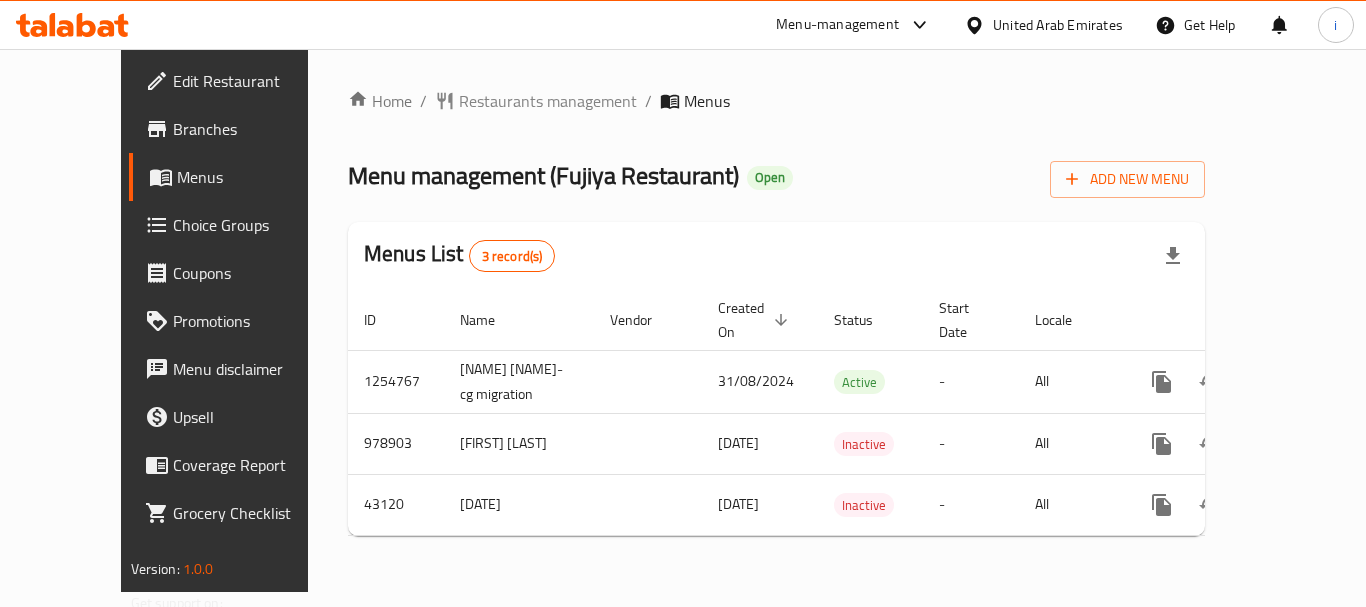 click on "Menu-management" at bounding box center [837, 25] 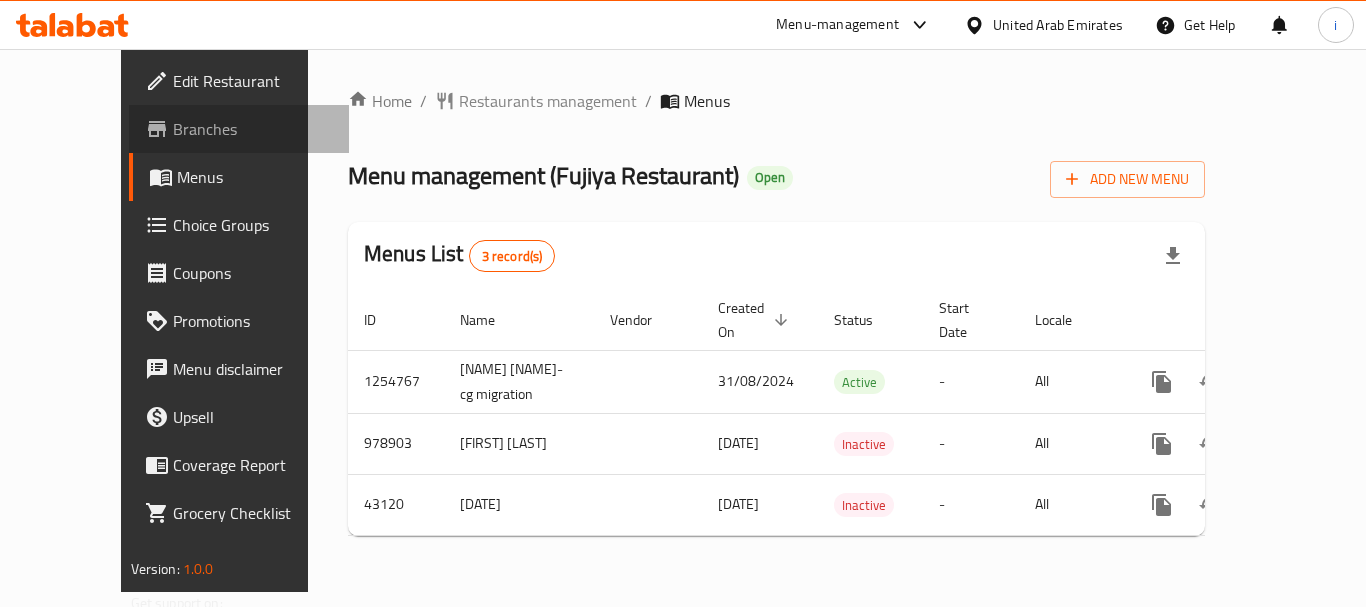 click on "Branches" at bounding box center (253, 129) 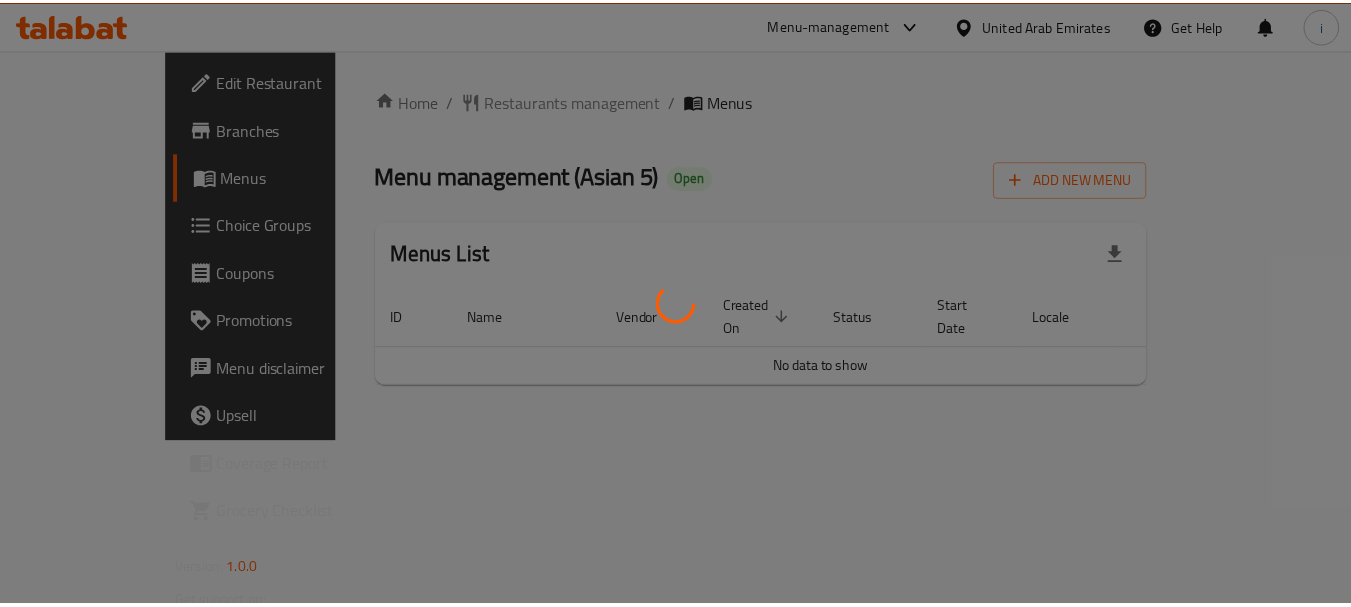 scroll, scrollTop: 0, scrollLeft: 0, axis: both 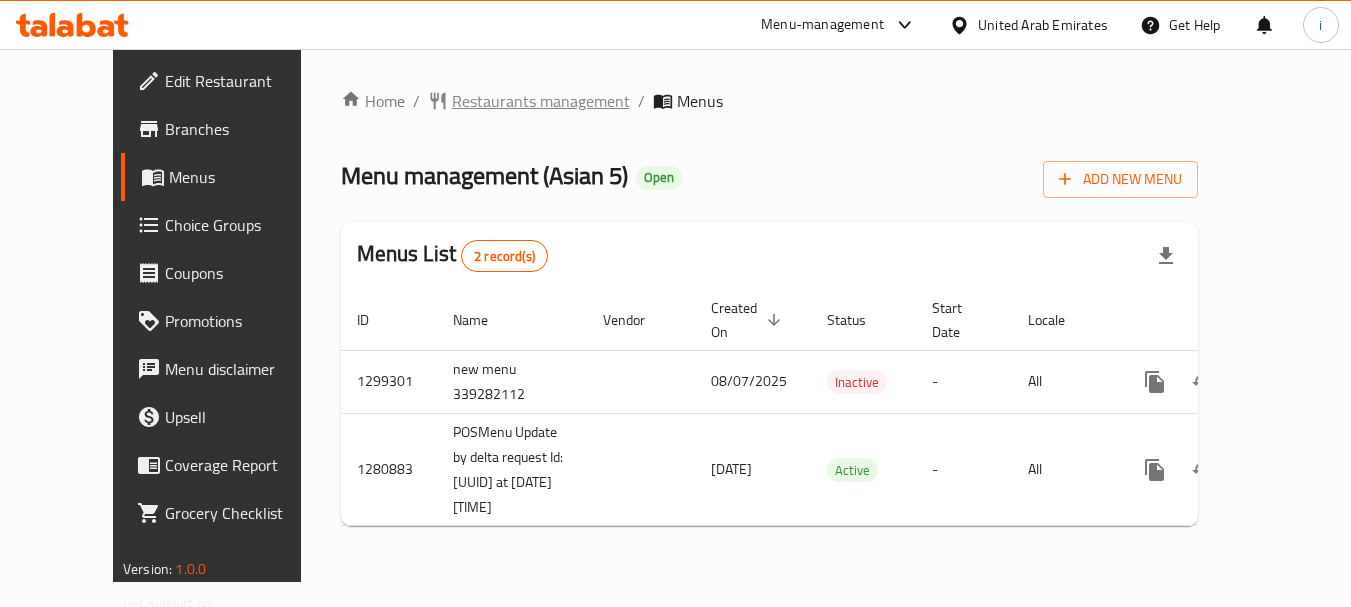 click on "Restaurants management" at bounding box center [541, 101] 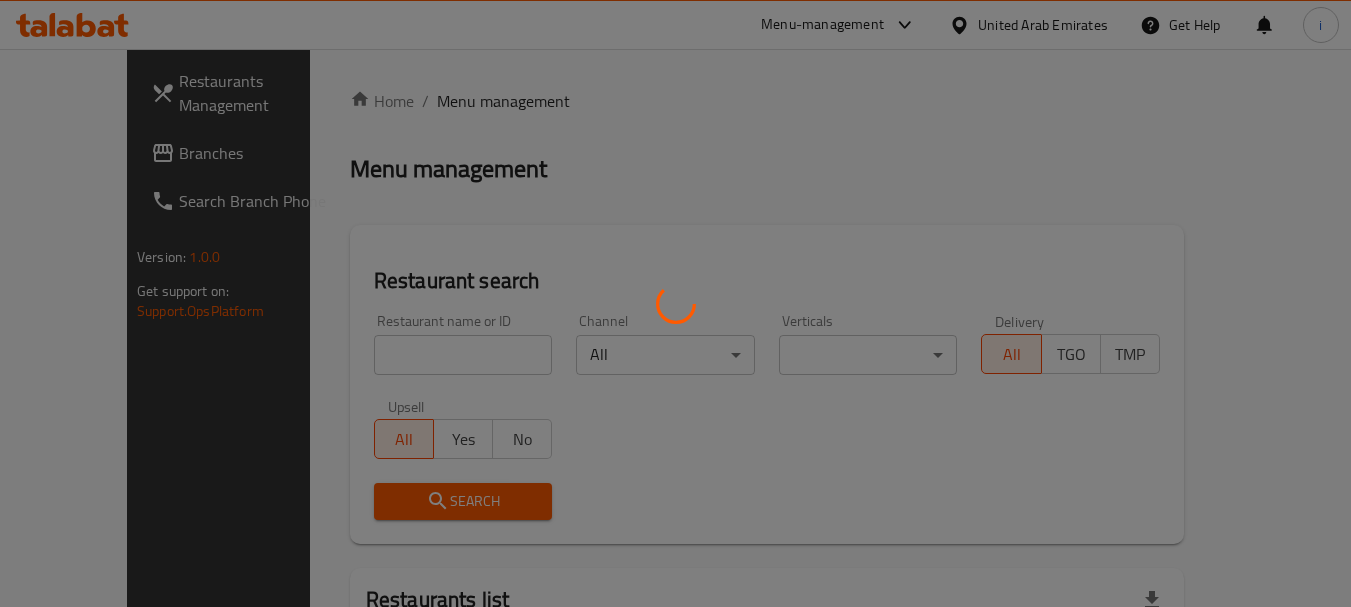 click at bounding box center [675, 303] 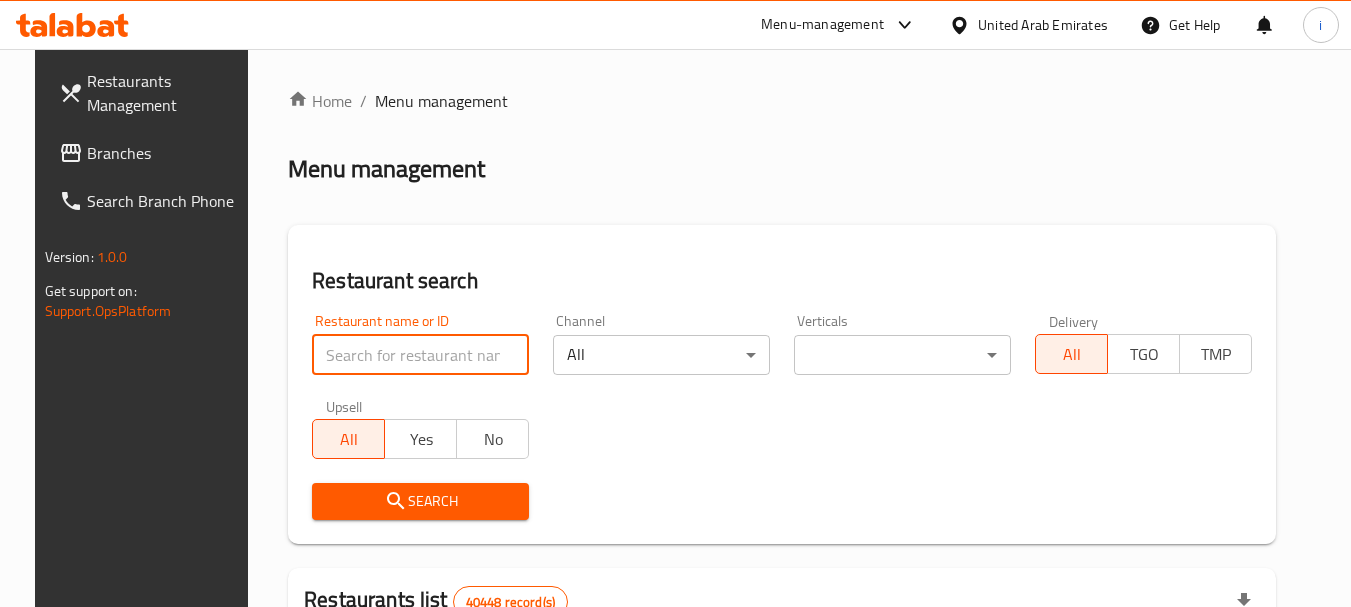 click at bounding box center (420, 355) 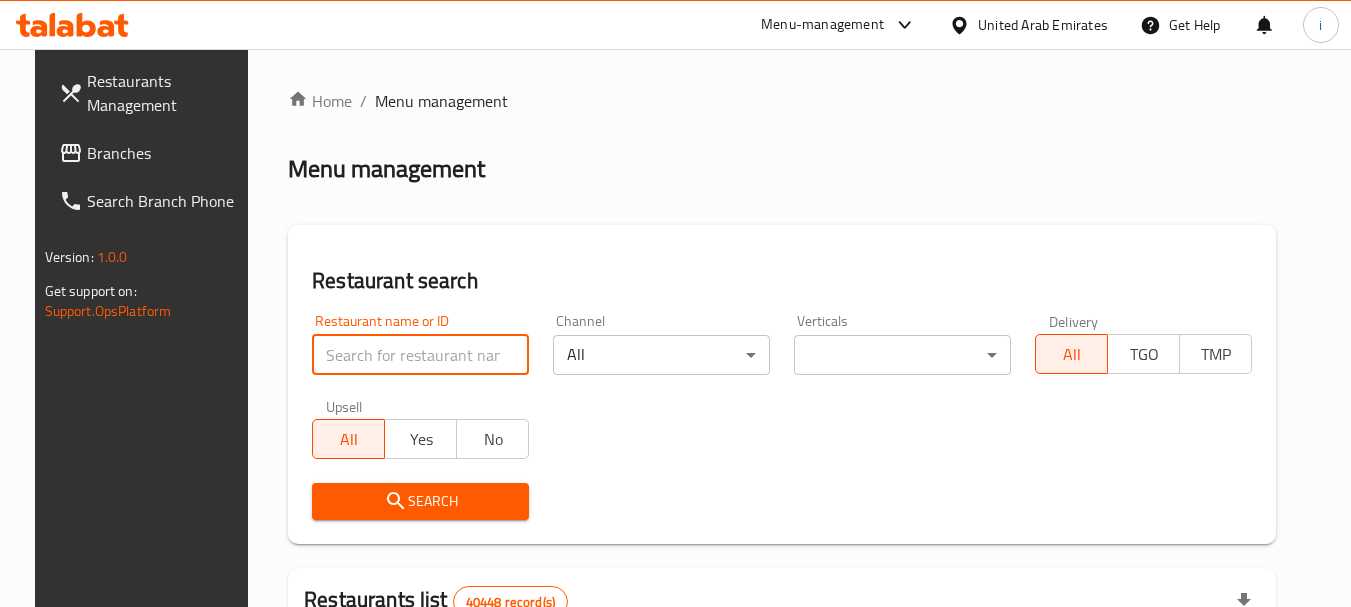 paste on "693935" 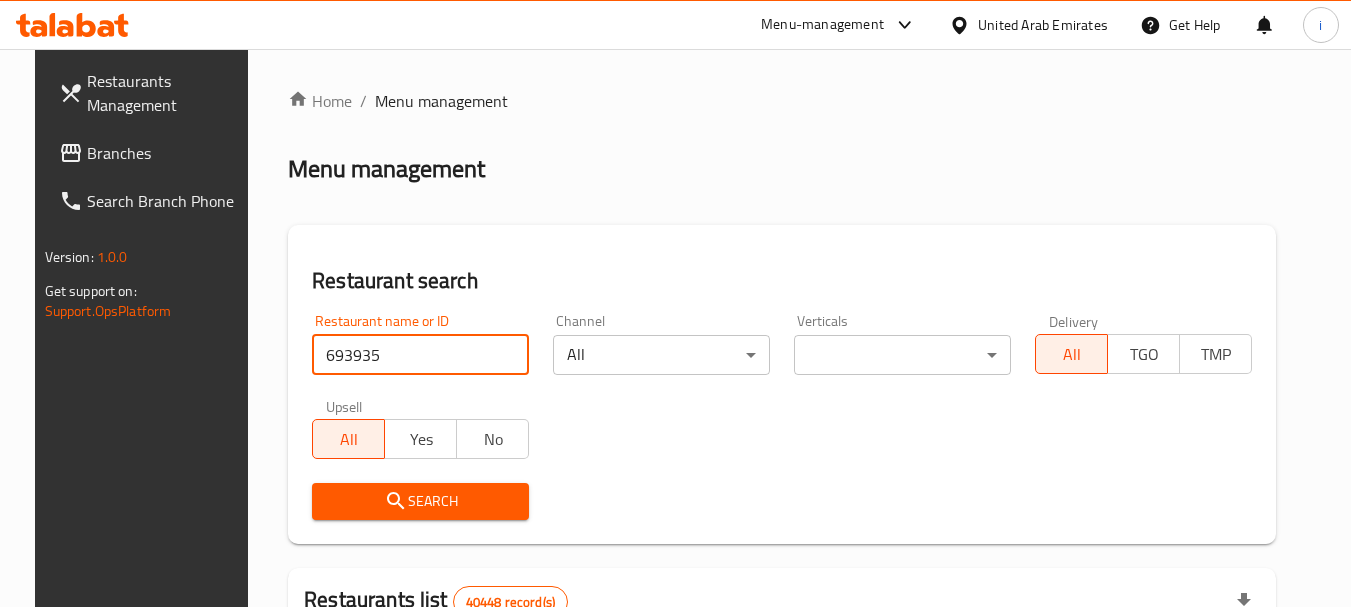 type on "693935" 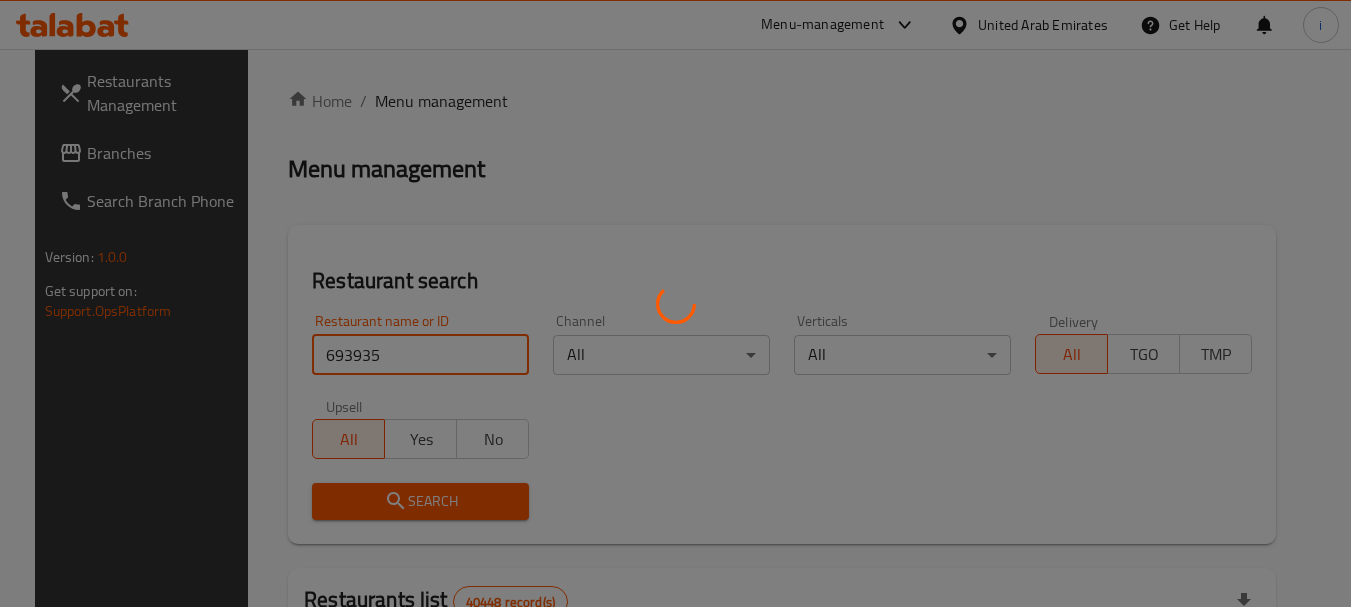 scroll, scrollTop: 268, scrollLeft: 0, axis: vertical 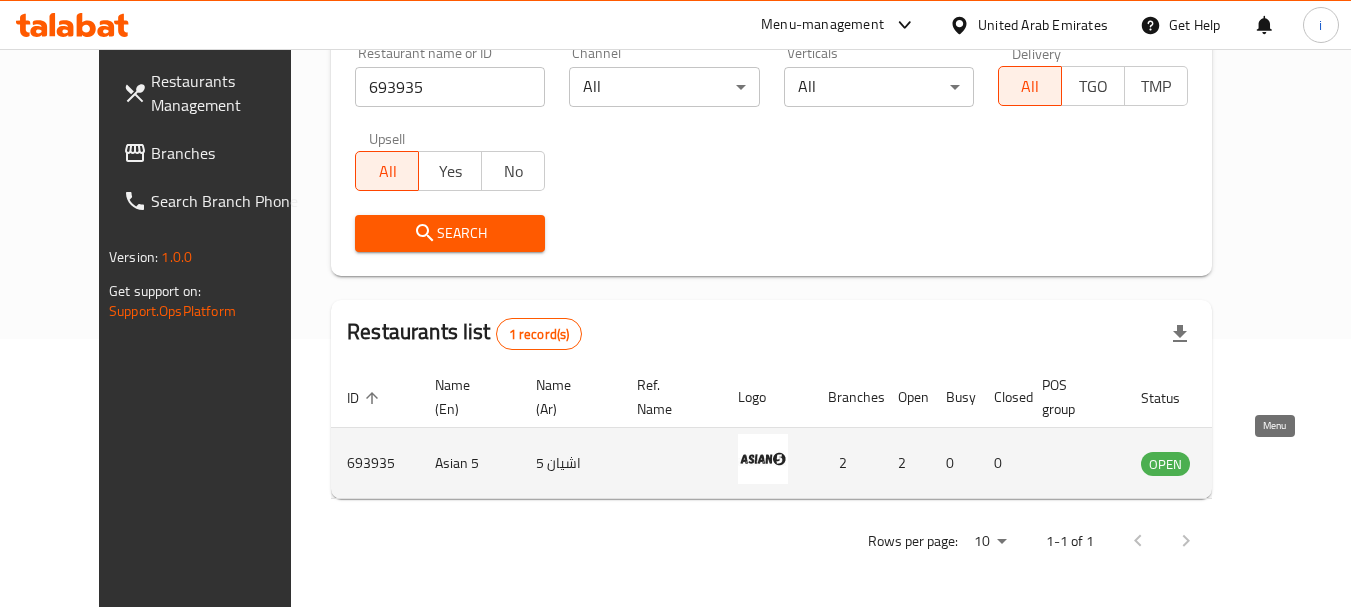 click 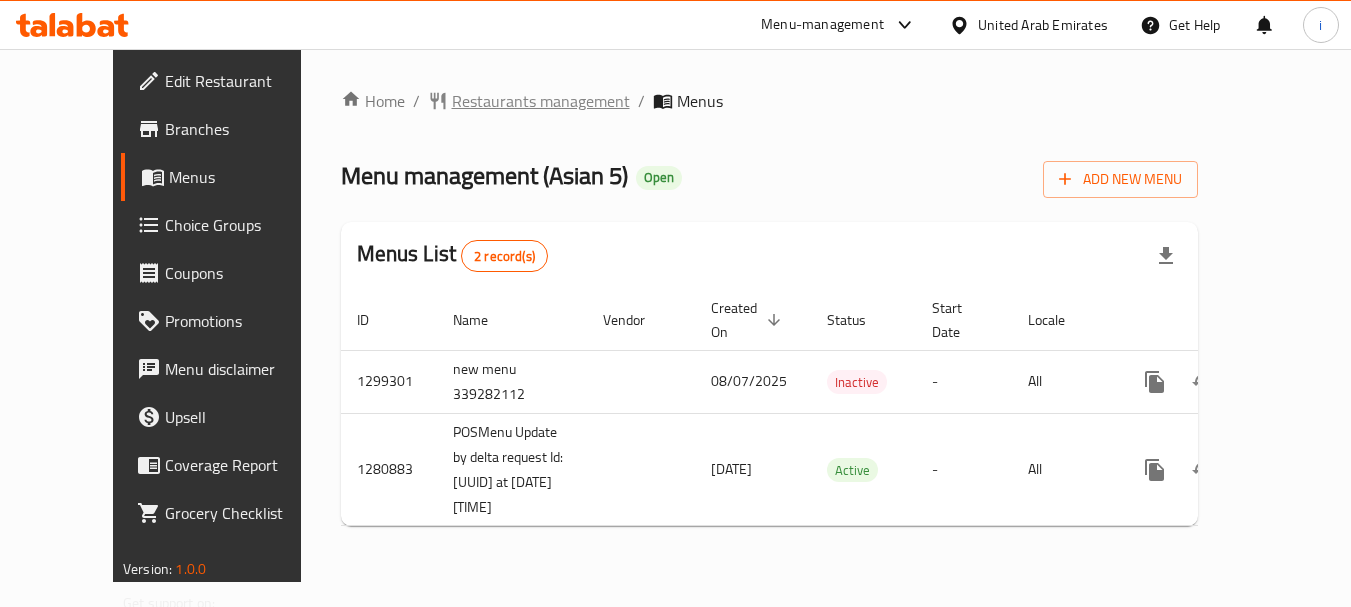 click on "Restaurants management" at bounding box center (541, 101) 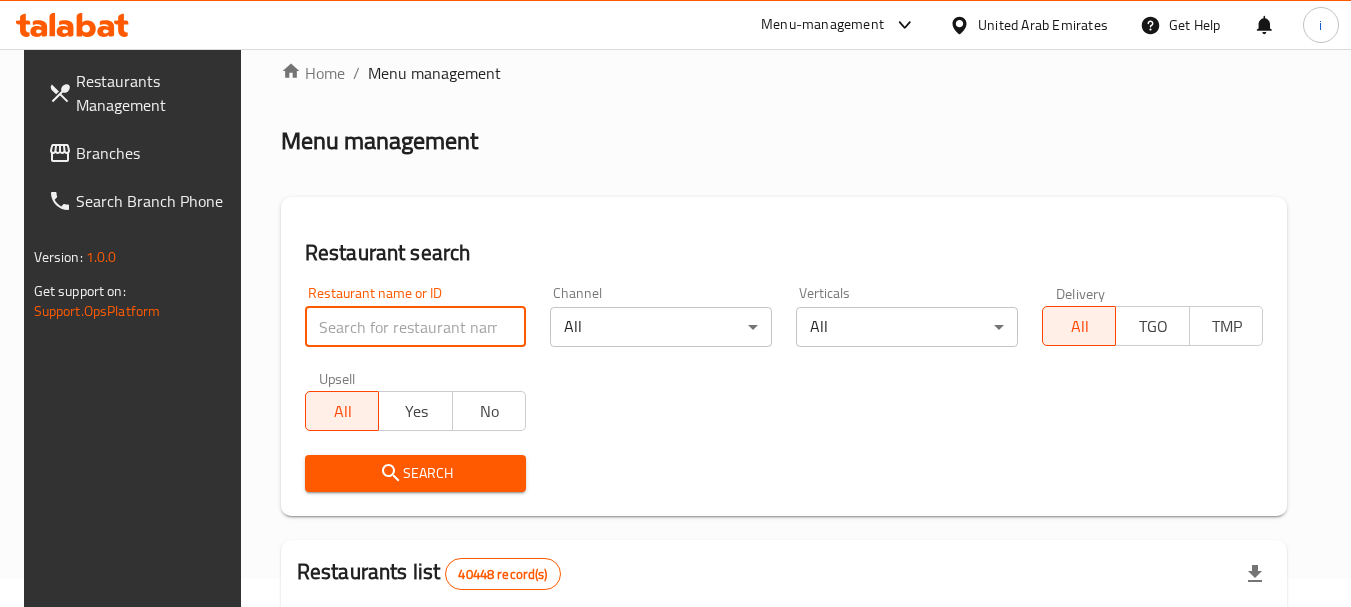 click at bounding box center [416, 327] 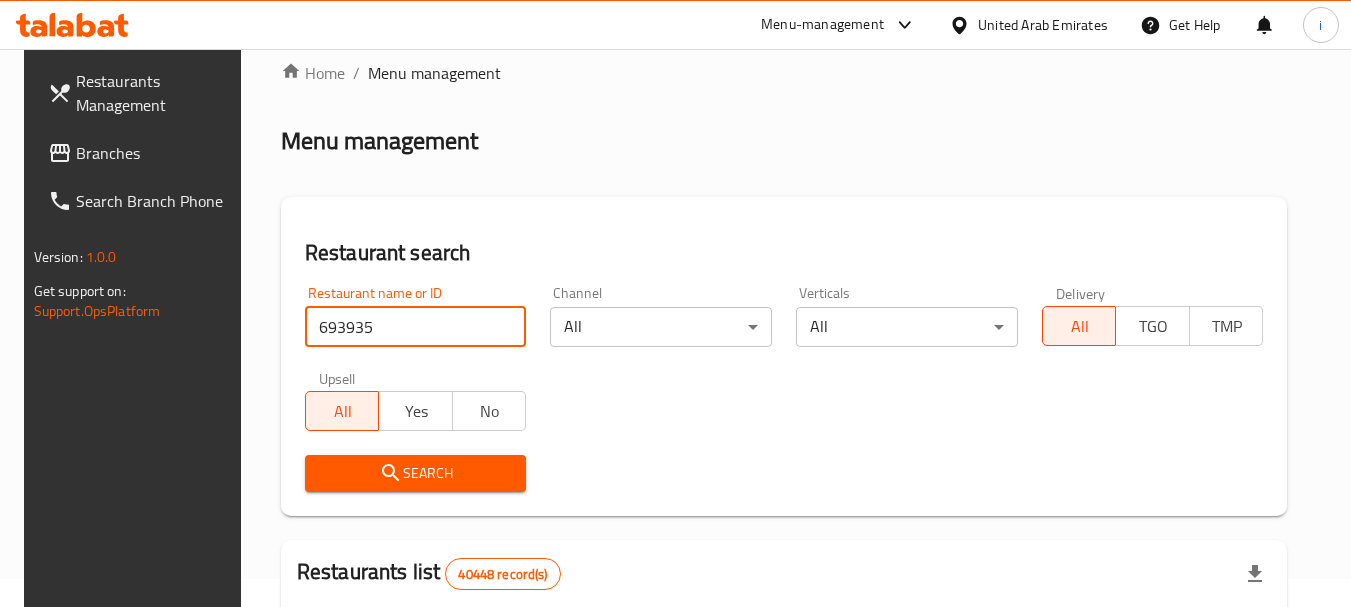 type on "693935" 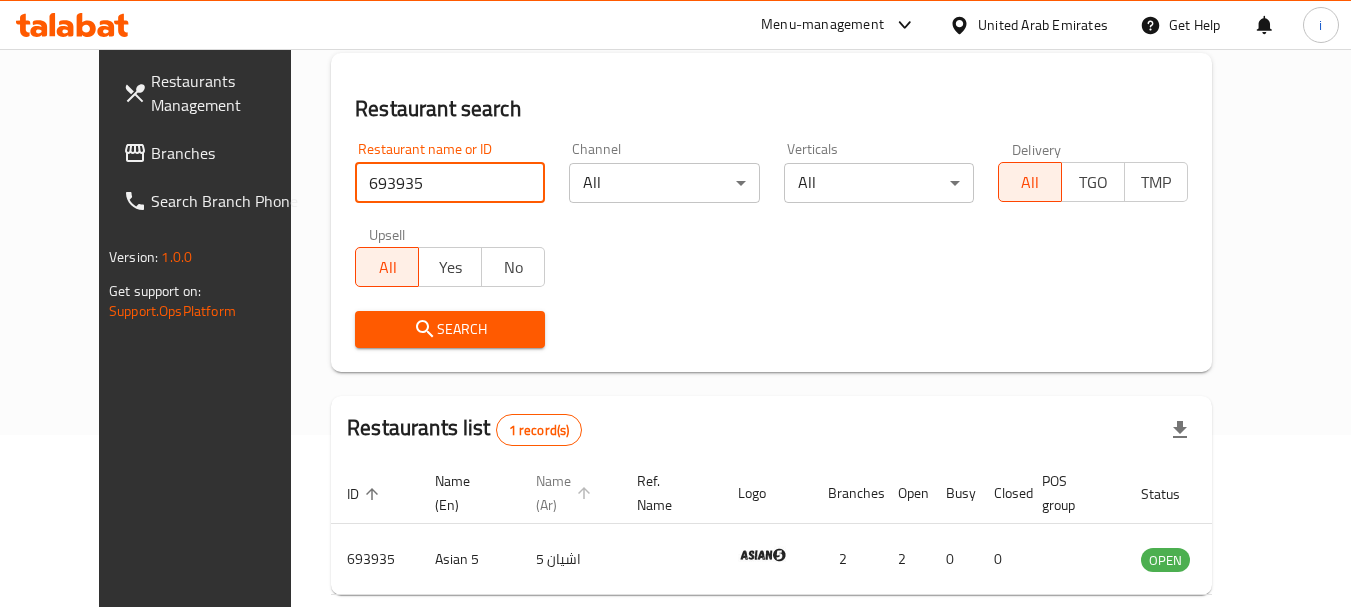 scroll, scrollTop: 268, scrollLeft: 0, axis: vertical 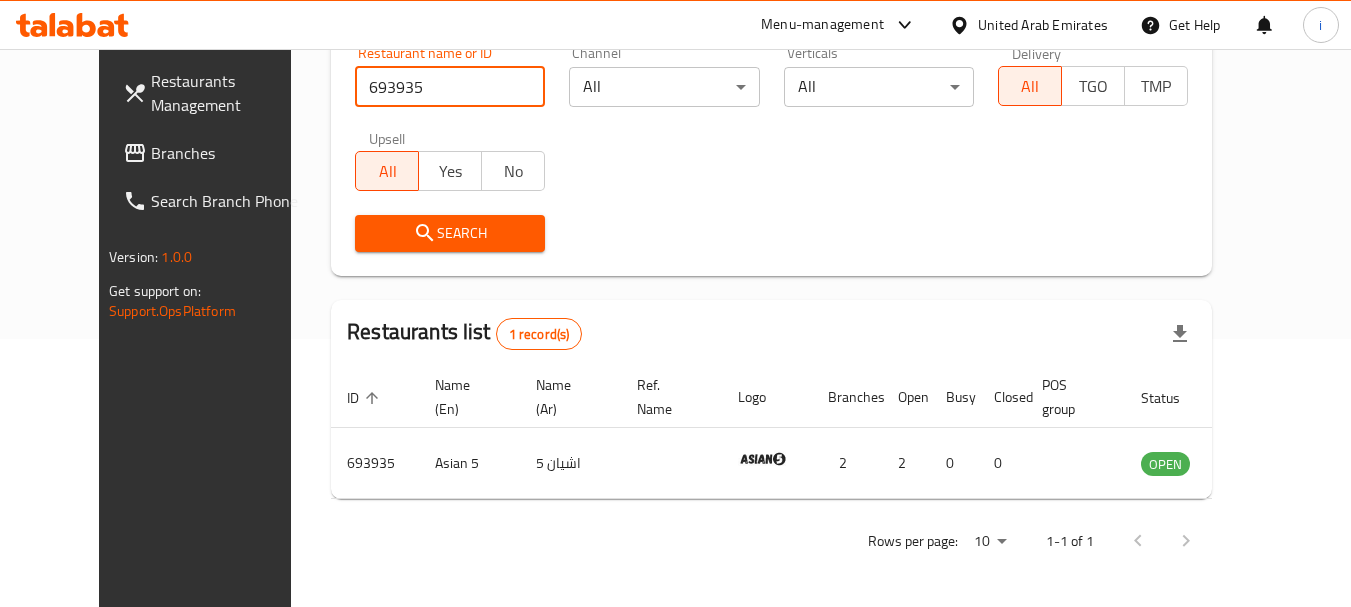click on "United Arab Emirates" at bounding box center (1043, 25) 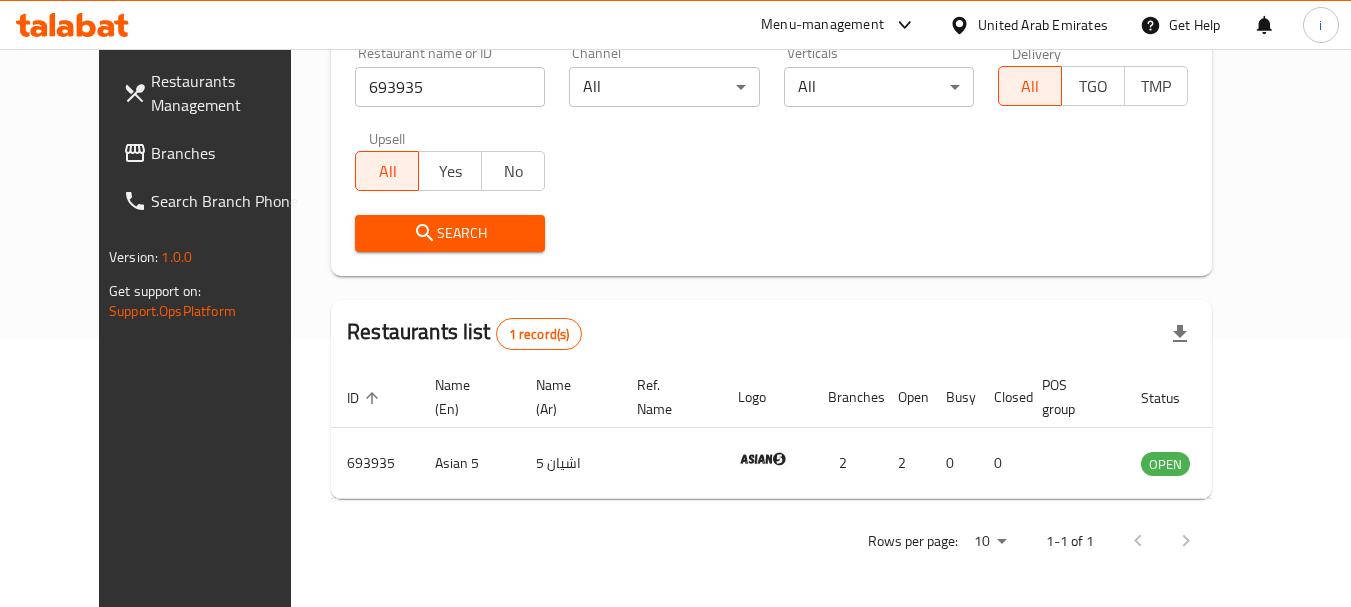 click on "Menu-management" at bounding box center (822, 25) 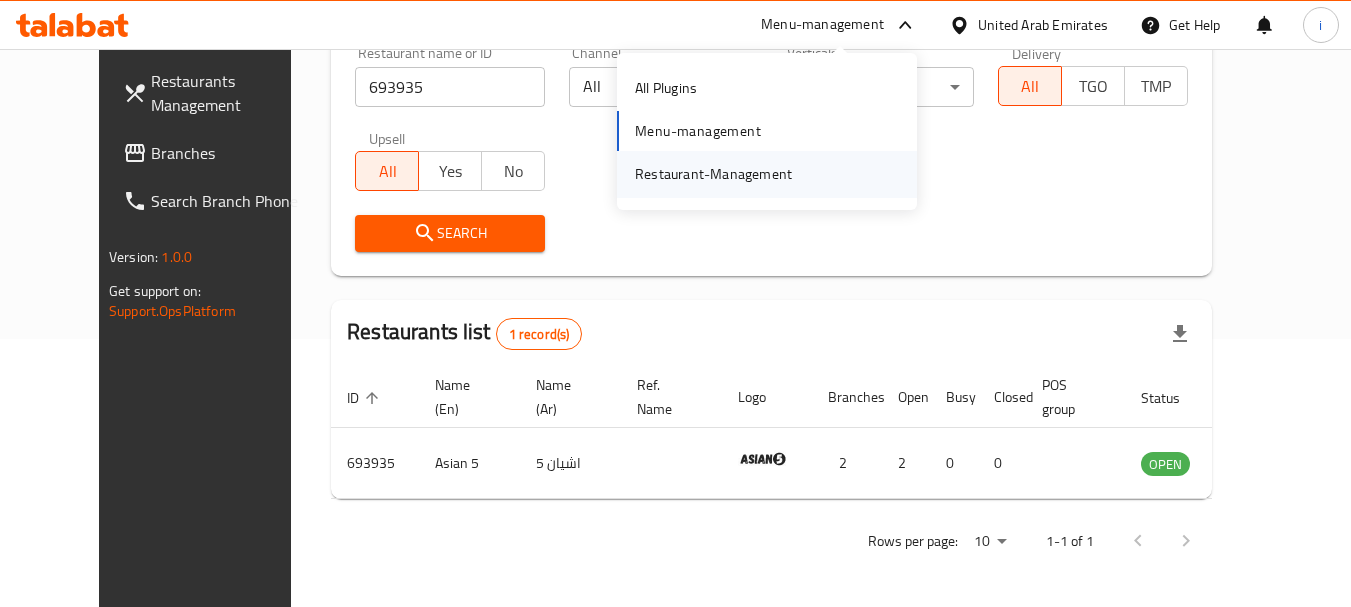 click on "Restaurant-Management" at bounding box center [713, 174] 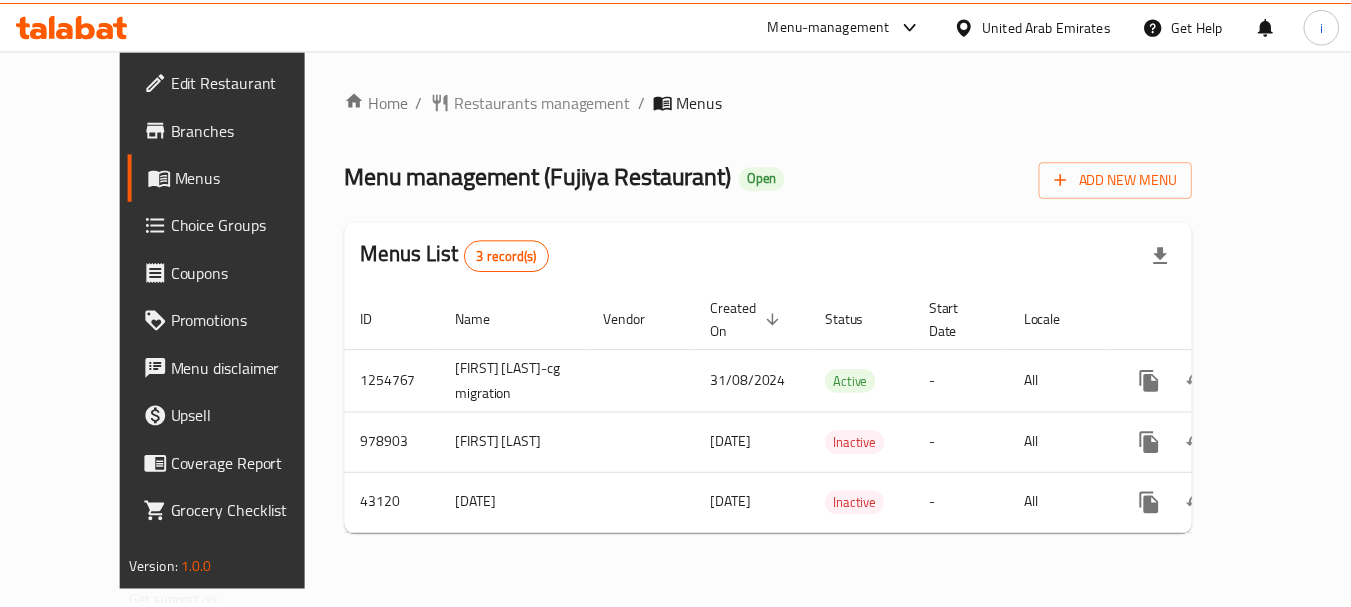 scroll, scrollTop: 0, scrollLeft: 0, axis: both 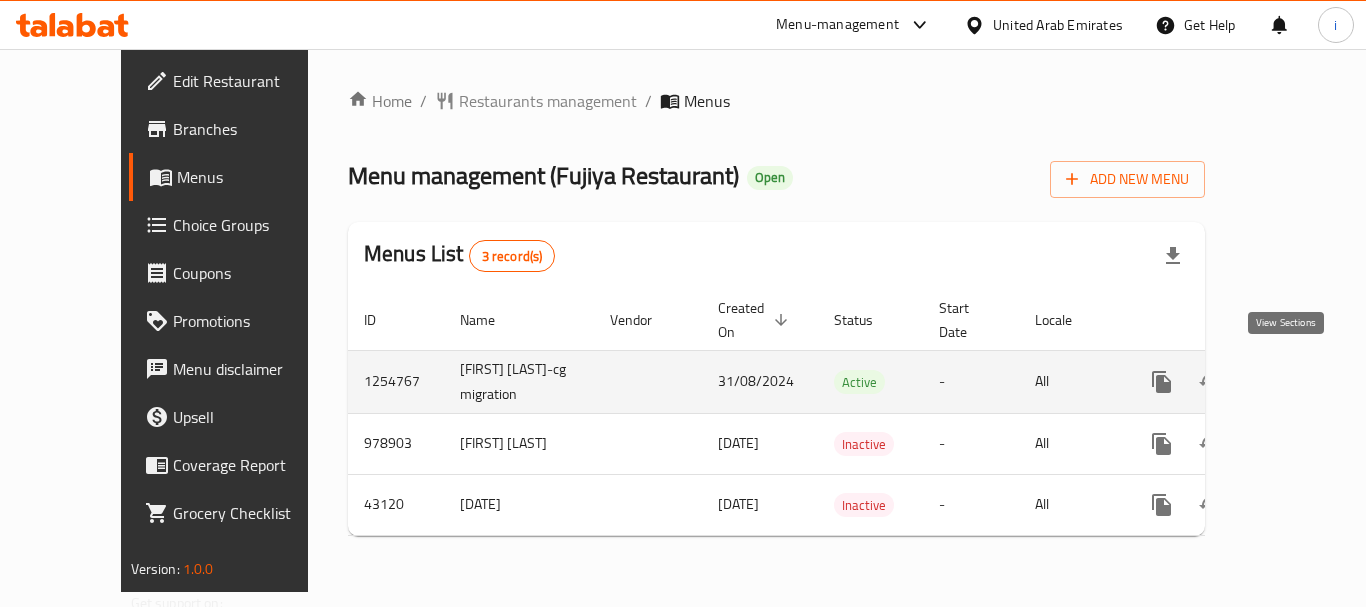 click 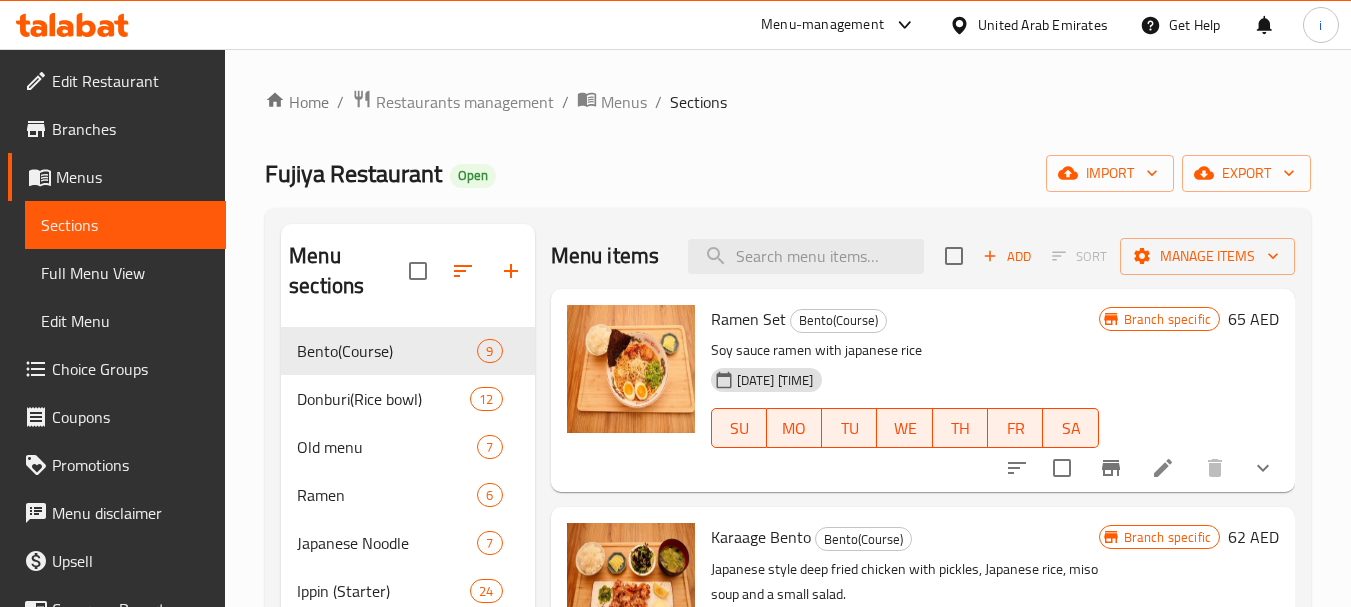 click on "Menu-management" at bounding box center (822, 25) 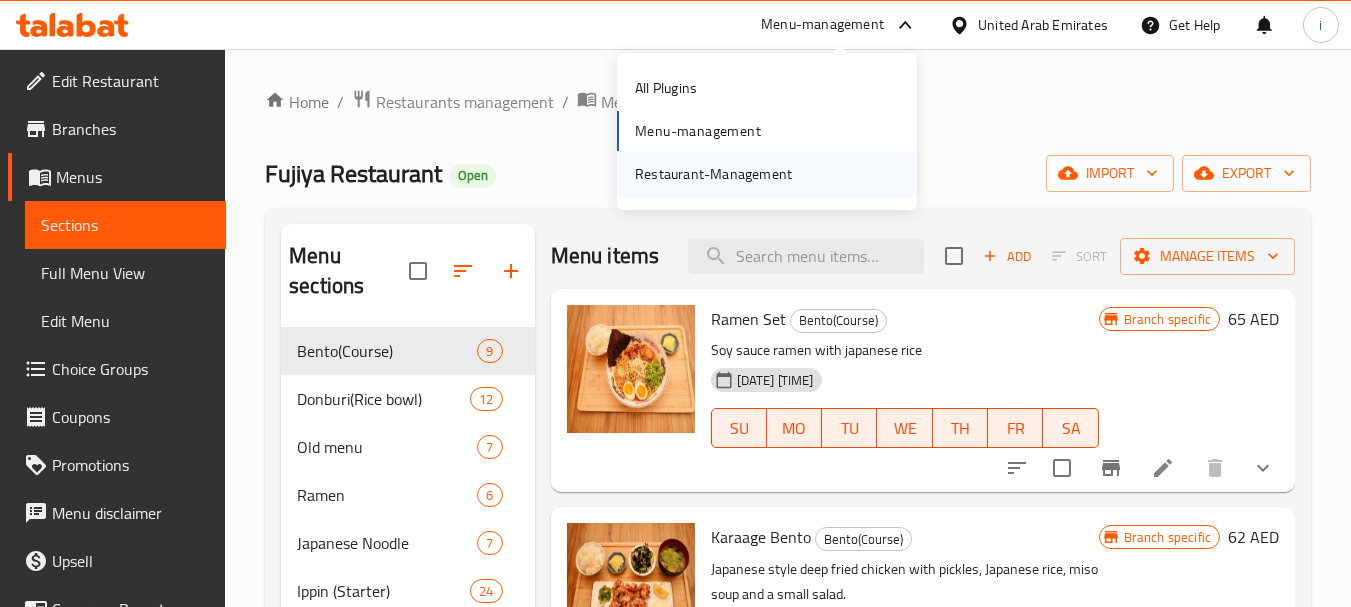 click on "Restaurant-Management" at bounding box center [713, 174] 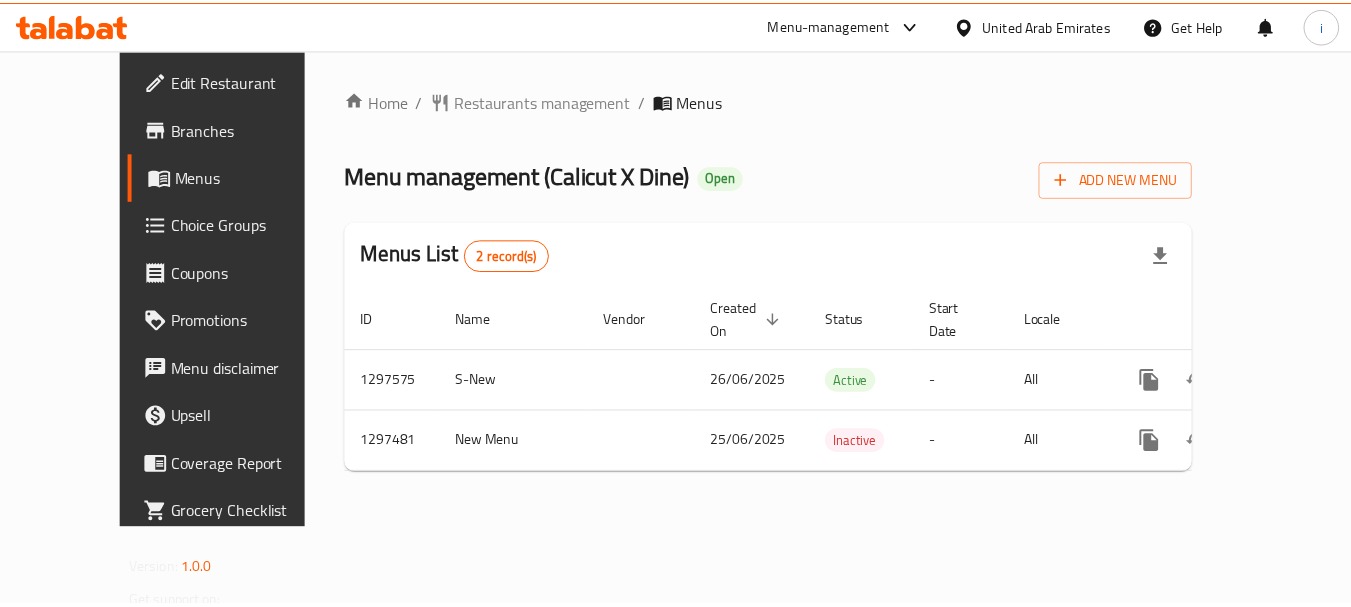 scroll, scrollTop: 0, scrollLeft: 0, axis: both 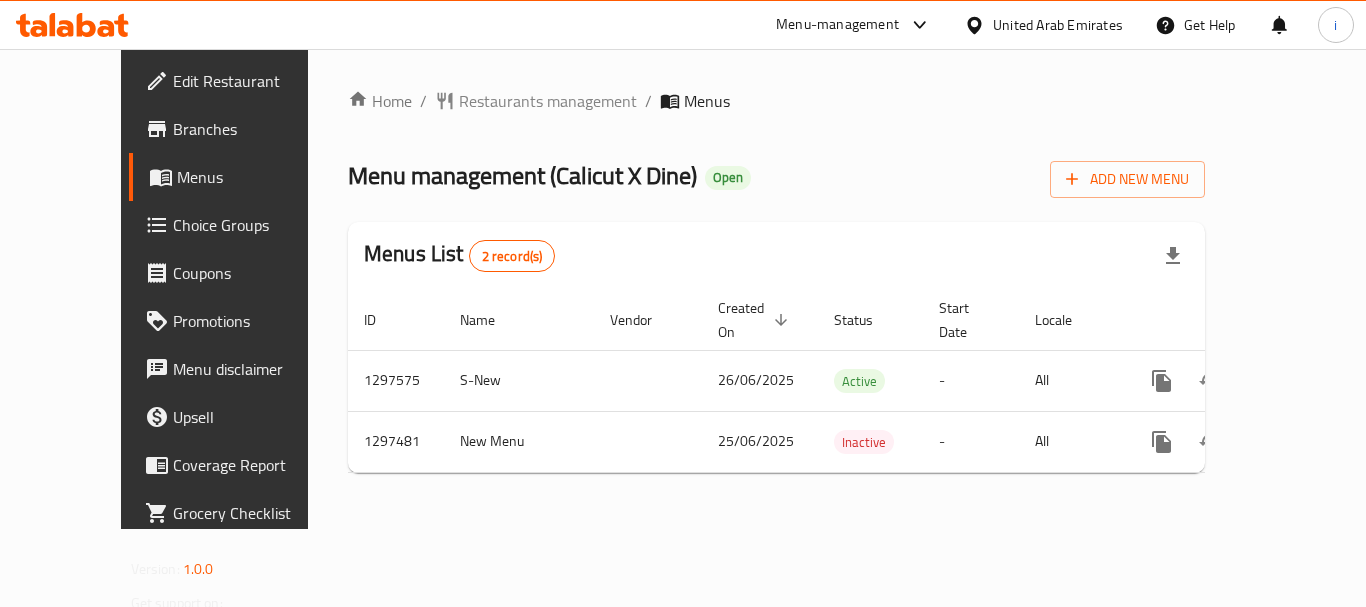 click on "Restaurants management" at bounding box center (548, 101) 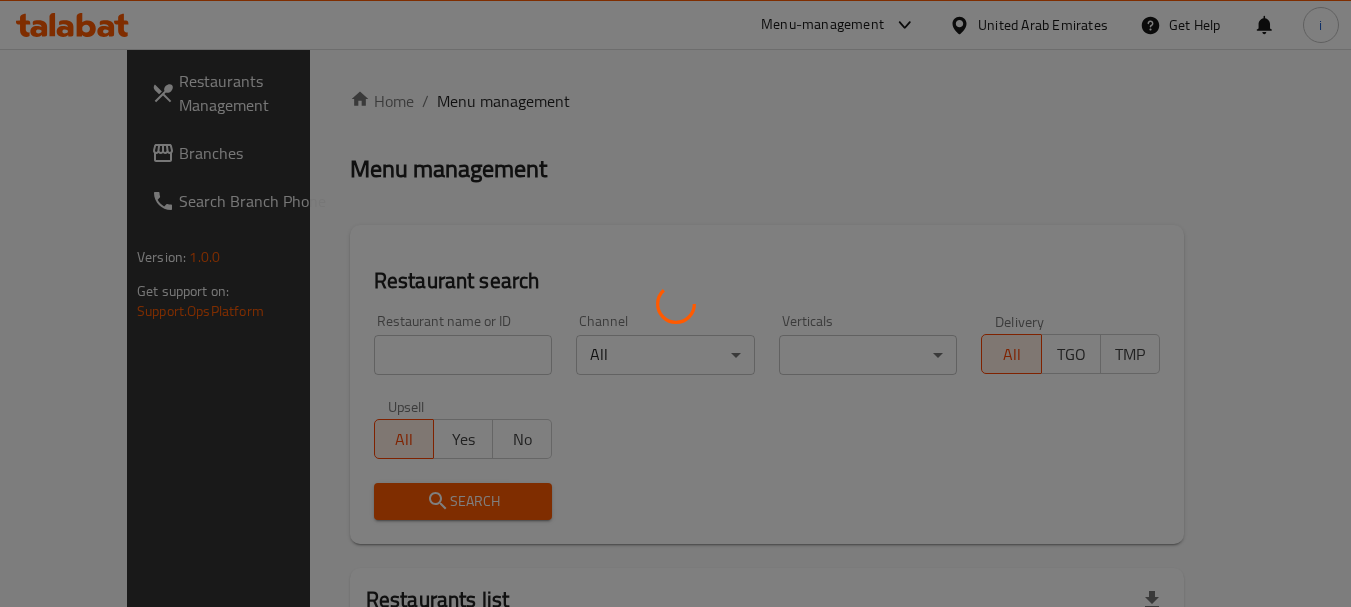click at bounding box center (675, 303) 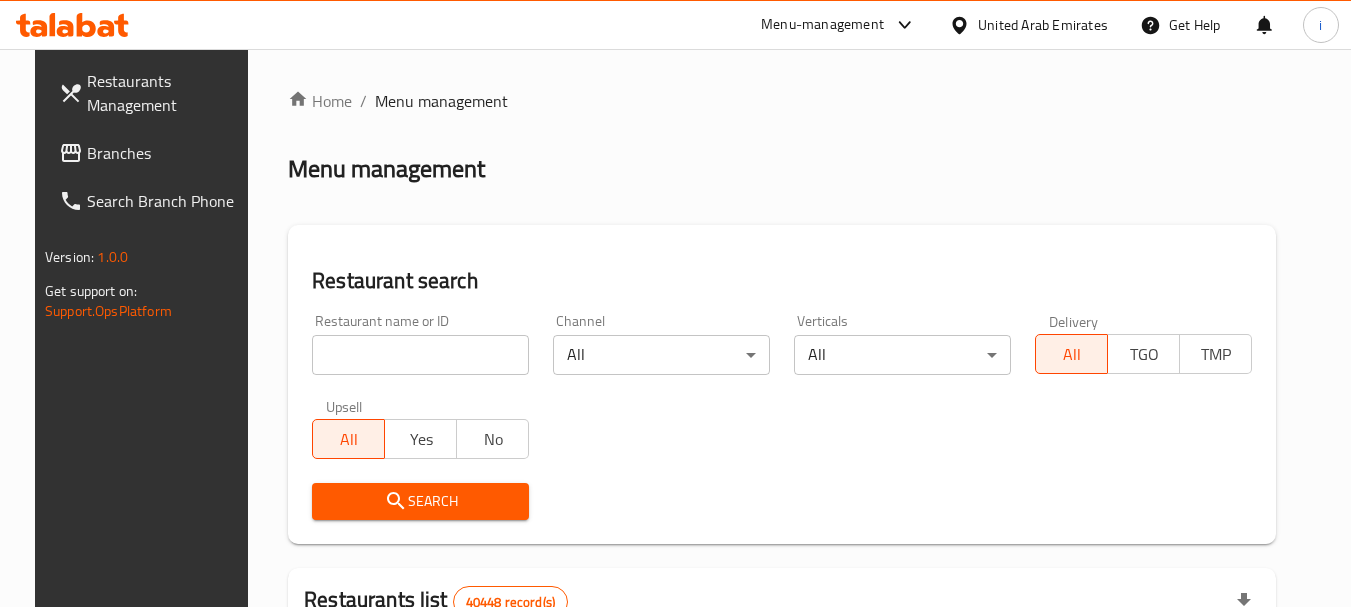 click at bounding box center (420, 355) 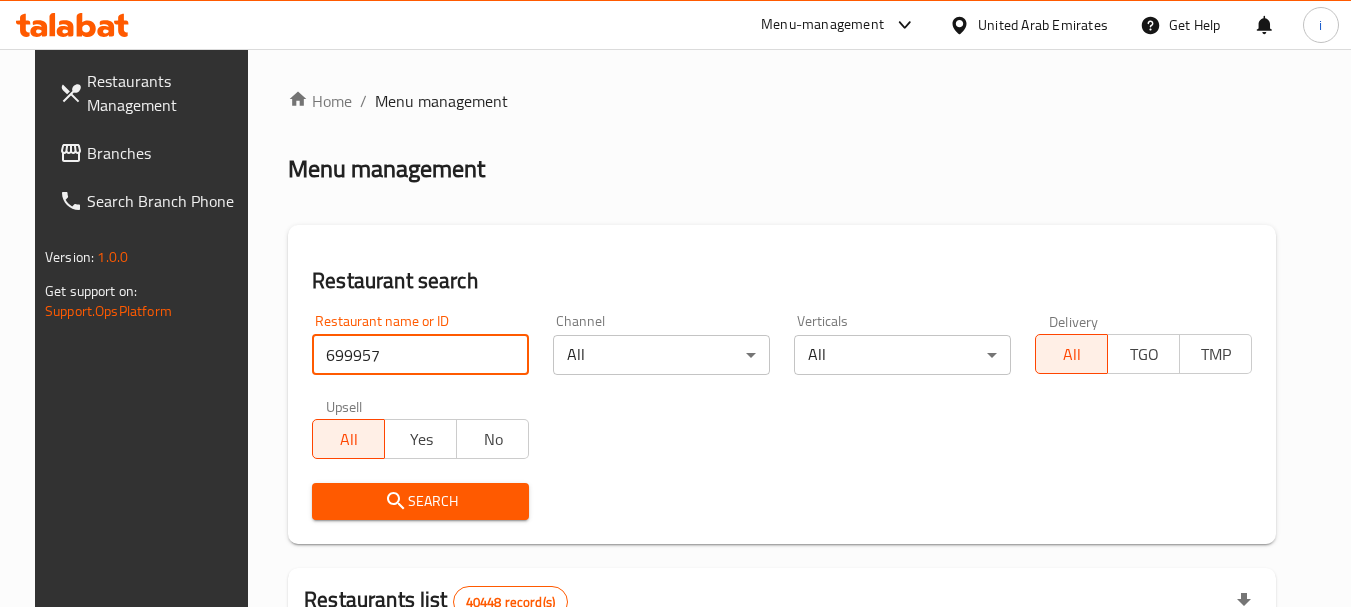 type on "699957" 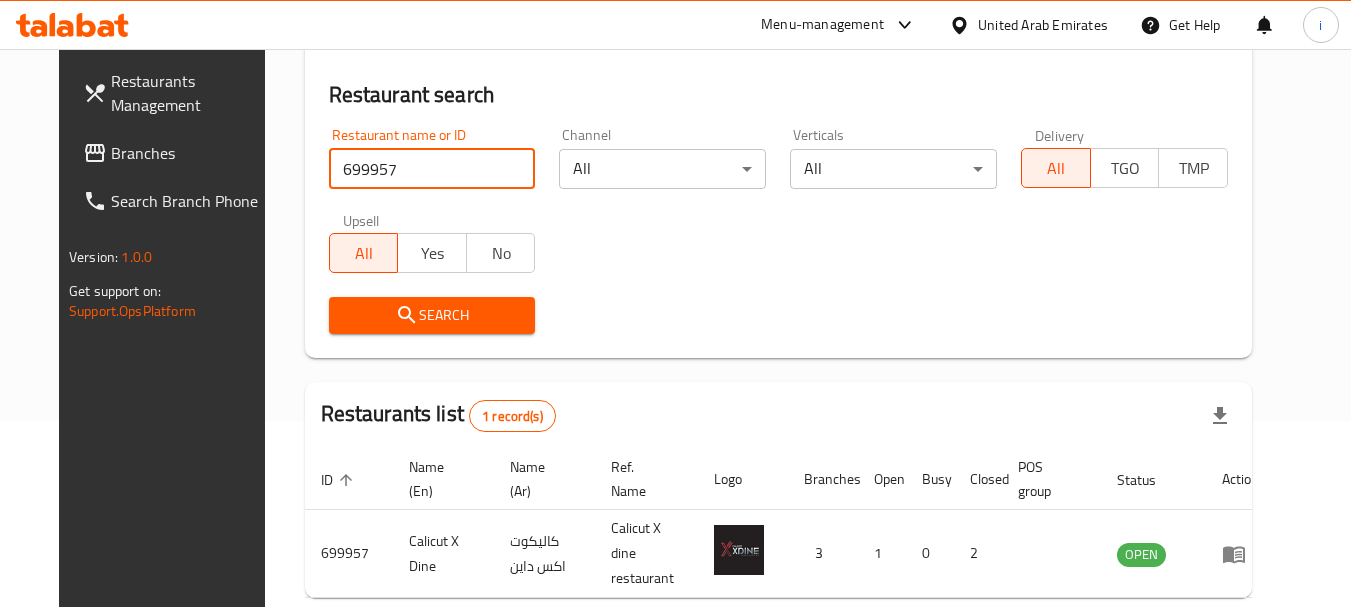 scroll, scrollTop: 268, scrollLeft: 0, axis: vertical 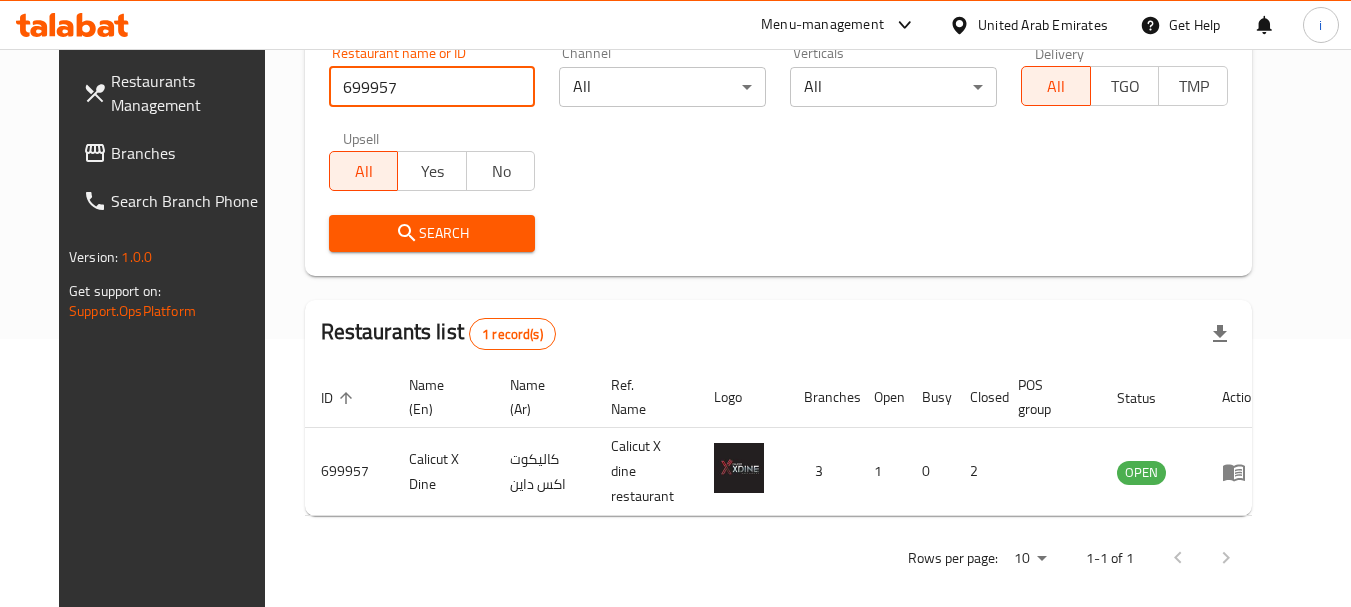 click on "Menu-management" at bounding box center (822, 25) 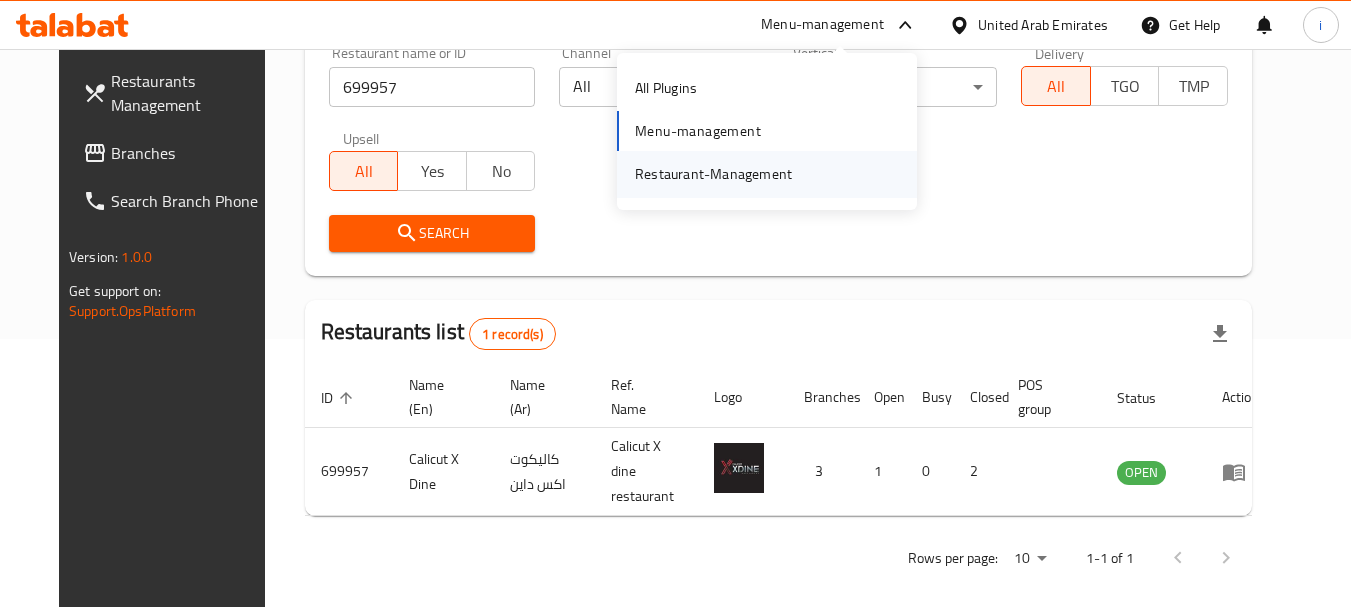 click on "Restaurant-Management" at bounding box center (713, 174) 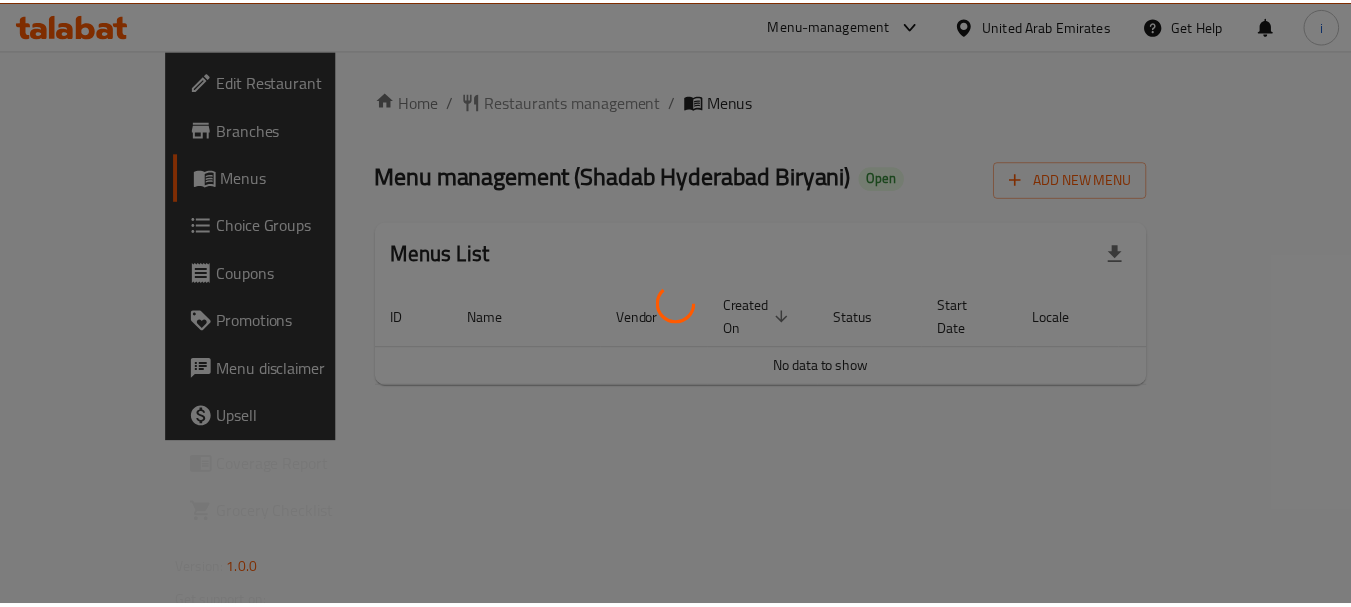 scroll, scrollTop: 0, scrollLeft: 0, axis: both 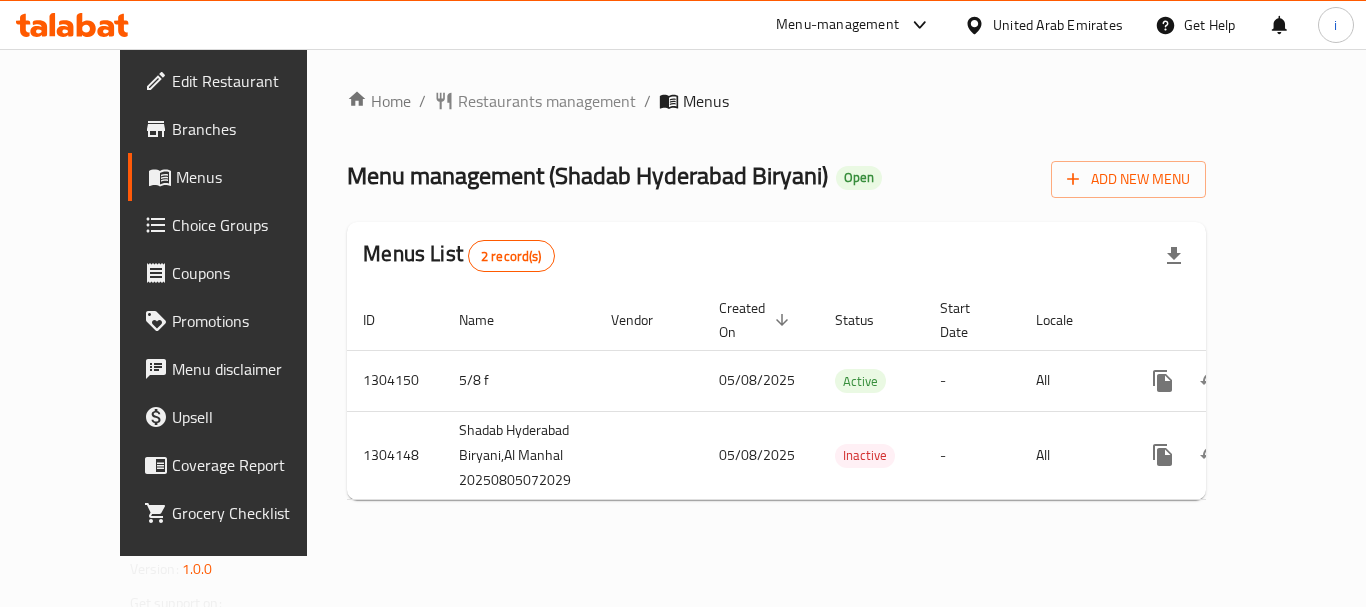click on "Restaurants management" at bounding box center (547, 101) 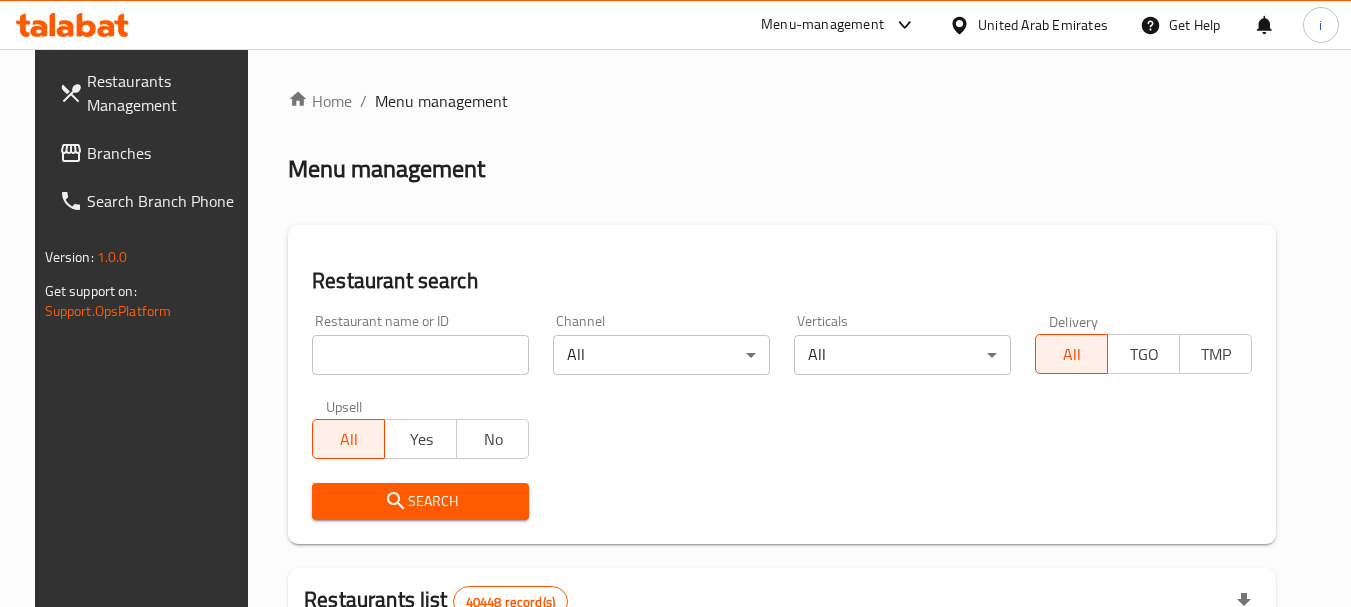 click at bounding box center [420, 355] 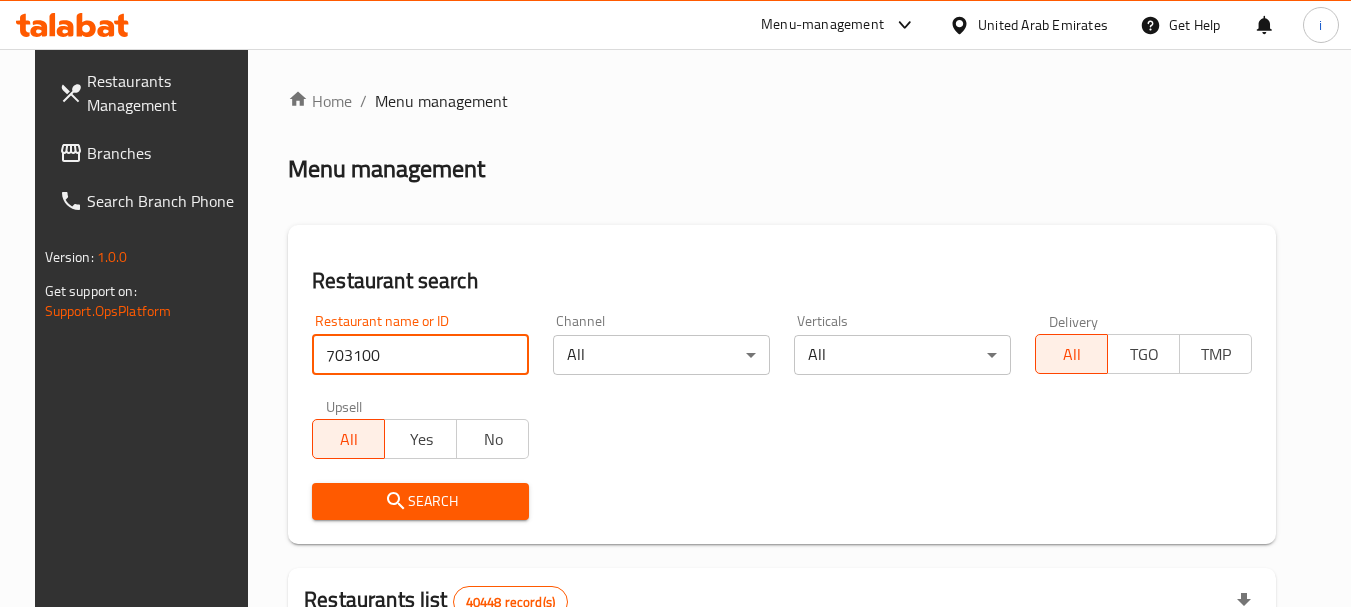 type on "703100" 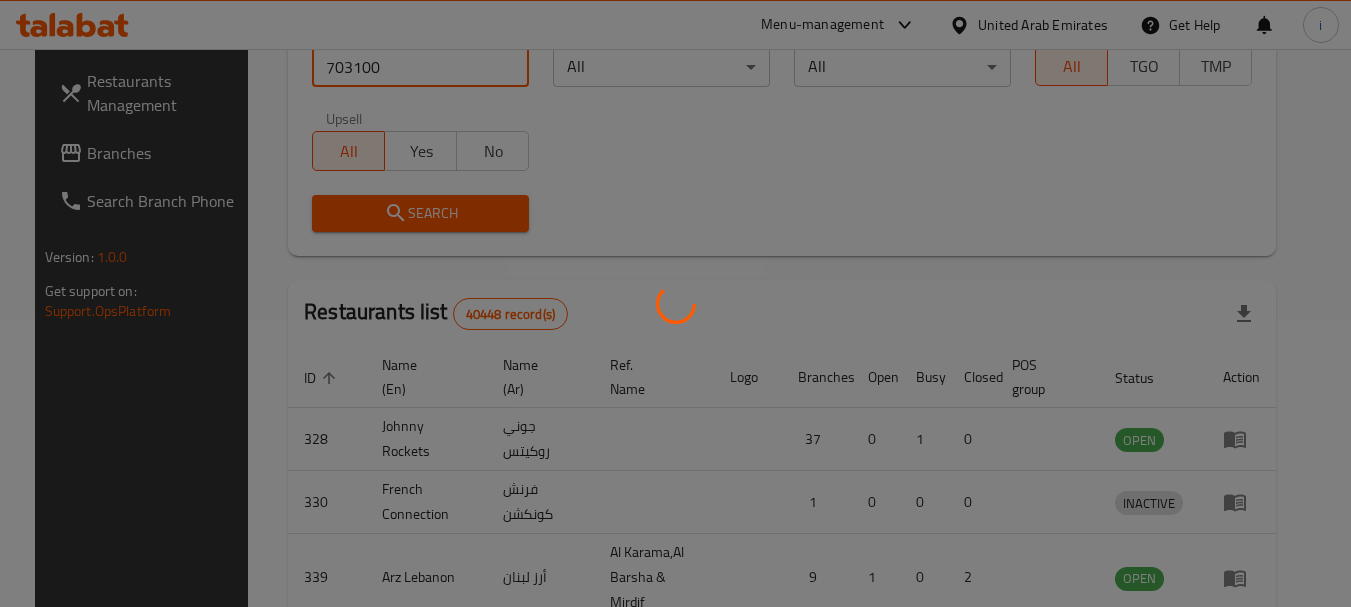 scroll, scrollTop: 310, scrollLeft: 0, axis: vertical 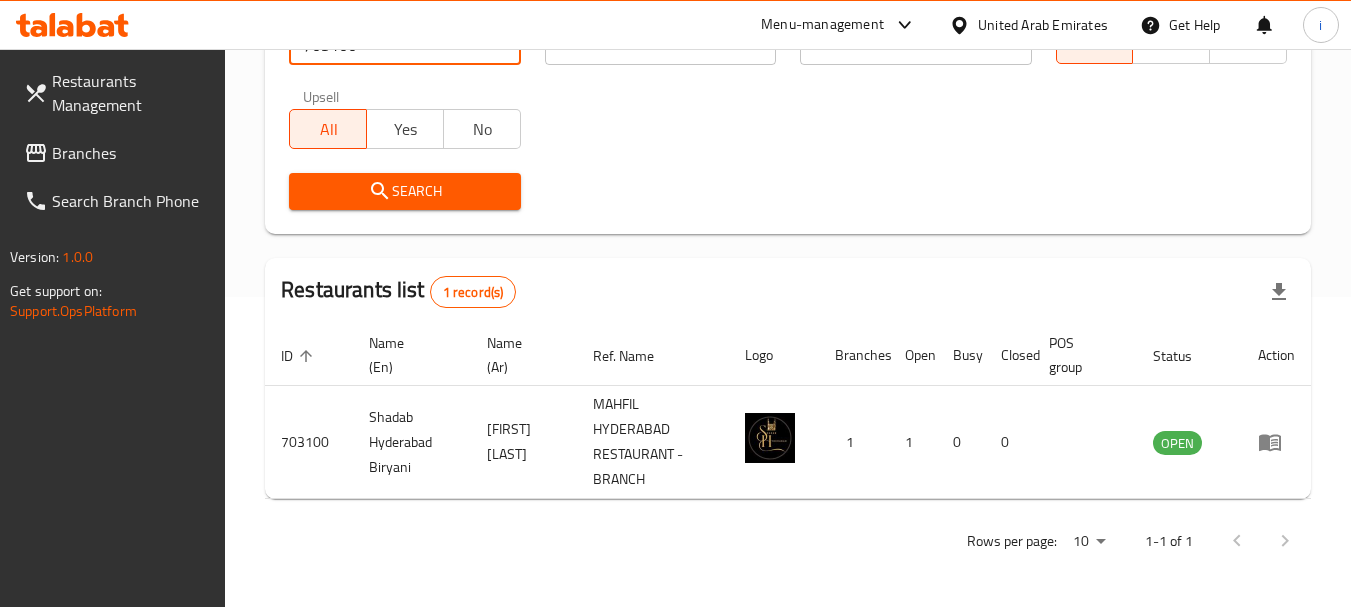 click on "Menu-management" at bounding box center (822, 25) 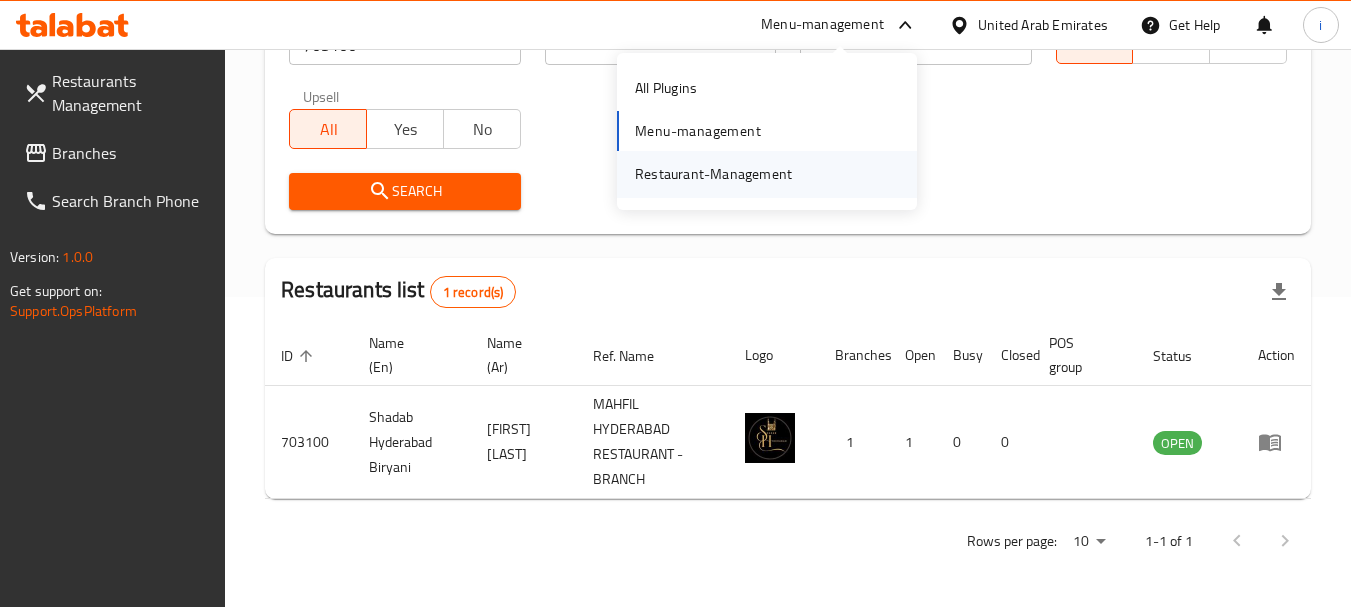 click on "Restaurant-Management" at bounding box center (713, 174) 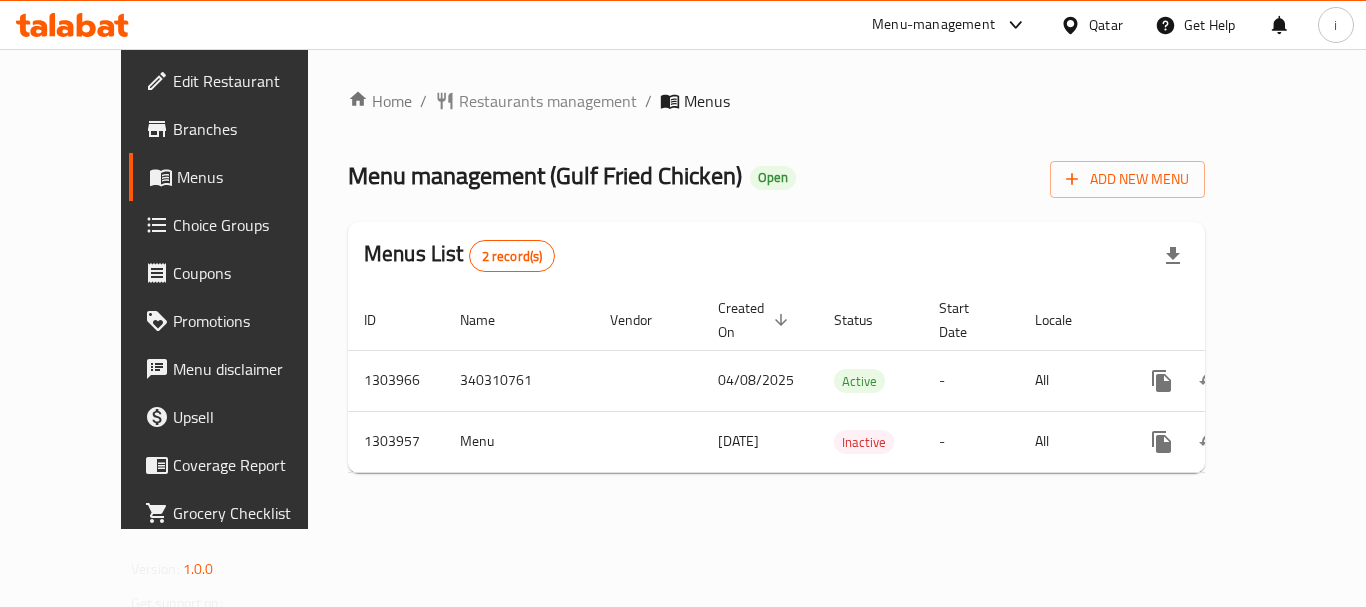 scroll, scrollTop: 0, scrollLeft: 0, axis: both 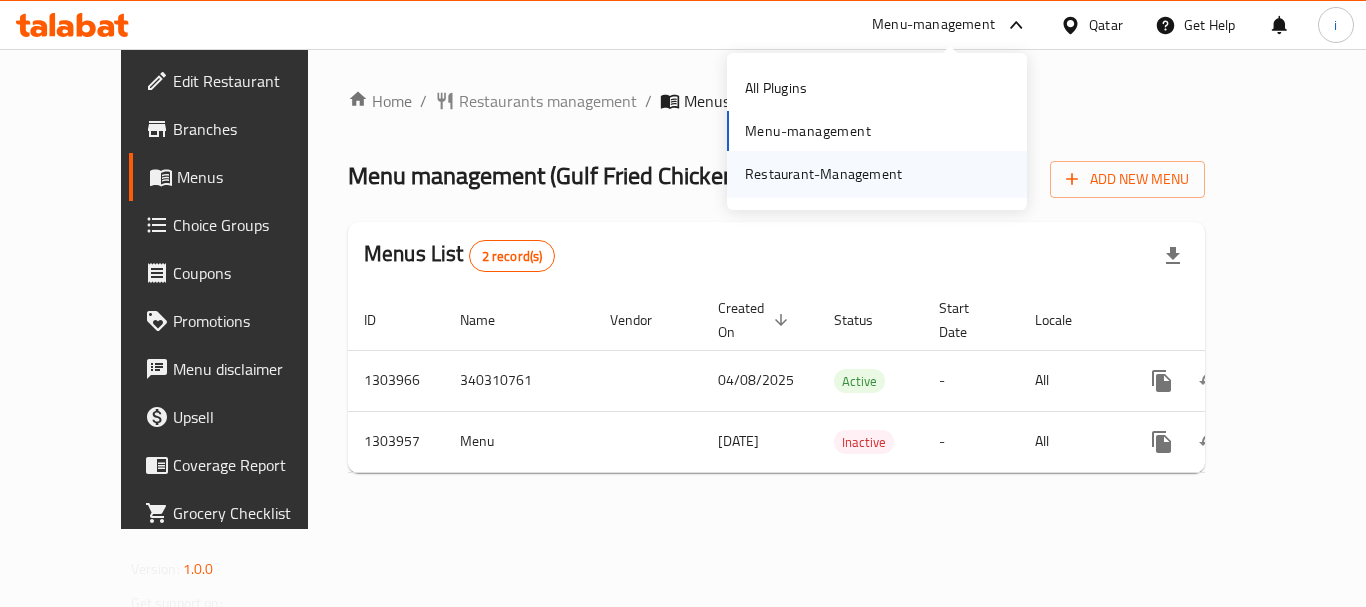 click on "Restaurant-Management" at bounding box center [823, 174] 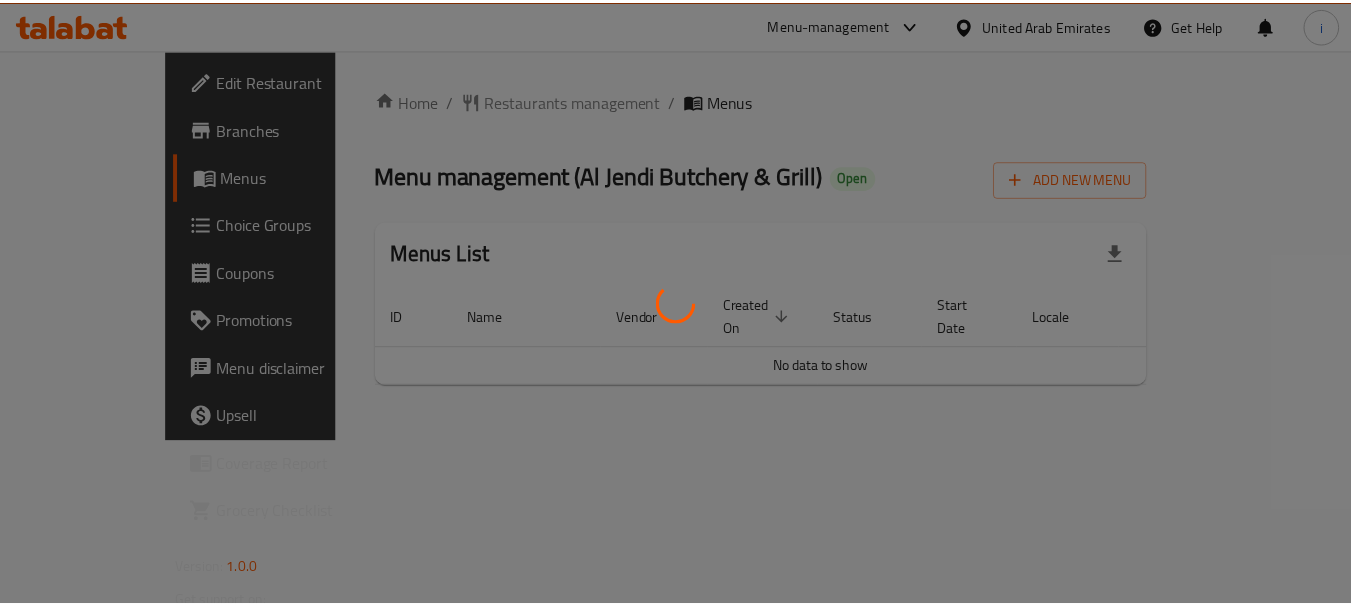 scroll, scrollTop: 0, scrollLeft: 0, axis: both 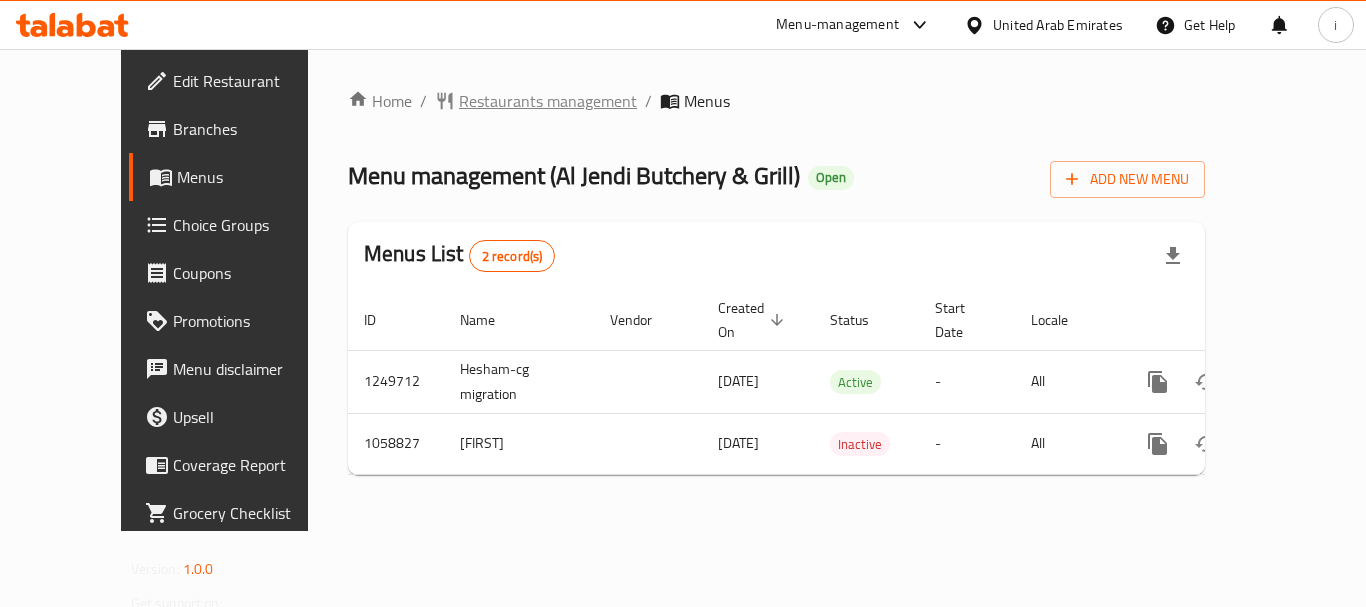 click on "Restaurants management" at bounding box center [548, 101] 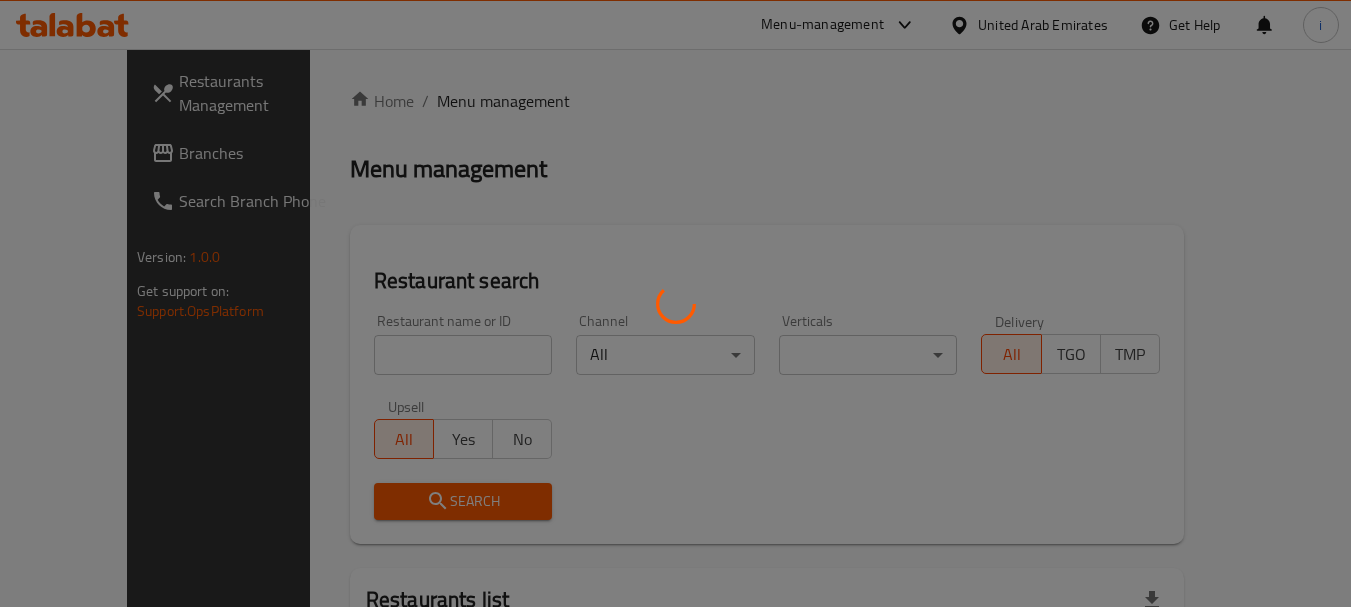 click at bounding box center (675, 303) 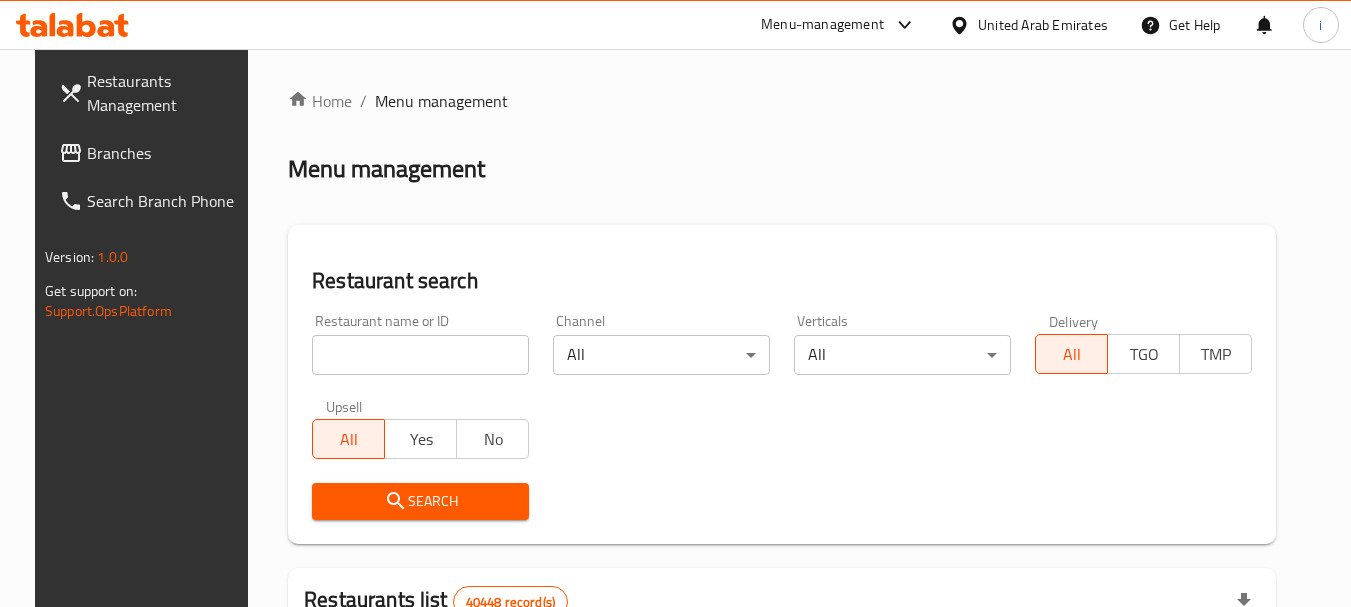 click at bounding box center [420, 355] 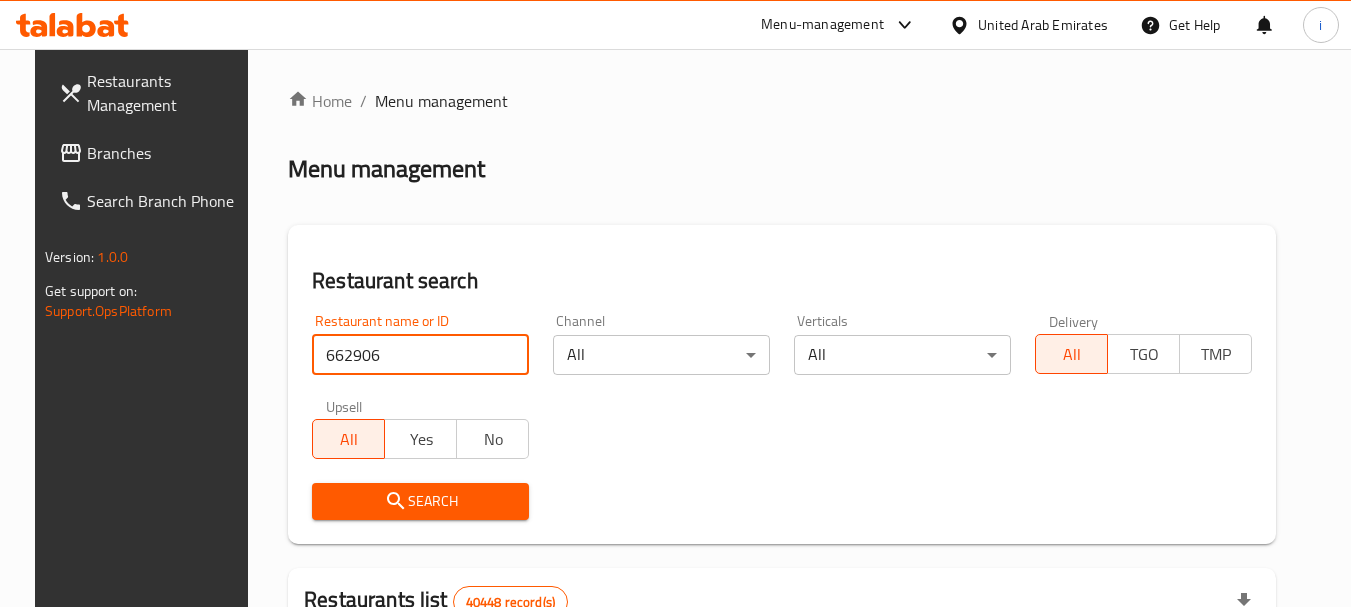 type on "662906" 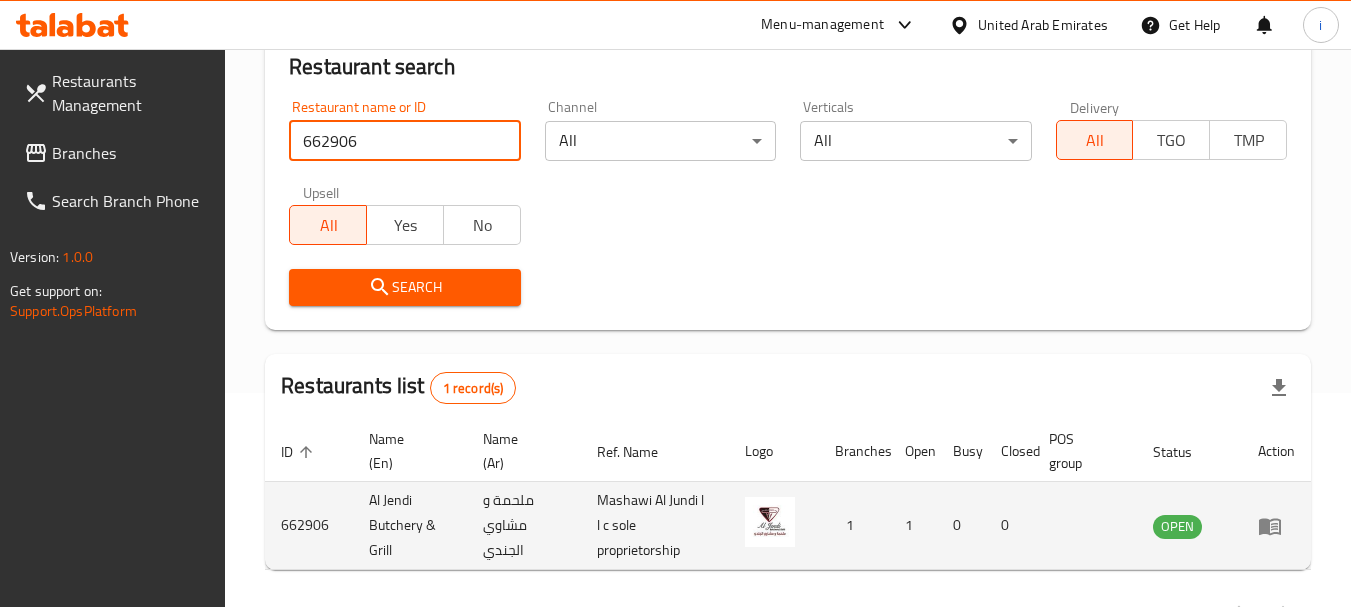 scroll, scrollTop: 285, scrollLeft: 0, axis: vertical 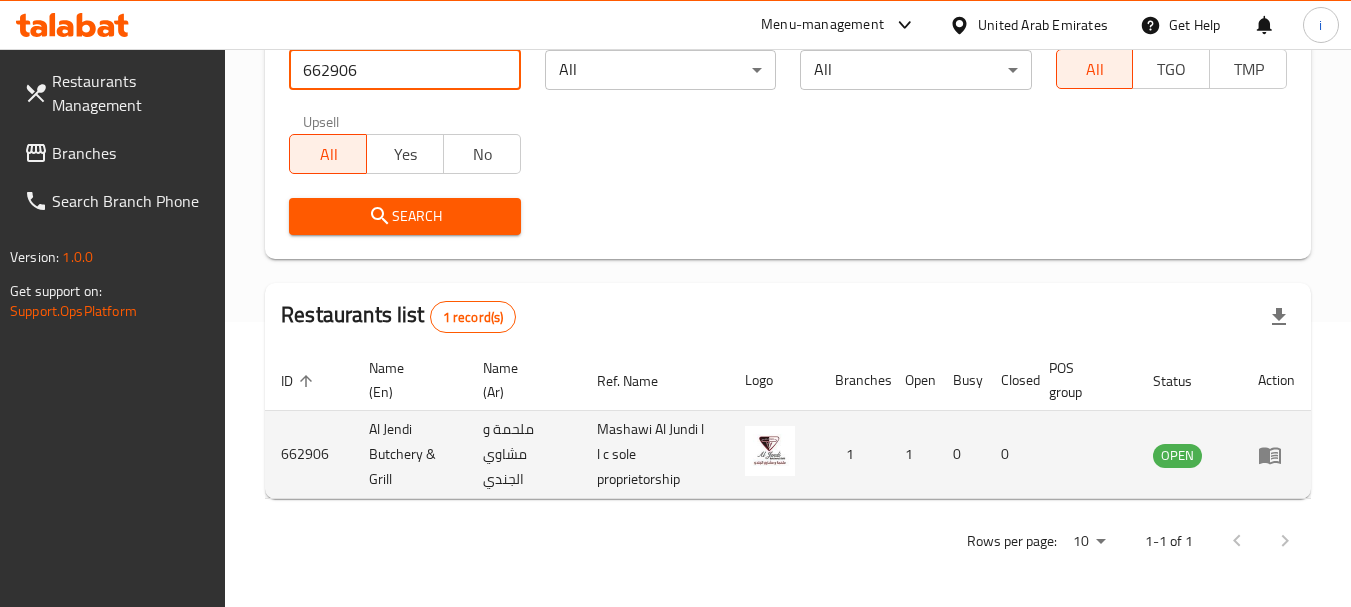 click at bounding box center [1276, 455] 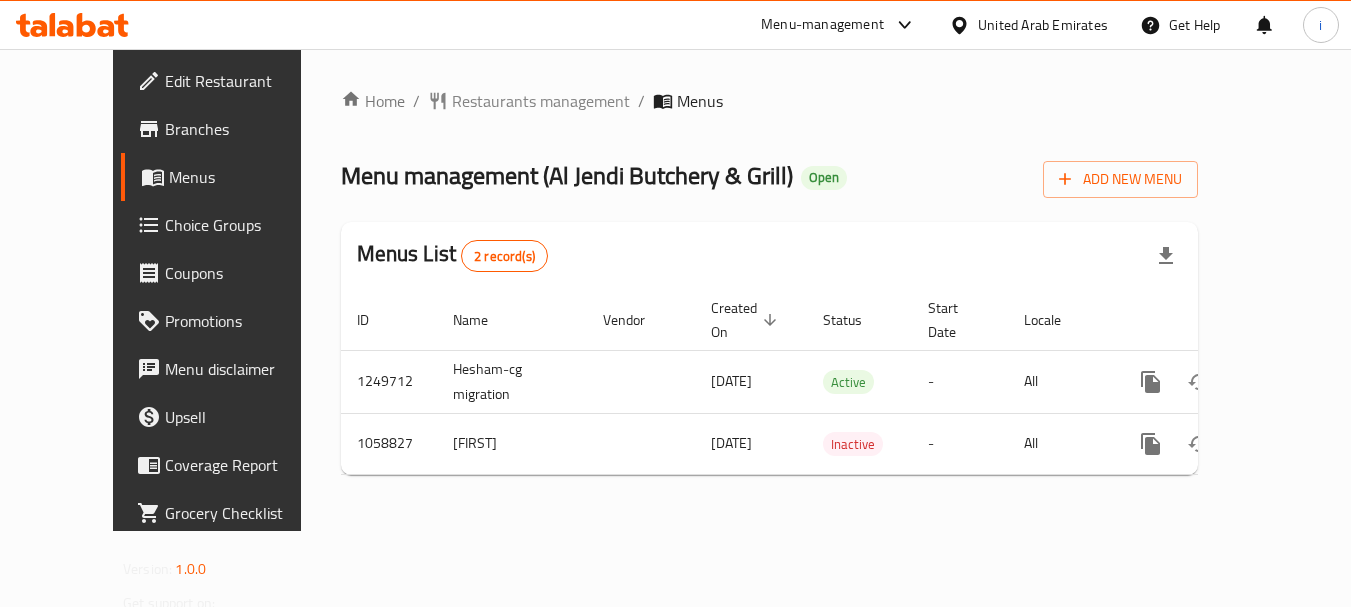 scroll, scrollTop: 0, scrollLeft: 0, axis: both 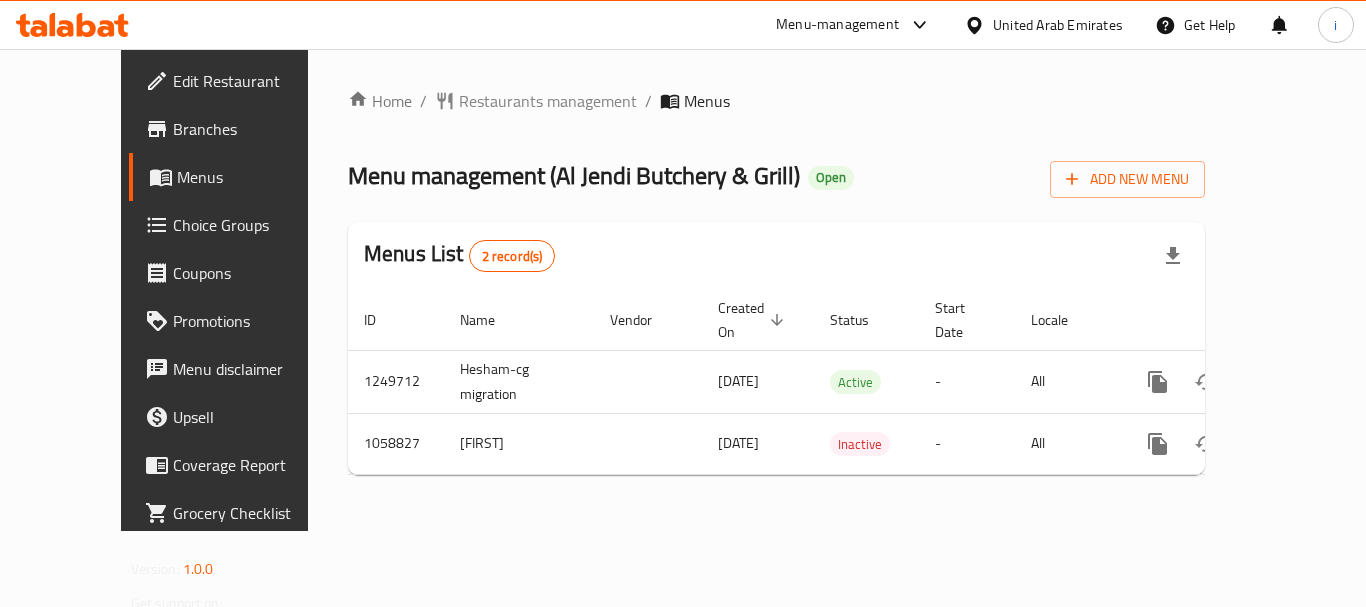 click on "United Arab Emirates" at bounding box center (1058, 25) 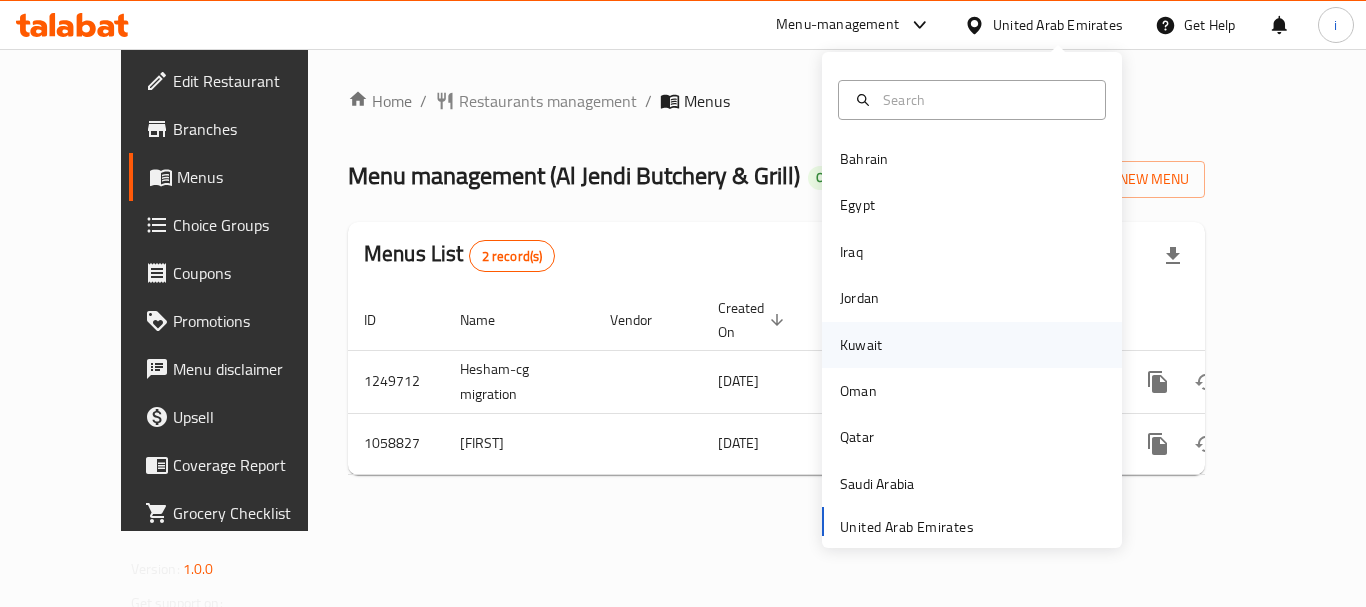 click on "Kuwait" at bounding box center (861, 345) 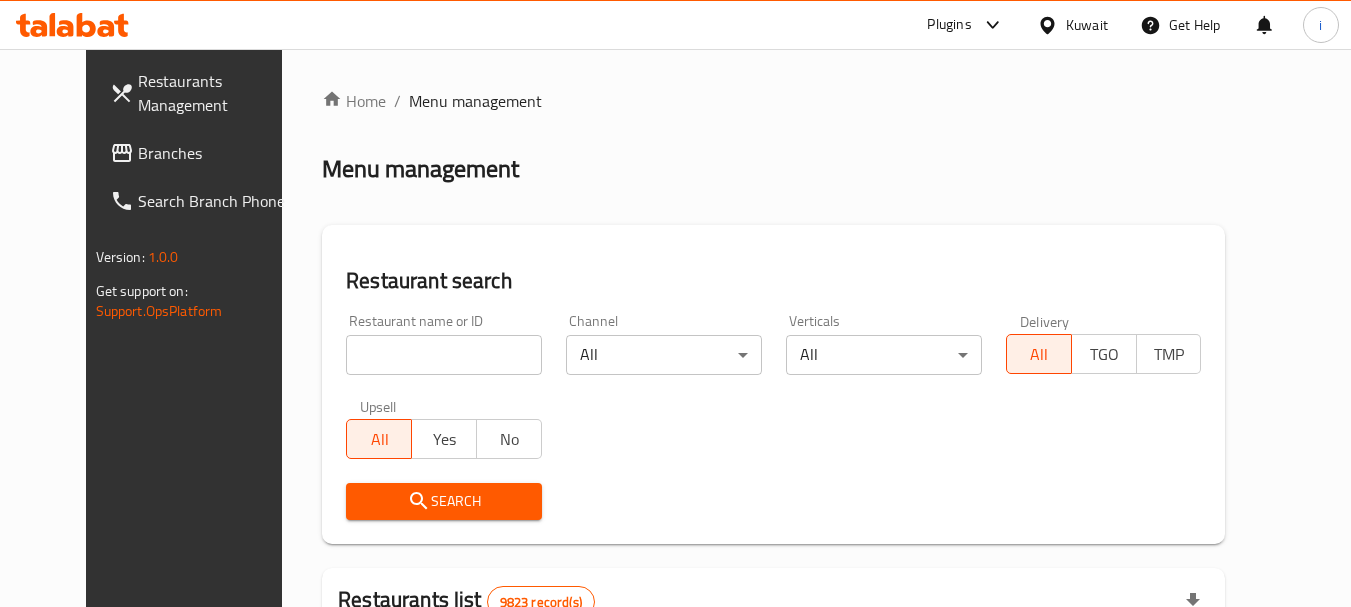 click on "Branches" at bounding box center (217, 153) 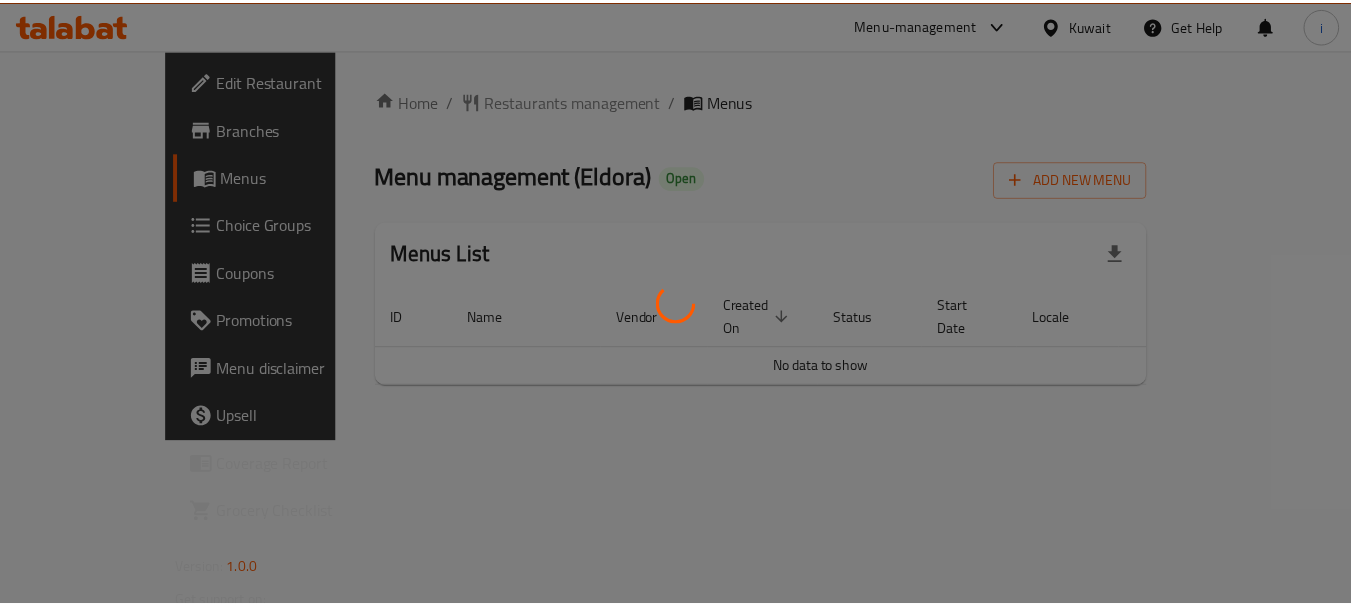 scroll, scrollTop: 0, scrollLeft: 0, axis: both 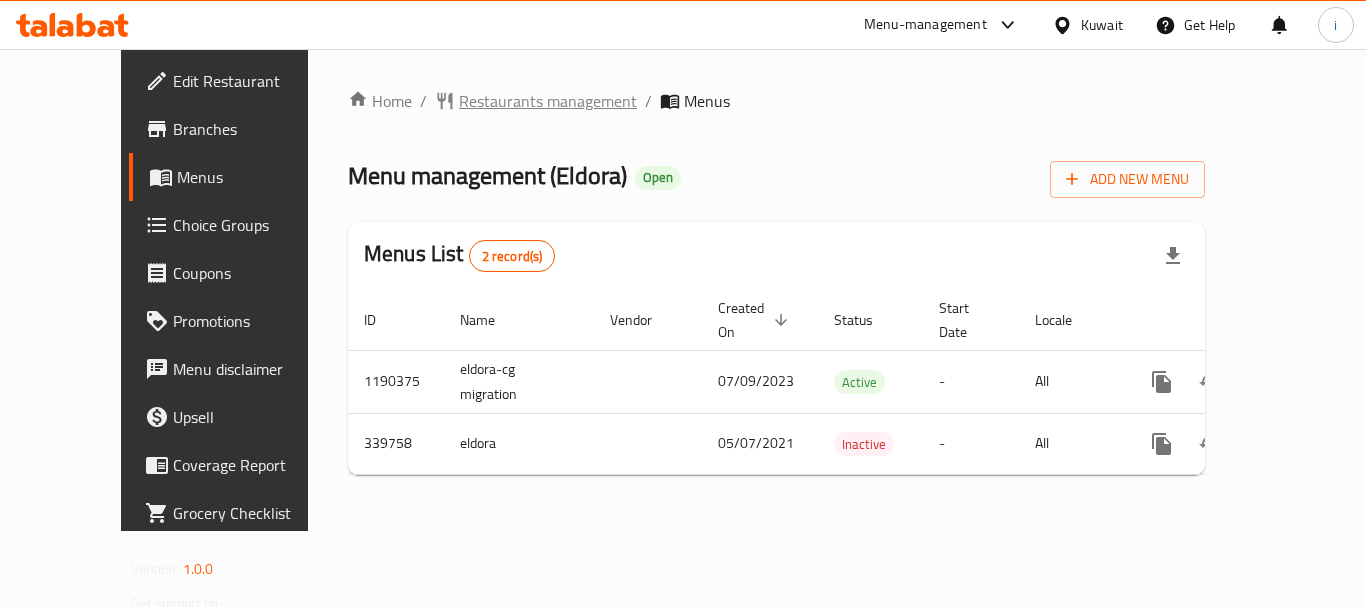 click on "Restaurants management" at bounding box center (548, 101) 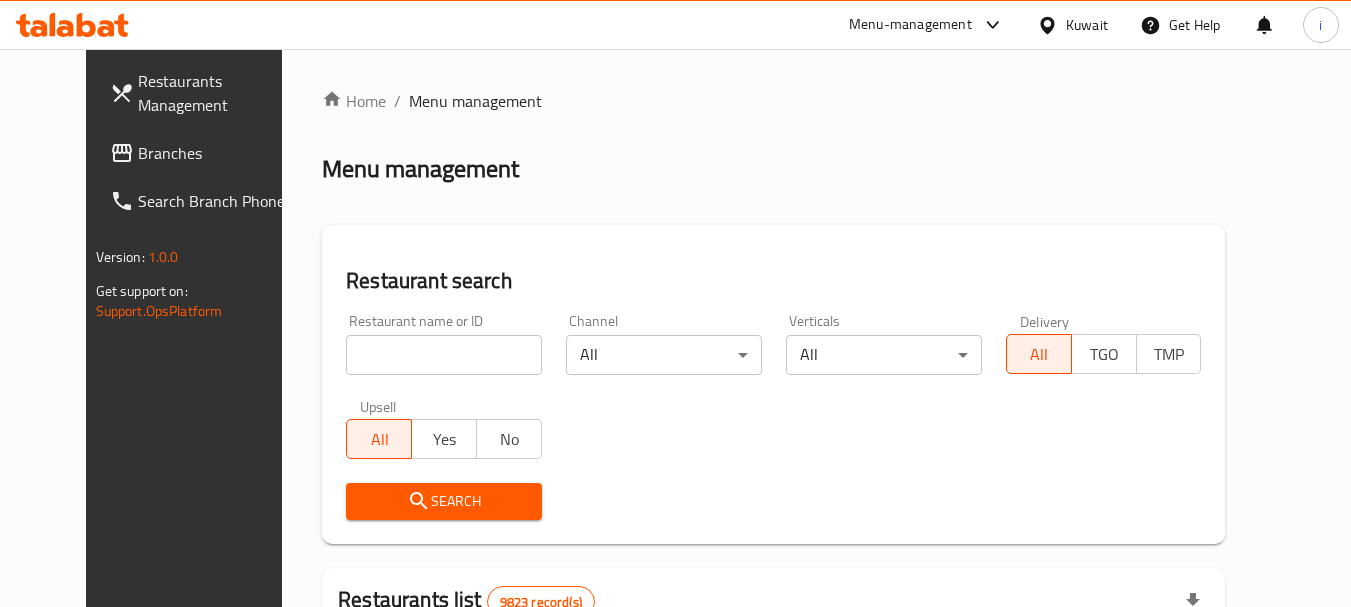 click at bounding box center (444, 355) 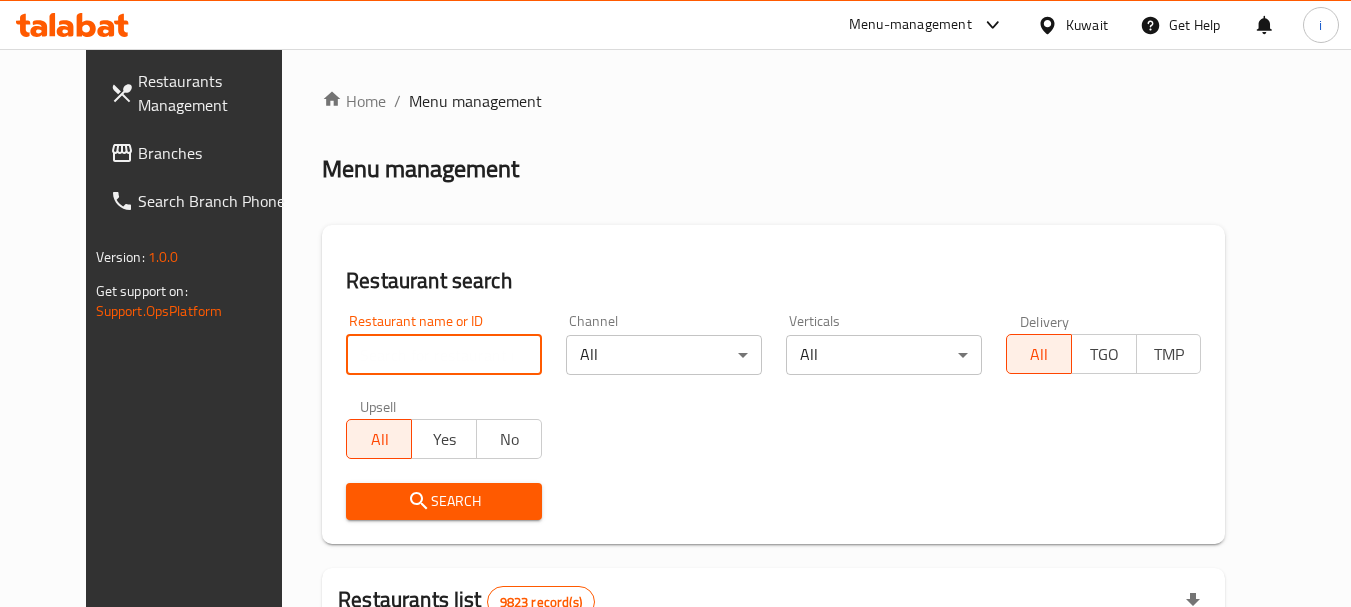 paste on "630180" 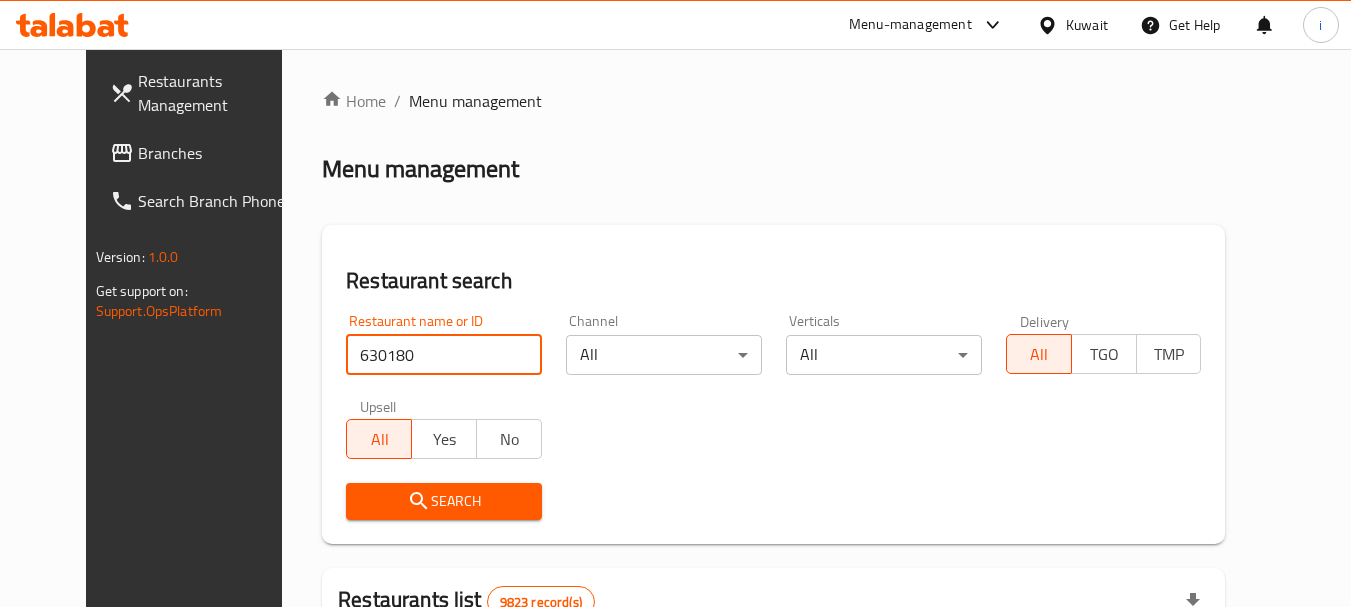 type on "630180" 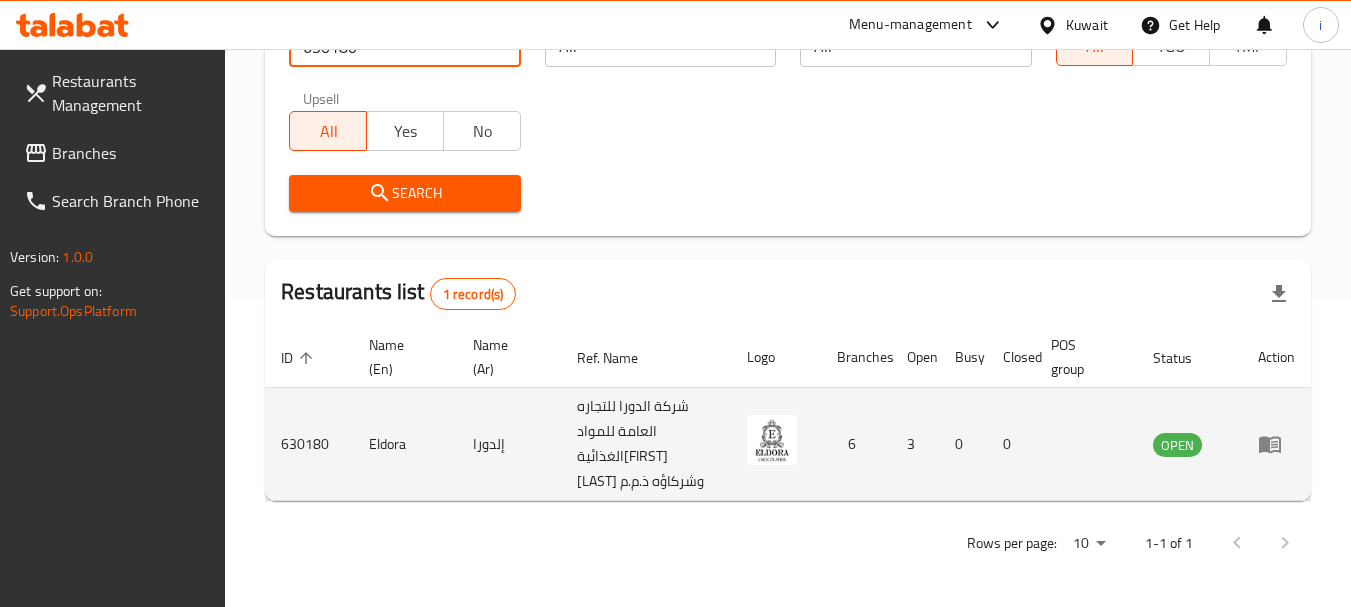 scroll, scrollTop: 310, scrollLeft: 0, axis: vertical 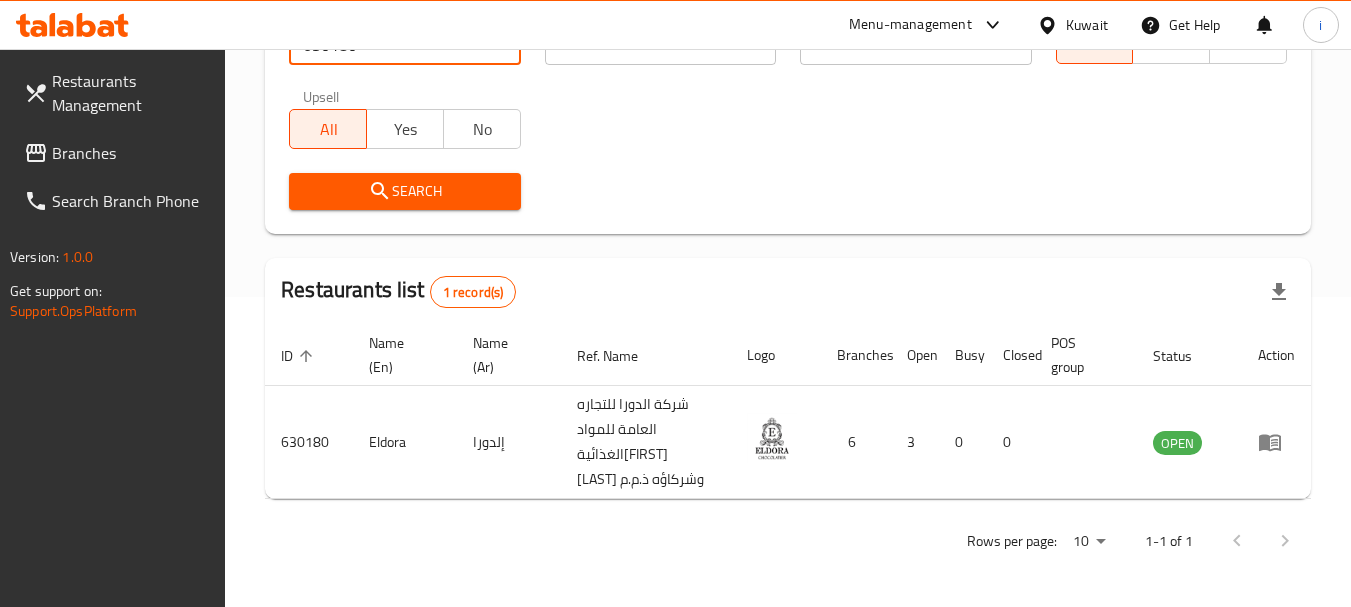 click 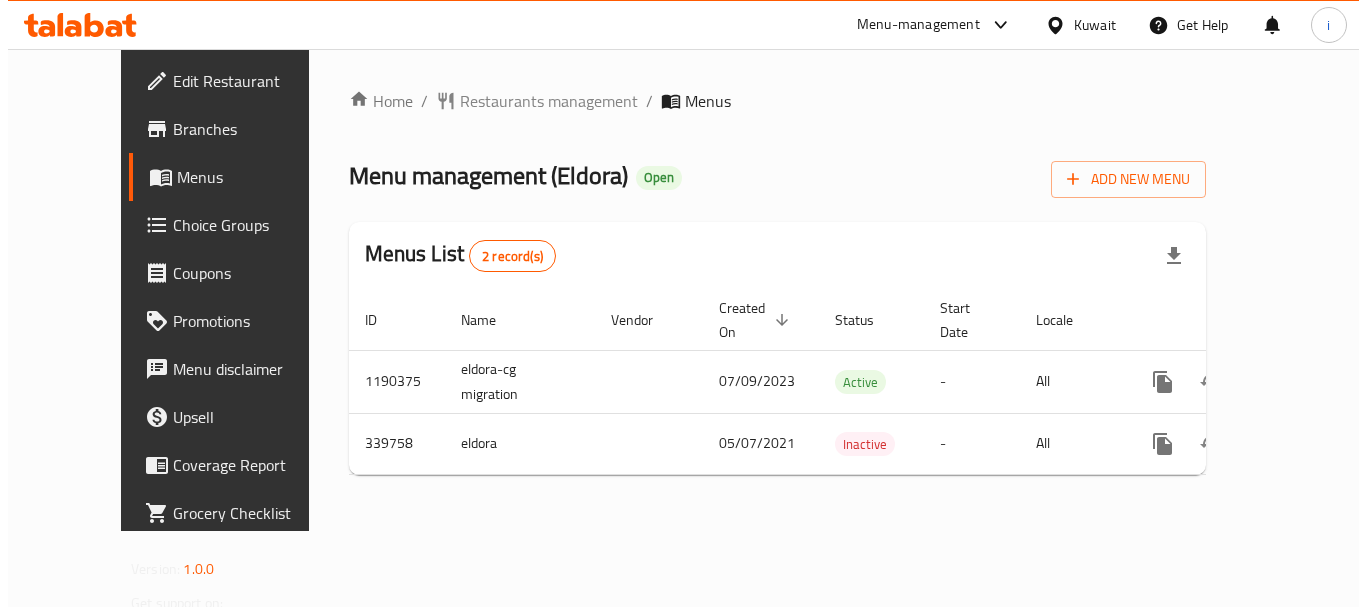 scroll, scrollTop: 0, scrollLeft: 0, axis: both 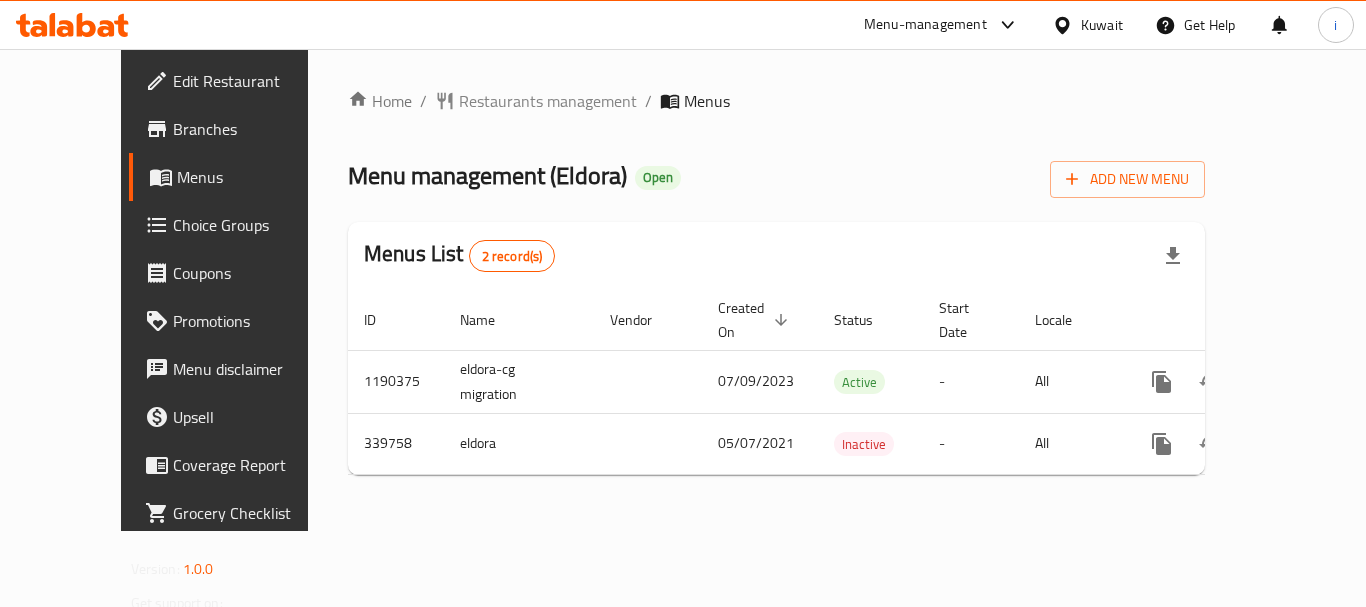 click on "Kuwait" at bounding box center [1102, 25] 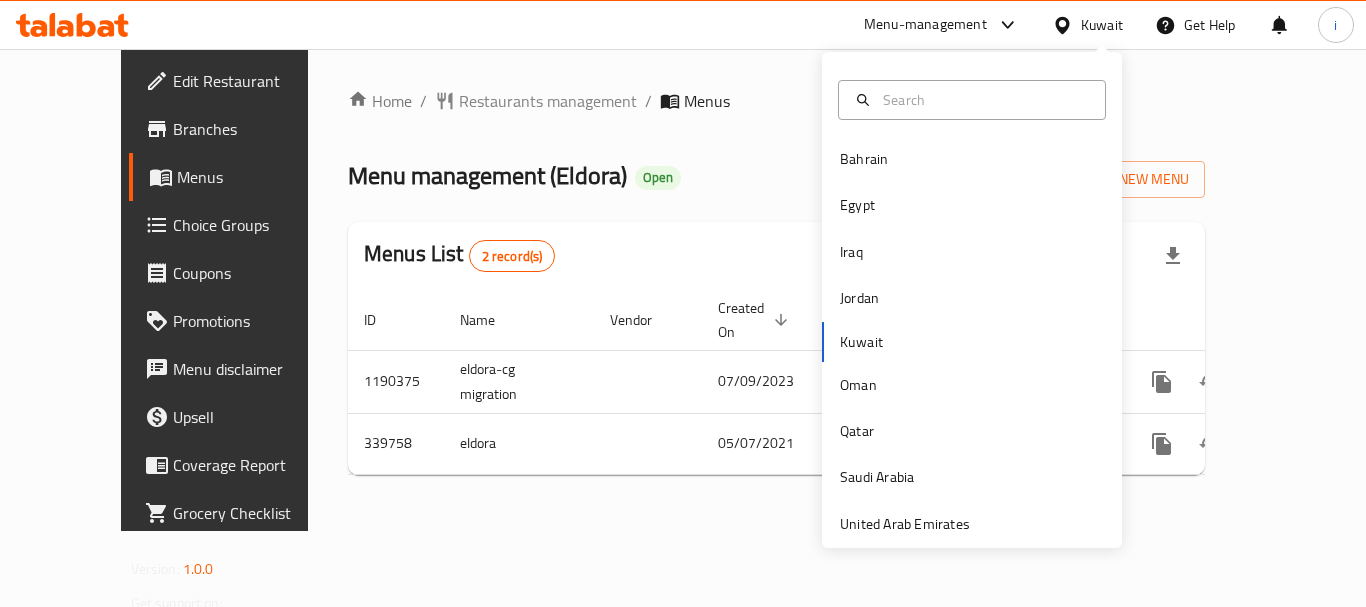 click on "Menu-management" at bounding box center [925, 25] 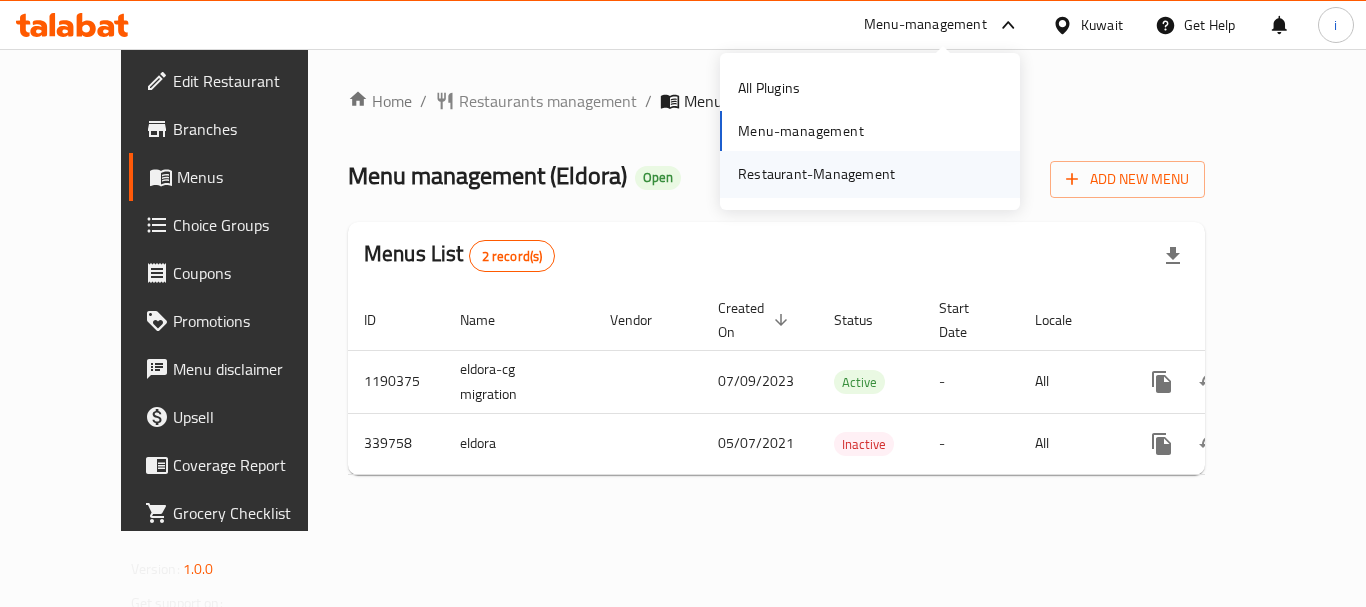 click on "Restaurant-Management" at bounding box center [816, 174] 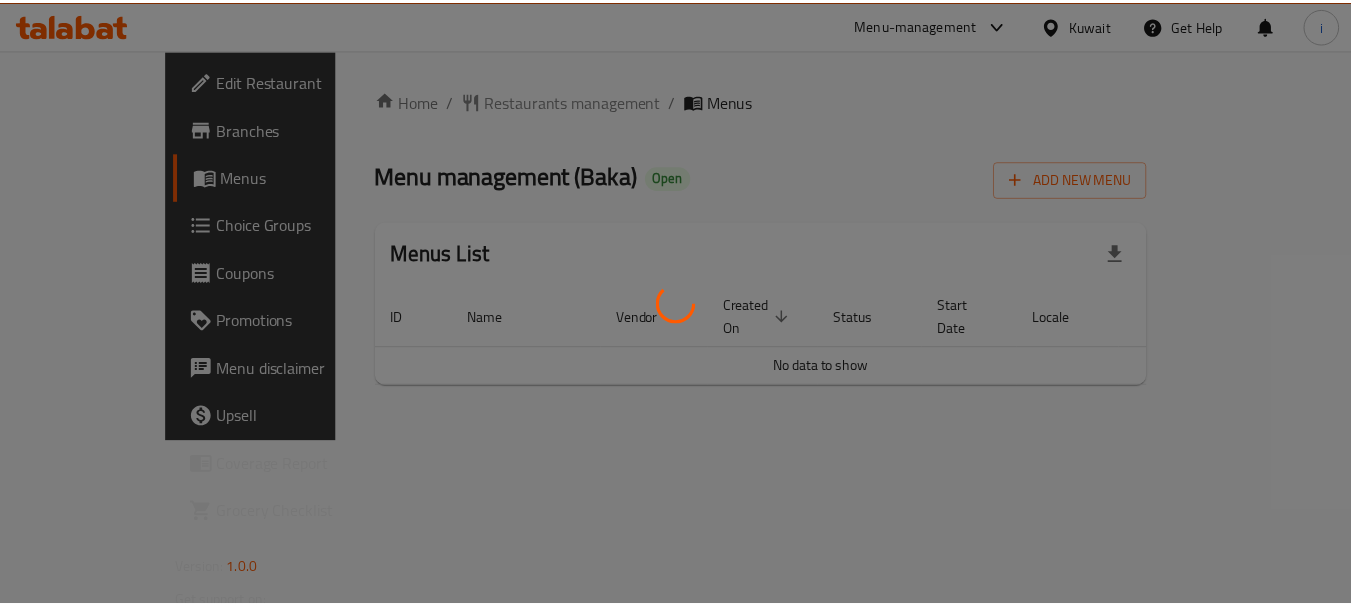 scroll, scrollTop: 0, scrollLeft: 0, axis: both 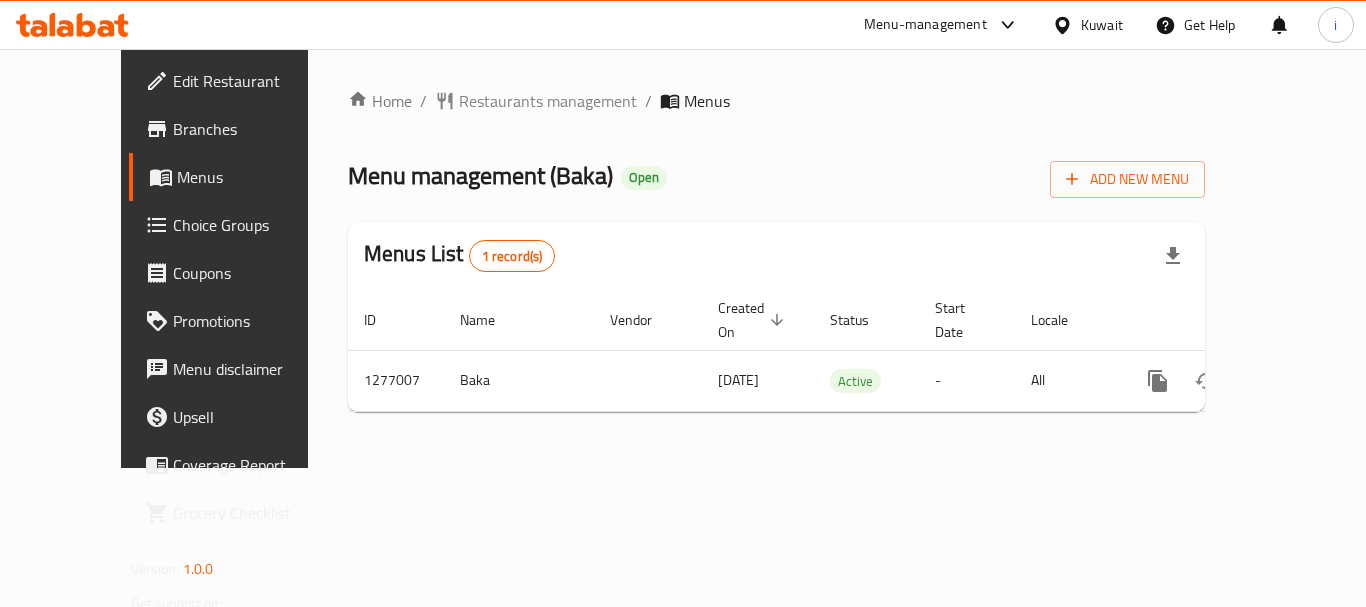 click on "Restaurants management" at bounding box center [548, 101] 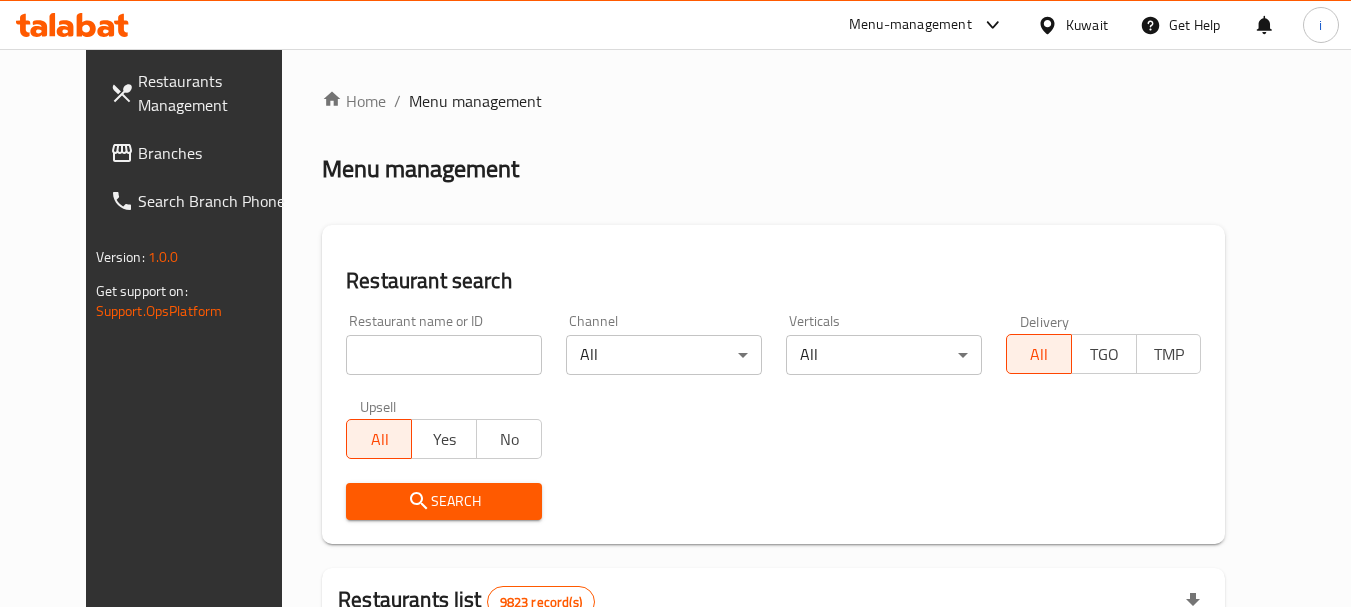 click at bounding box center [444, 355] 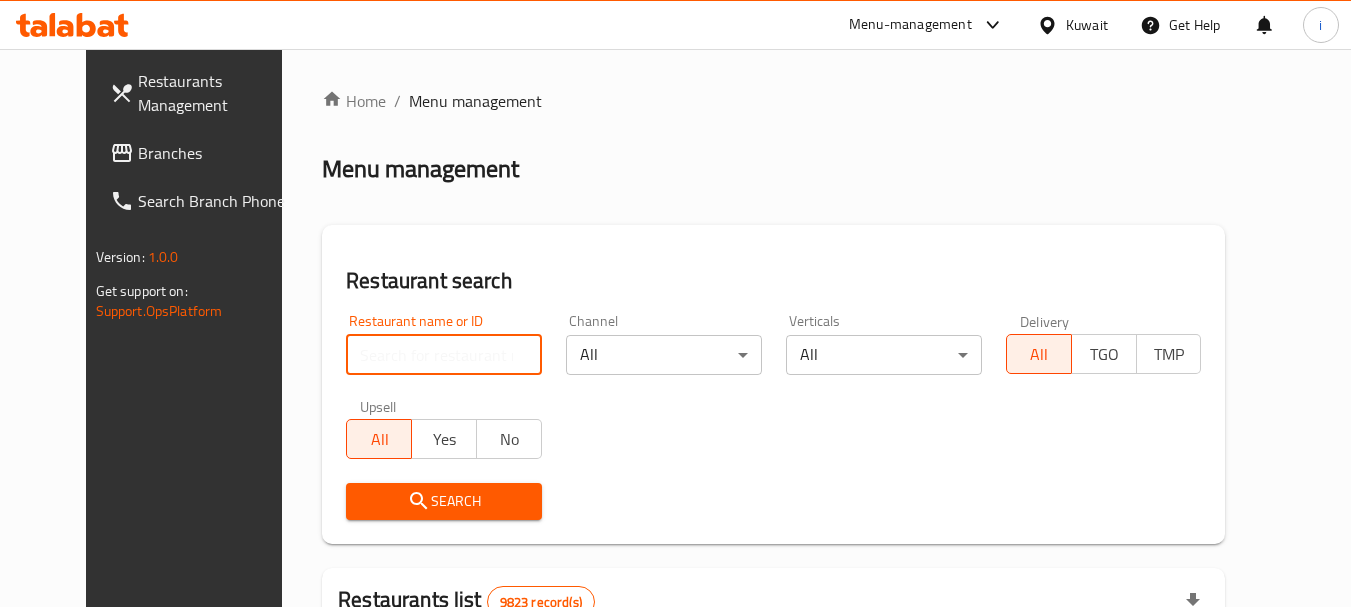 paste on "692260" 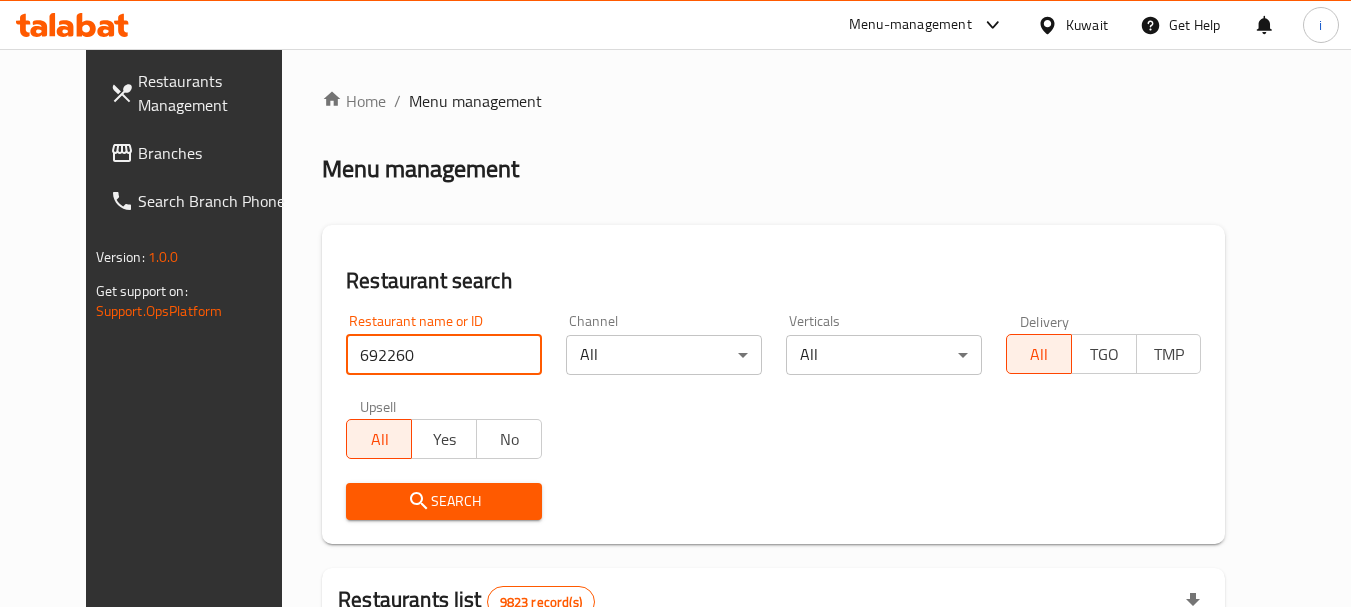 type on "692260" 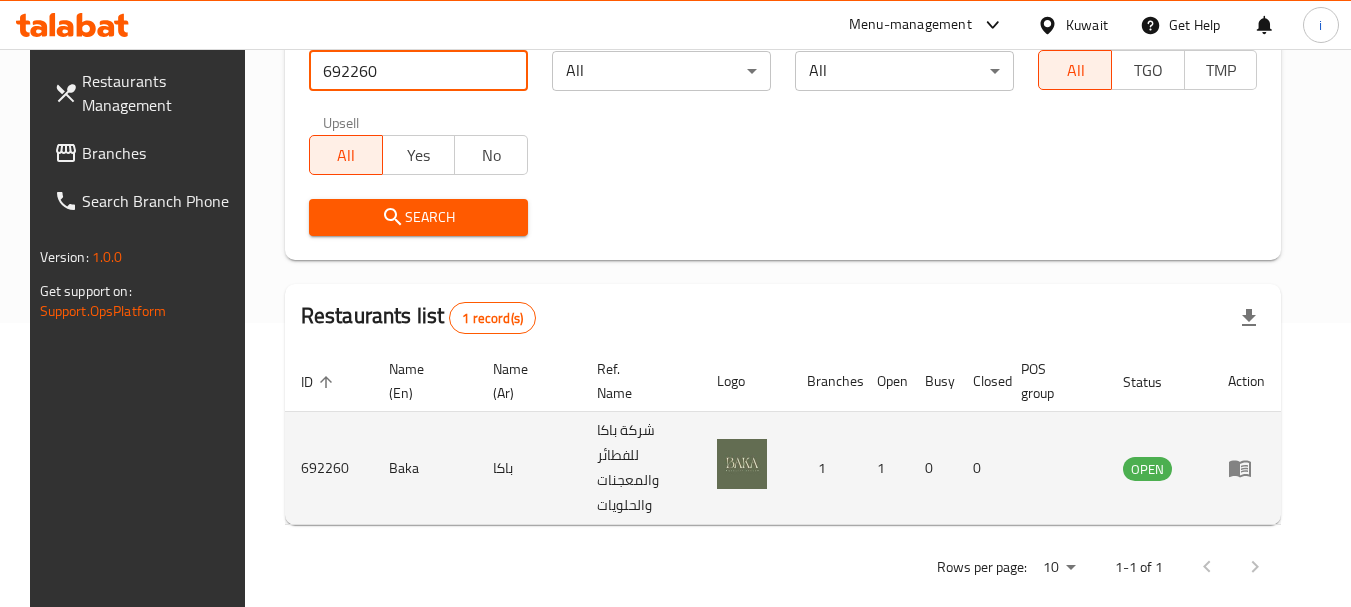 scroll, scrollTop: 285, scrollLeft: 0, axis: vertical 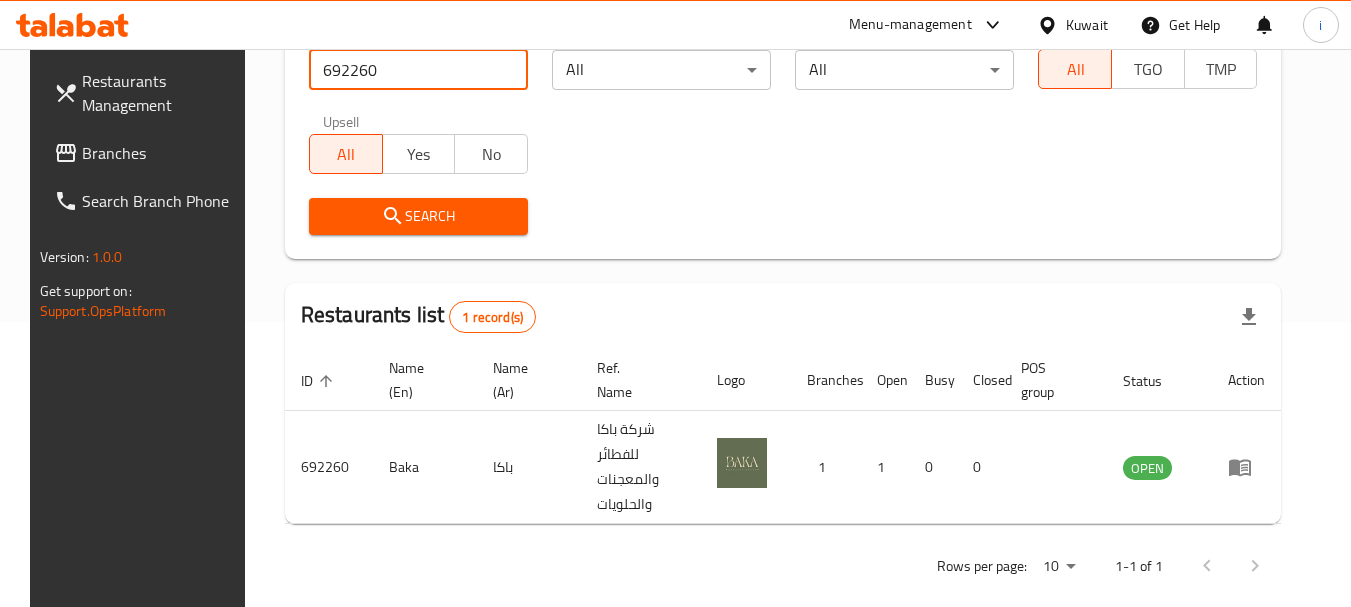 drag, startPoint x: 1274, startPoint y: 461, endPoint x: 1243, endPoint y: 461, distance: 31 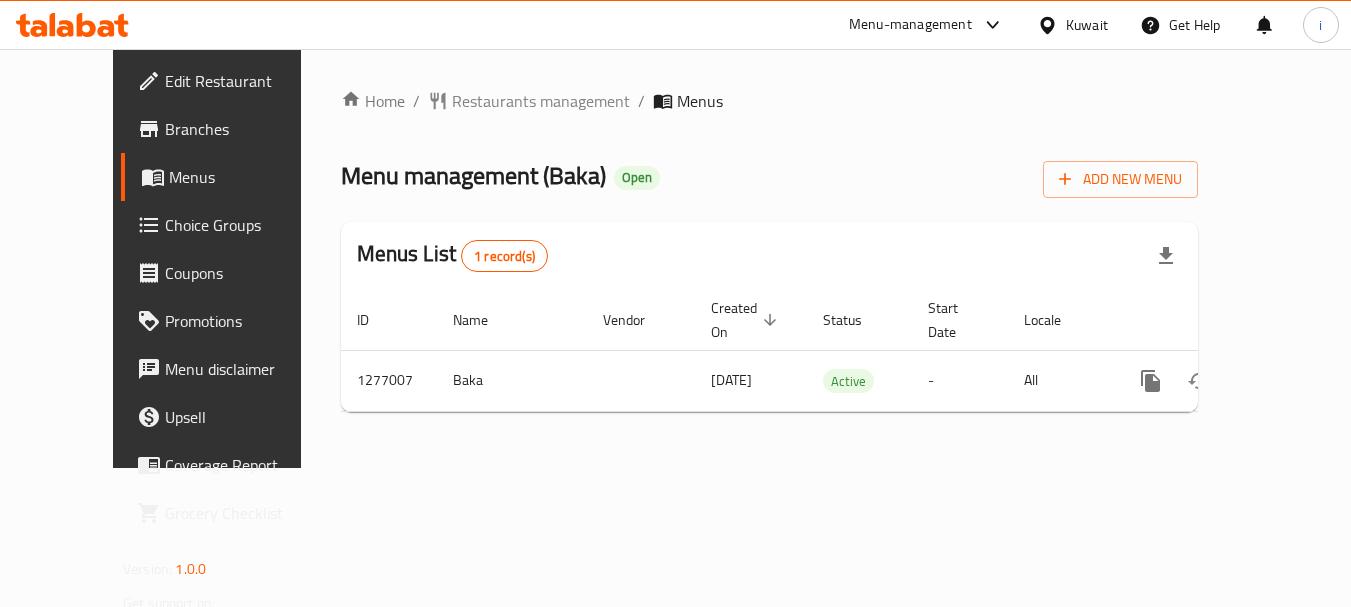 scroll, scrollTop: 0, scrollLeft: 0, axis: both 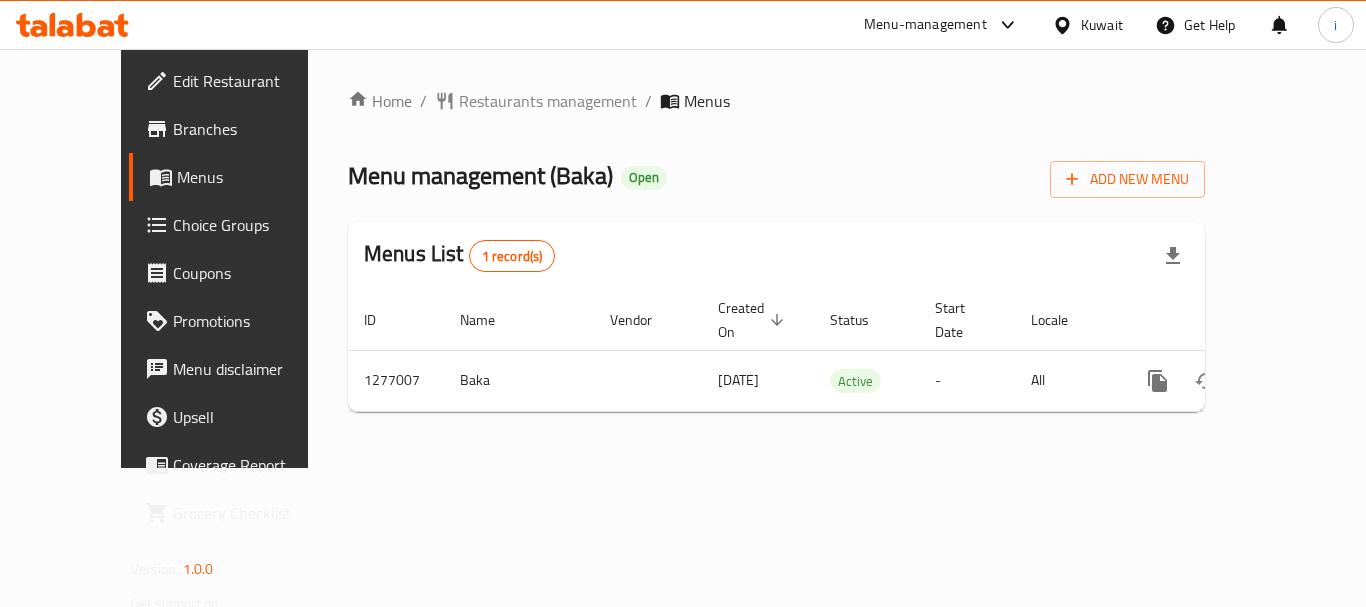 click on "Kuwait" at bounding box center (1102, 25) 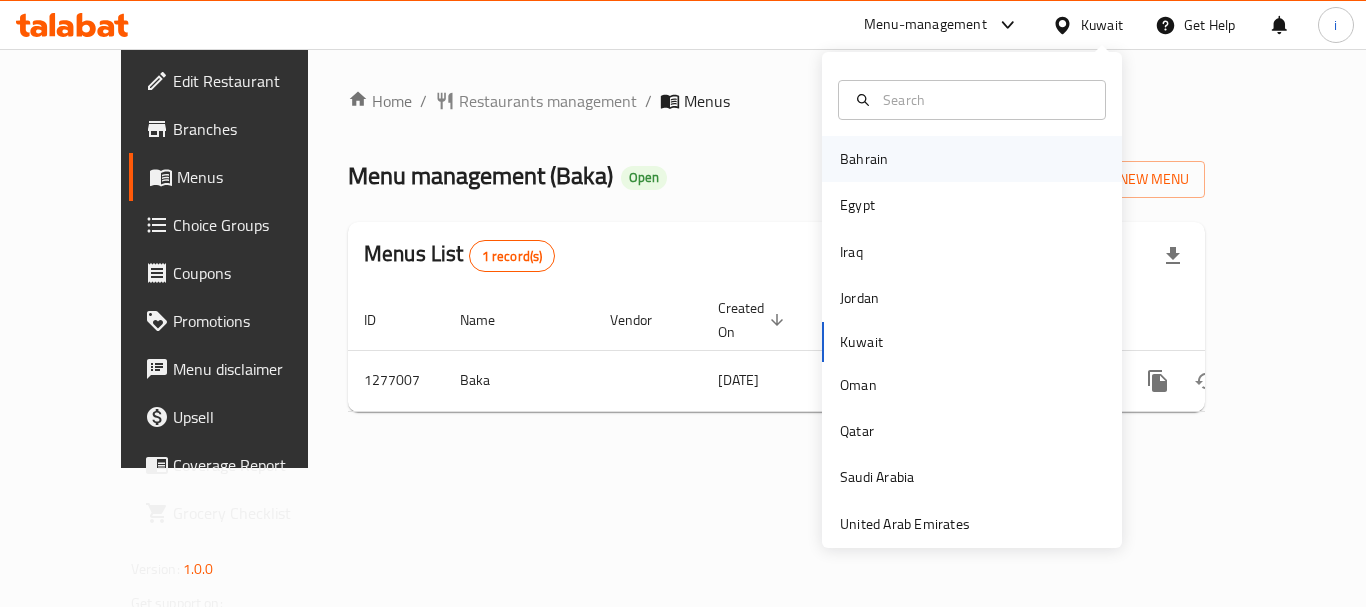 click on "Bahrain" at bounding box center (864, 159) 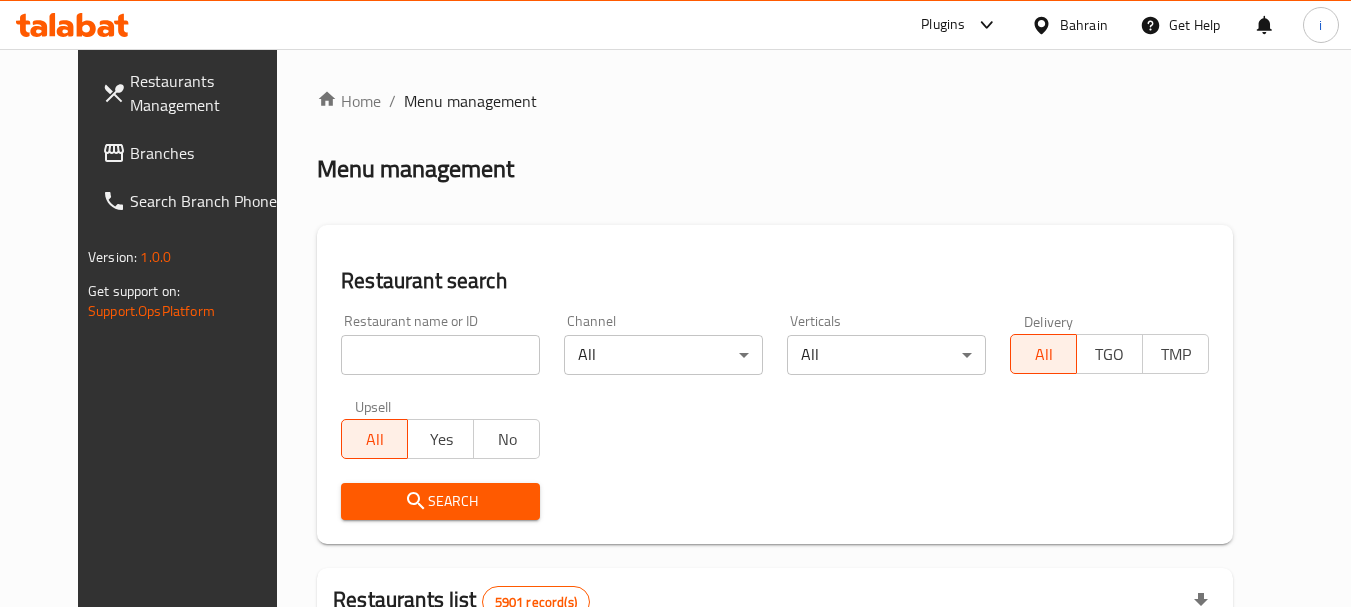 drag, startPoint x: 1041, startPoint y: 20, endPoint x: 1051, endPoint y: 37, distance: 19.723083 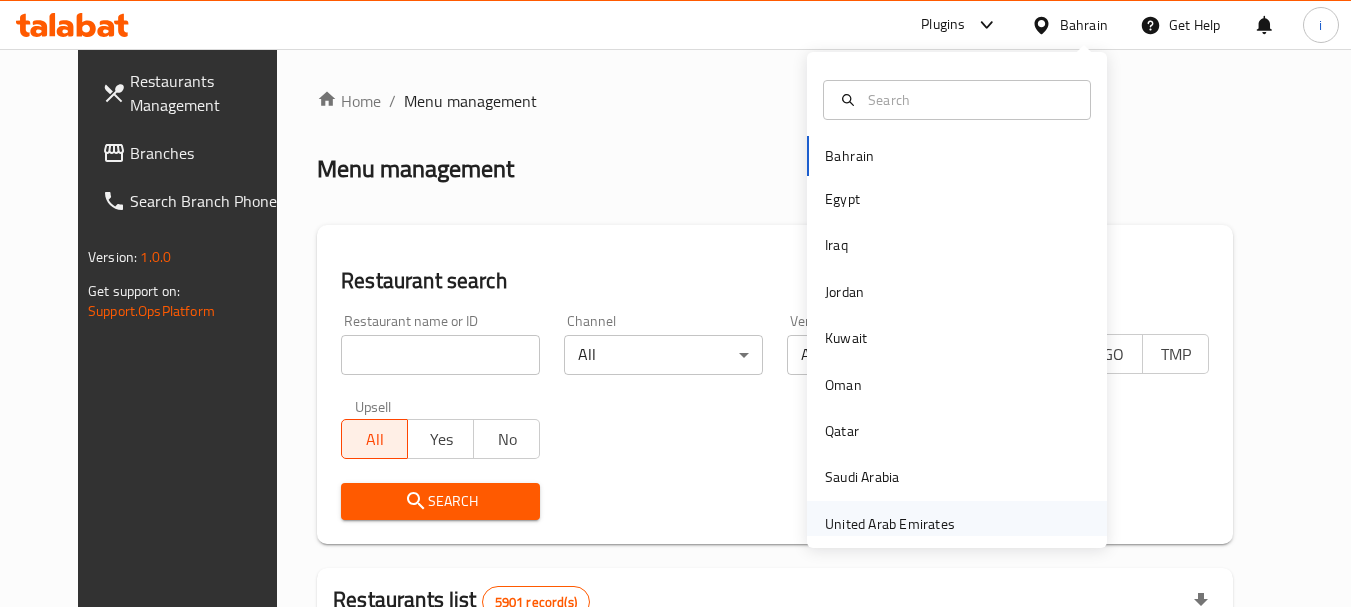 click on "United Arab Emirates" at bounding box center (890, 524) 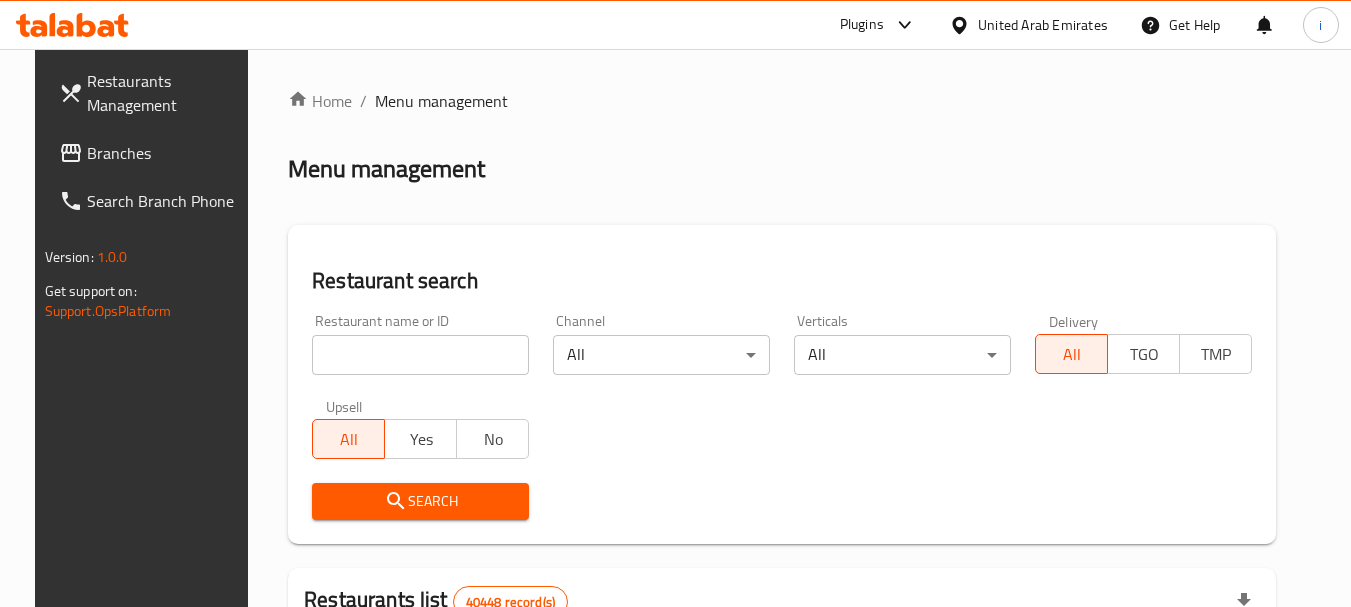 click on "Branches" at bounding box center (166, 153) 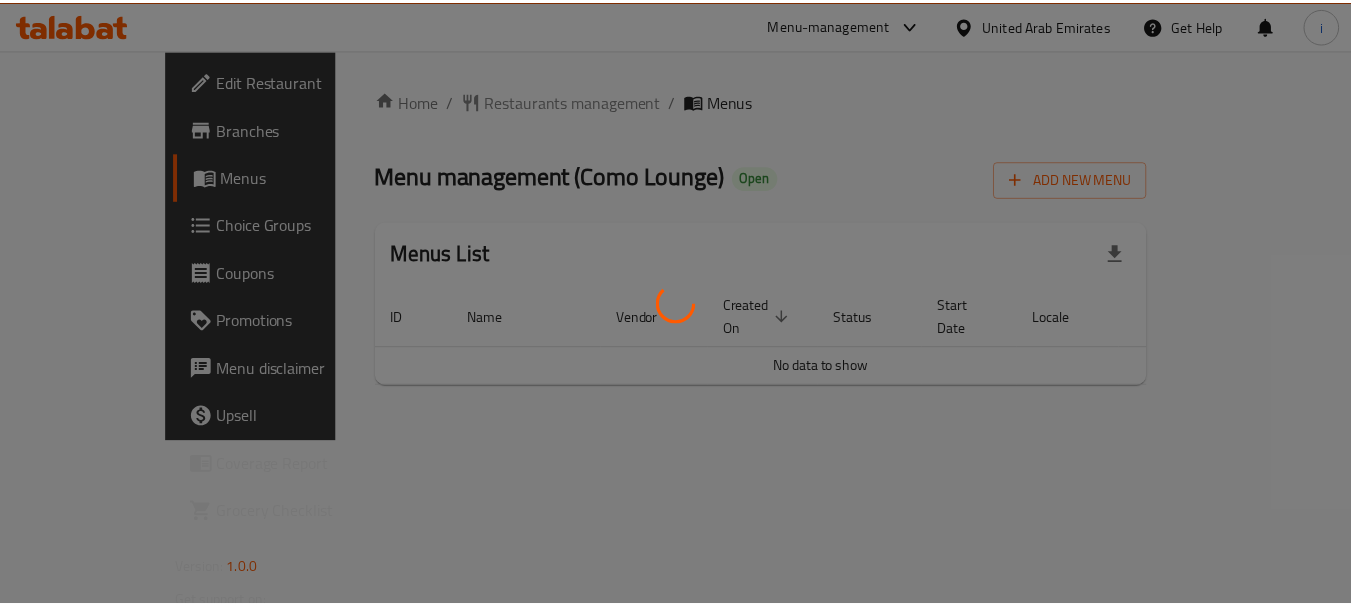 scroll, scrollTop: 0, scrollLeft: 0, axis: both 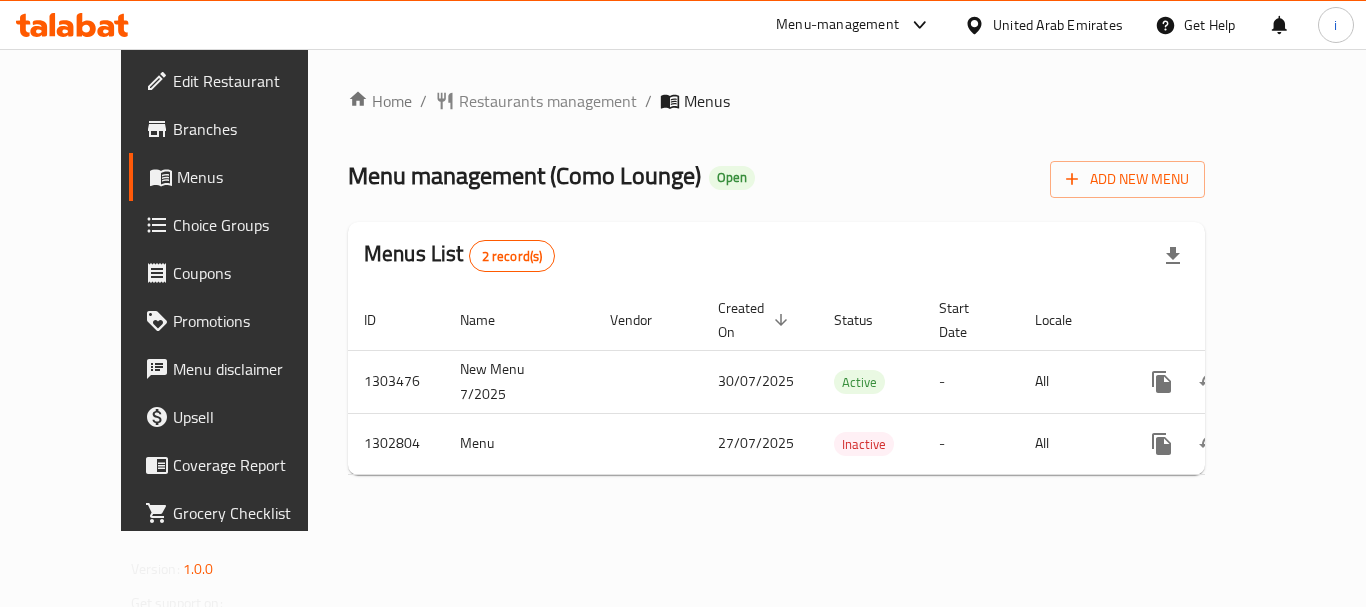 click on "Restaurants management" at bounding box center (548, 101) 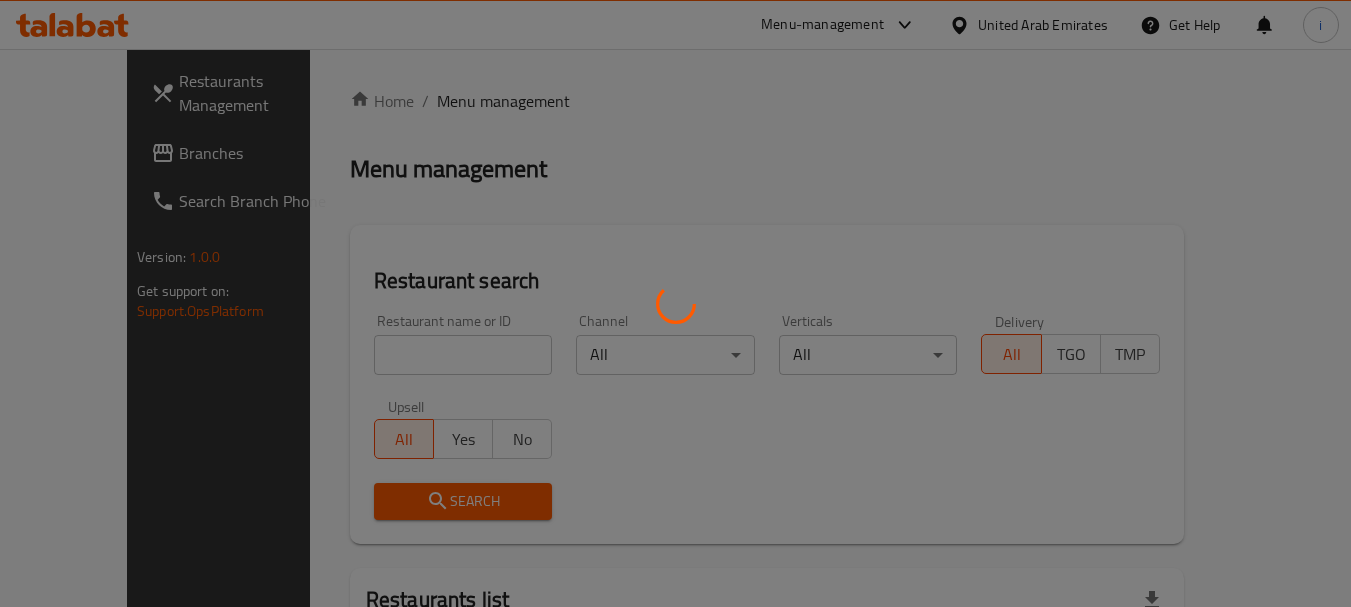 click at bounding box center [675, 303] 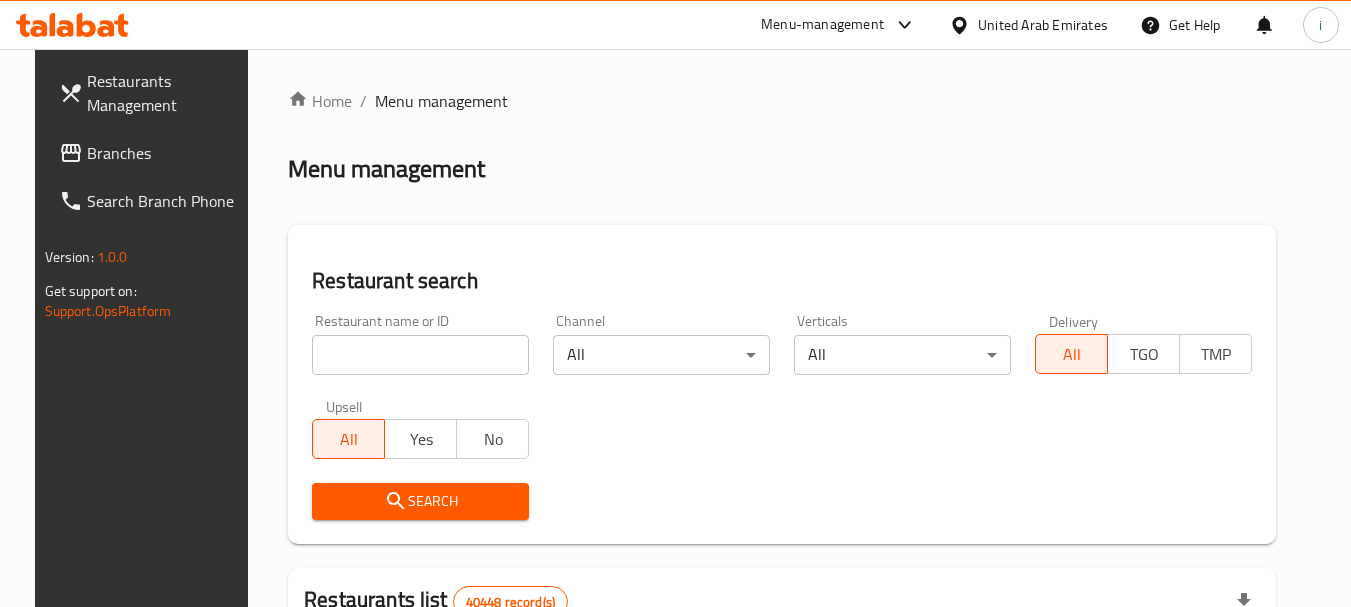 click at bounding box center [420, 355] 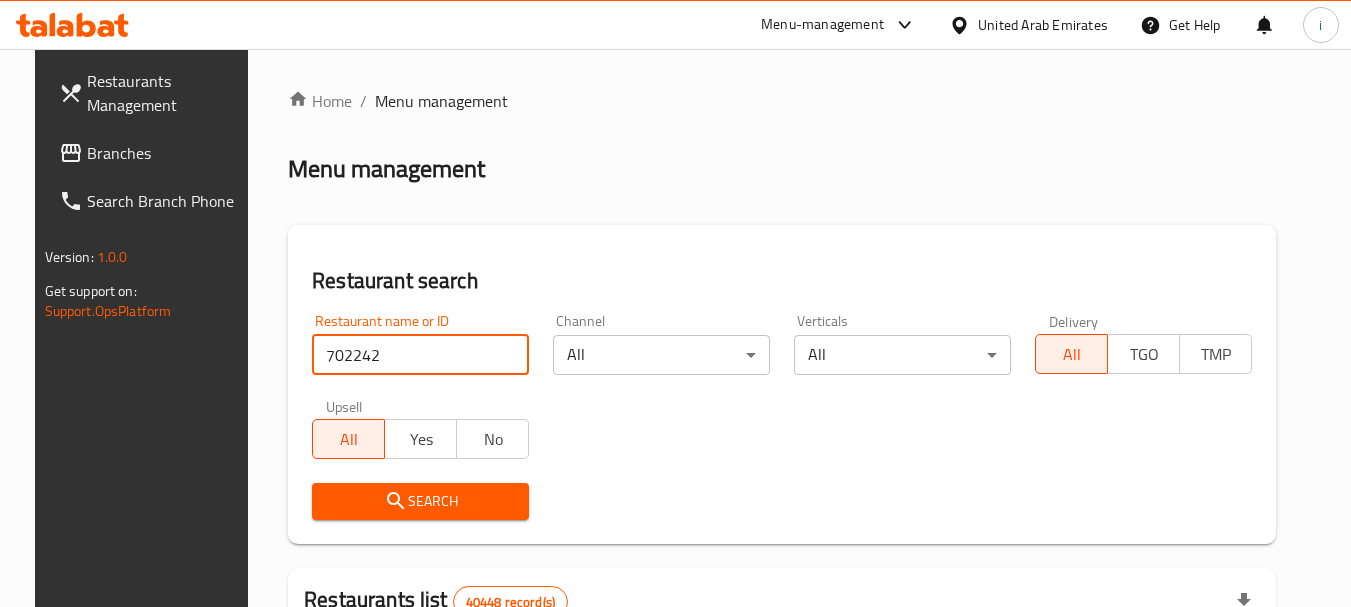type on "702242" 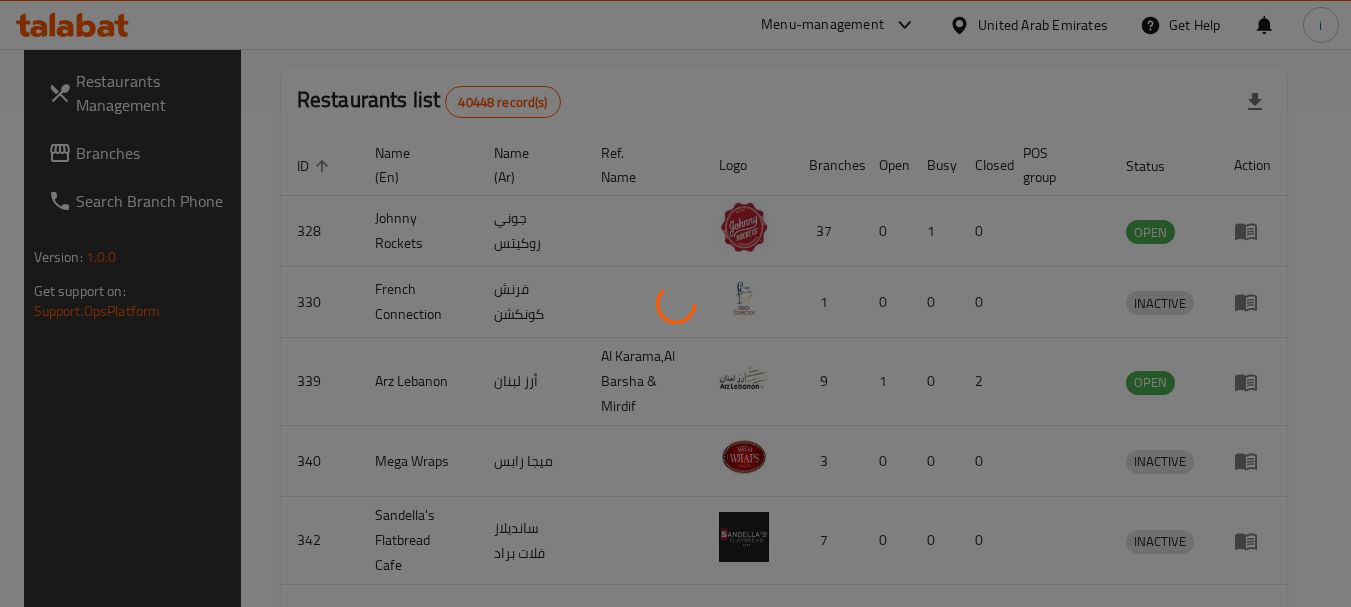 scroll, scrollTop: 285, scrollLeft: 0, axis: vertical 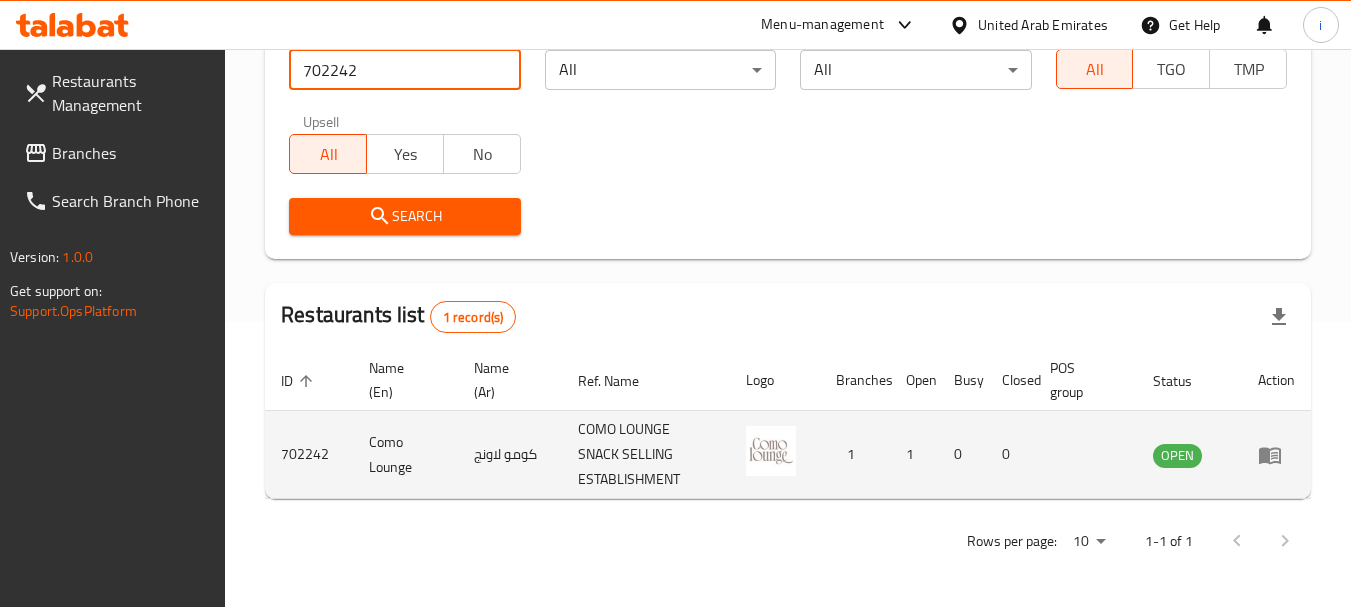 click 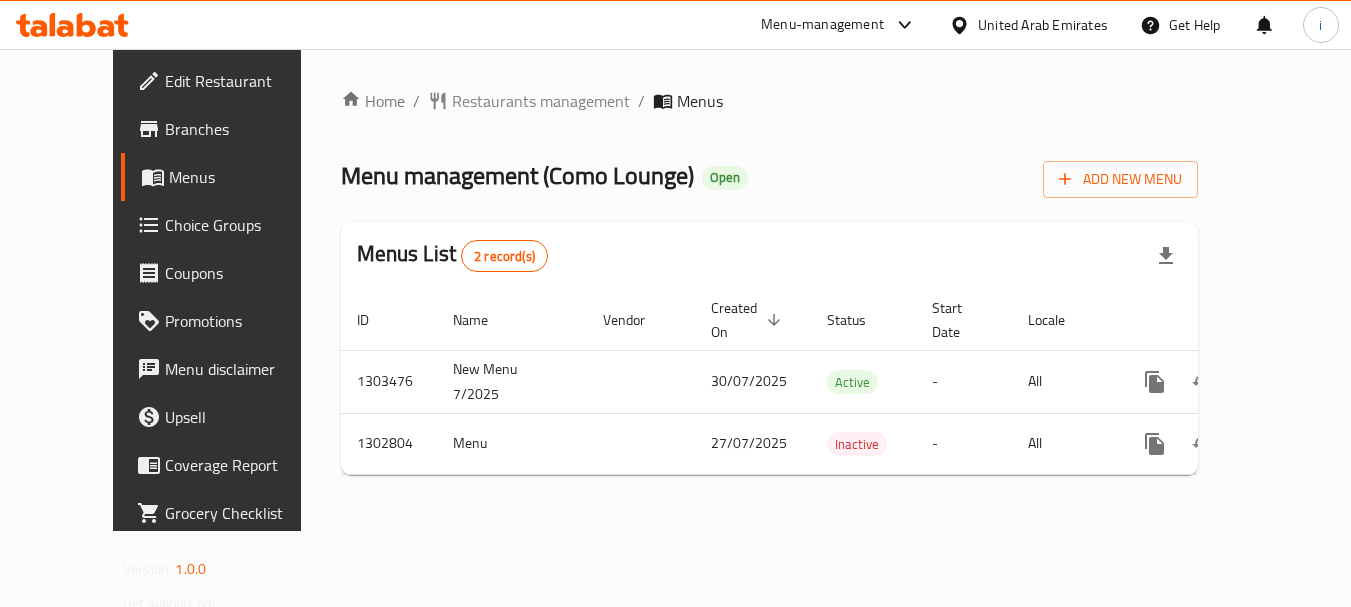 scroll, scrollTop: 0, scrollLeft: 0, axis: both 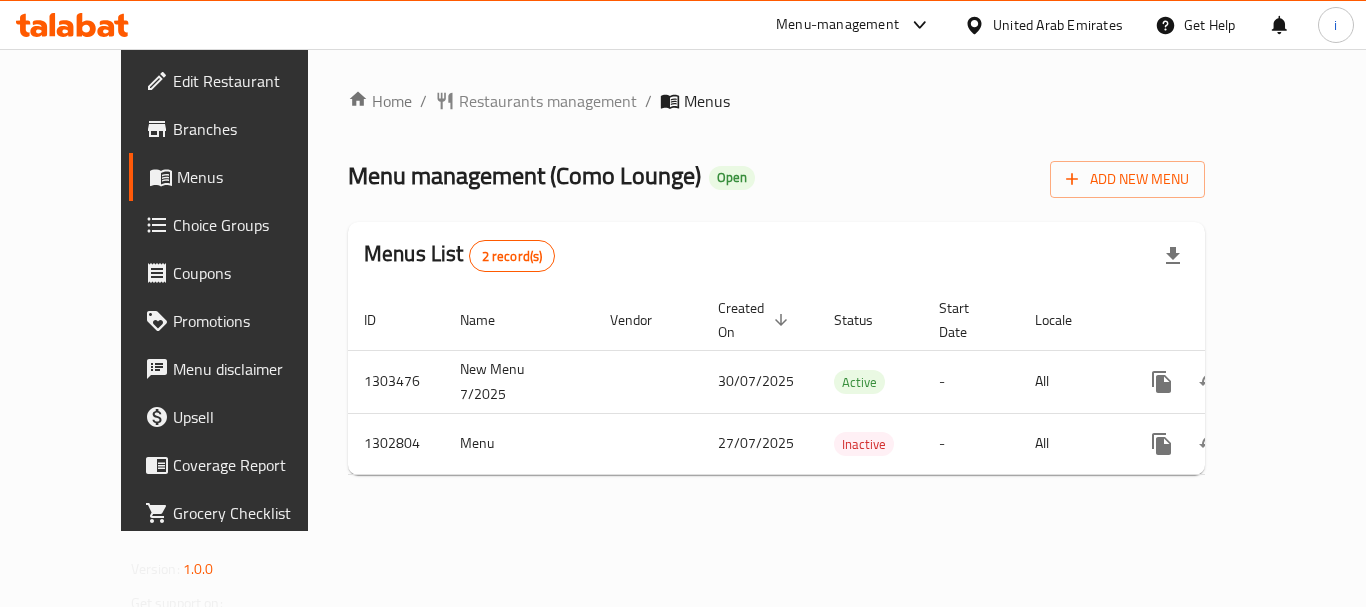 click on "United Arab Emirates" at bounding box center (1058, 25) 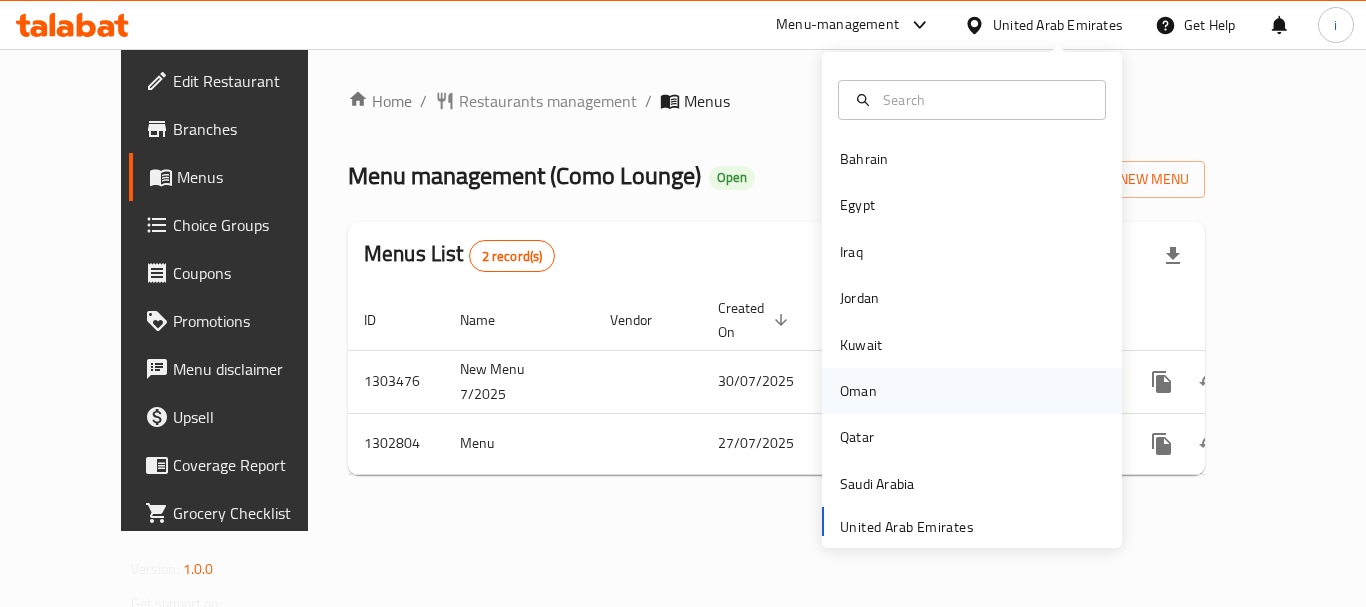 click on "Oman" at bounding box center (858, 391) 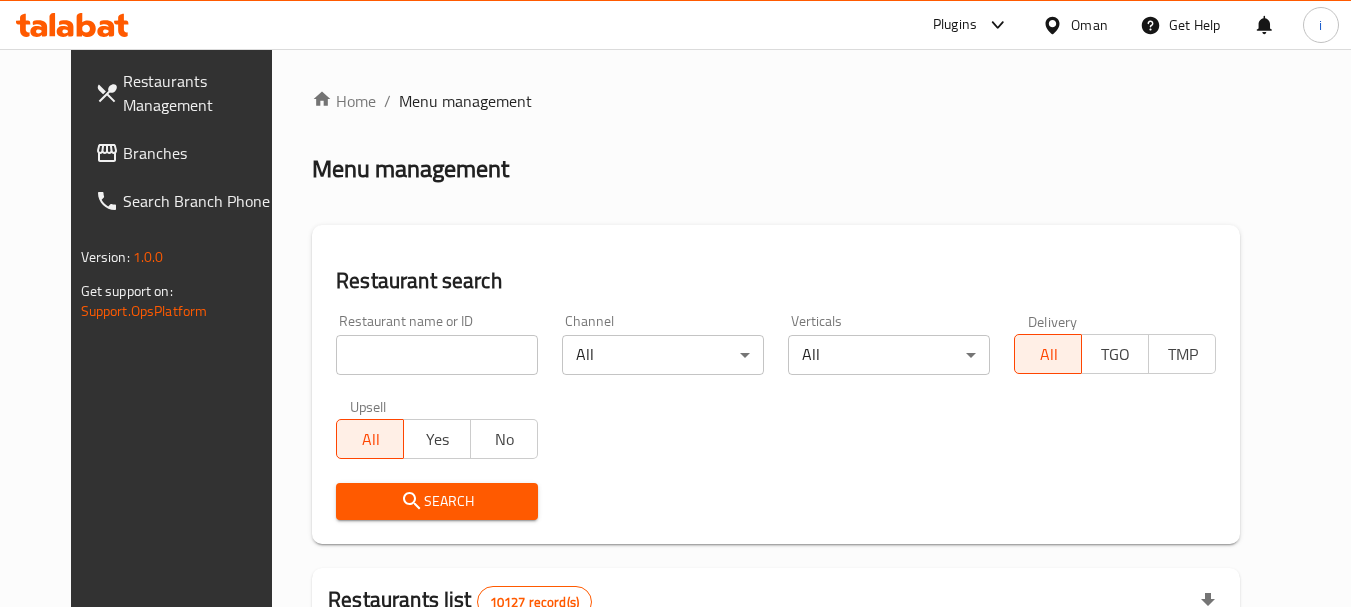 click at bounding box center (993, 25) 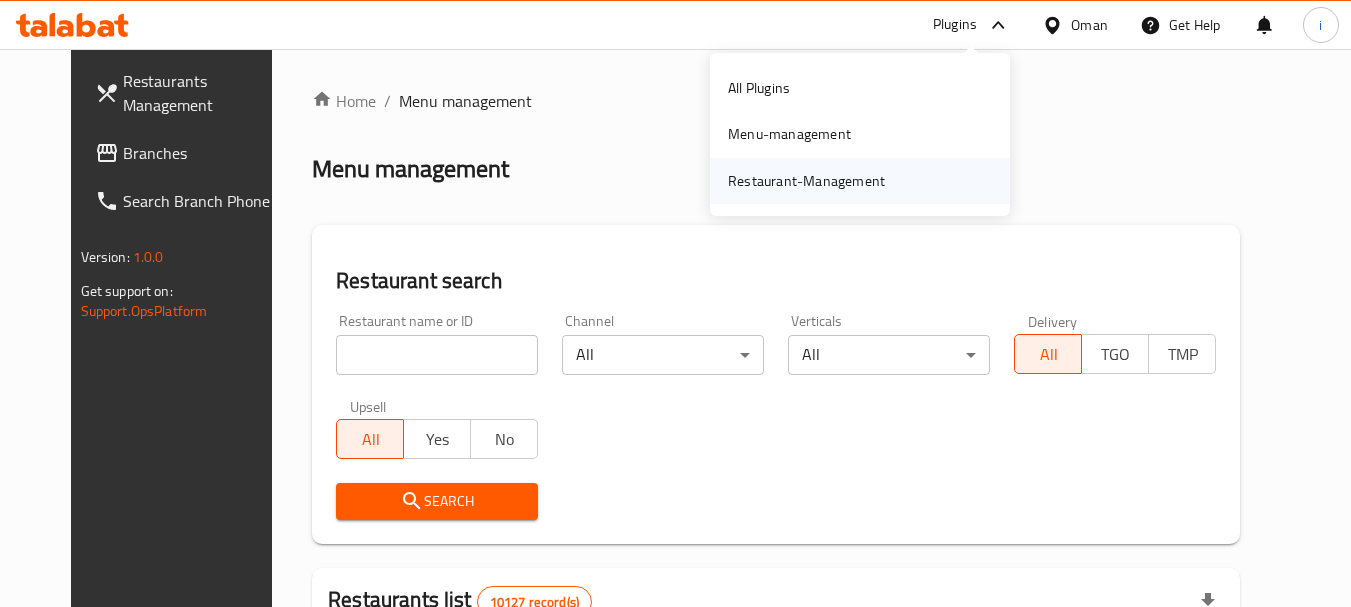 click on "Restaurant-Management" at bounding box center [806, 181] 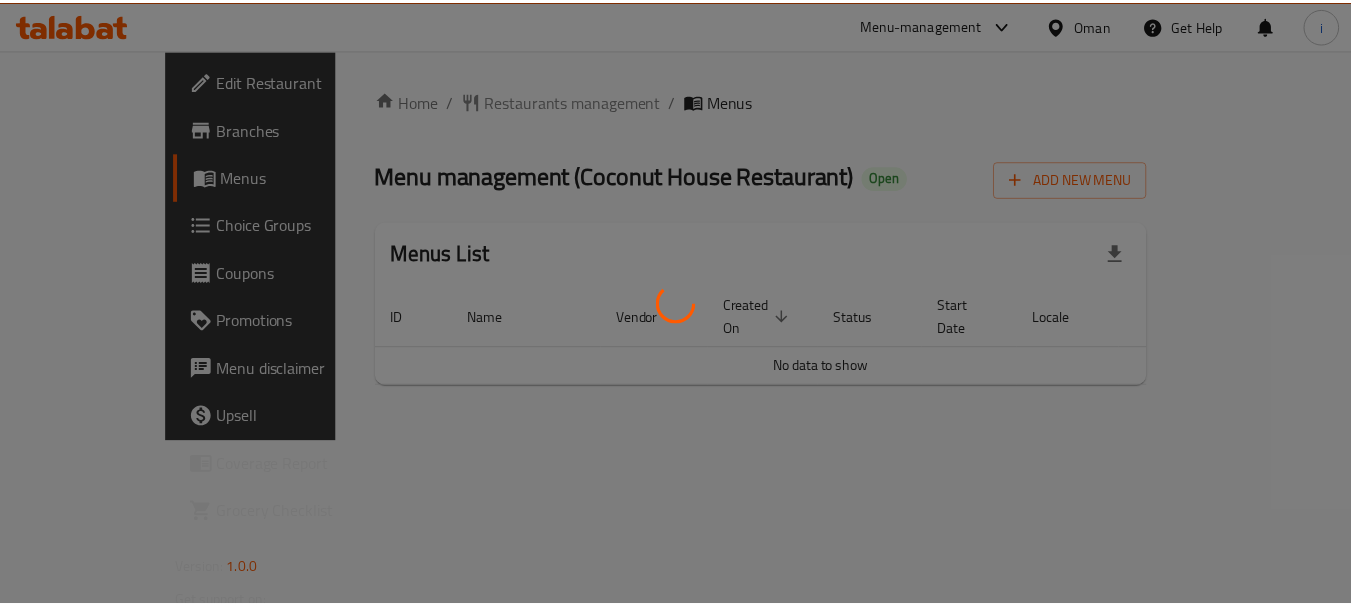 scroll, scrollTop: 0, scrollLeft: 0, axis: both 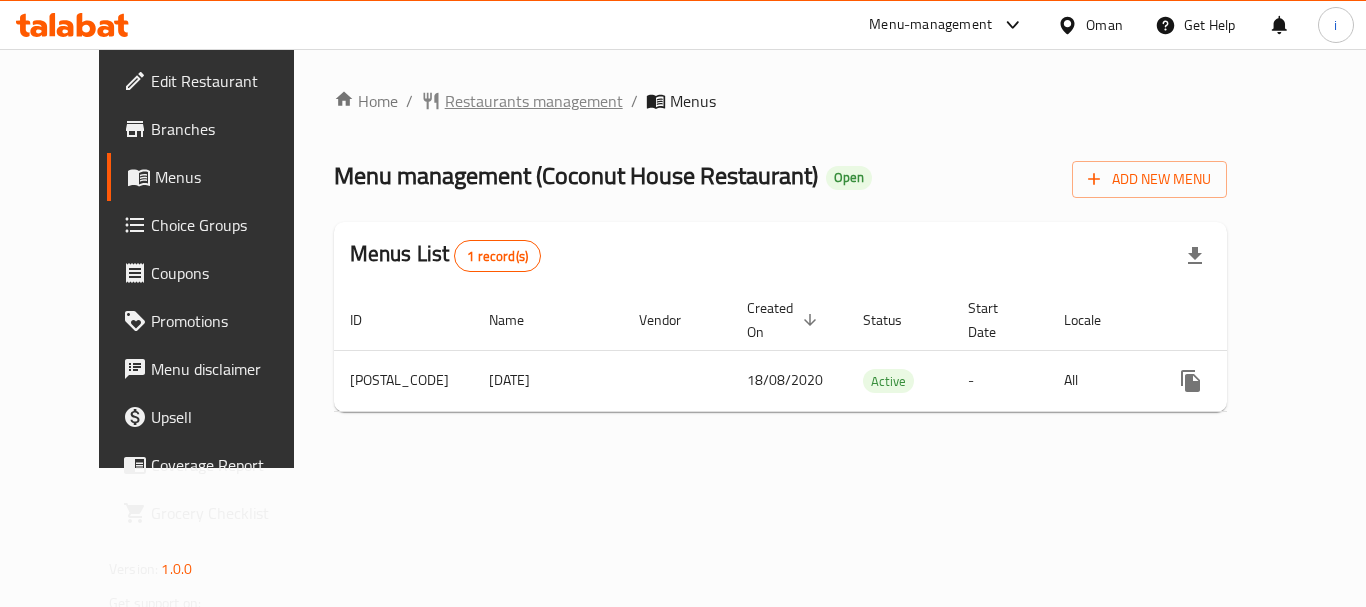 click on "Restaurants management" at bounding box center (534, 101) 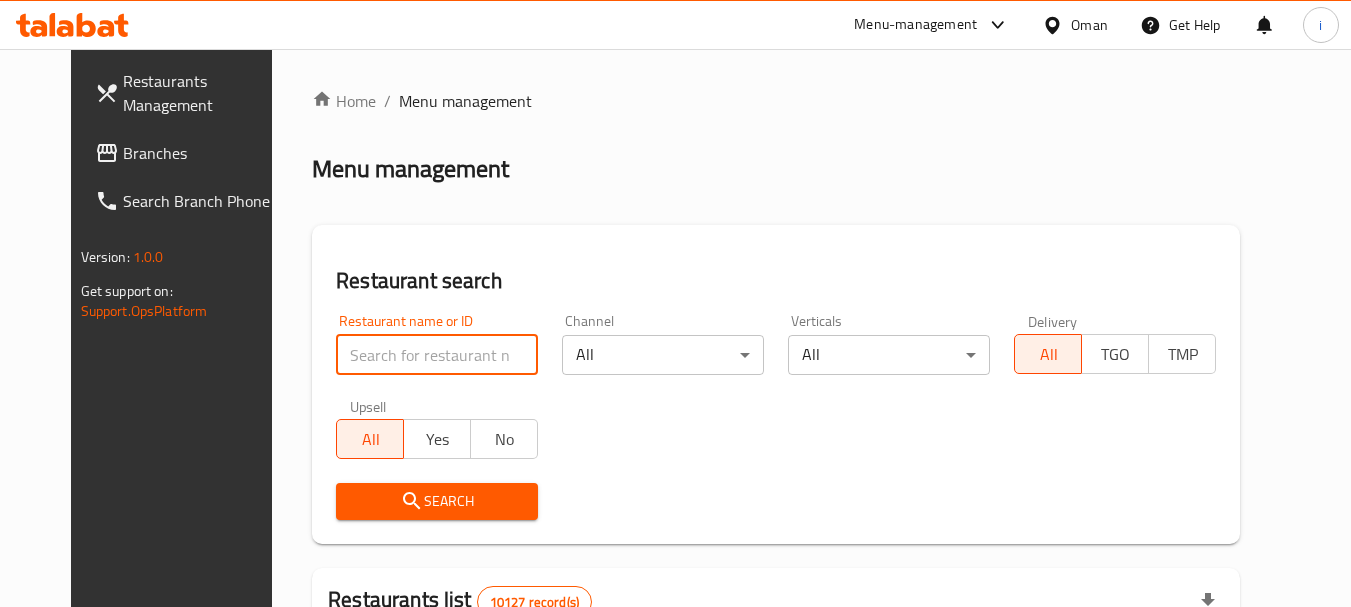 click at bounding box center [437, 355] 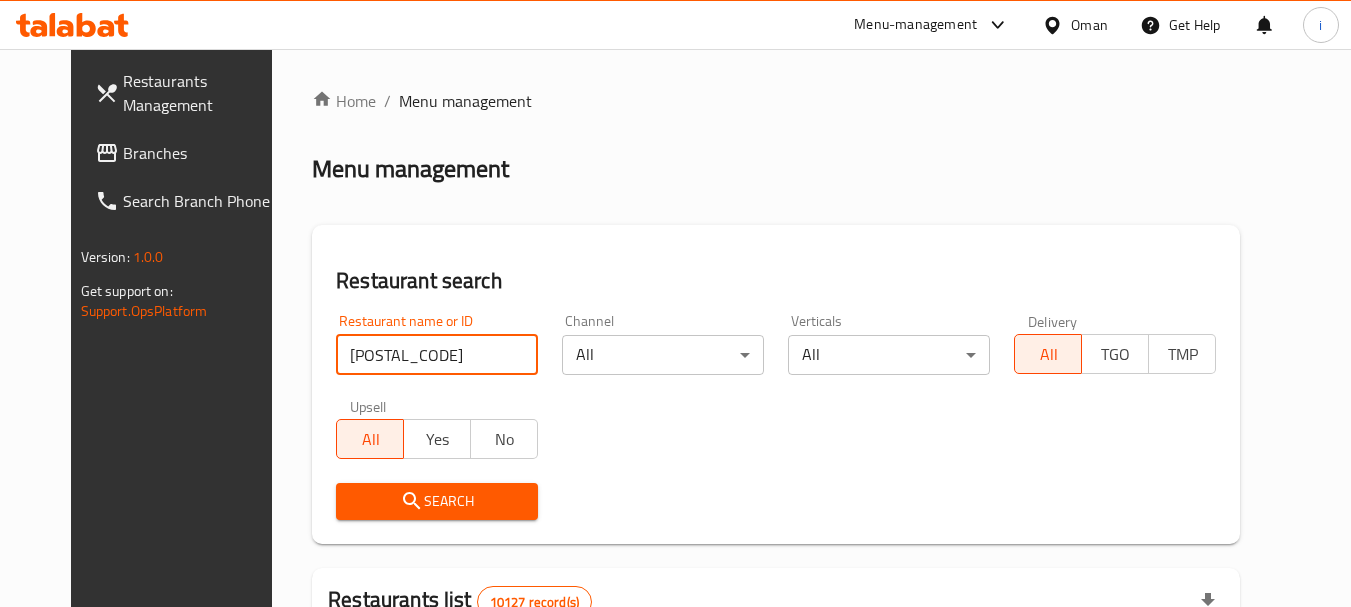 type on "602302" 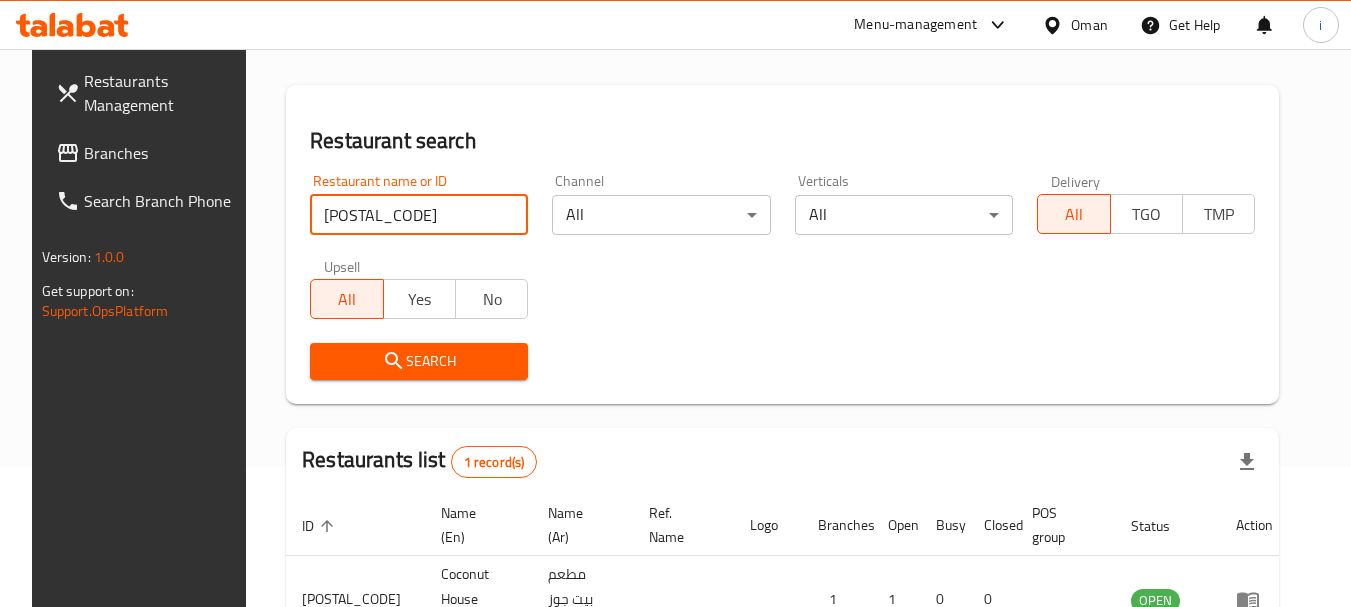 scroll, scrollTop: 260, scrollLeft: 0, axis: vertical 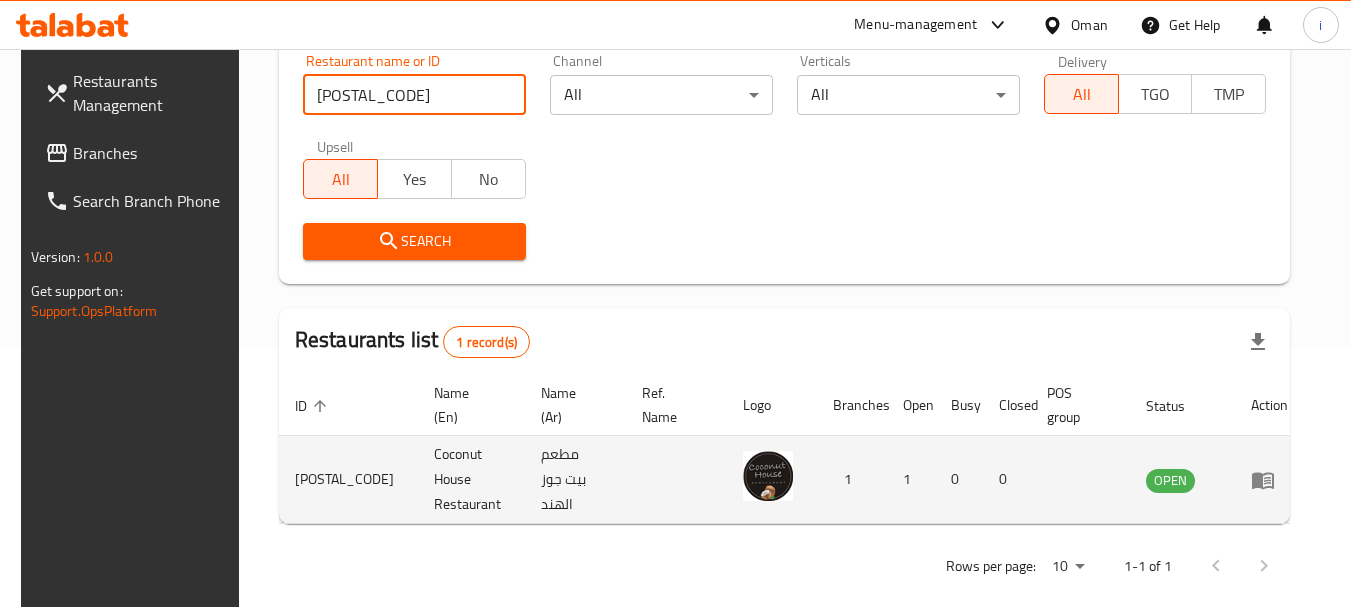 click 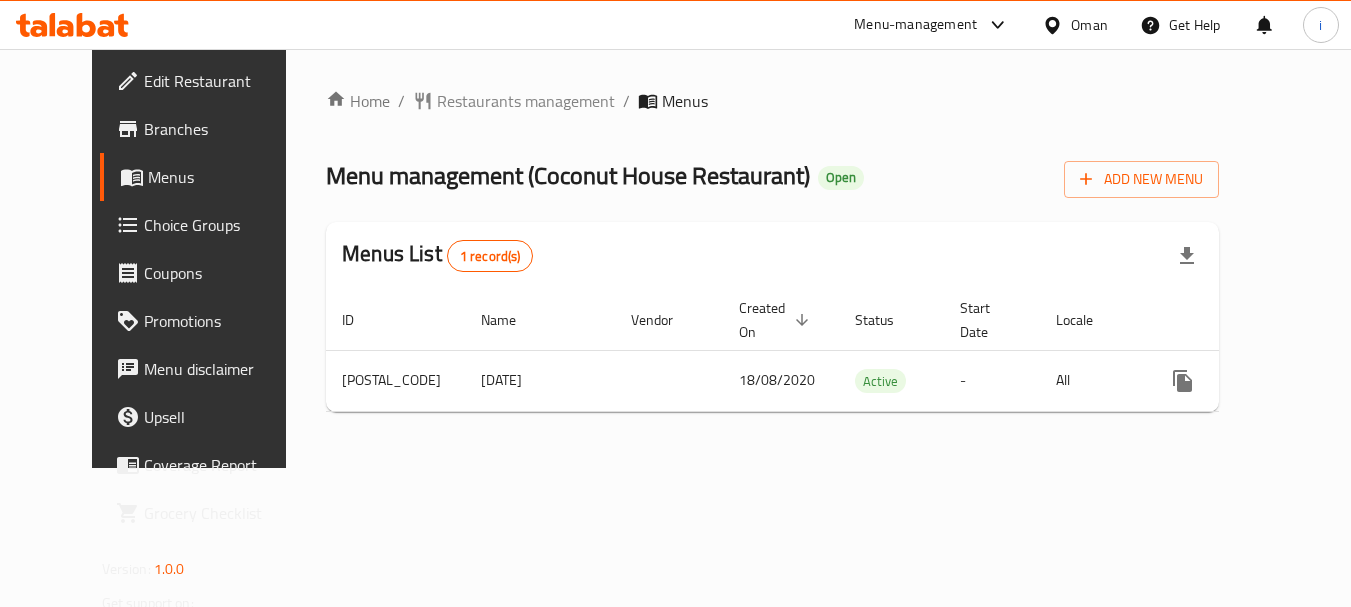 scroll, scrollTop: 0, scrollLeft: 0, axis: both 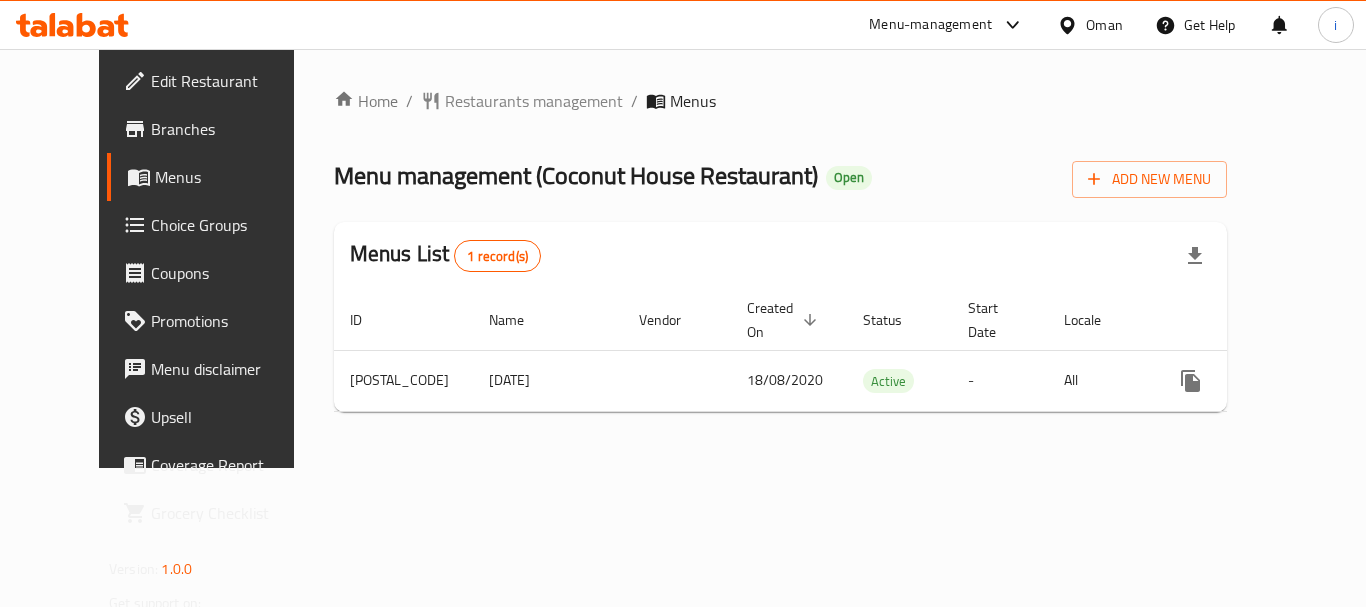 click 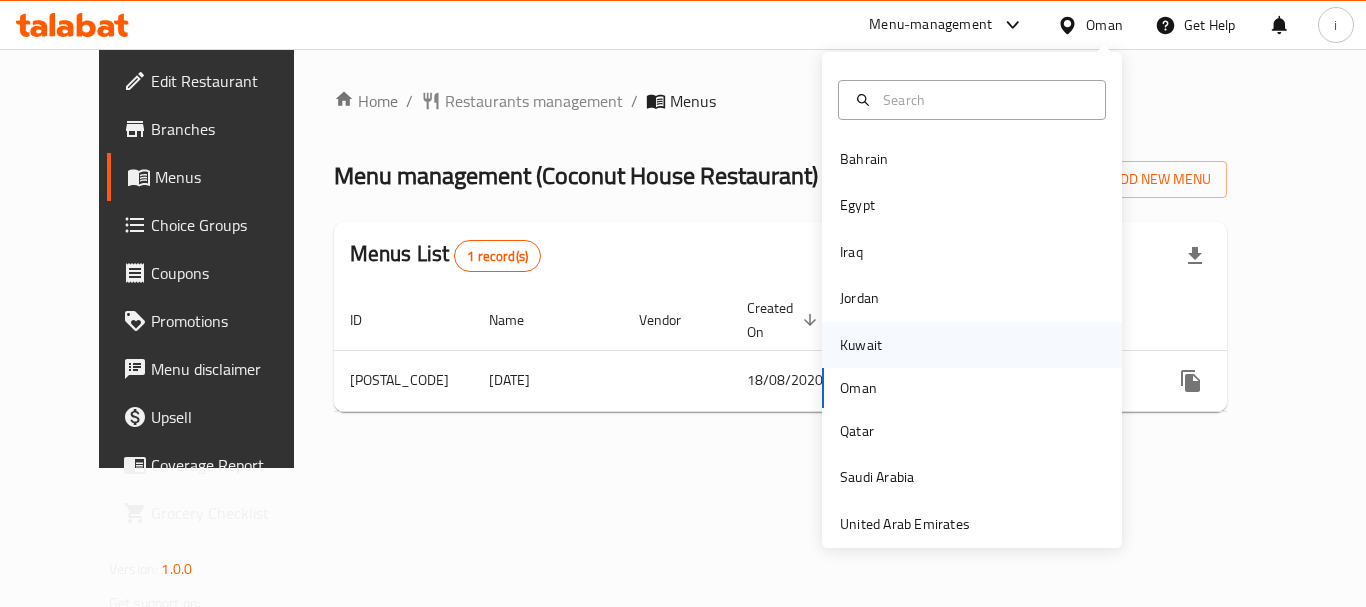 click on "Kuwait" at bounding box center (861, 345) 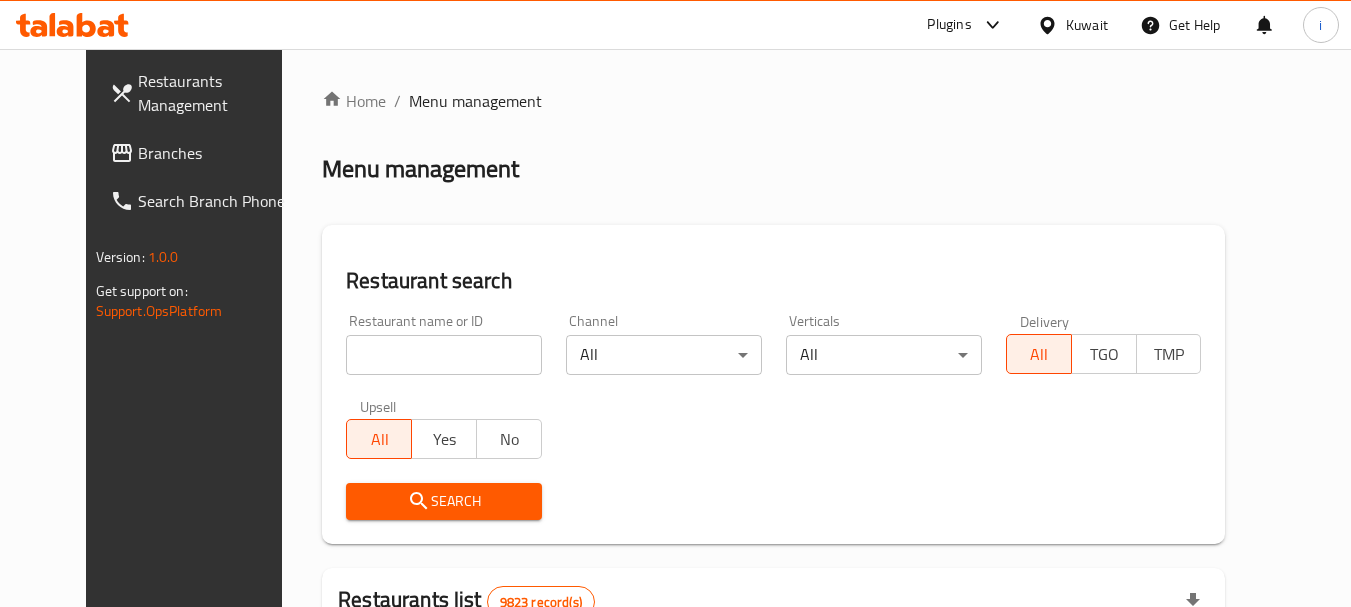click on "Branches" at bounding box center (217, 153) 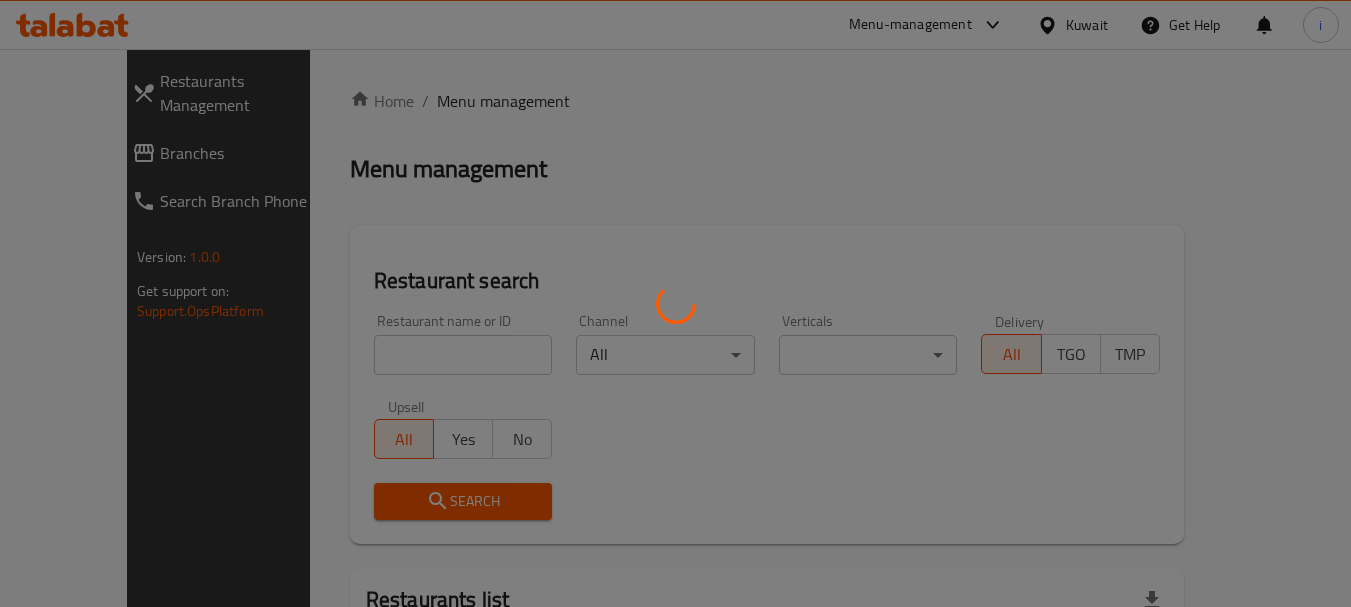 click at bounding box center (675, 303) 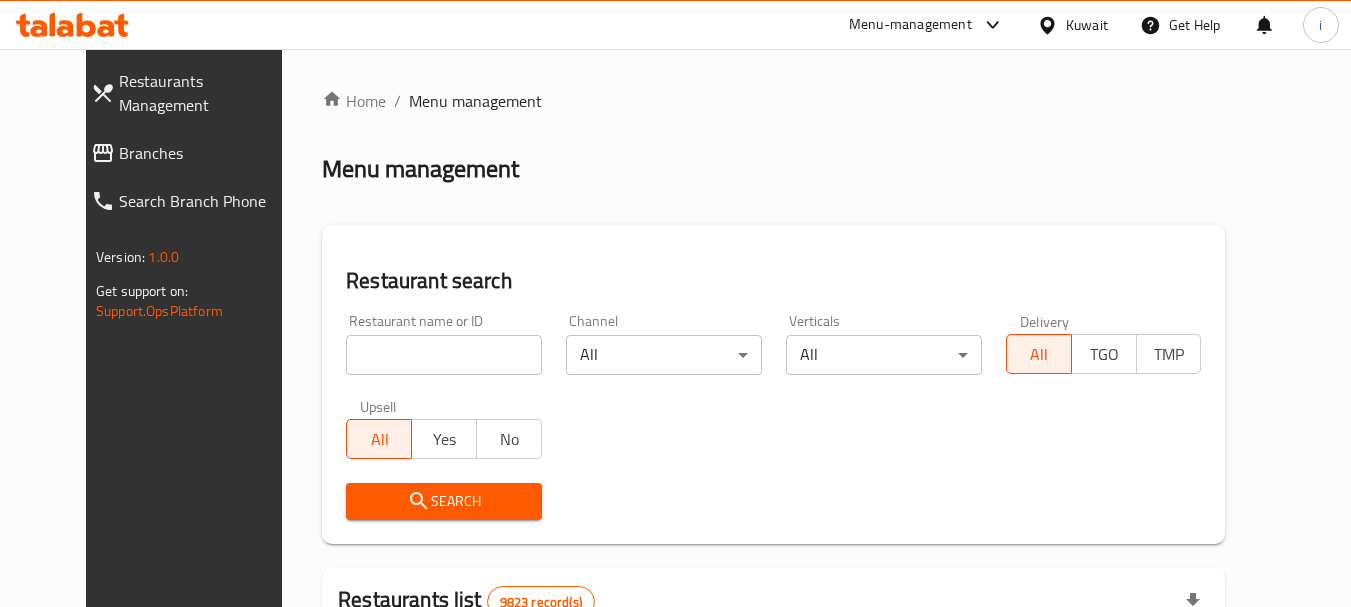 click on "Menu-management" at bounding box center [910, 25] 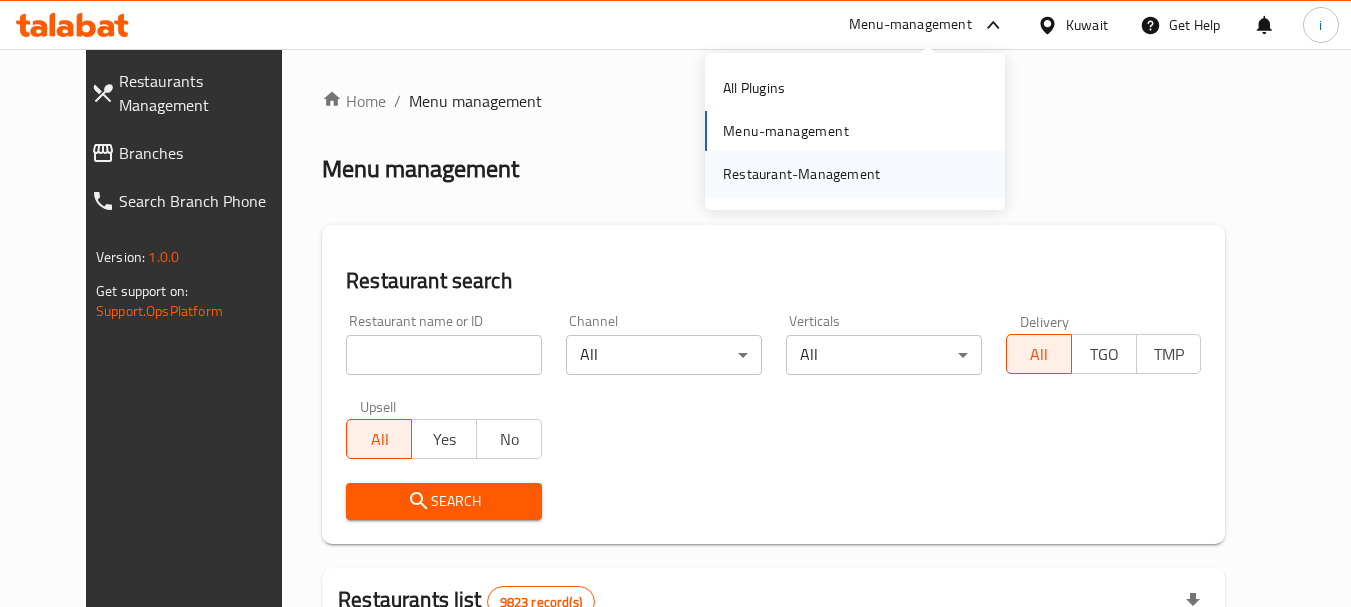 click on "Restaurant-Management" at bounding box center (801, 174) 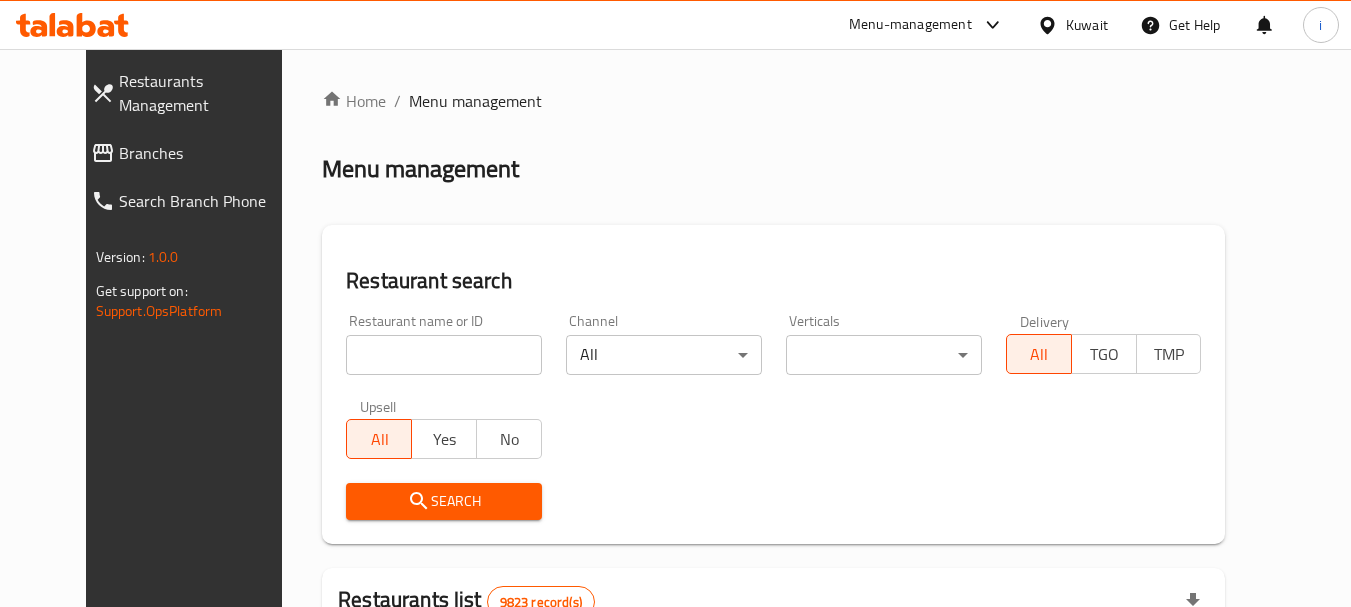 scroll, scrollTop: 0, scrollLeft: 0, axis: both 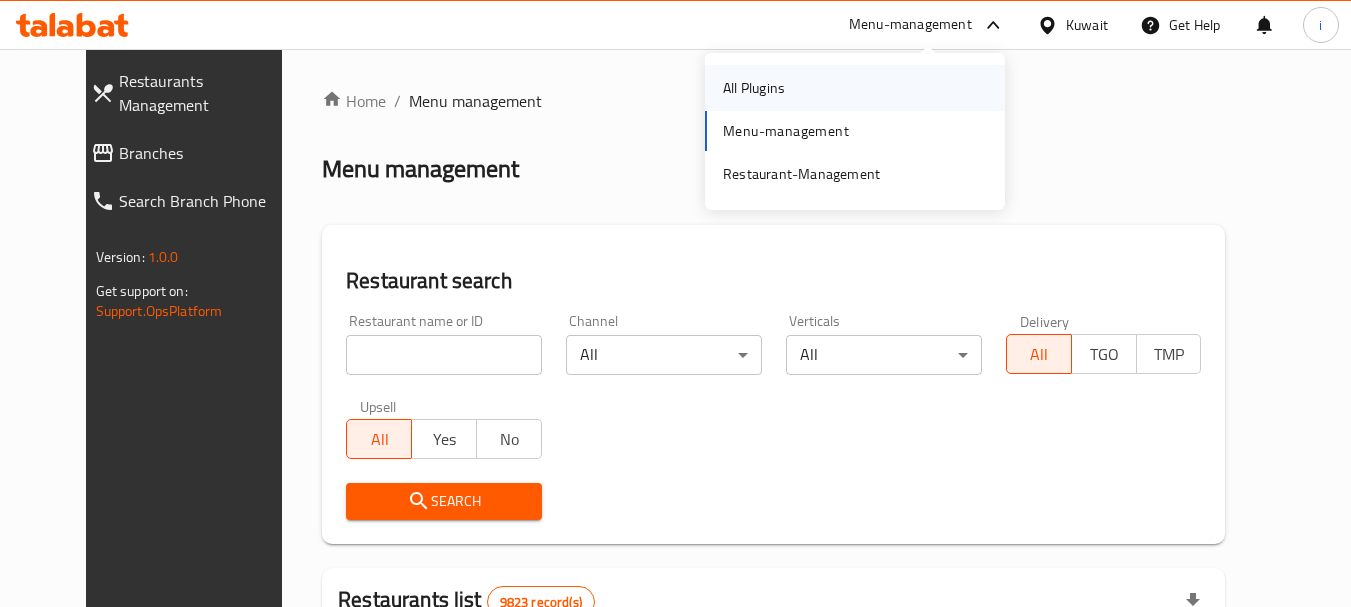 click on "All Plugins" at bounding box center (855, 88) 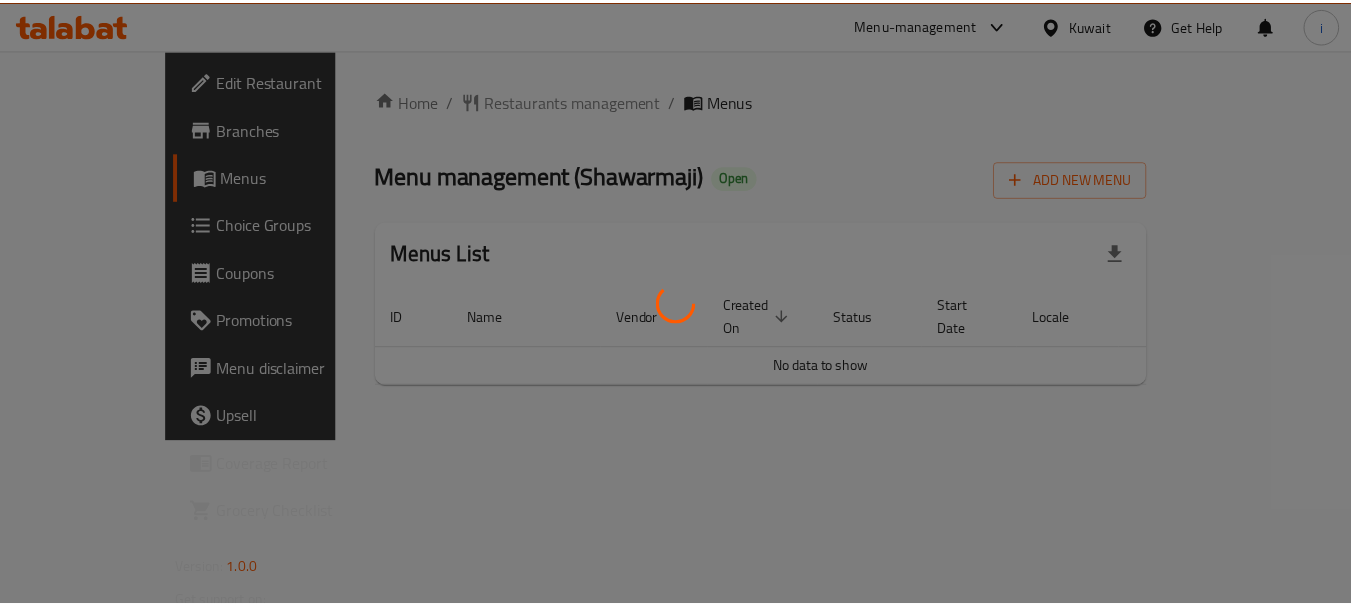 scroll, scrollTop: 0, scrollLeft: 0, axis: both 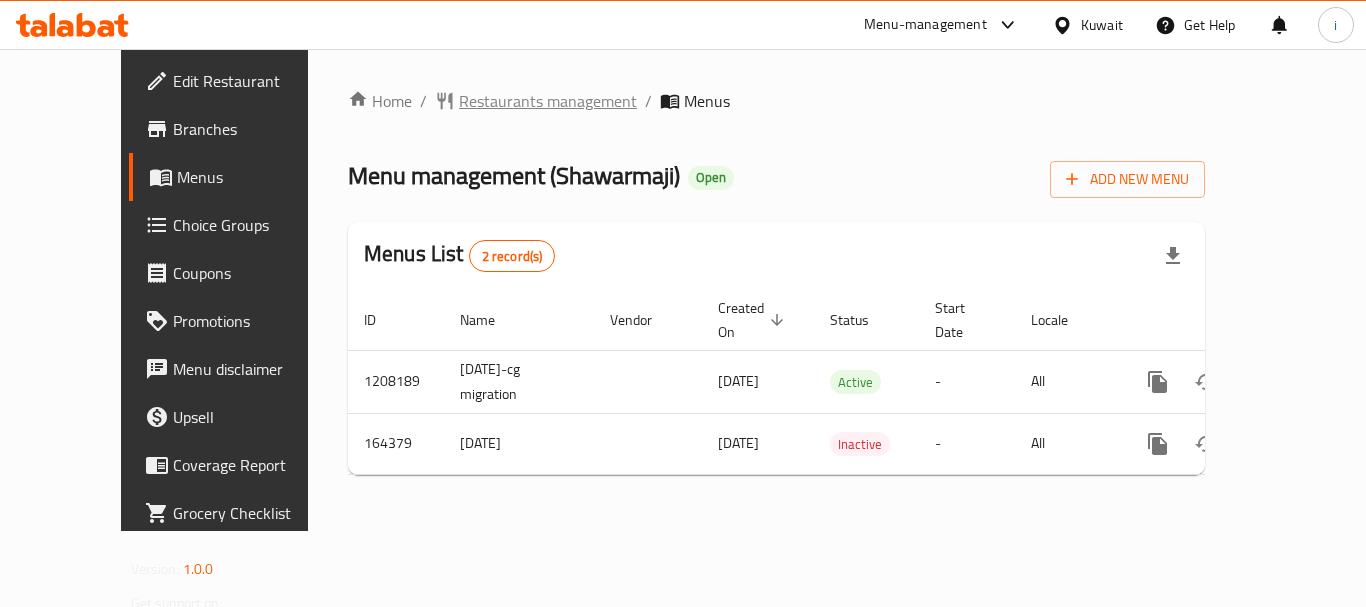 click on "Restaurants management" at bounding box center [548, 101] 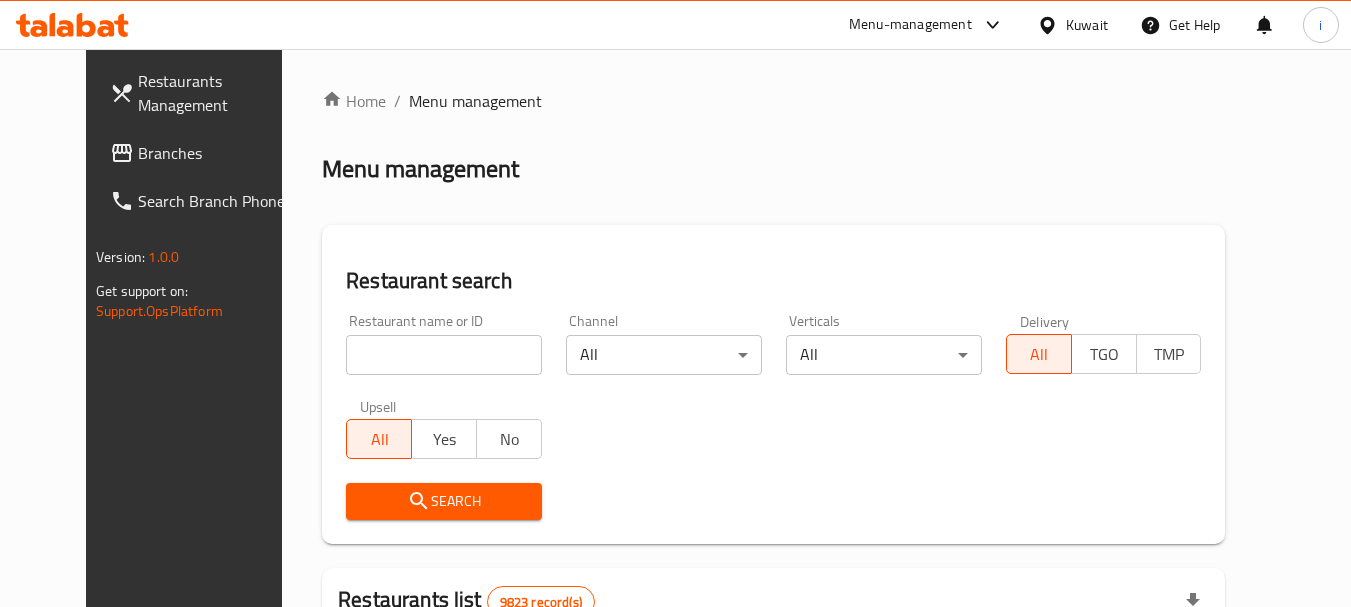click at bounding box center (675, 303) 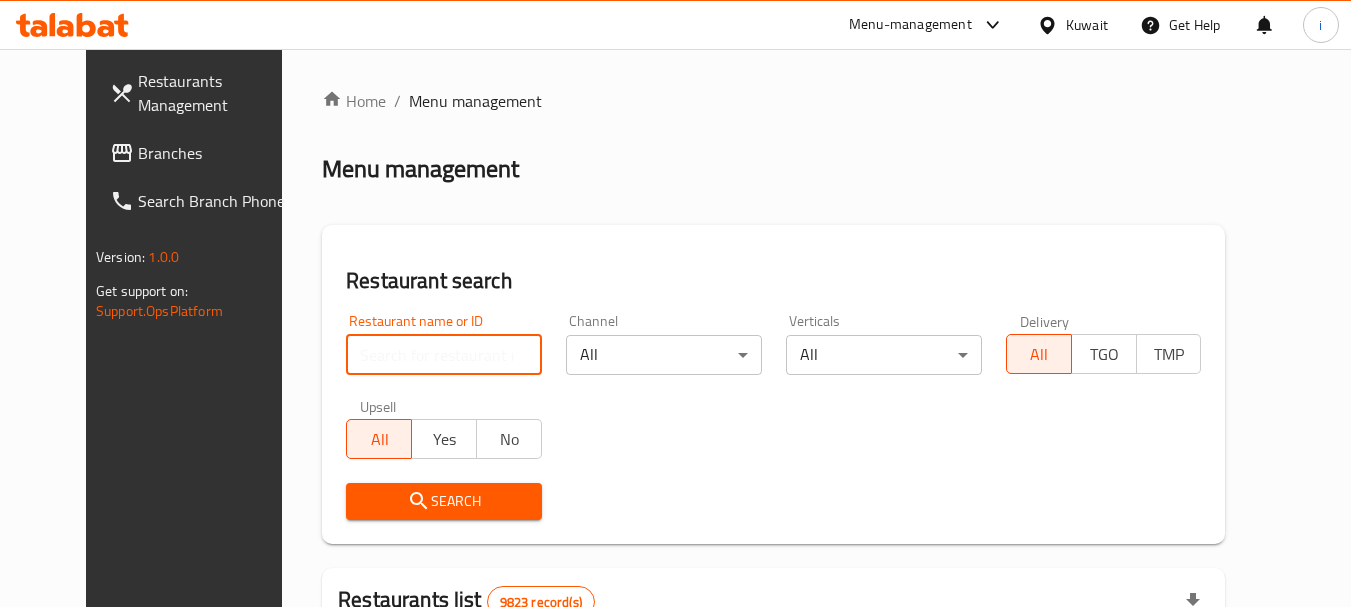 paste on "616091" 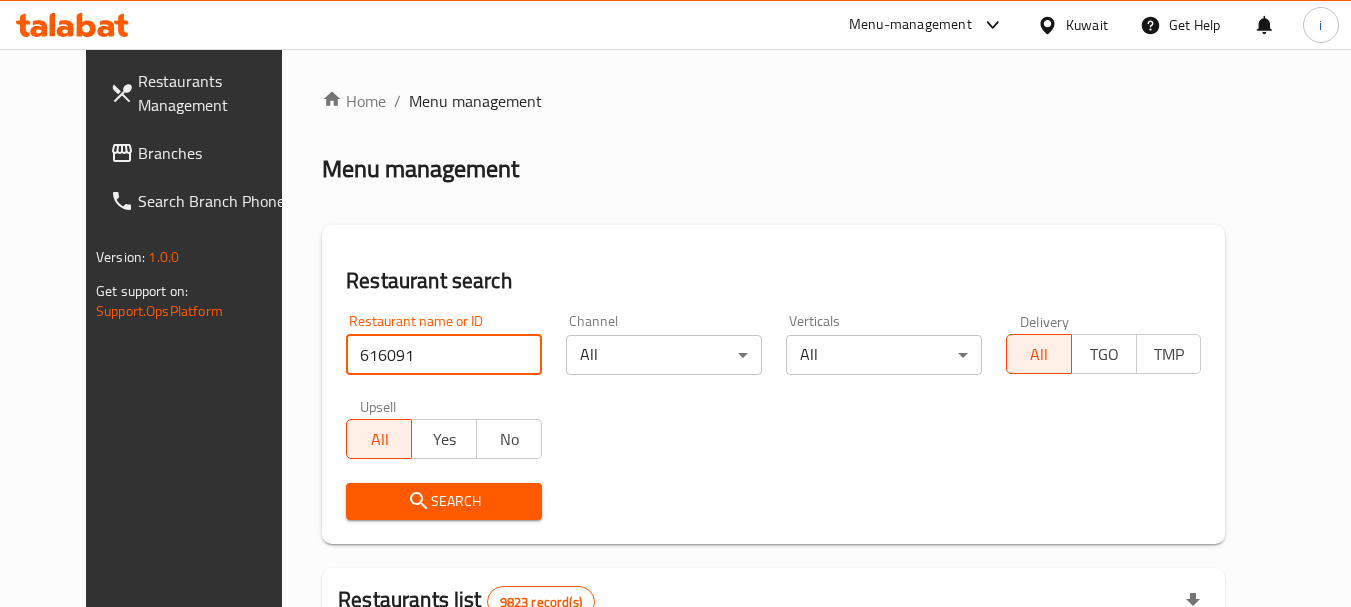 type on "616091" 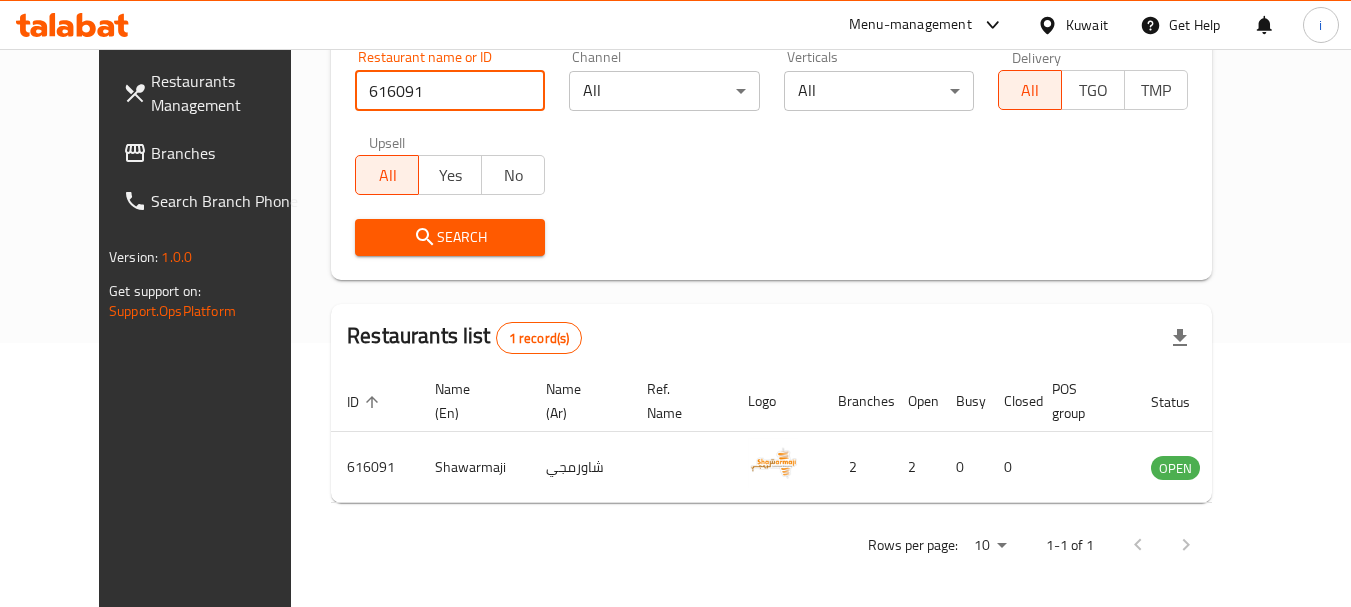 scroll, scrollTop: 268, scrollLeft: 0, axis: vertical 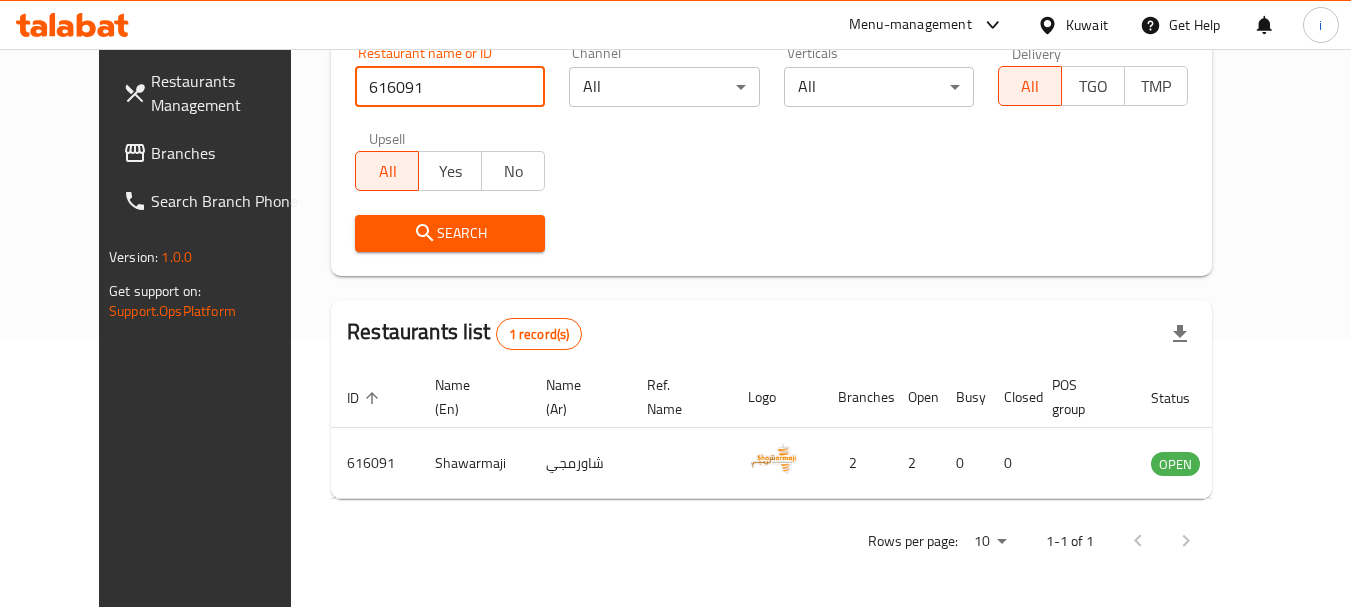 click 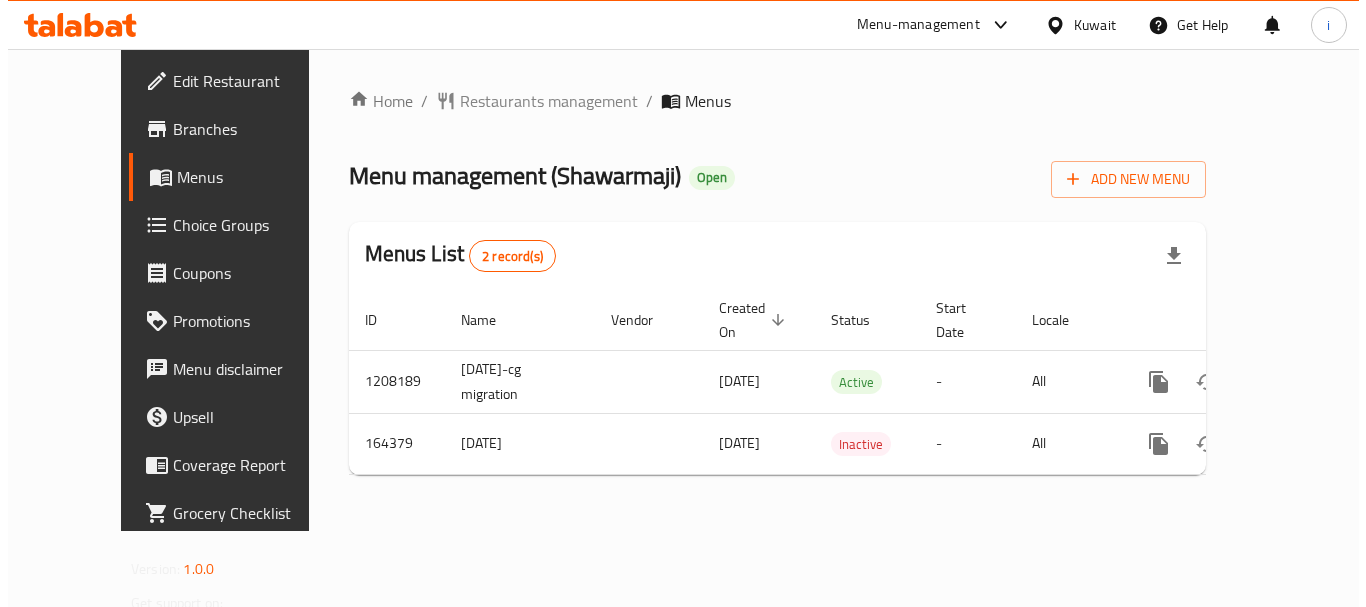 scroll, scrollTop: 0, scrollLeft: 0, axis: both 